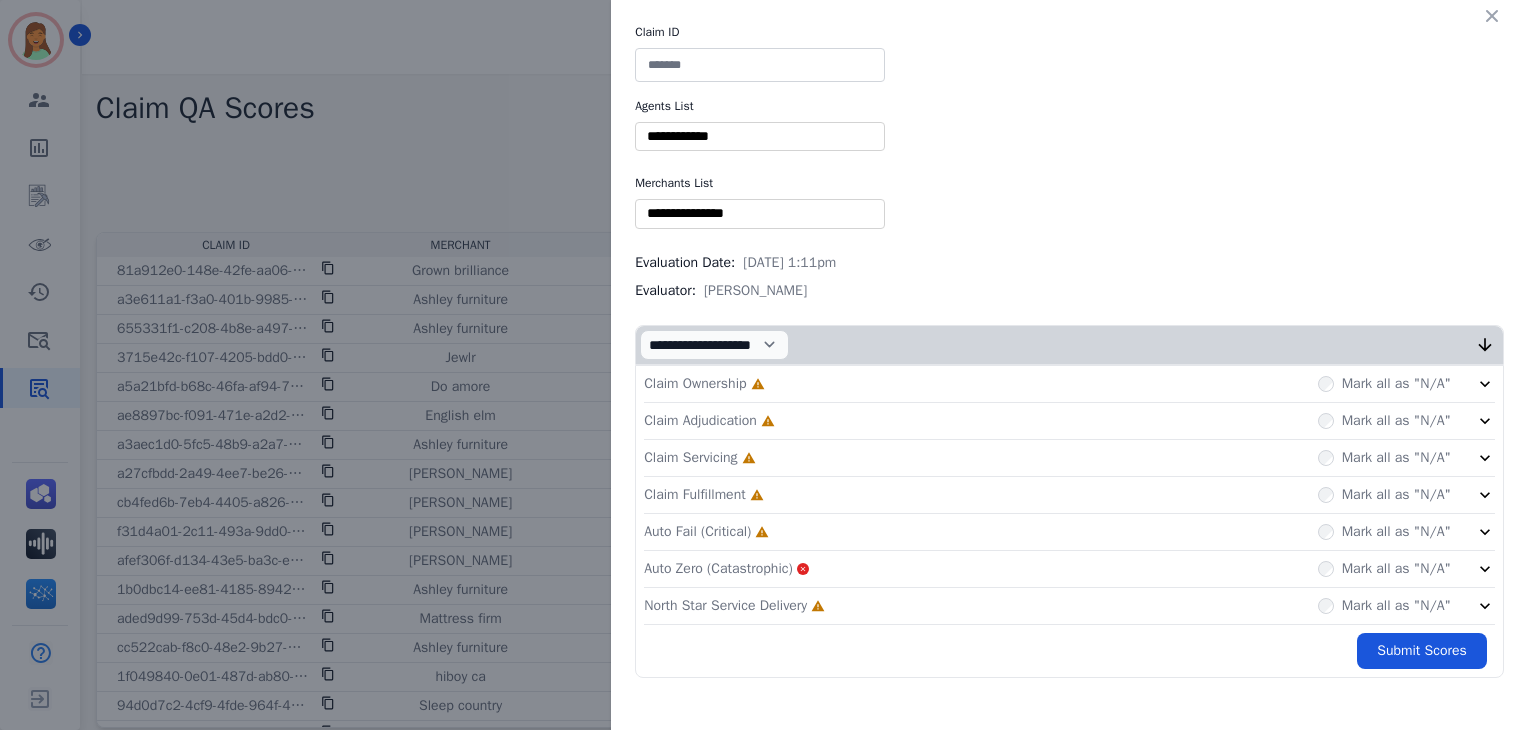 scroll, scrollTop: 0, scrollLeft: 0, axis: both 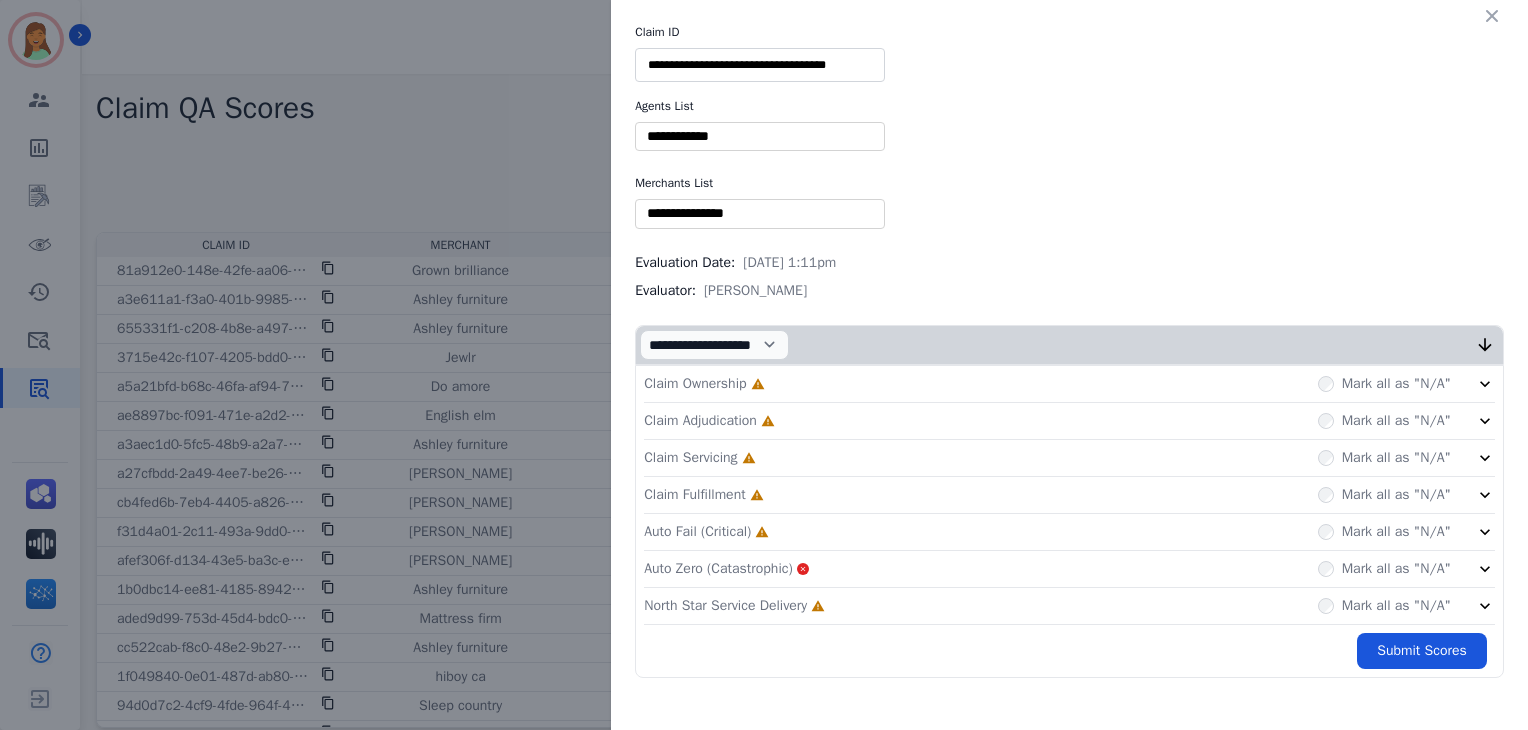 type on "**********" 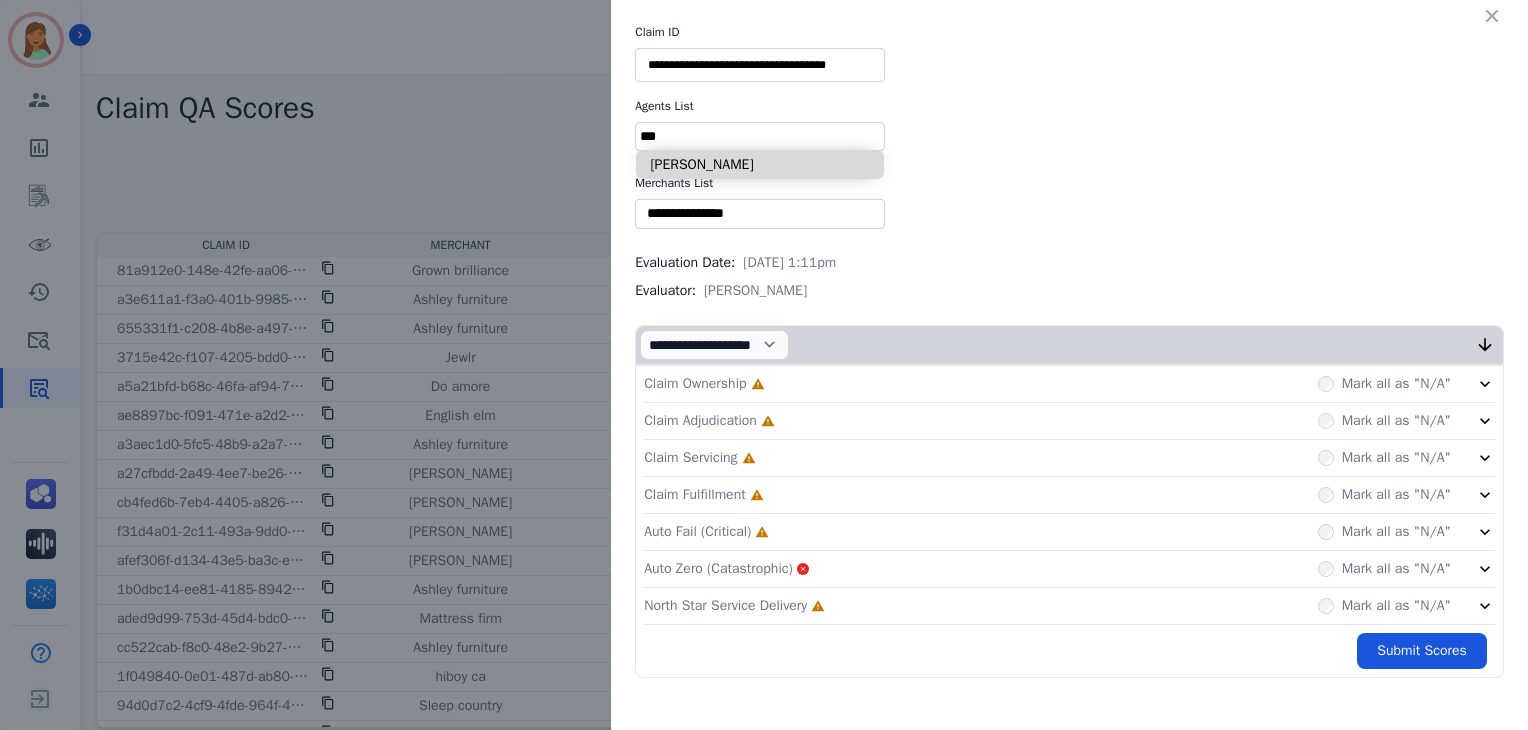 type on "***" 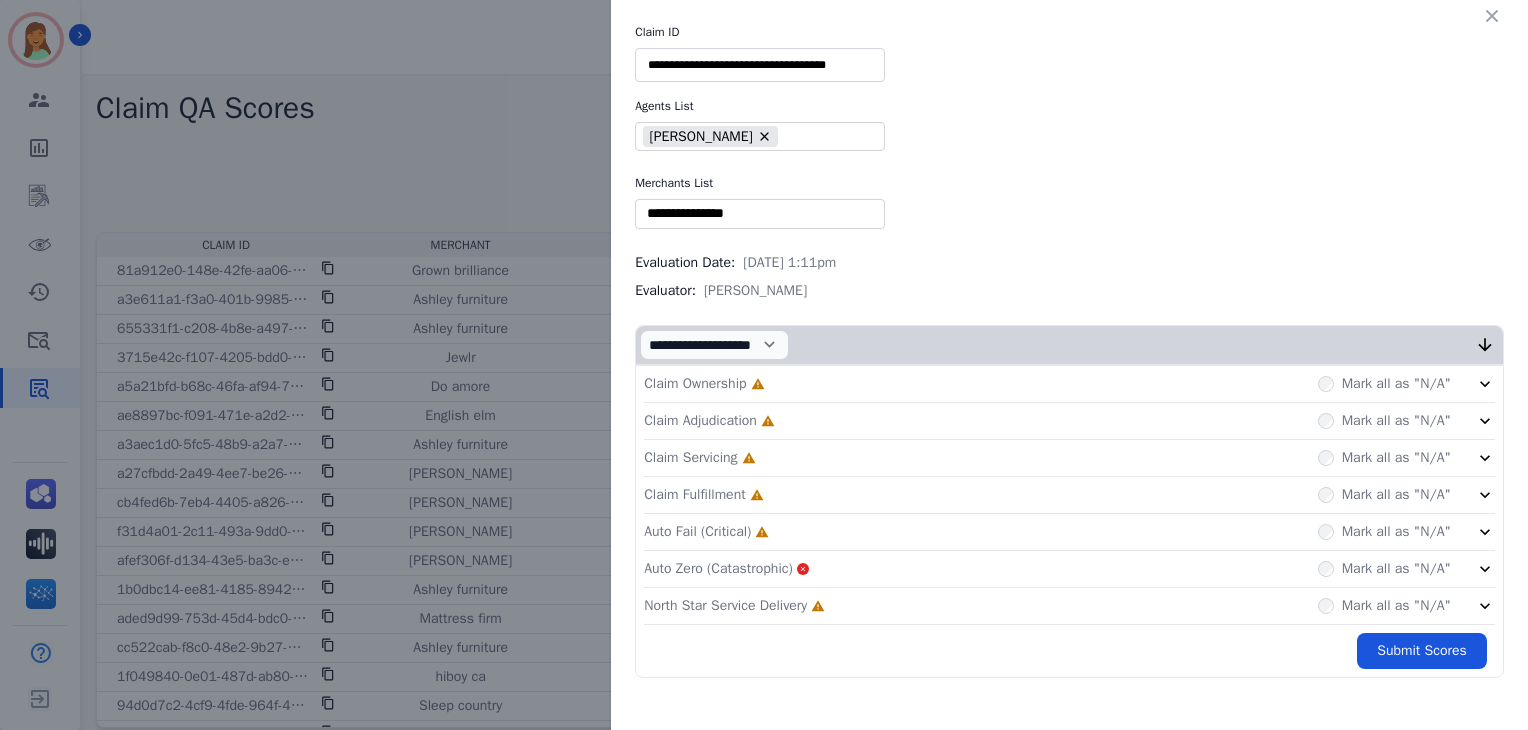 click on "**             Blue tiger   Calpak   Watch warehouse   Nomad wheels   Scan sound inc   Sleep organics   Modern leisure   Treadmill outlet   Painted fox homes   Sportrx   Lensdirect   2loud 2bad   Moment   Thepulsebeats   Premier sheds direct   Fitment industries   [PERSON_NAME]   Silpada   Outcast garage   Jbl audio" at bounding box center [760, 213] 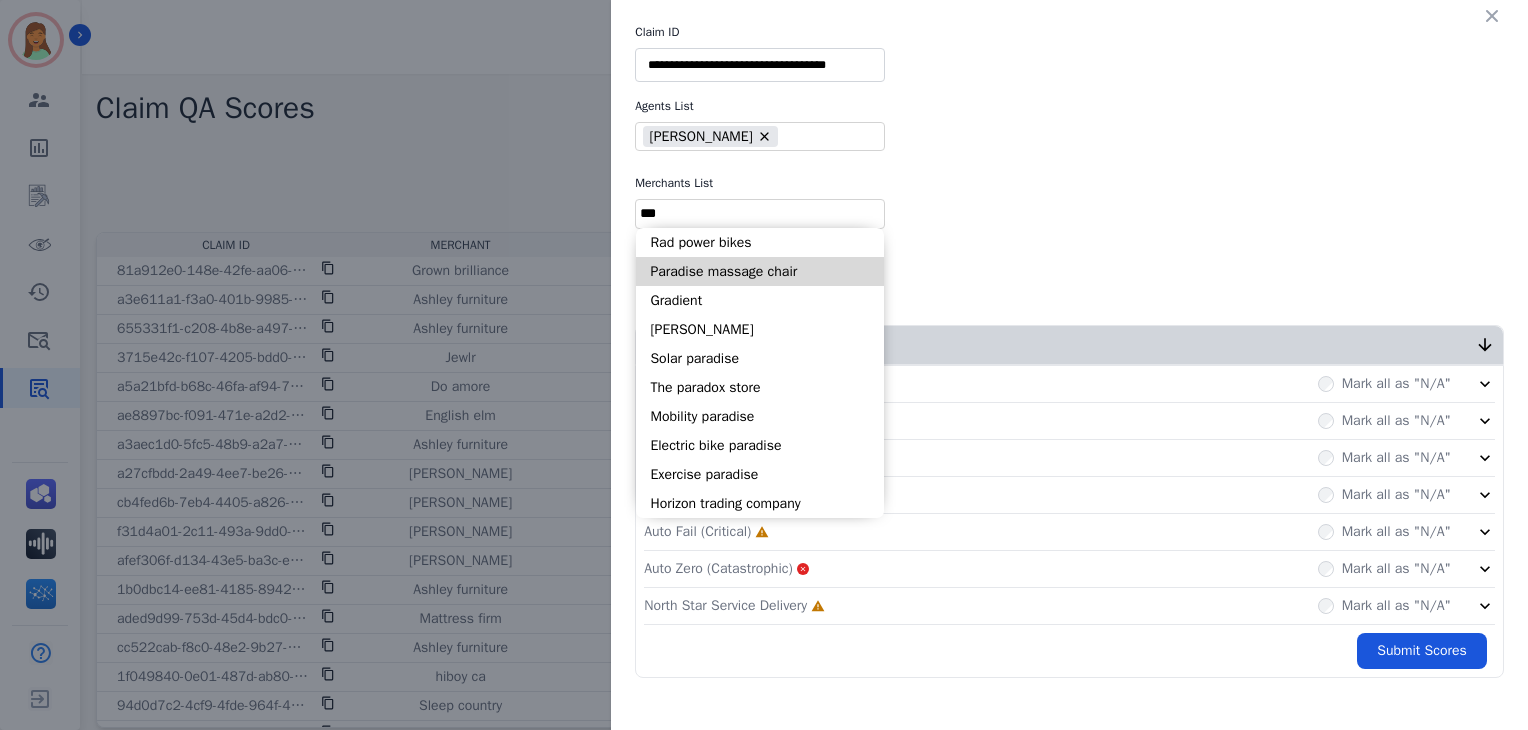 type on "***" 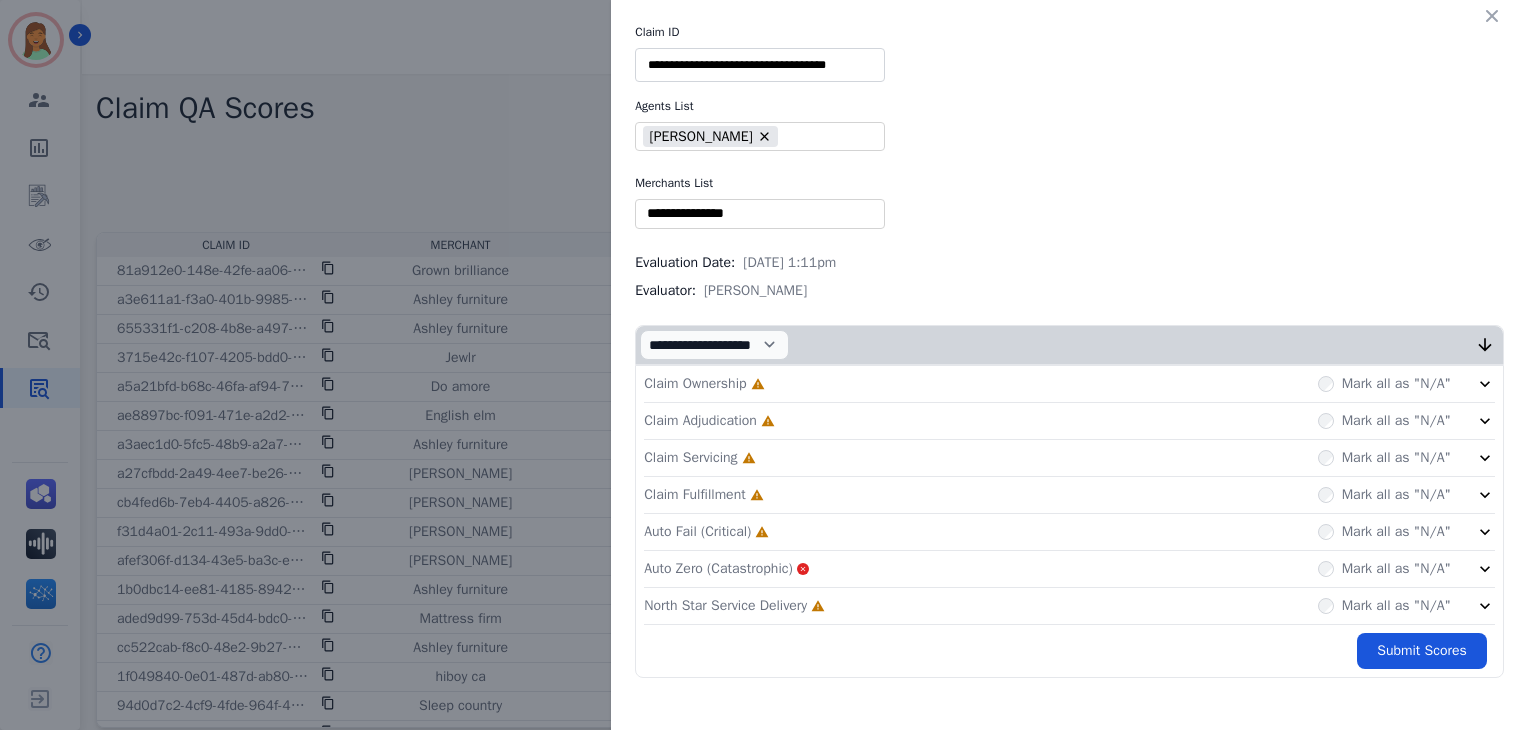 type on "**" 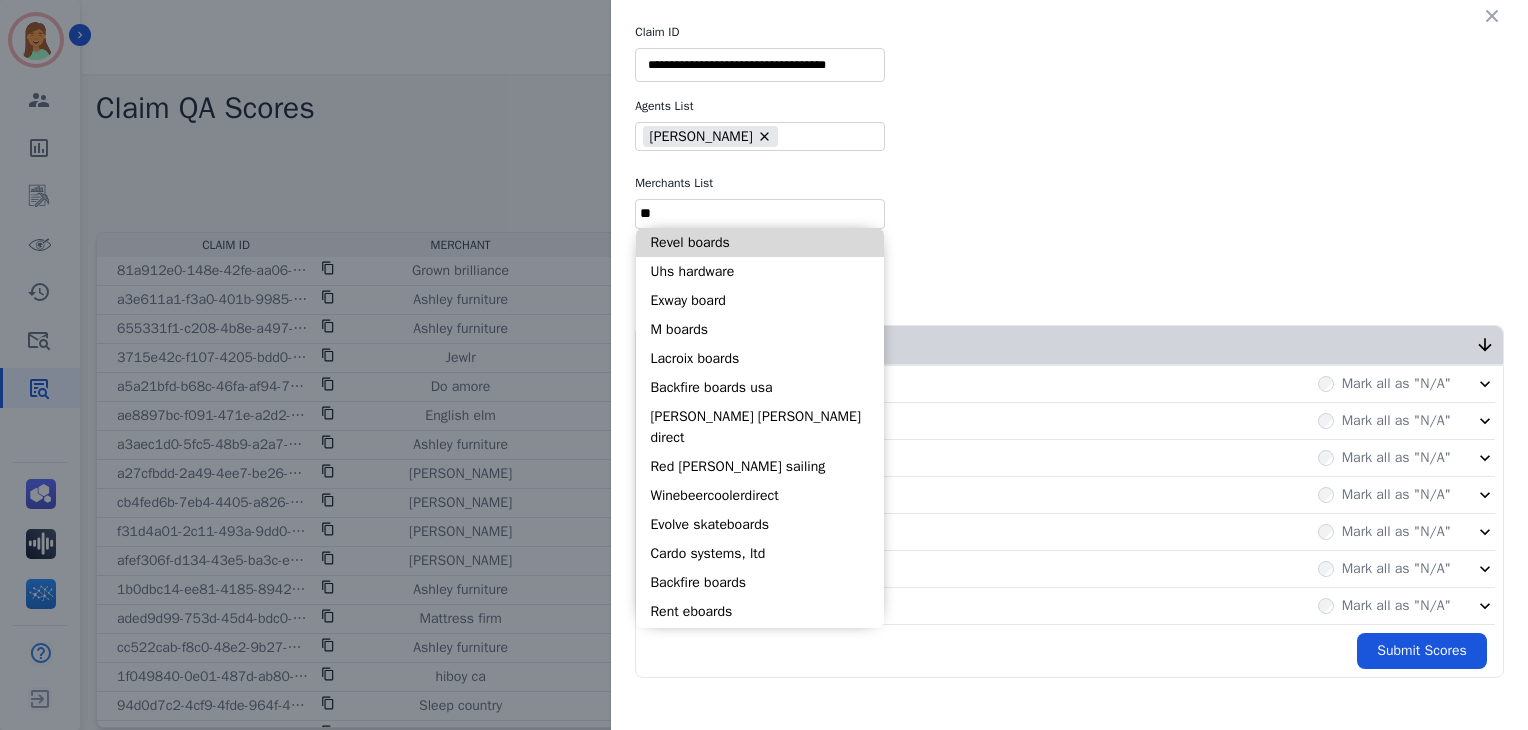 type on "*" 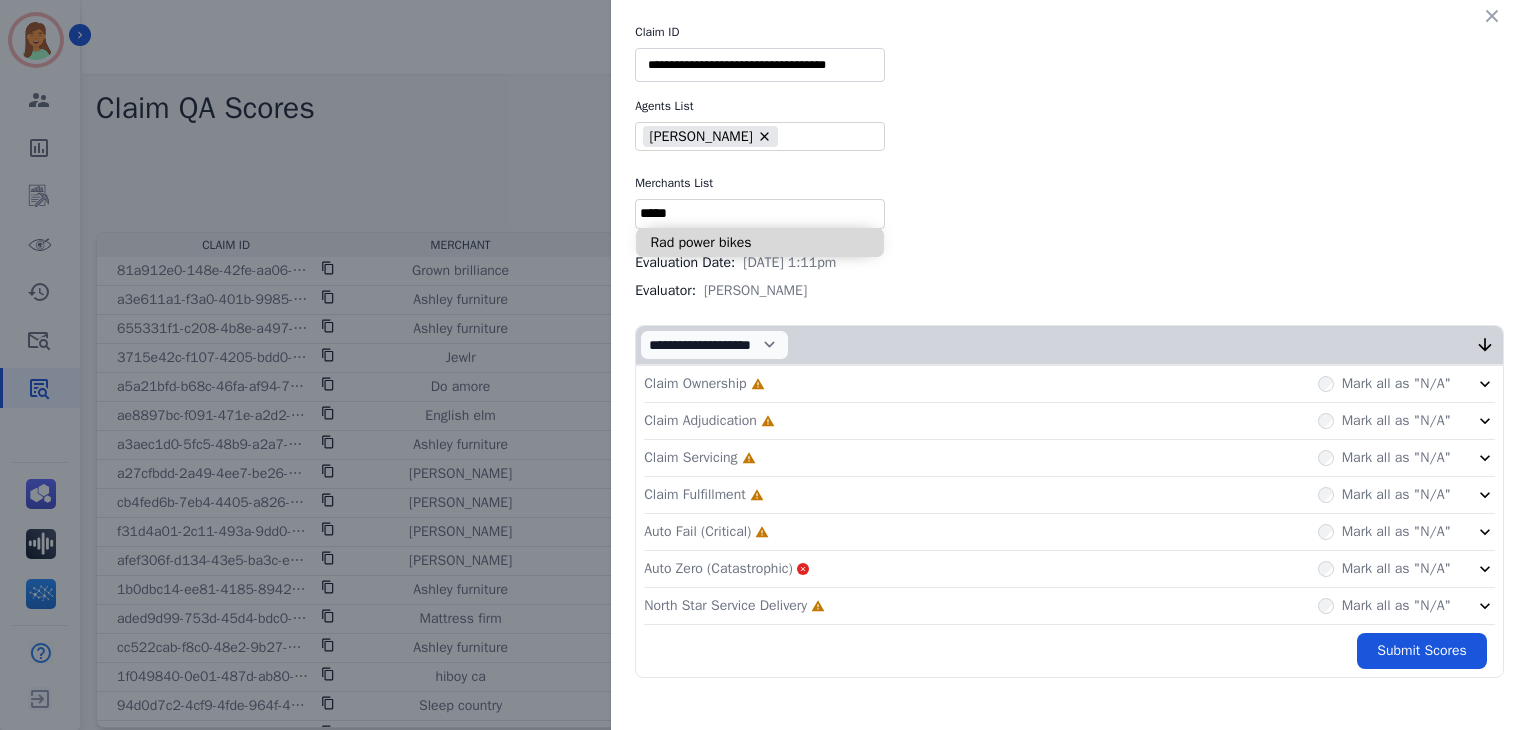 type on "*****" 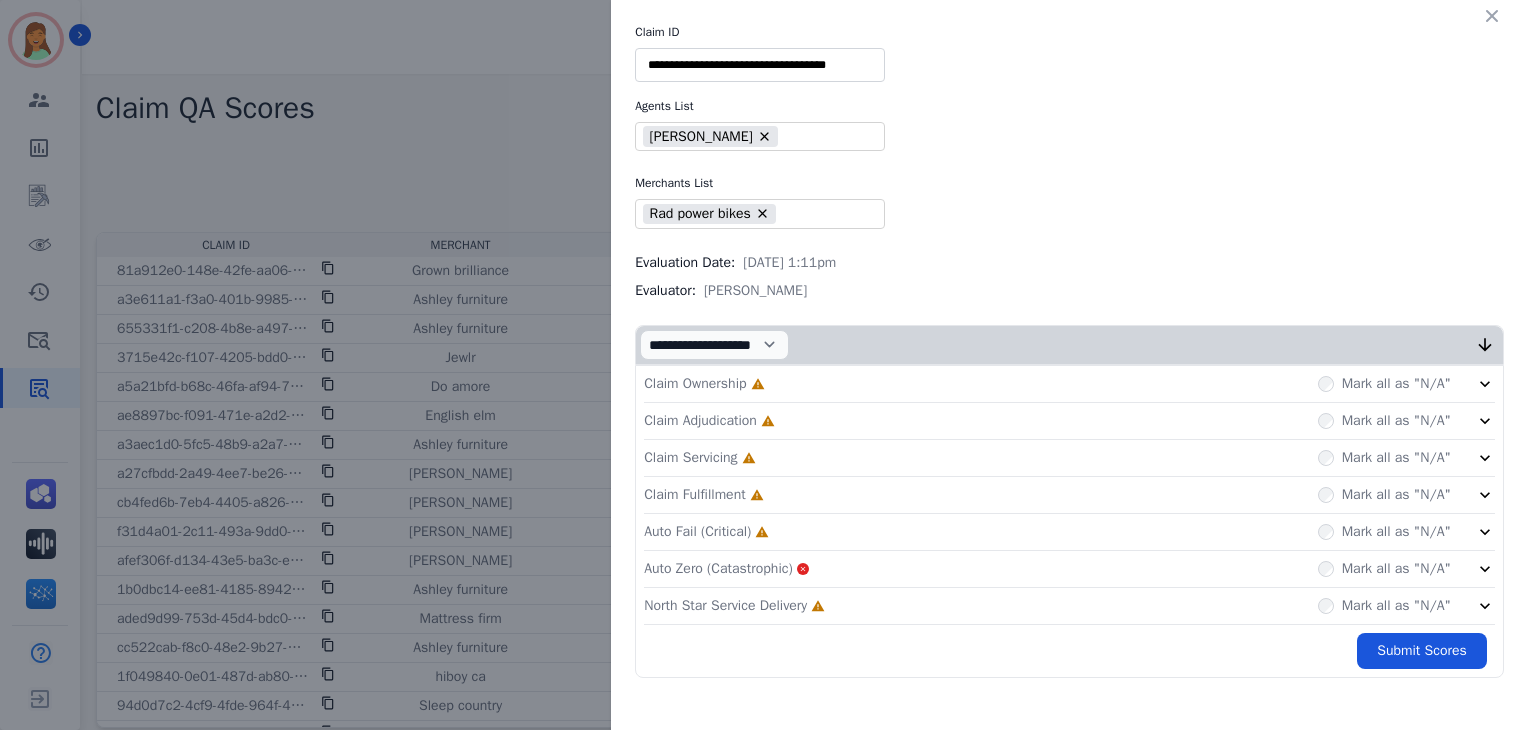 click on "North Star Service Delivery" at bounding box center (725, 606) 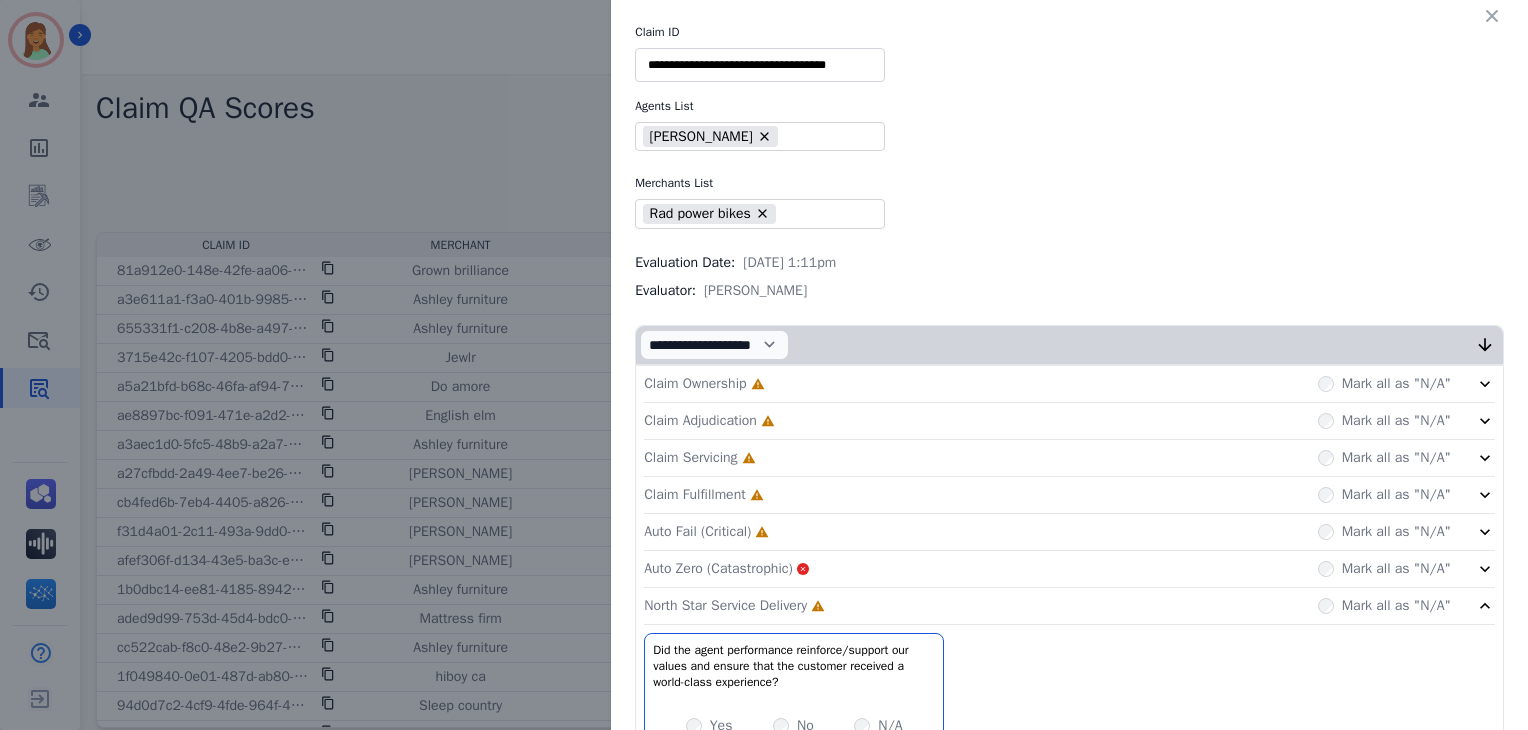 click on "Auto Fail (Critical)     Incomplete         Mark all as "N/A"" 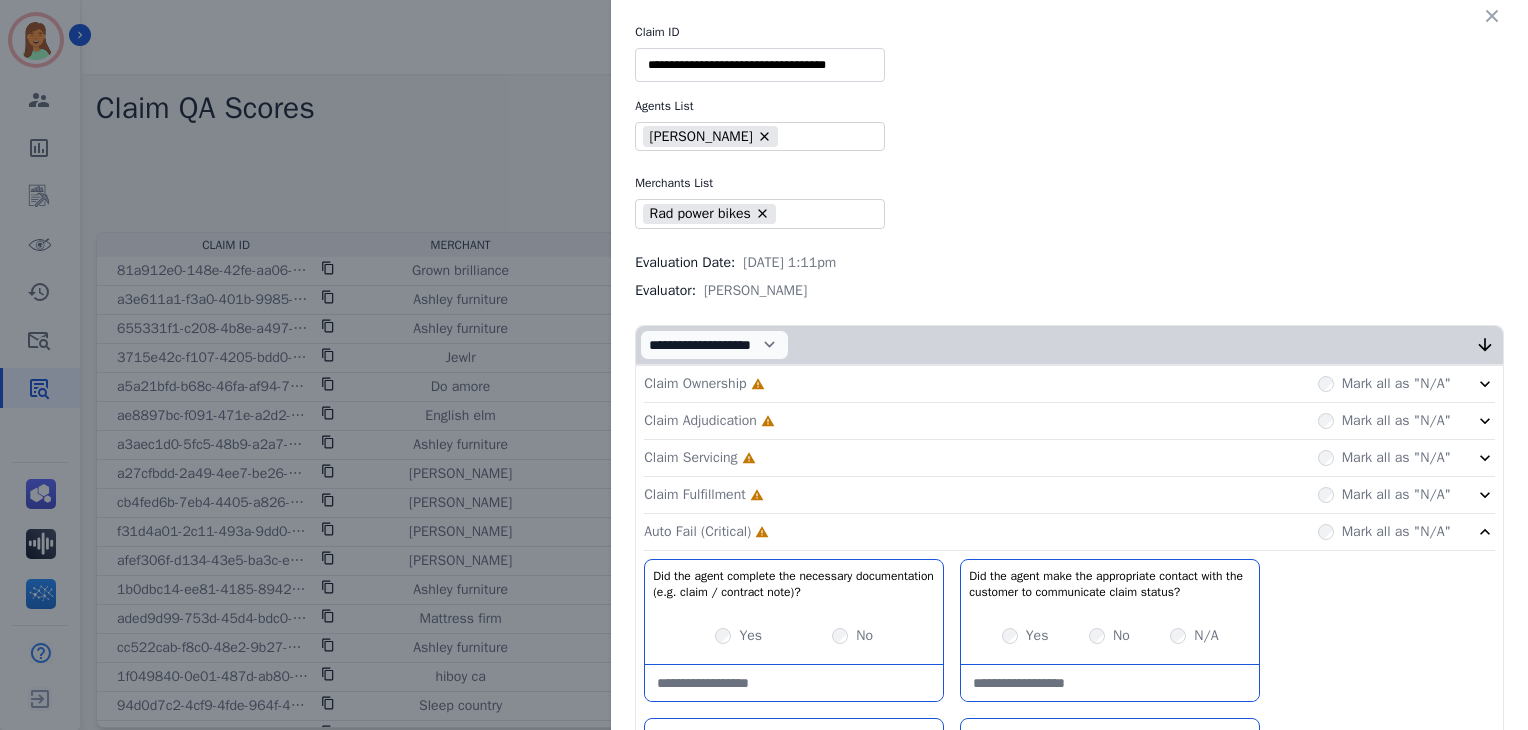 click on "Claim Fulfillment     Incomplete         Mark all as "N/A"" 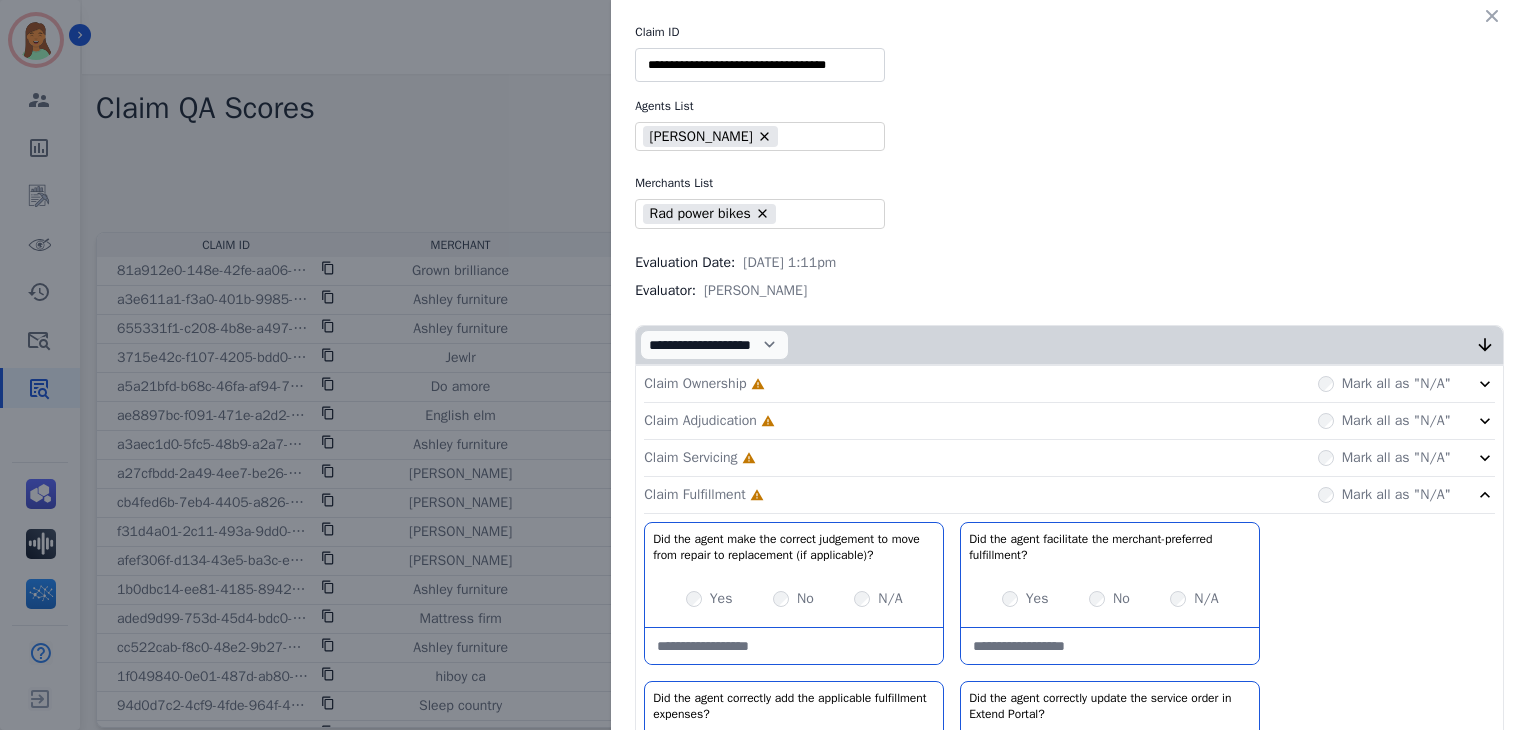 click on "Claim Servicing     Incomplete         Mark all as "N/A"" 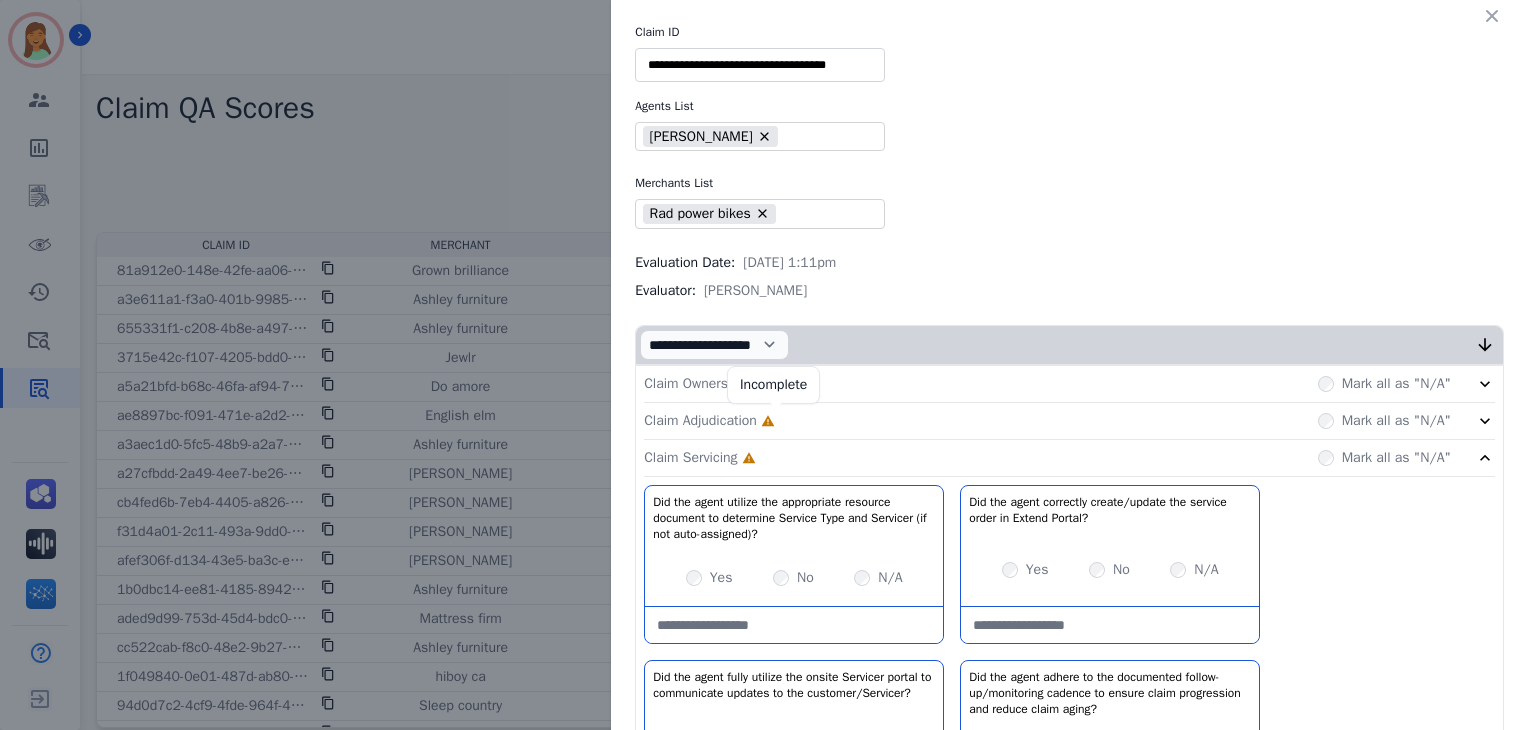 click 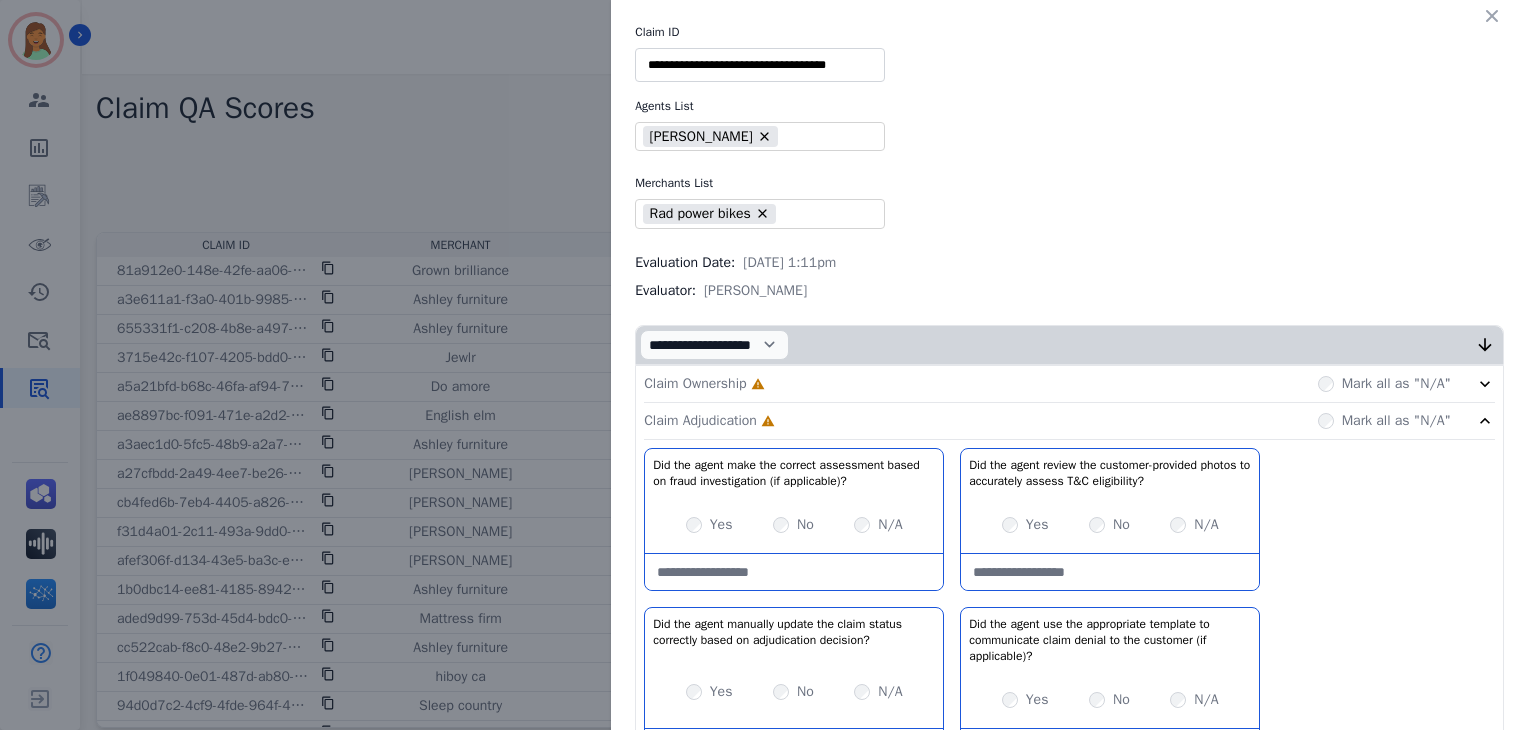 click 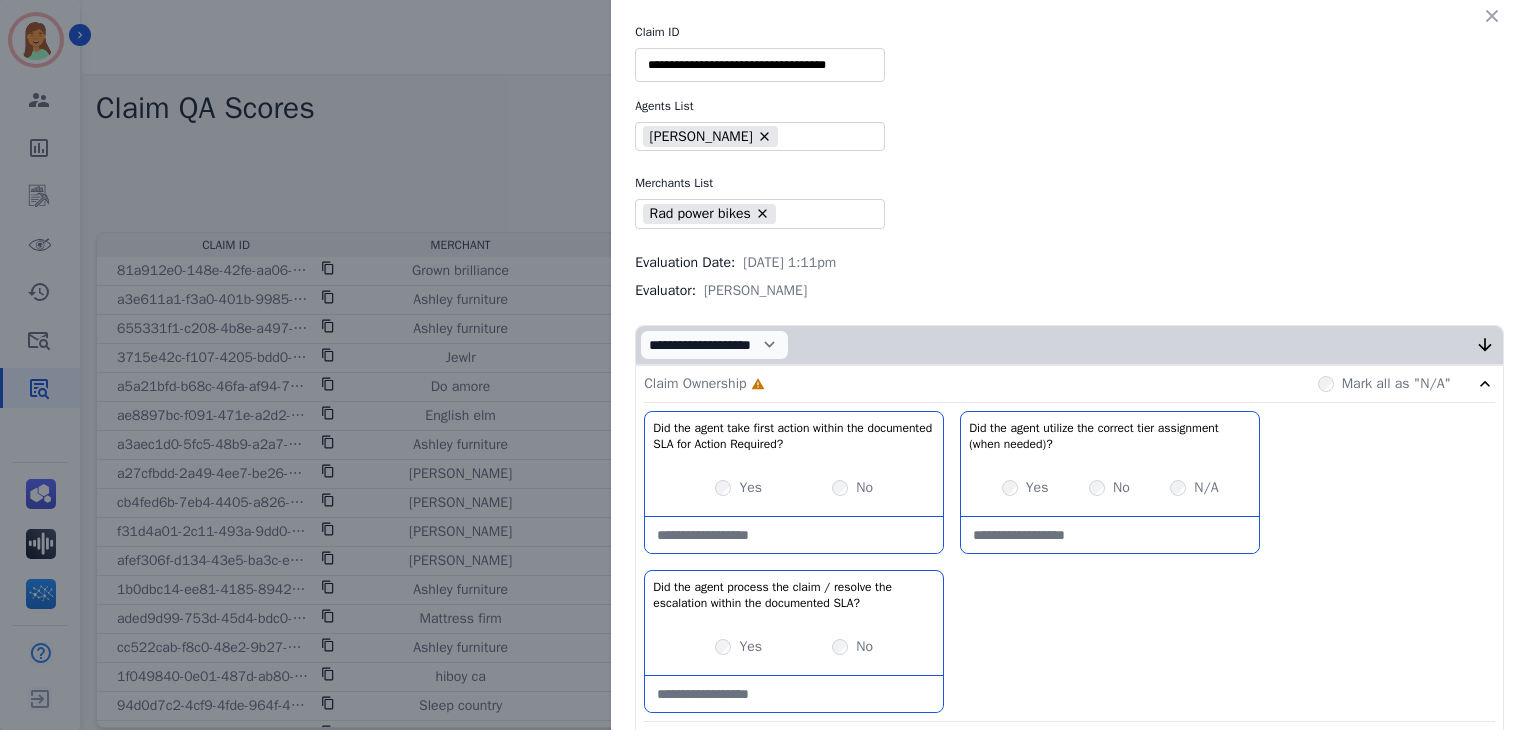 click on "Did the agent take first action within the documented SLA for Action Required?   No description         Yes     No   Did the agent utilize the correct tier assignment (when needed)?   No description         Yes     No     N/A   Did the agent process the claim / resolve the escalation within the documented SLA?   No description         Yes     No" at bounding box center (1069, 566) 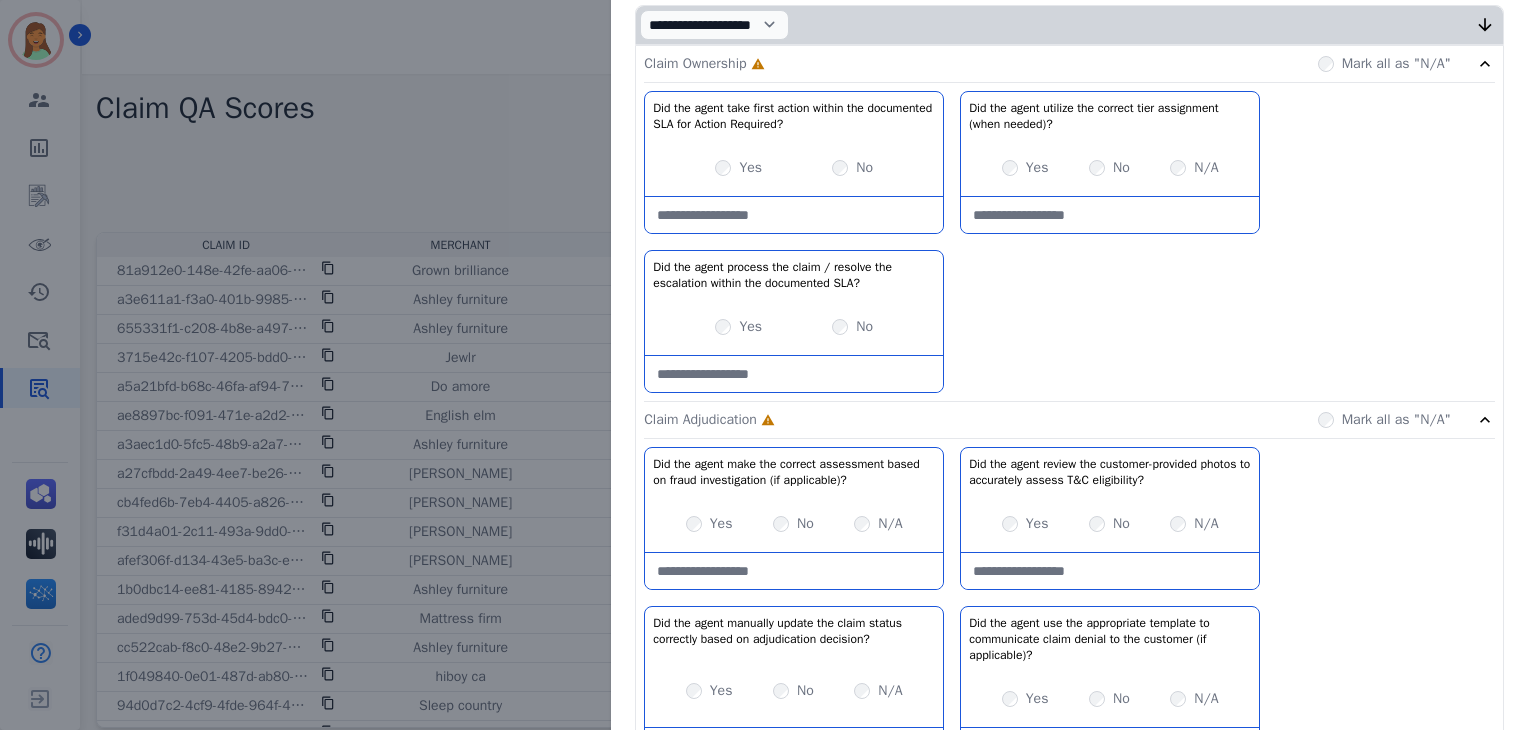 scroll, scrollTop: 322, scrollLeft: 0, axis: vertical 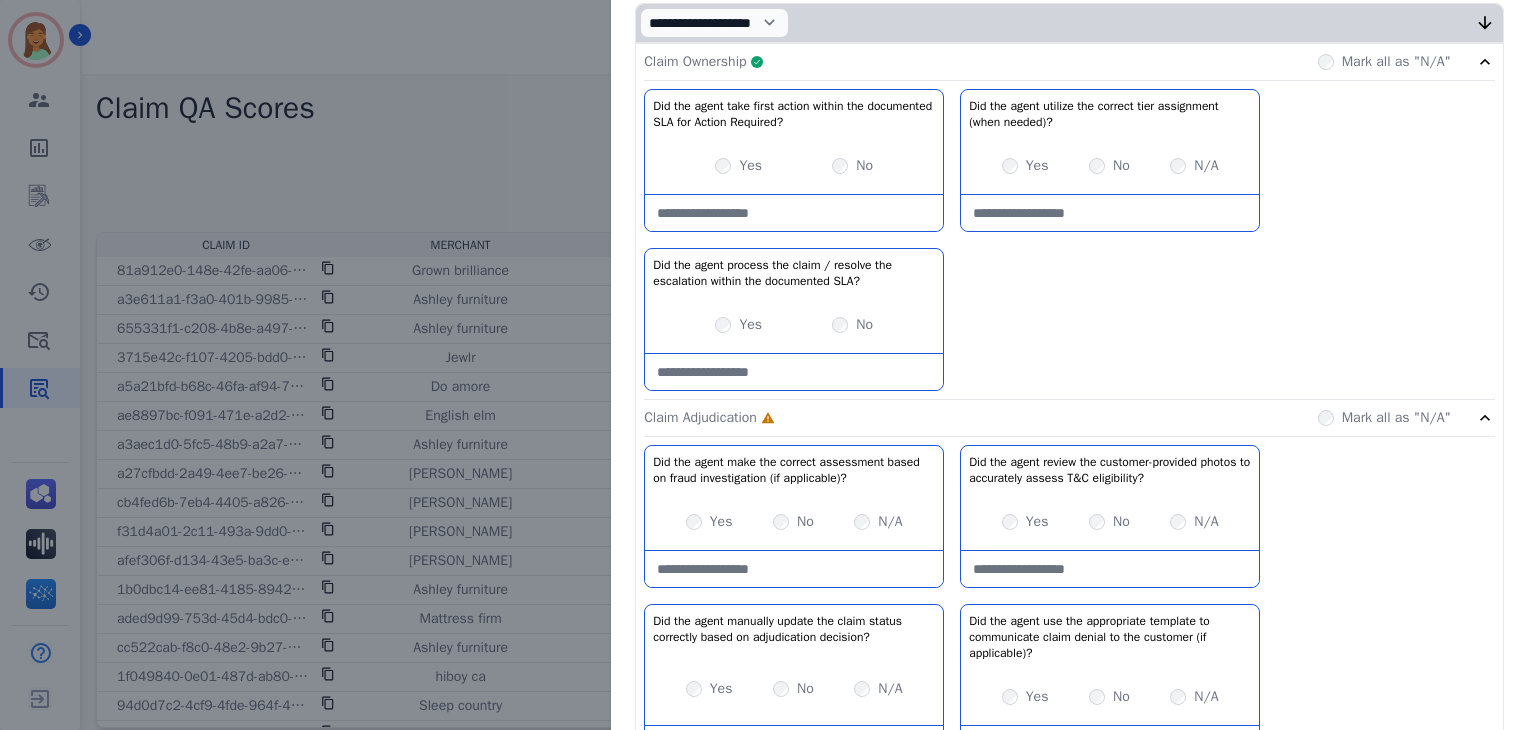 click on "Claim Ownership     Complete         Mark all as "N/A"" at bounding box center [1069, 62] 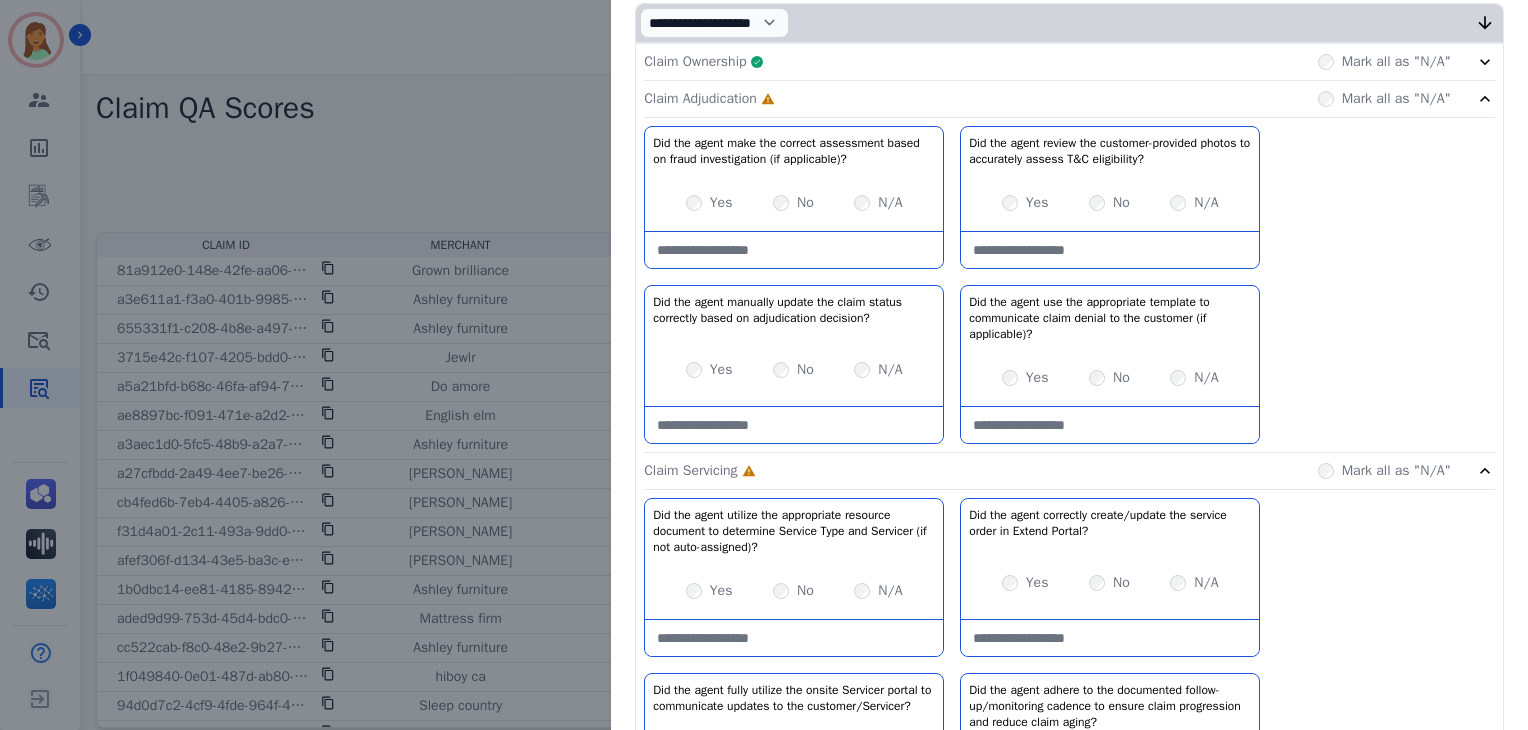 click at bounding box center [794, 250] 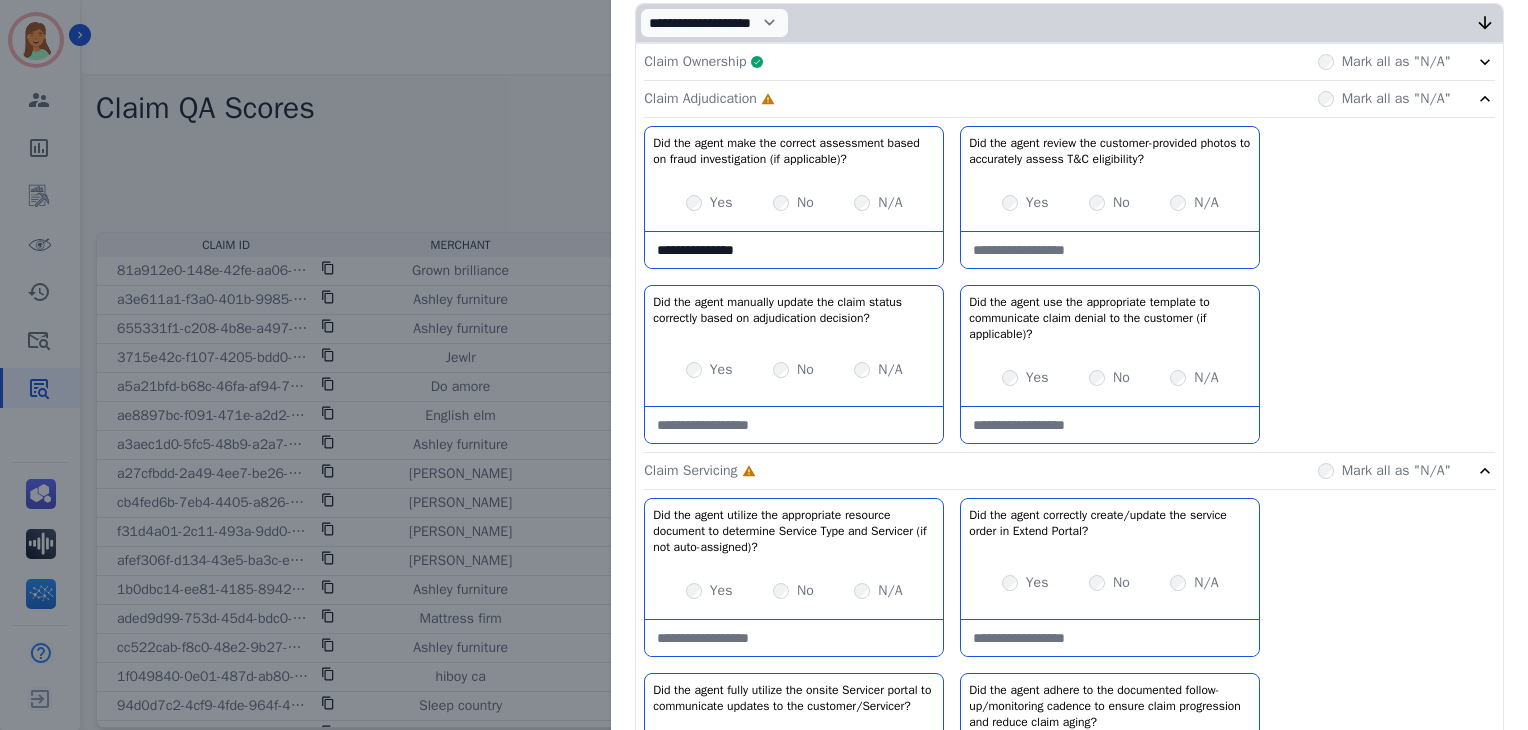 type on "**********" 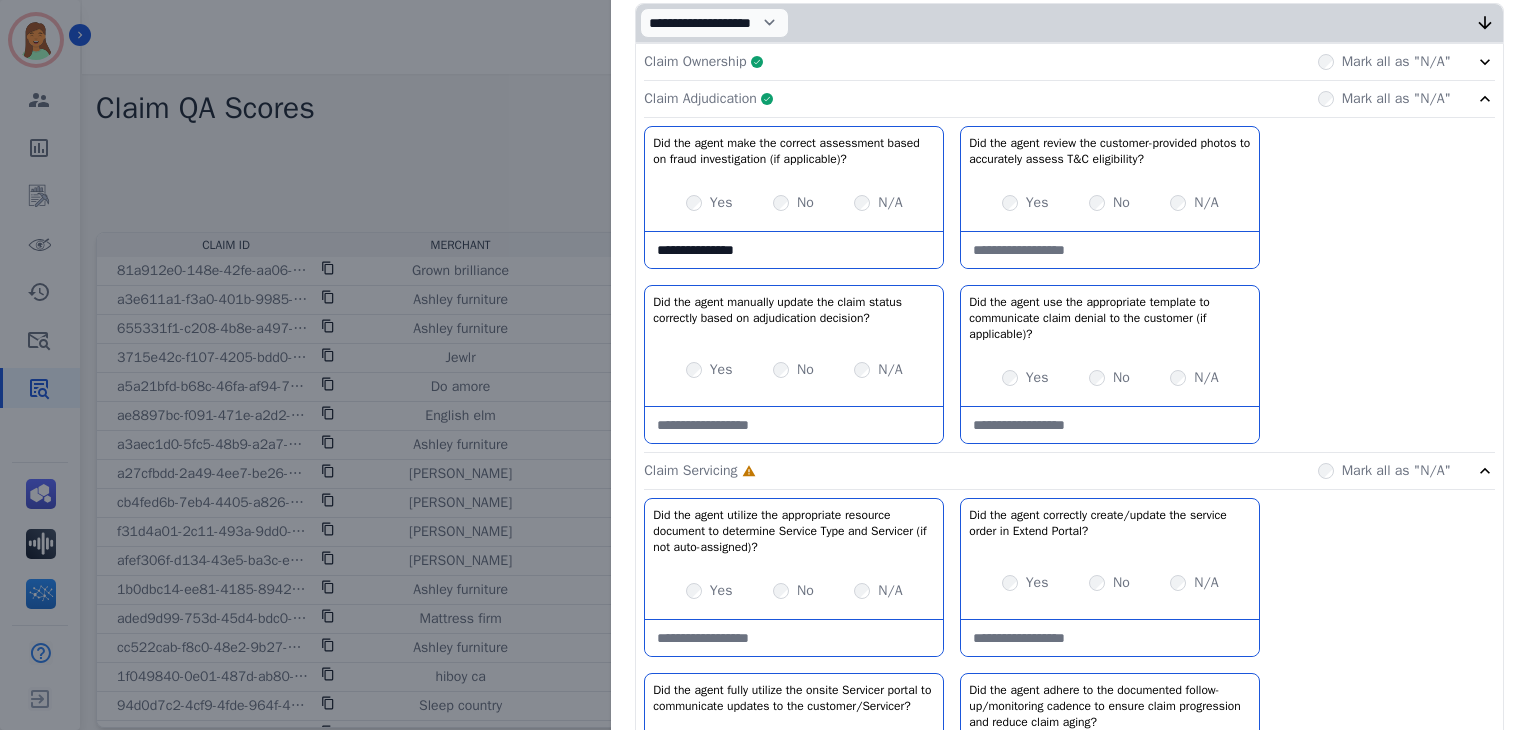 click on "Claim Adjudication     Complete         Mark all as "N/A"" 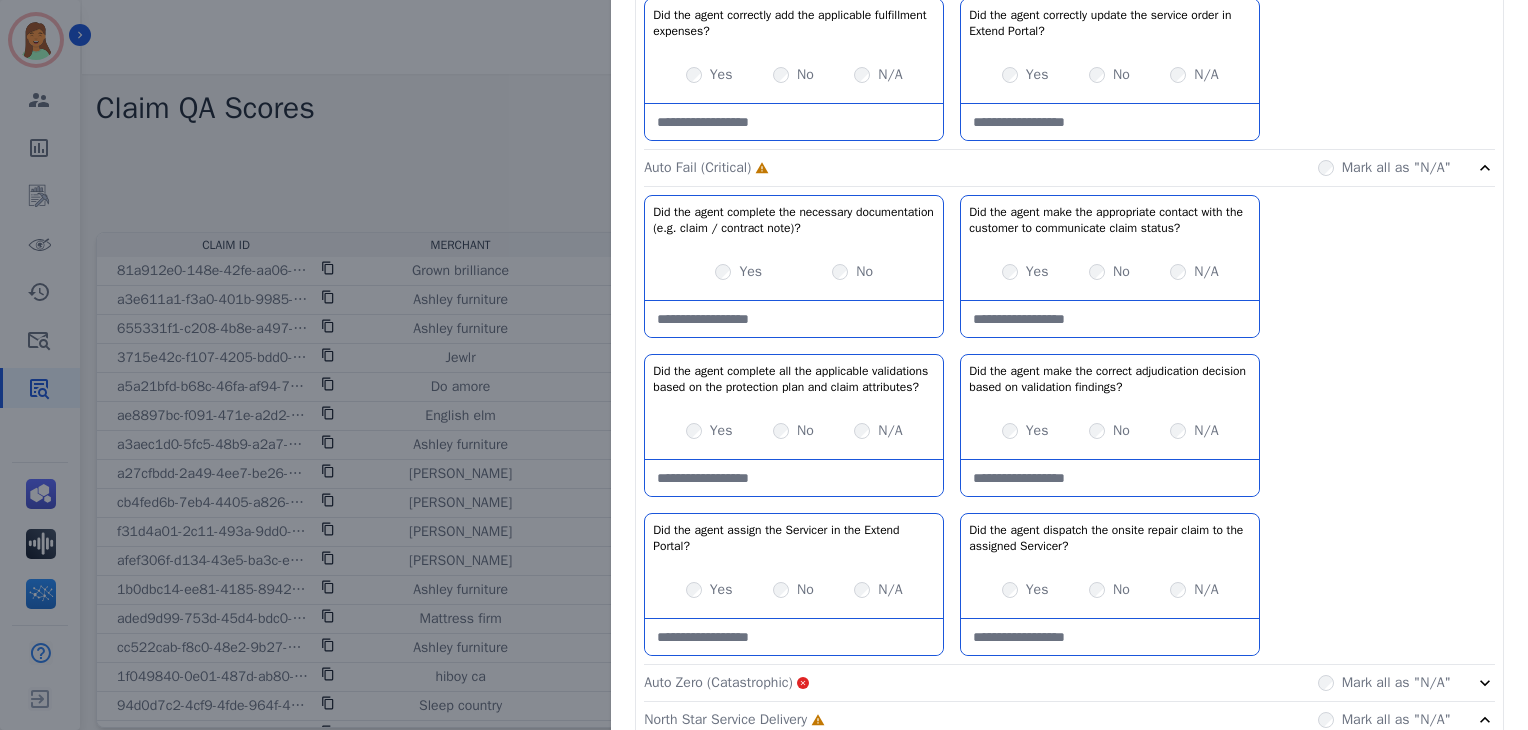scroll, scrollTop: 1213, scrollLeft: 0, axis: vertical 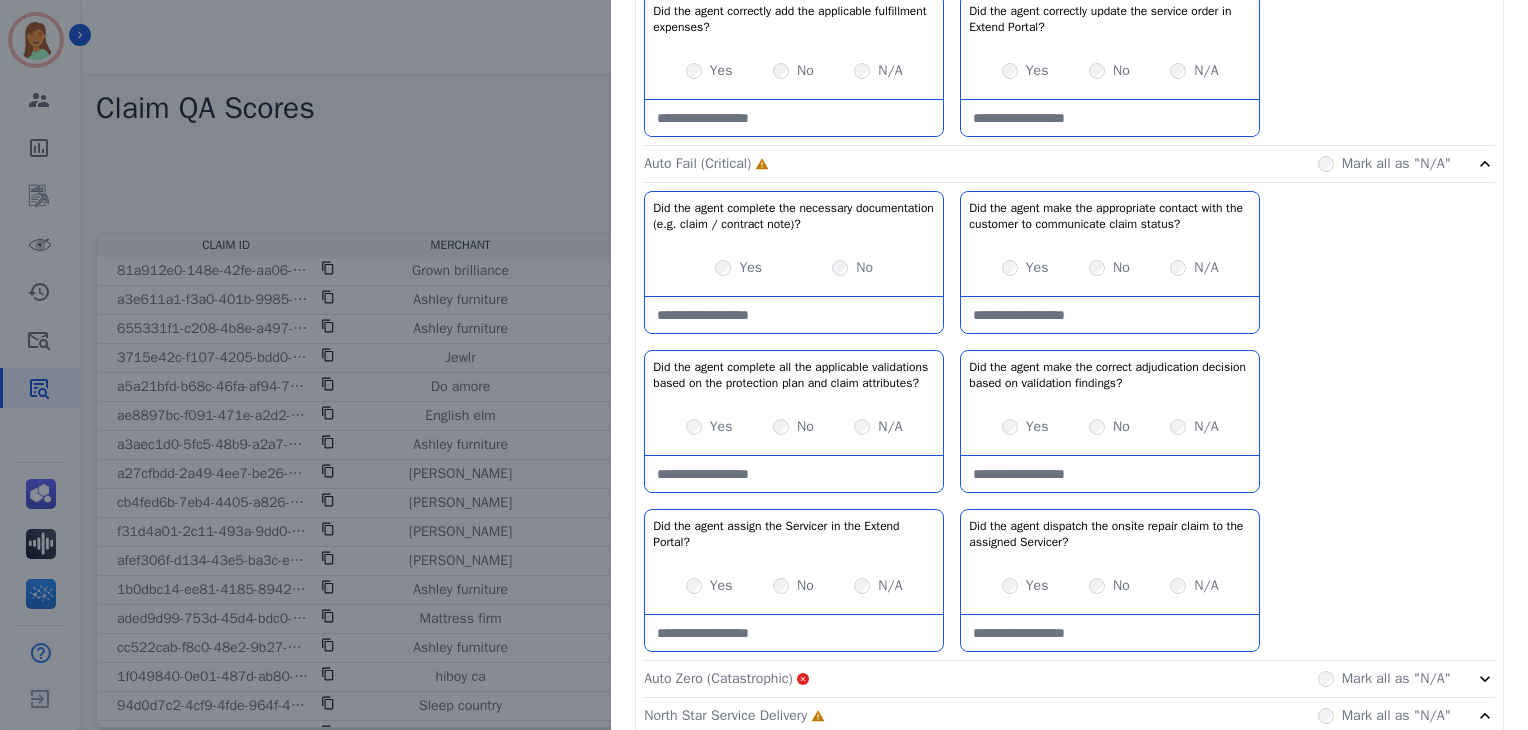 click at bounding box center (794, 315) 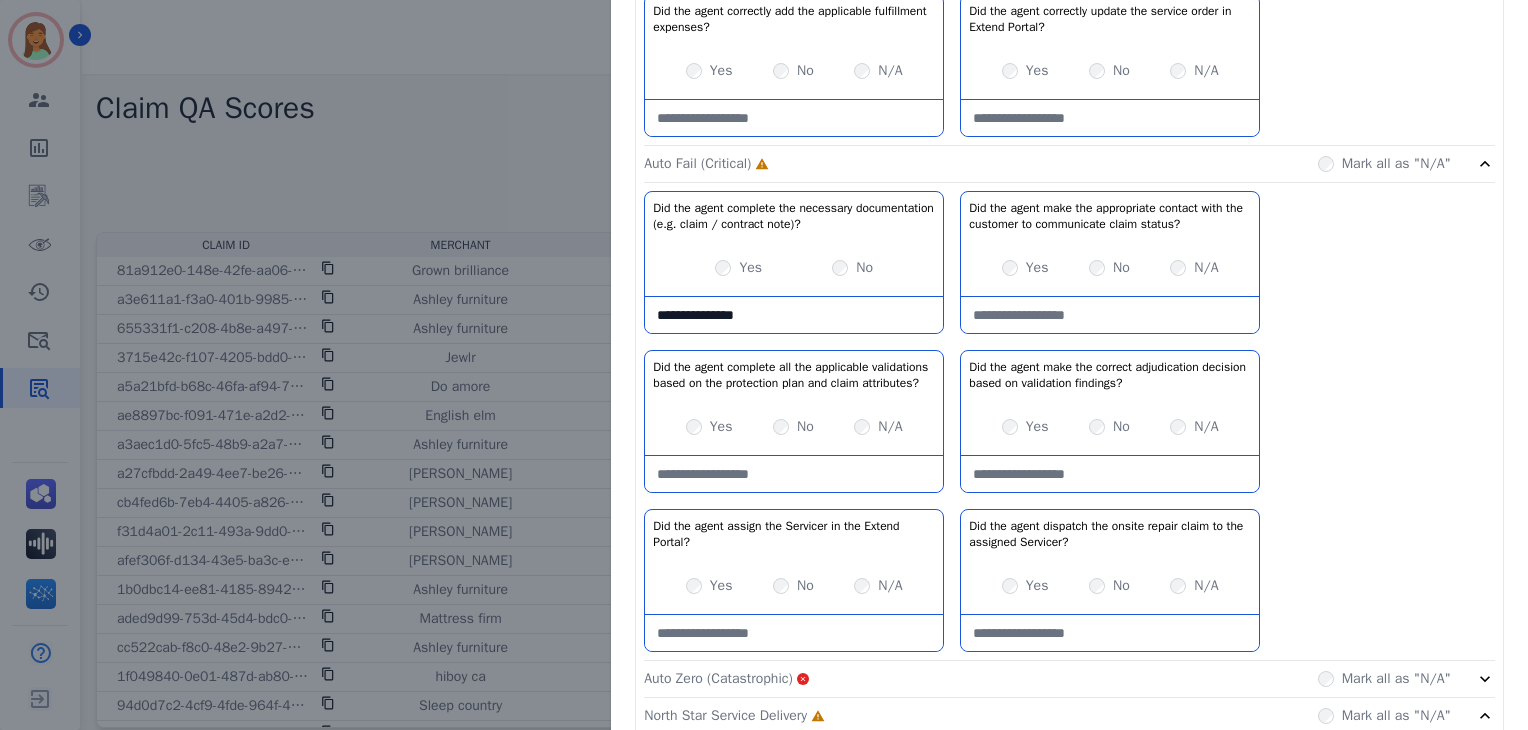 type on "**********" 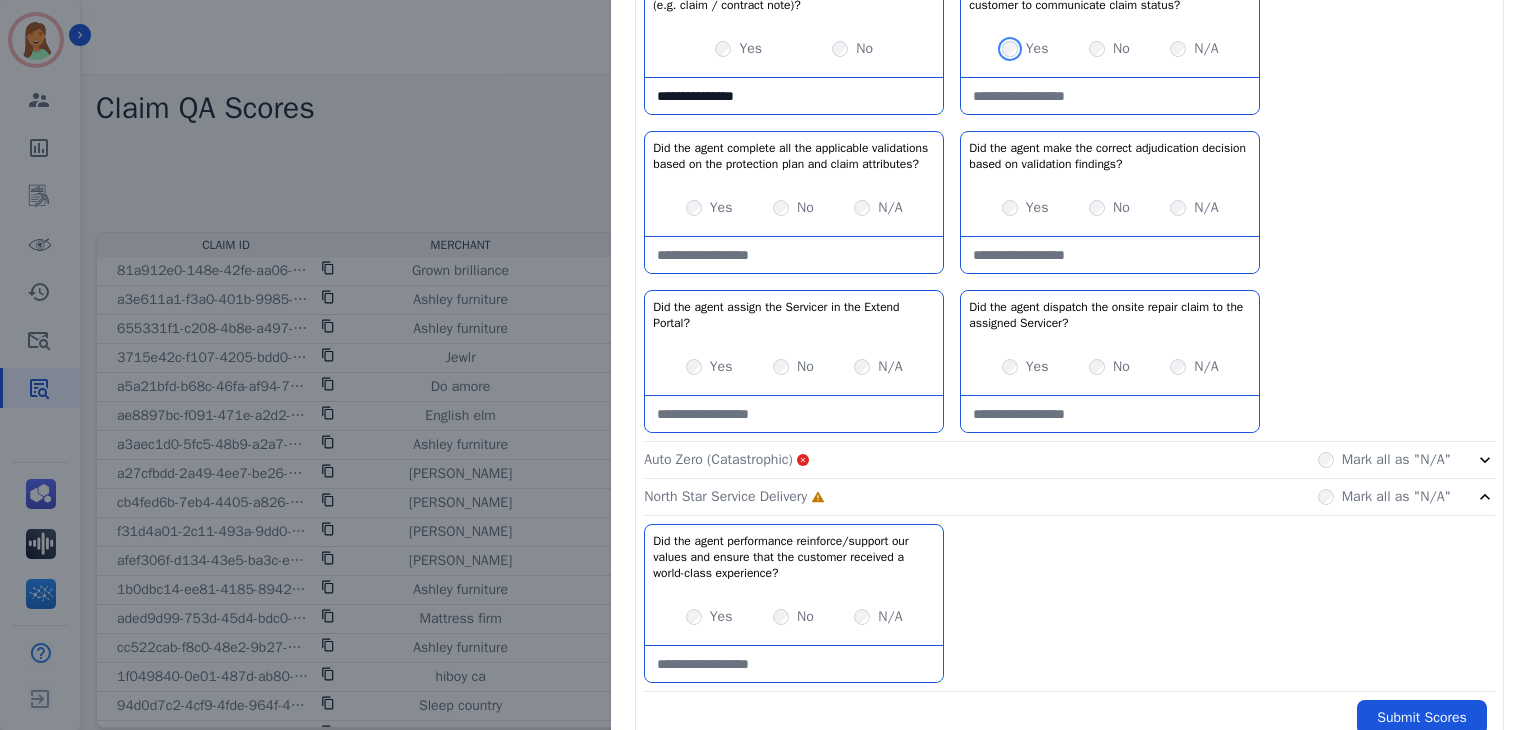 scroll, scrollTop: 1439, scrollLeft: 0, axis: vertical 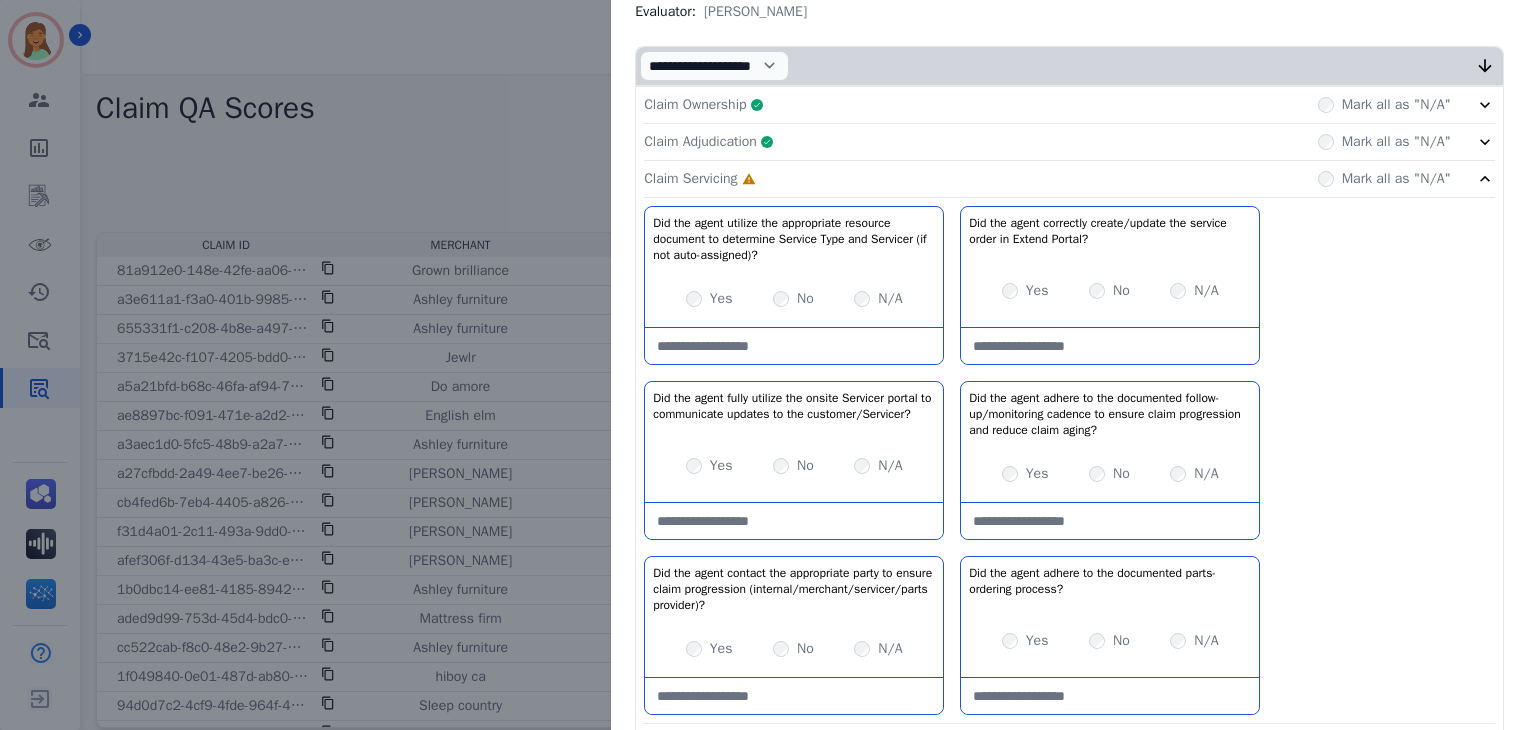 click at bounding box center [794, 346] 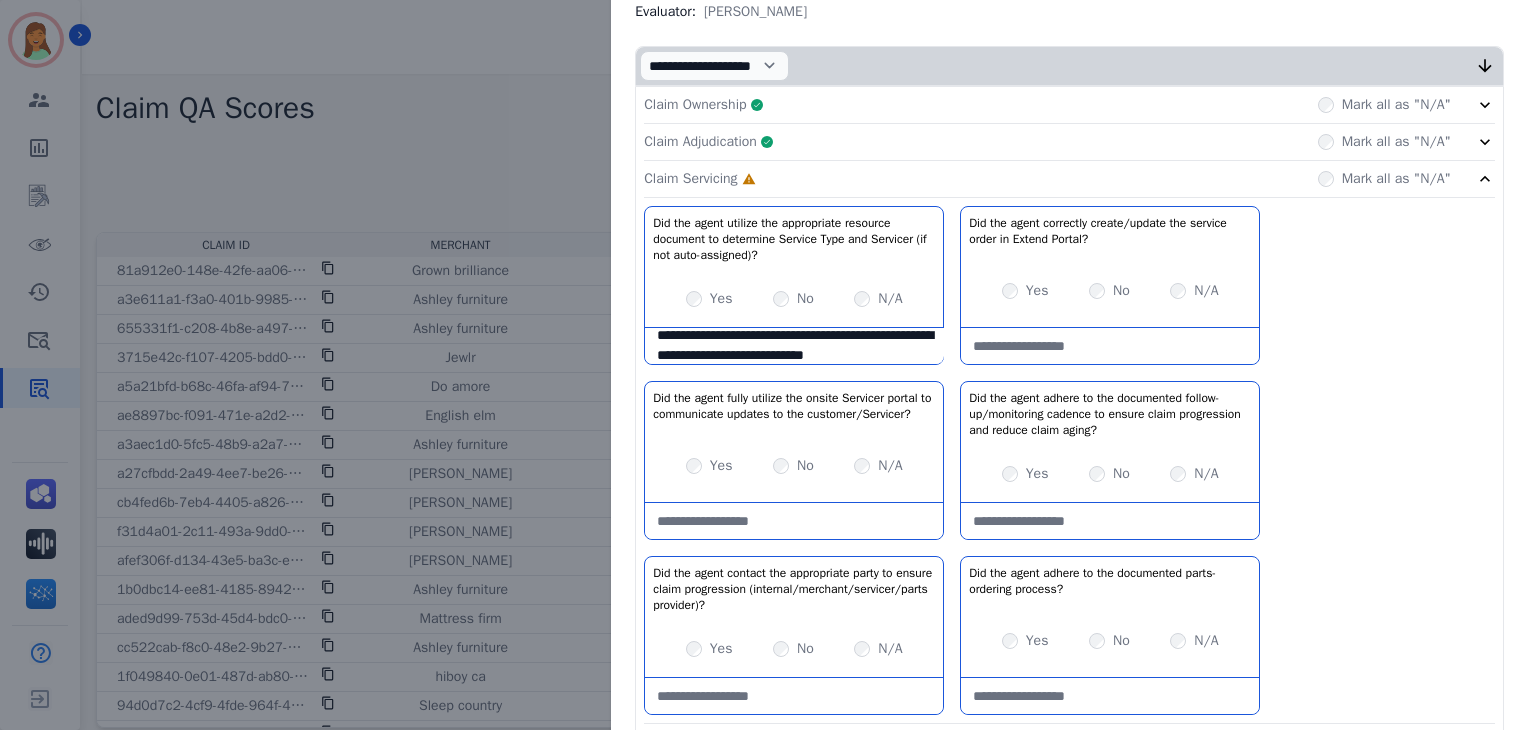 scroll, scrollTop: 31, scrollLeft: 0, axis: vertical 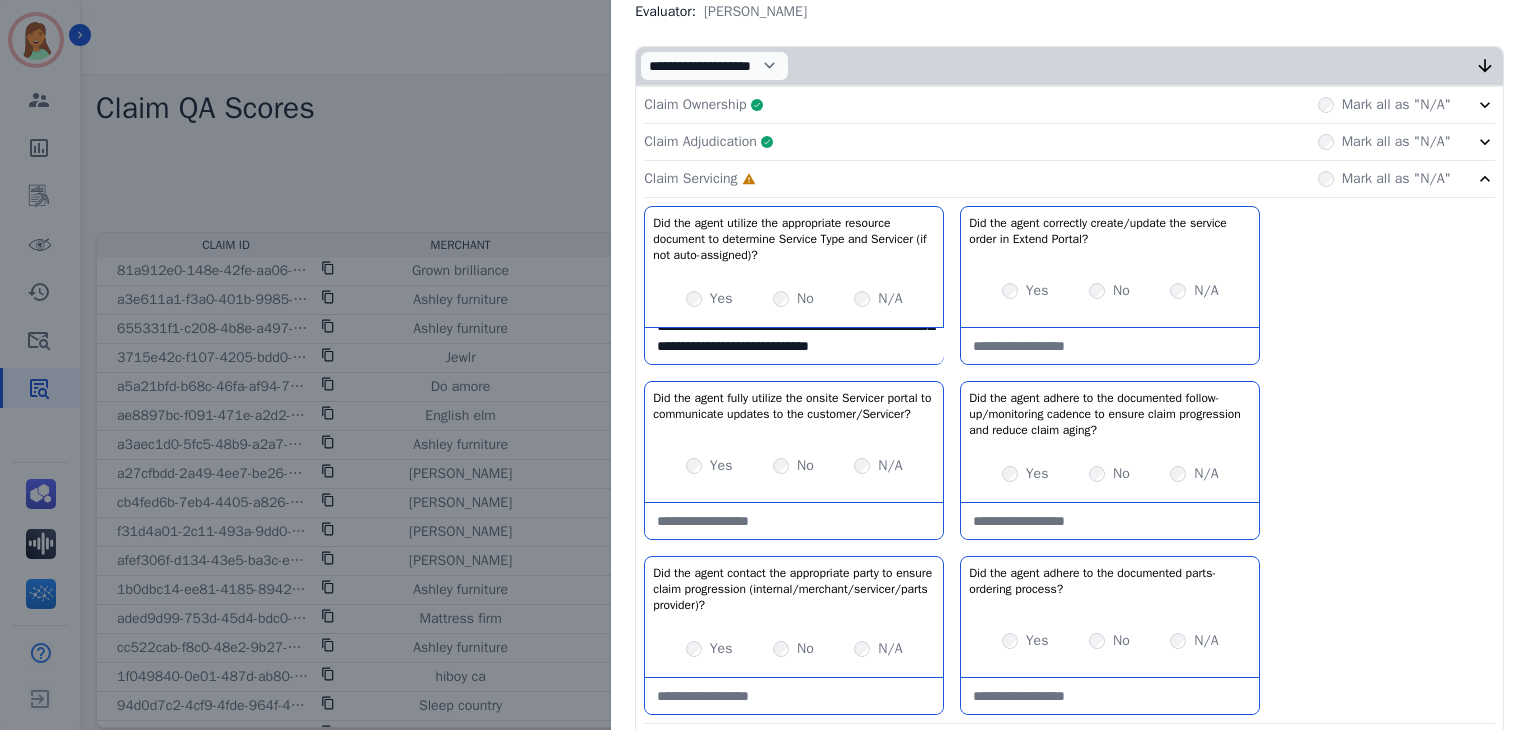 type on "**********" 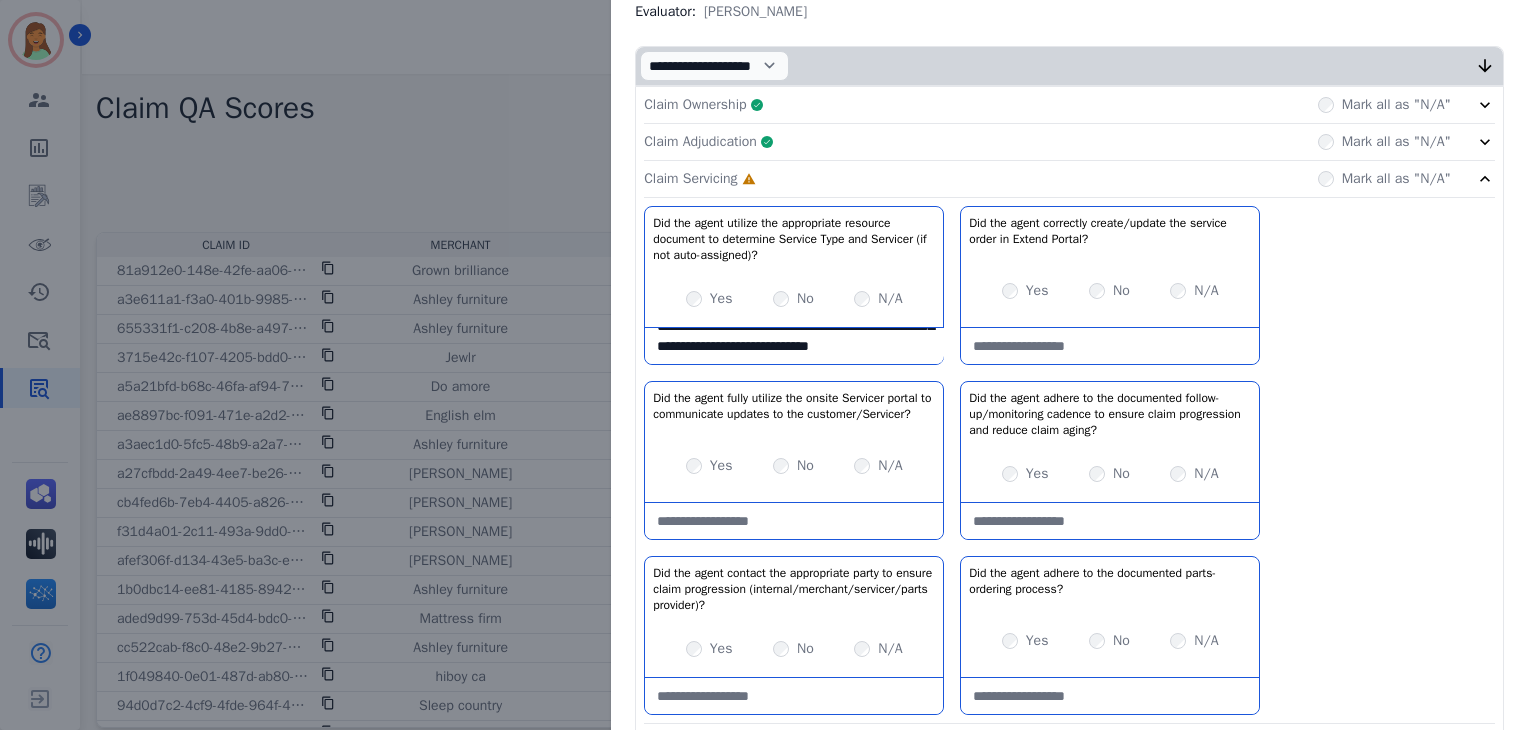 click on "Yes" at bounding box center [721, 466] 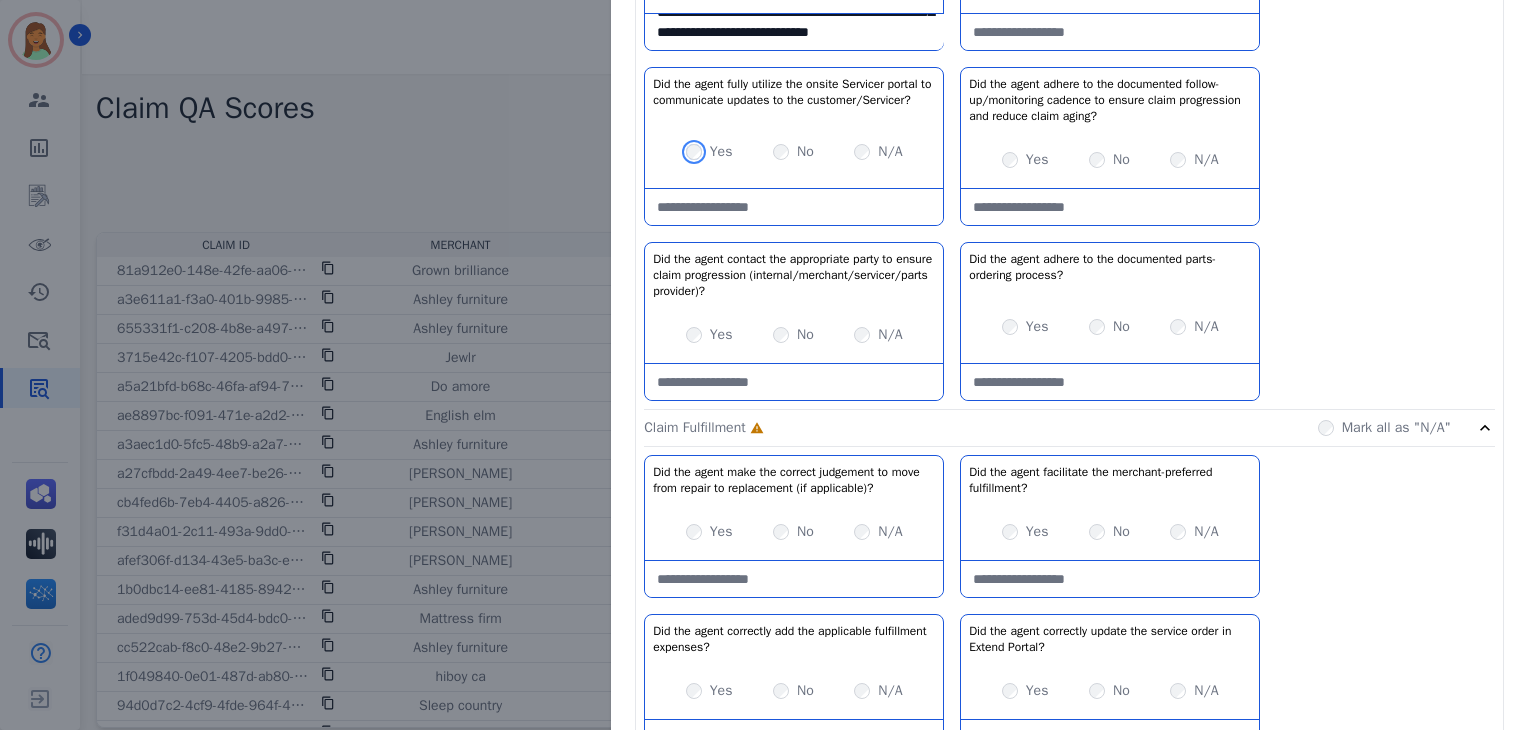 scroll, scrollTop: 594, scrollLeft: 0, axis: vertical 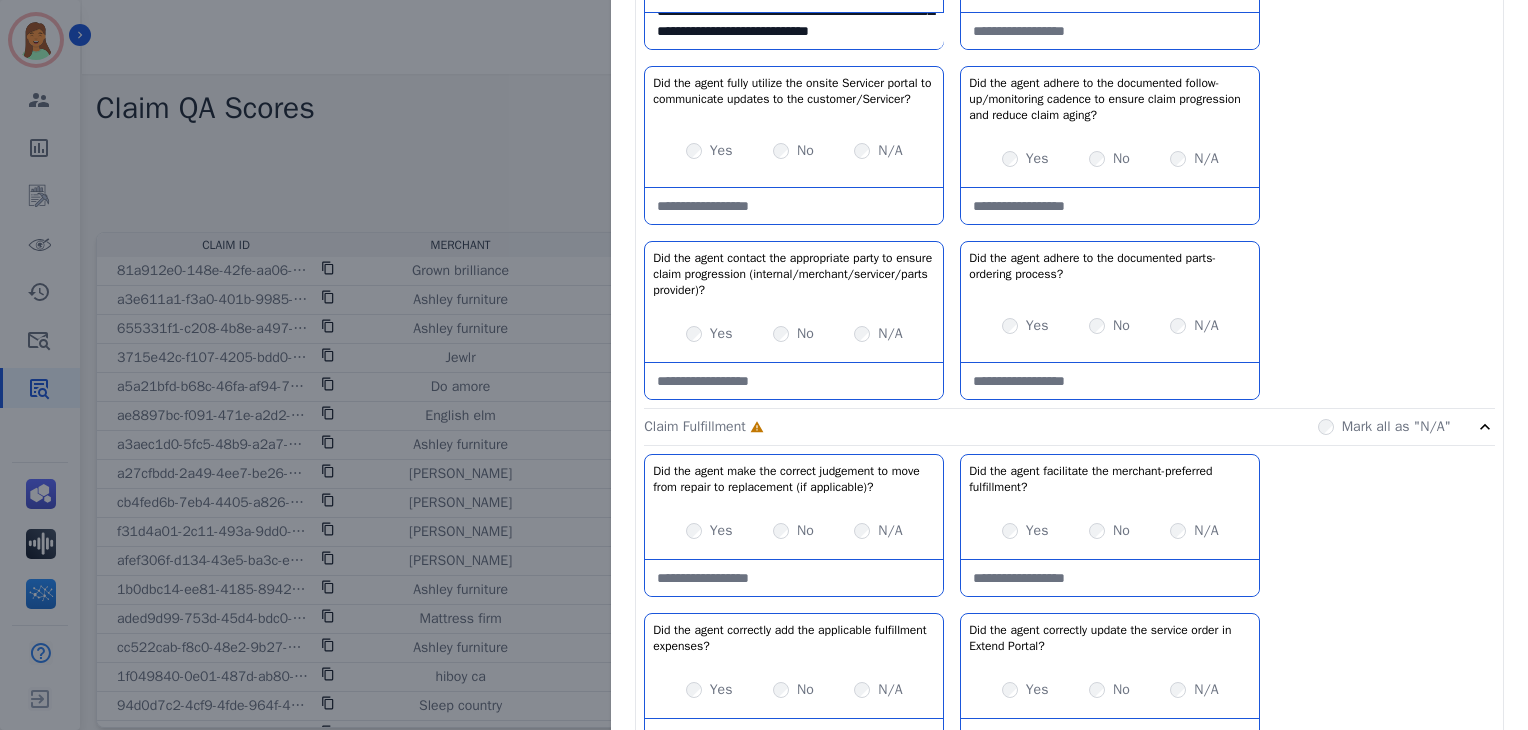 click on "No" at bounding box center (1109, 159) 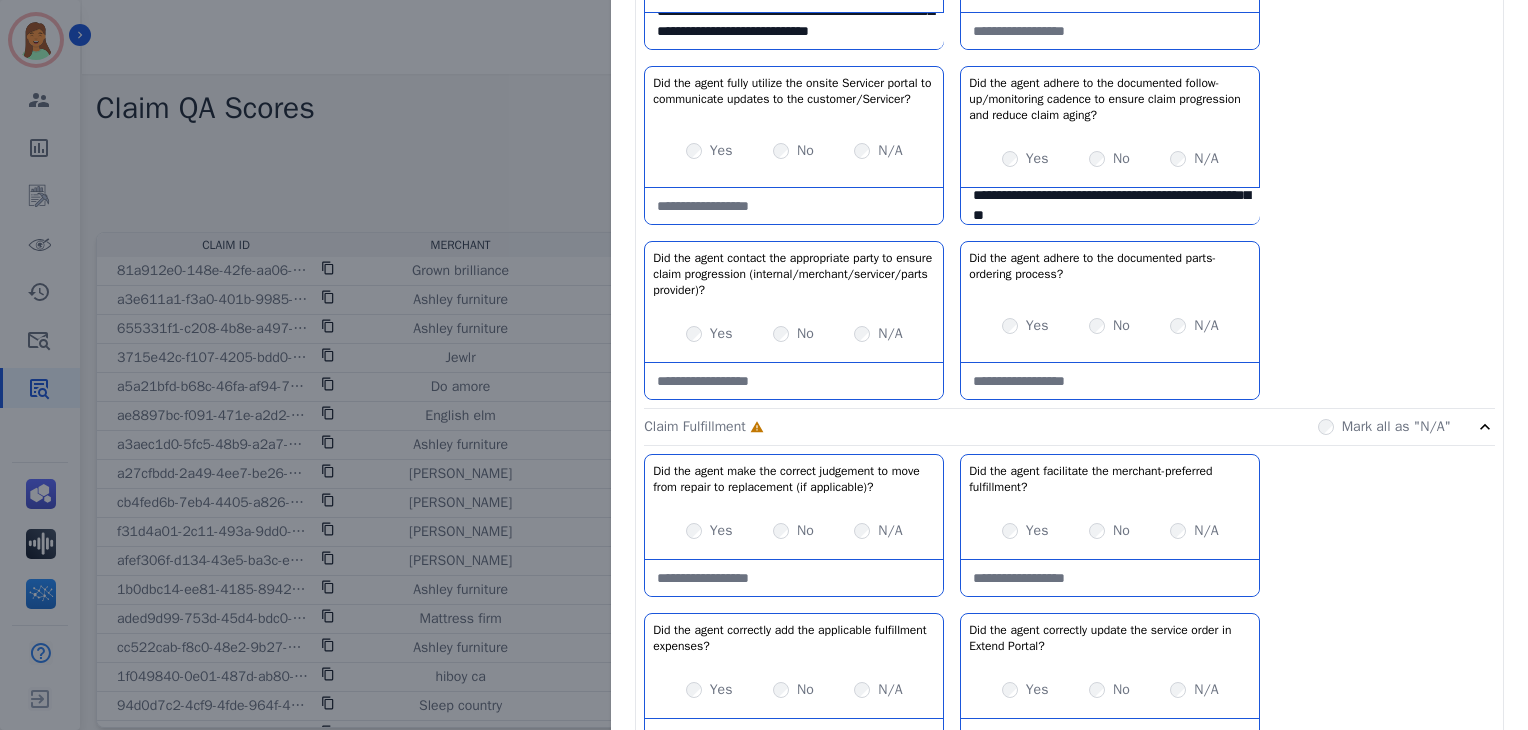 scroll, scrollTop: 71, scrollLeft: 0, axis: vertical 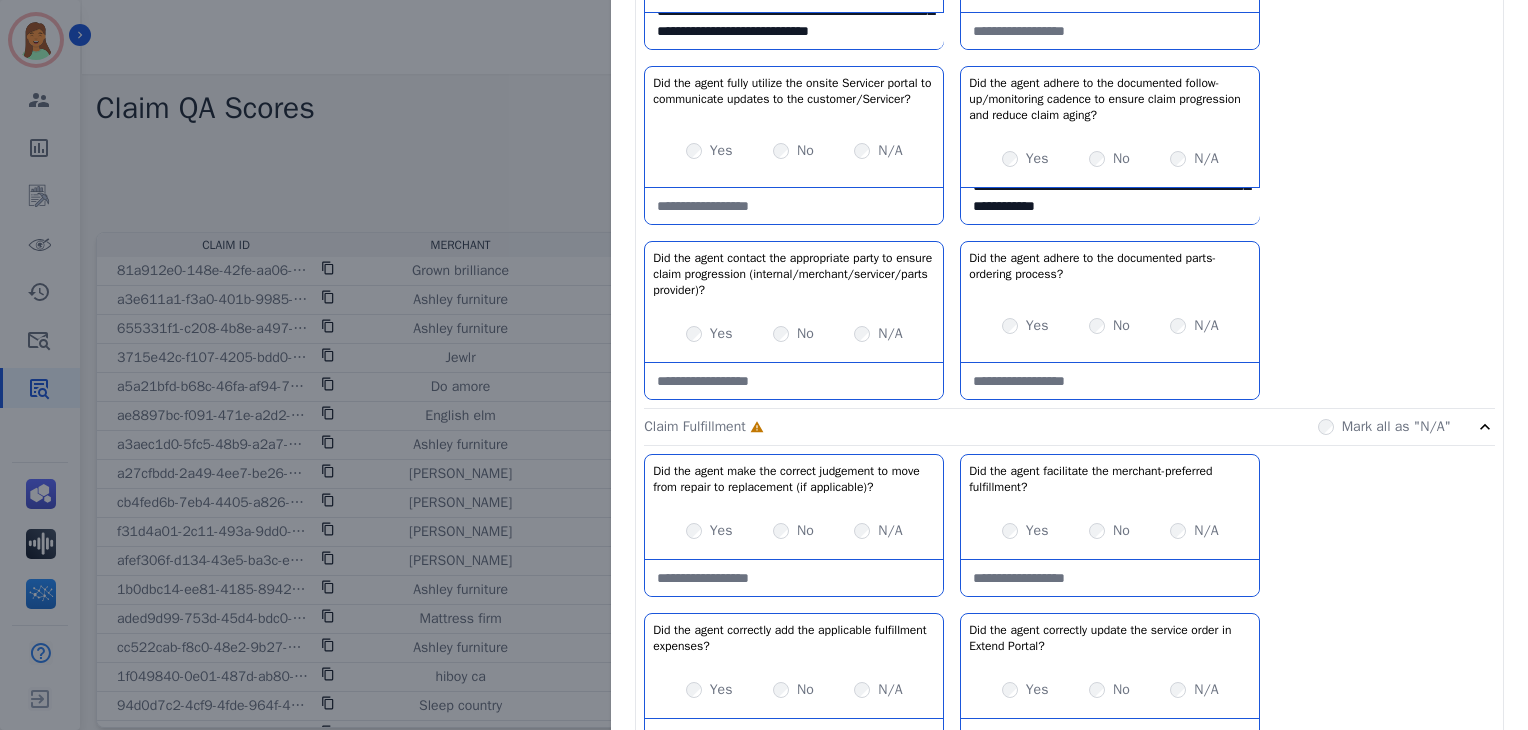 click on "**********" at bounding box center [1110, 206] 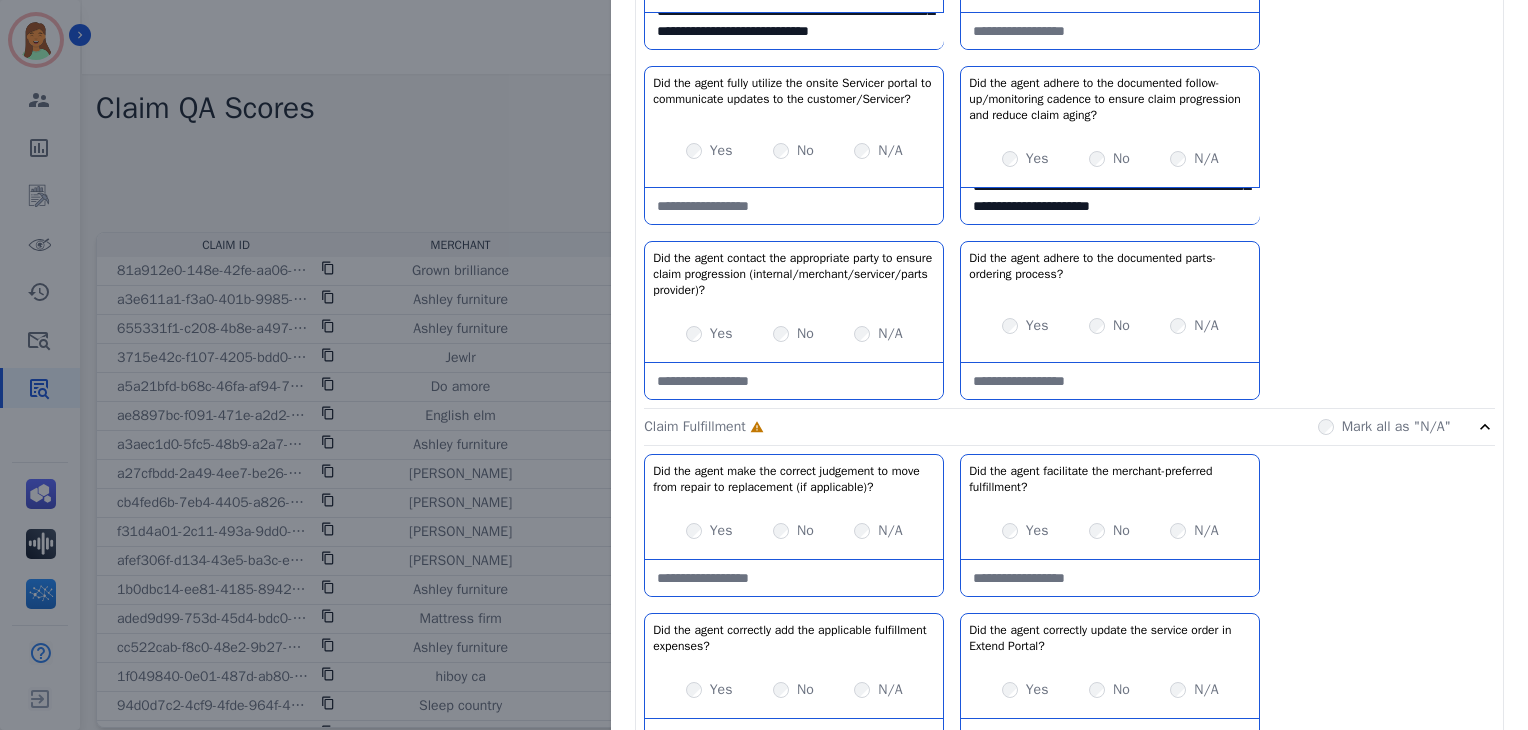 scroll, scrollTop: 111, scrollLeft: 0, axis: vertical 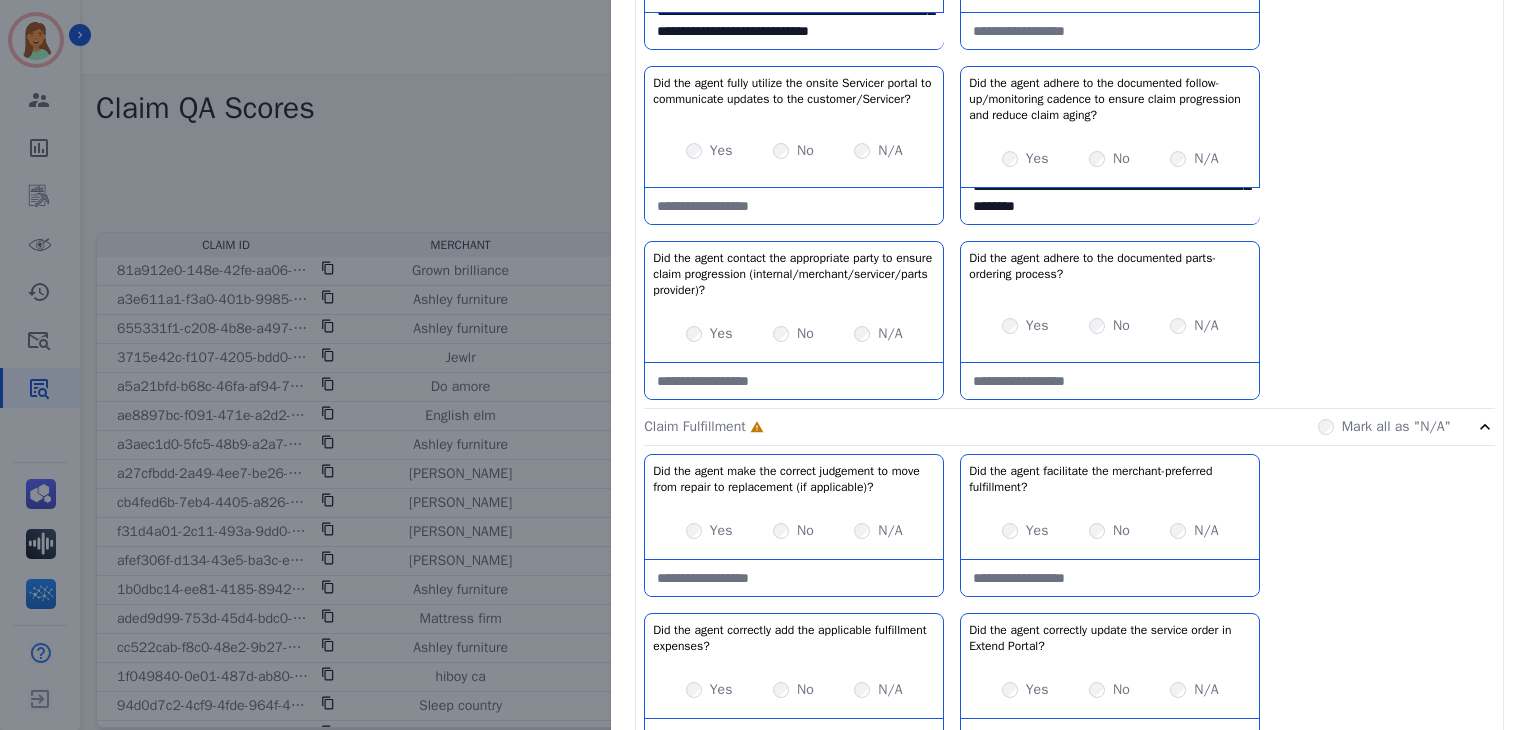type on "**********" 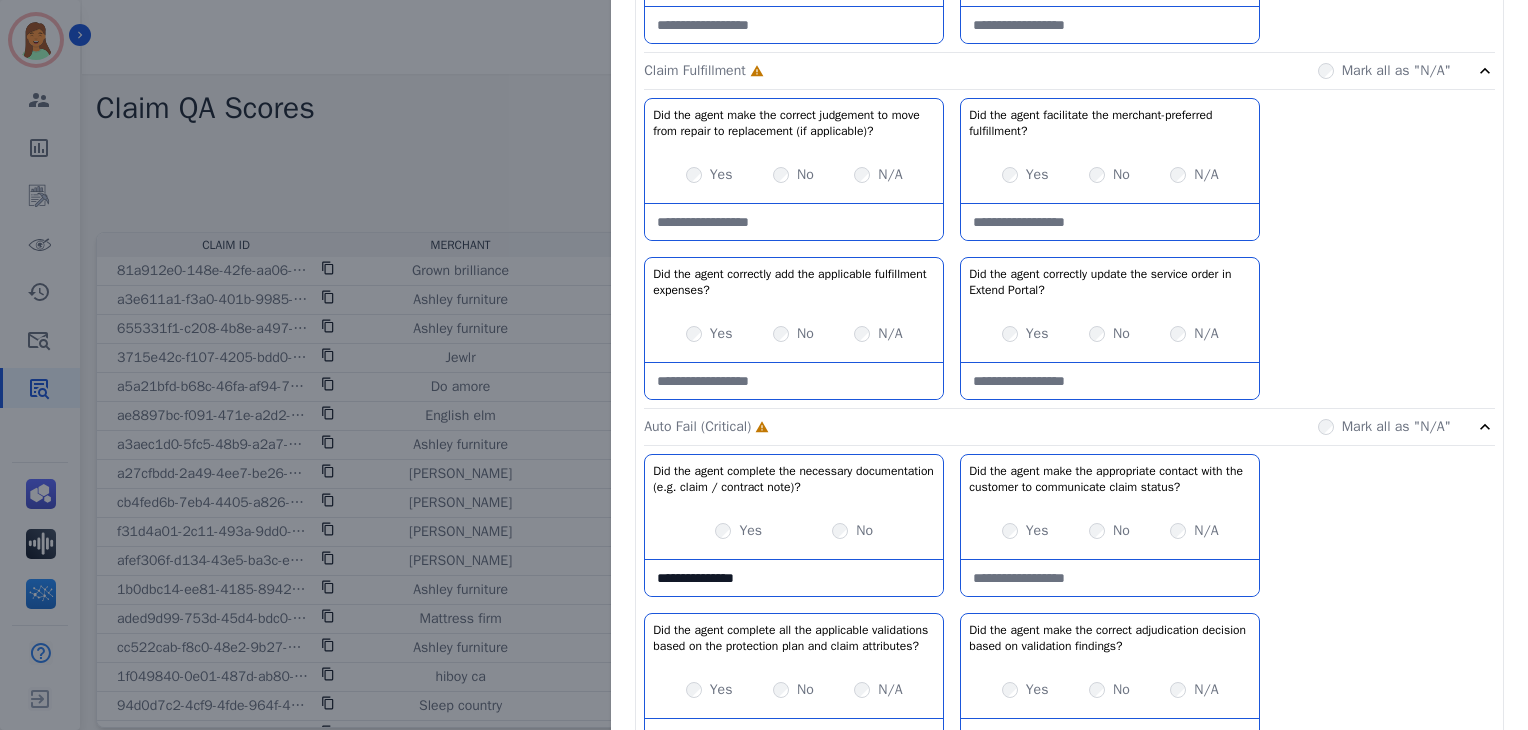 scroll, scrollTop: 954, scrollLeft: 0, axis: vertical 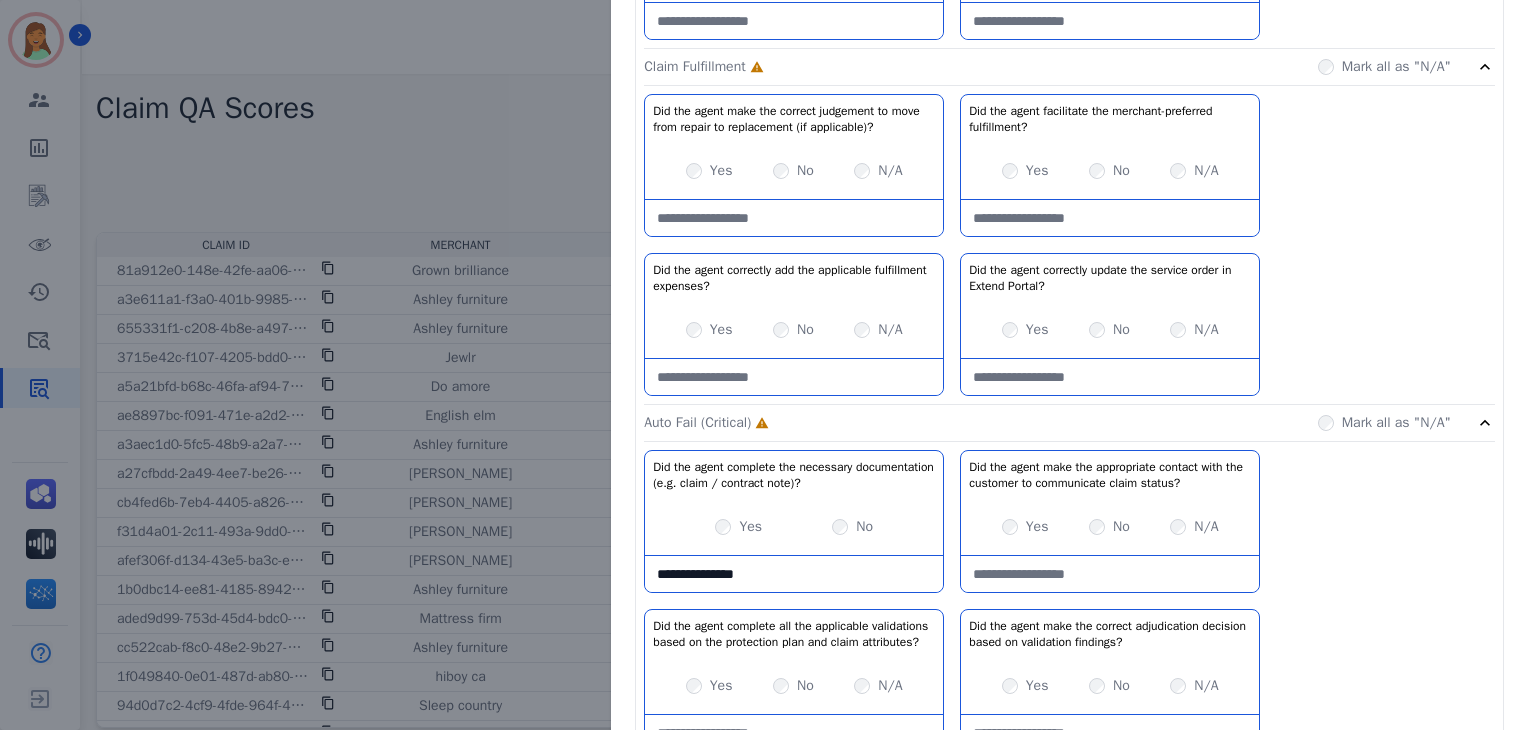 click on "Yes" at bounding box center (1037, 171) 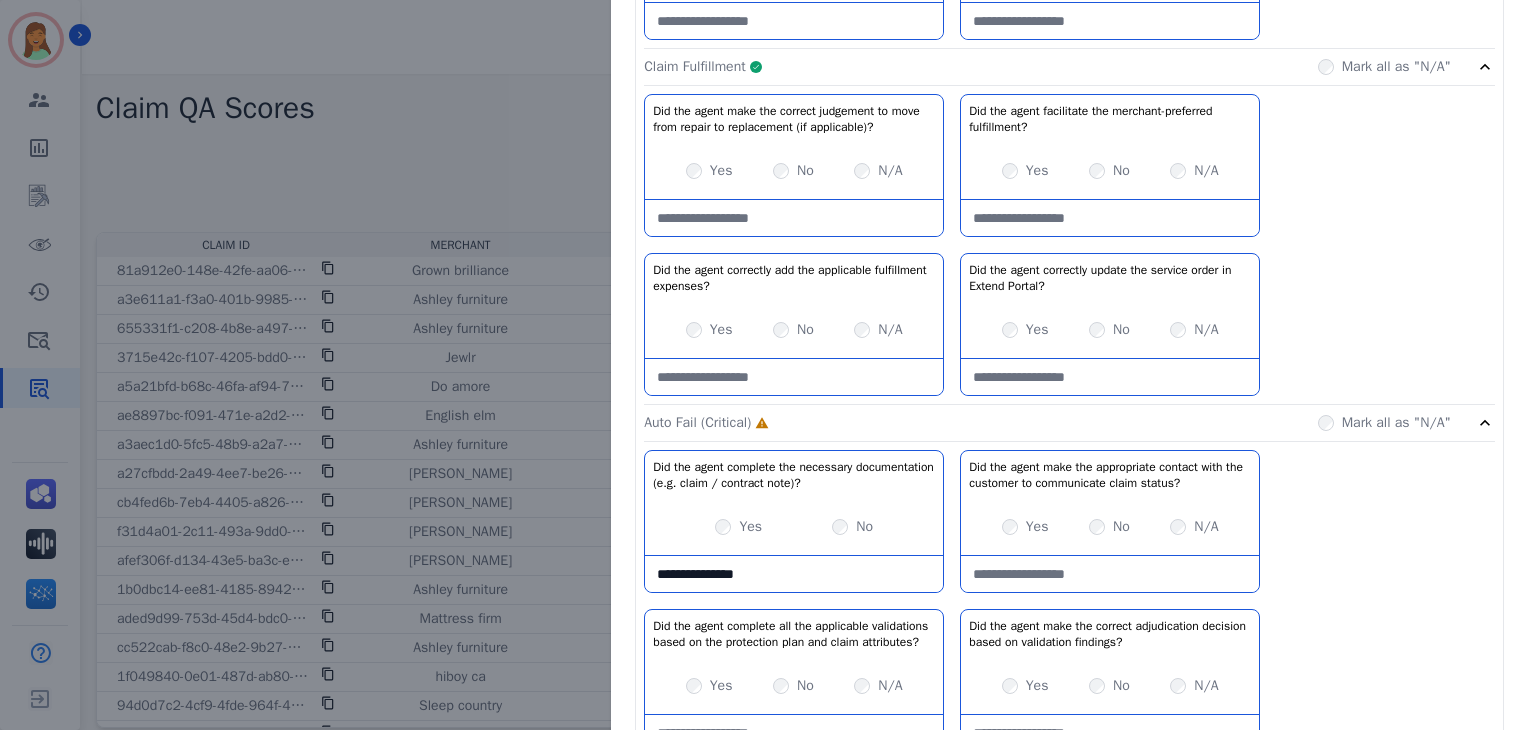 click on "Claim Fulfillment     Complete         Mark all as "N/A"" 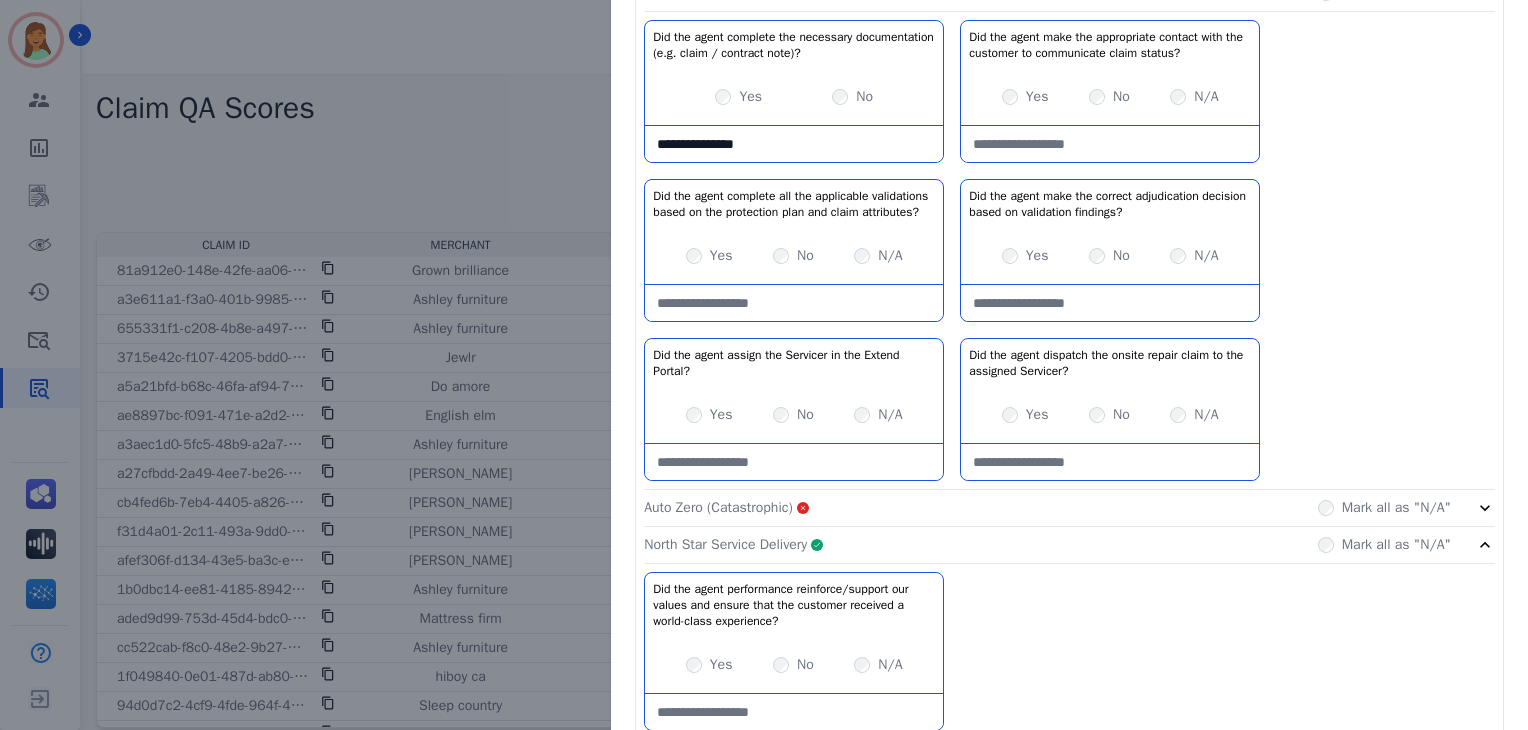 scroll, scrollTop: 1066, scrollLeft: 0, axis: vertical 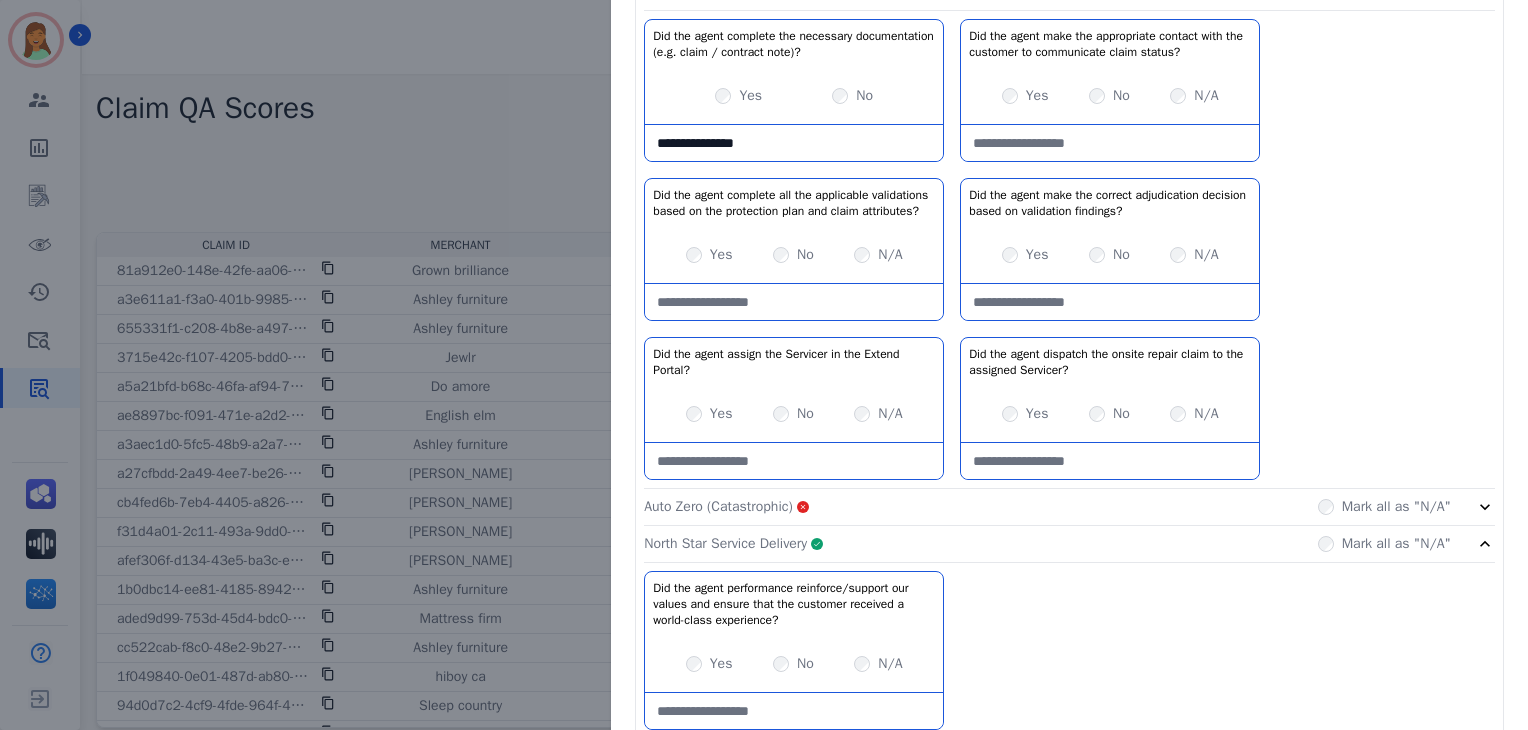 click on "Yes     No     N/A" at bounding box center (1110, 414) 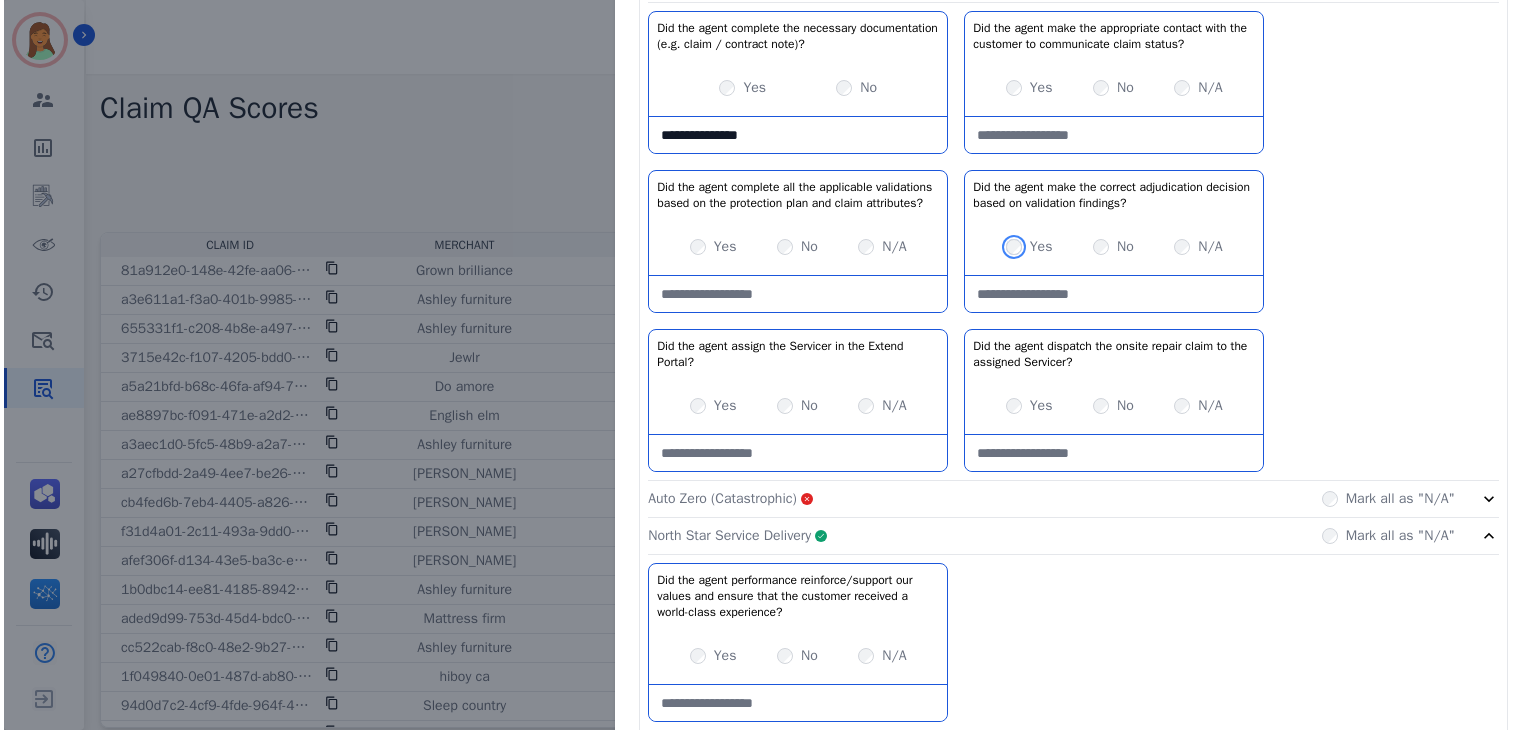 scroll, scrollTop: 1161, scrollLeft: 0, axis: vertical 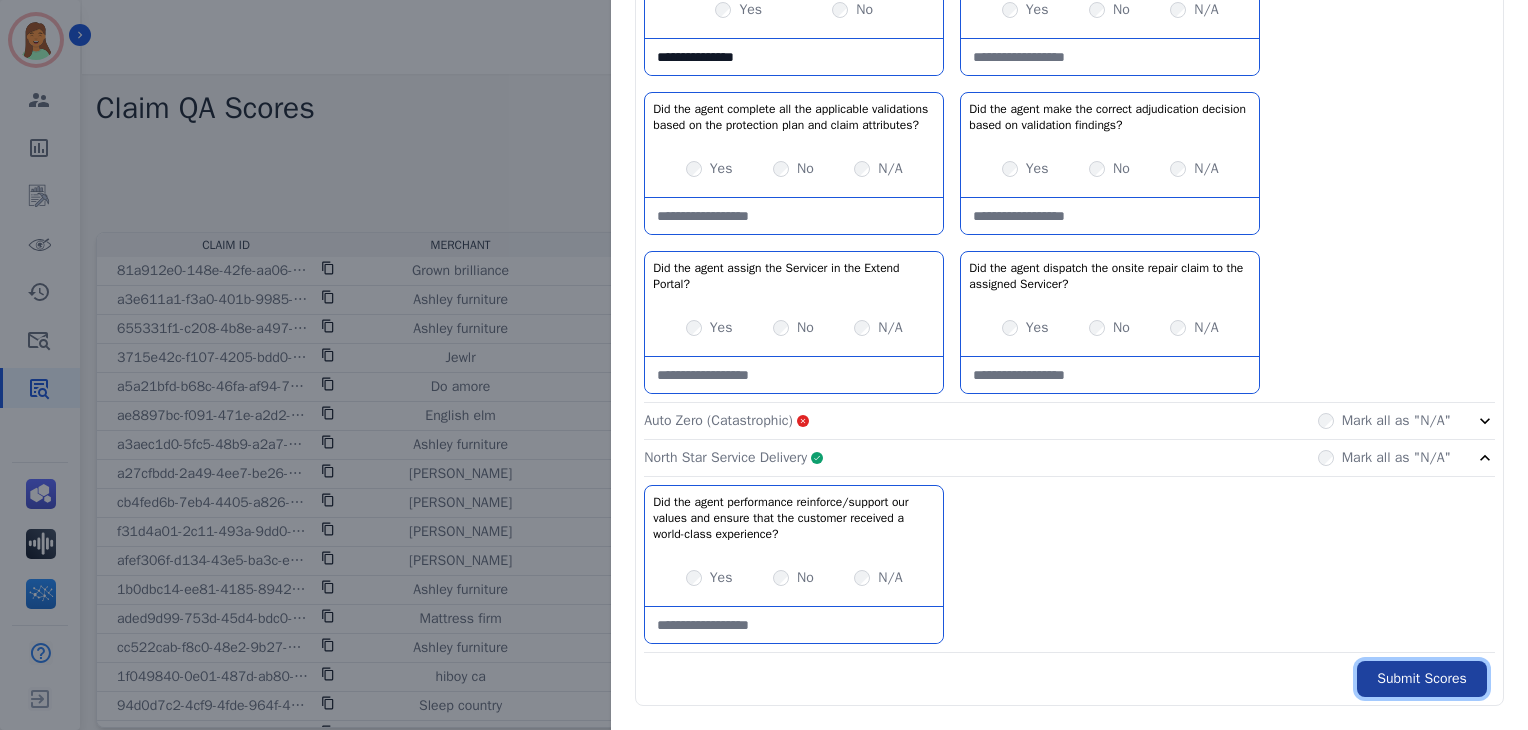 click on "Submit Scores" at bounding box center (1422, 679) 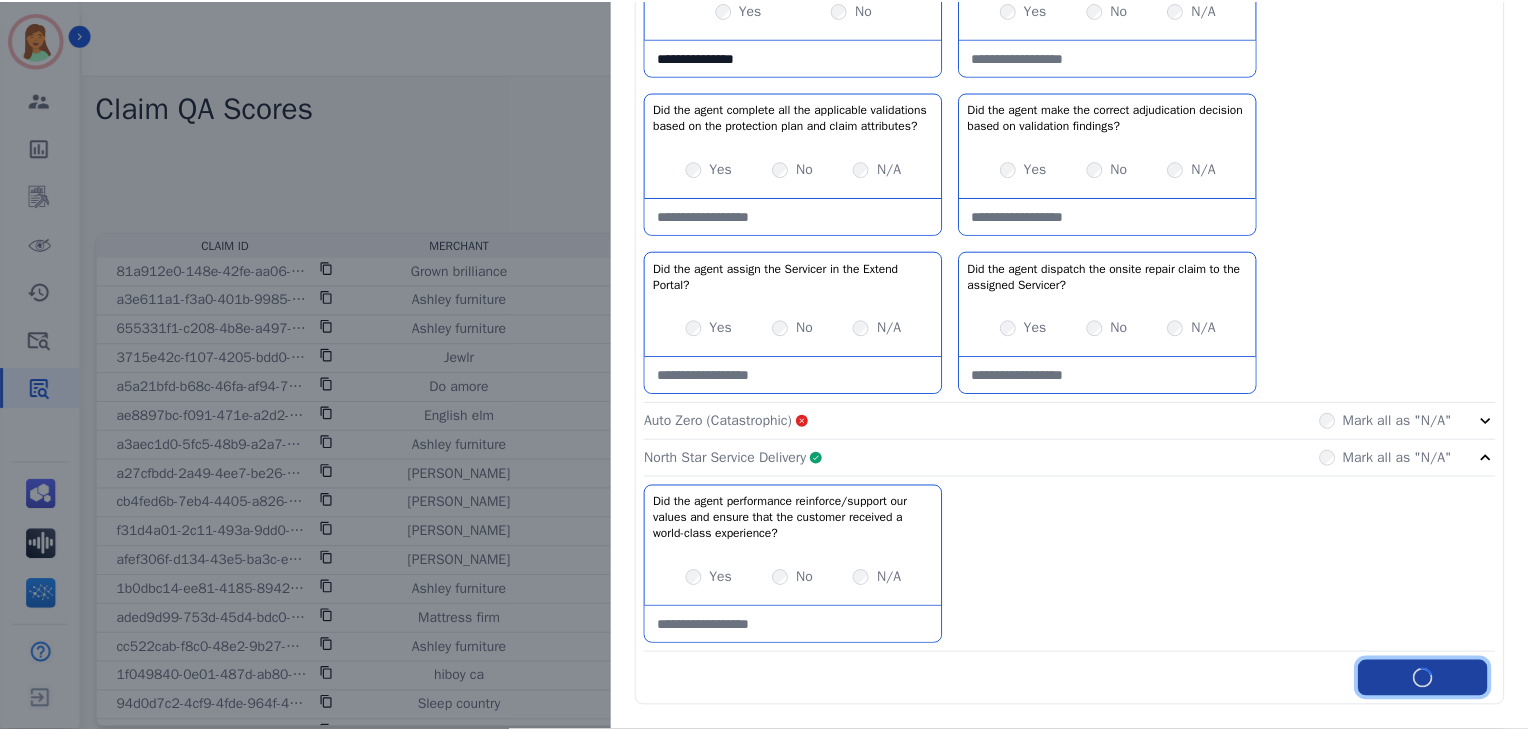 scroll, scrollTop: 1273, scrollLeft: 0, axis: vertical 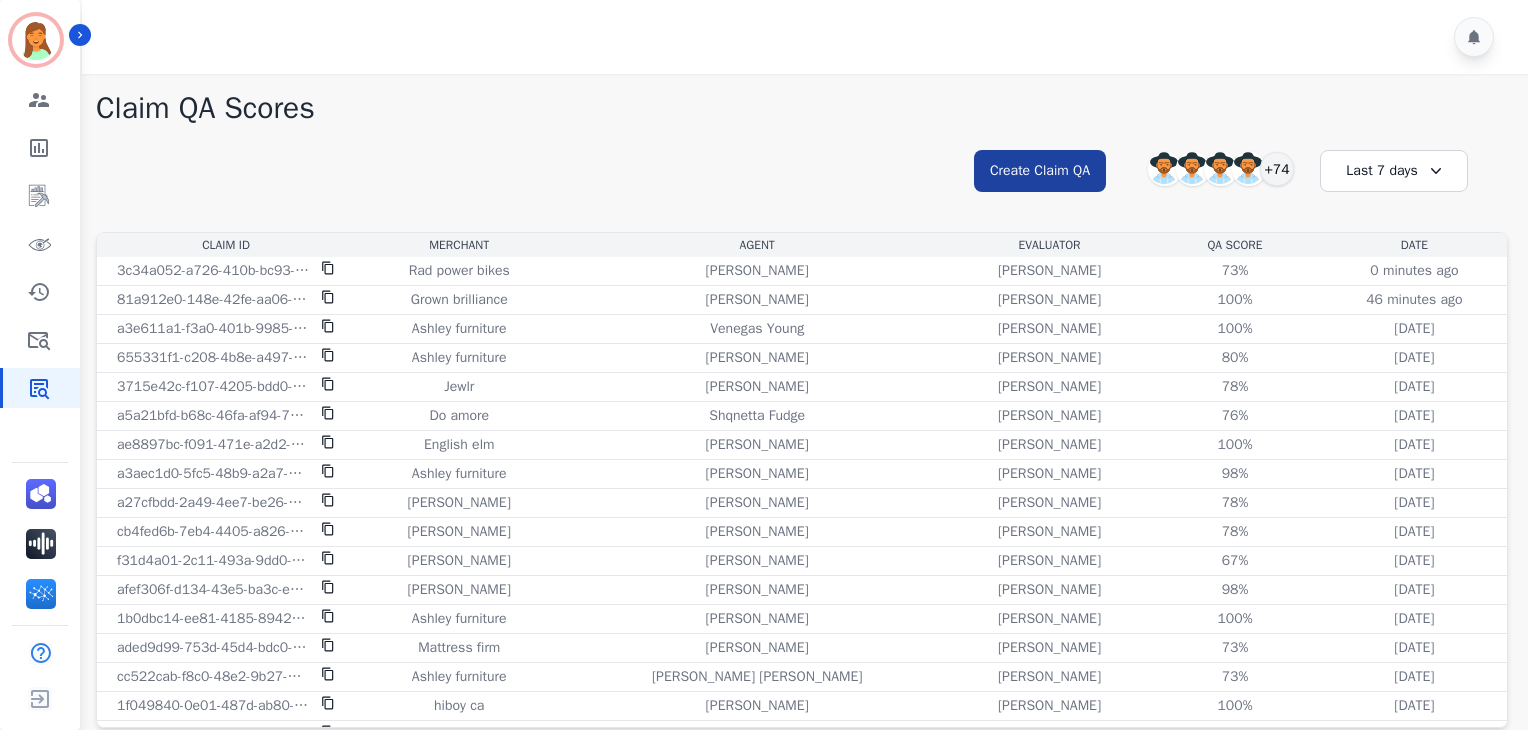click on "Create Claim QA" at bounding box center [1040, 171] 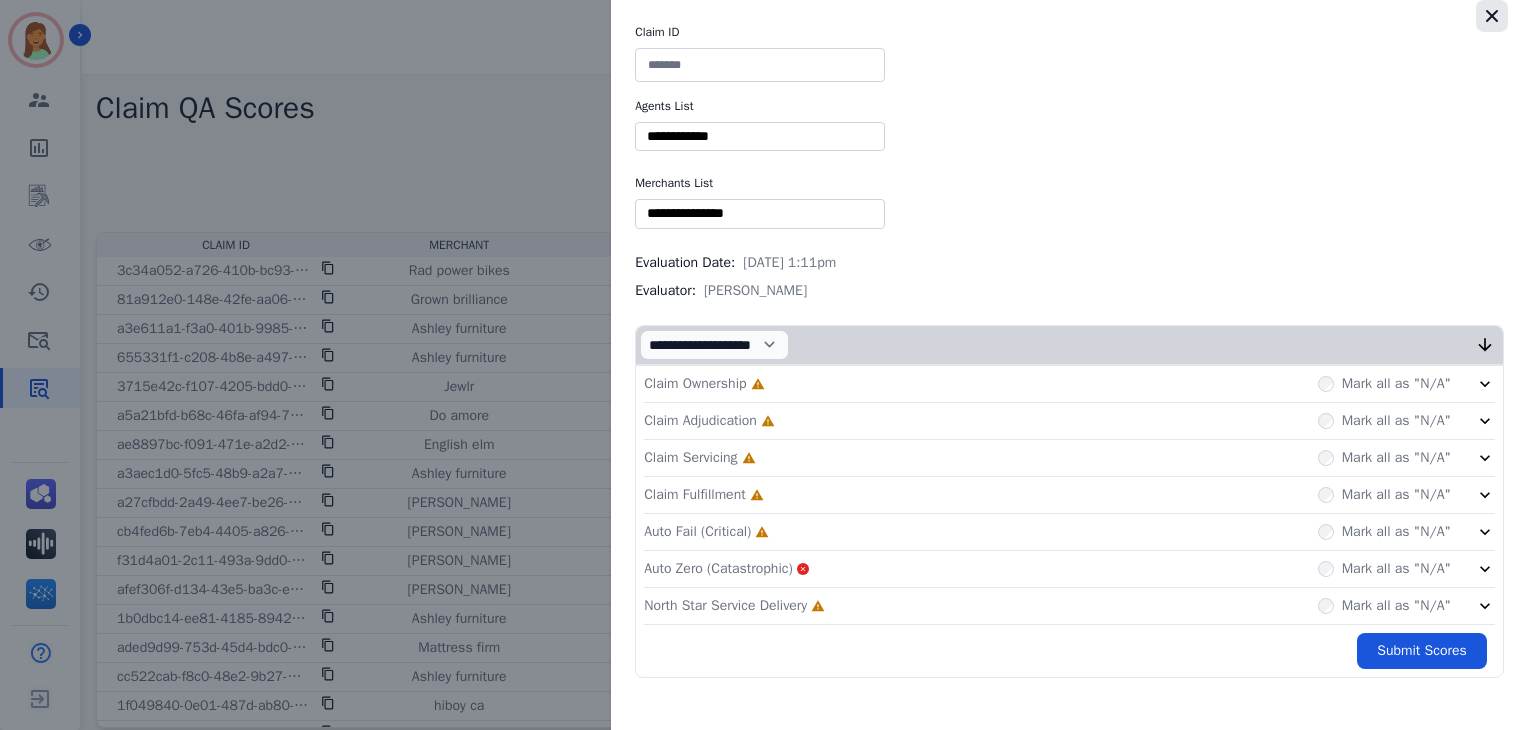 click 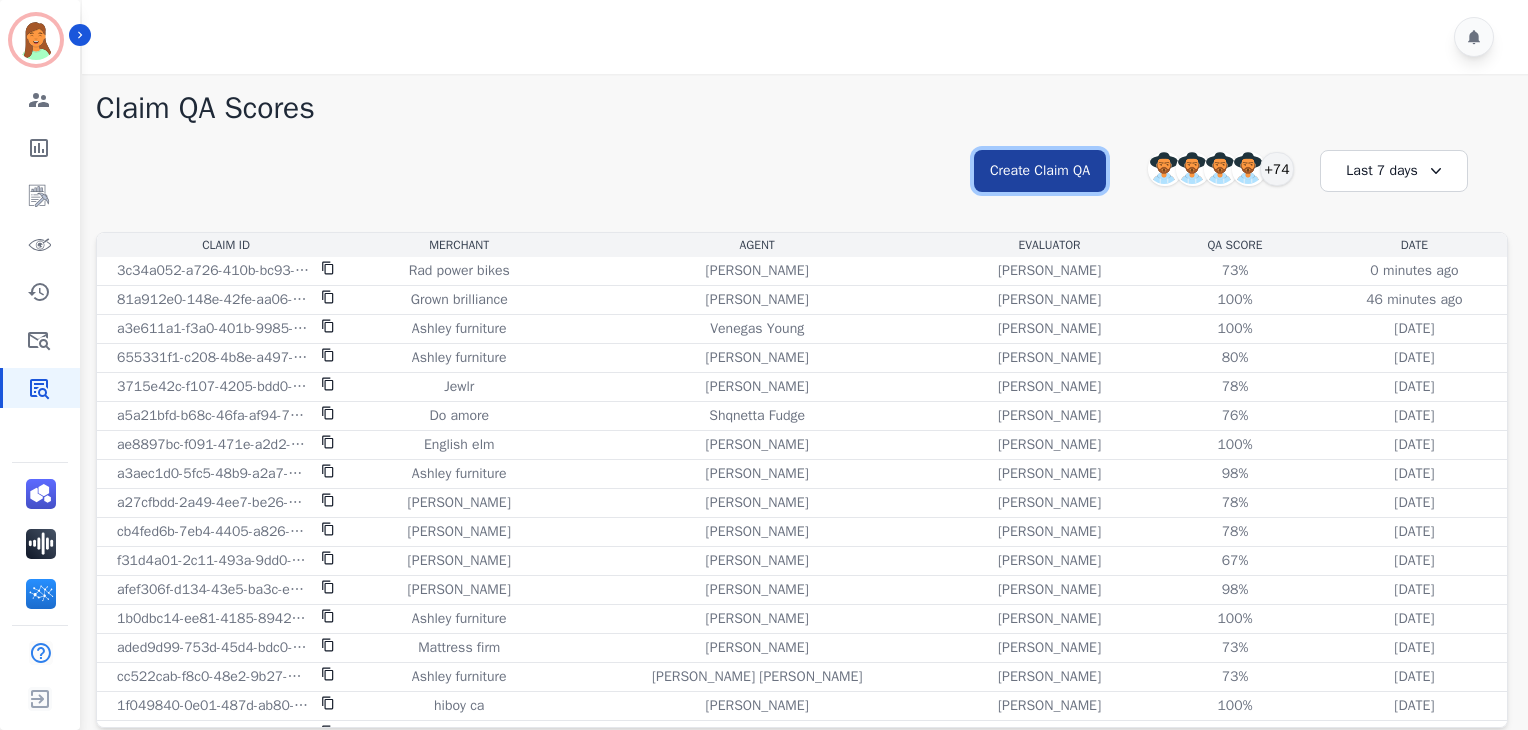 click on "Create Claim QA" at bounding box center (1040, 171) 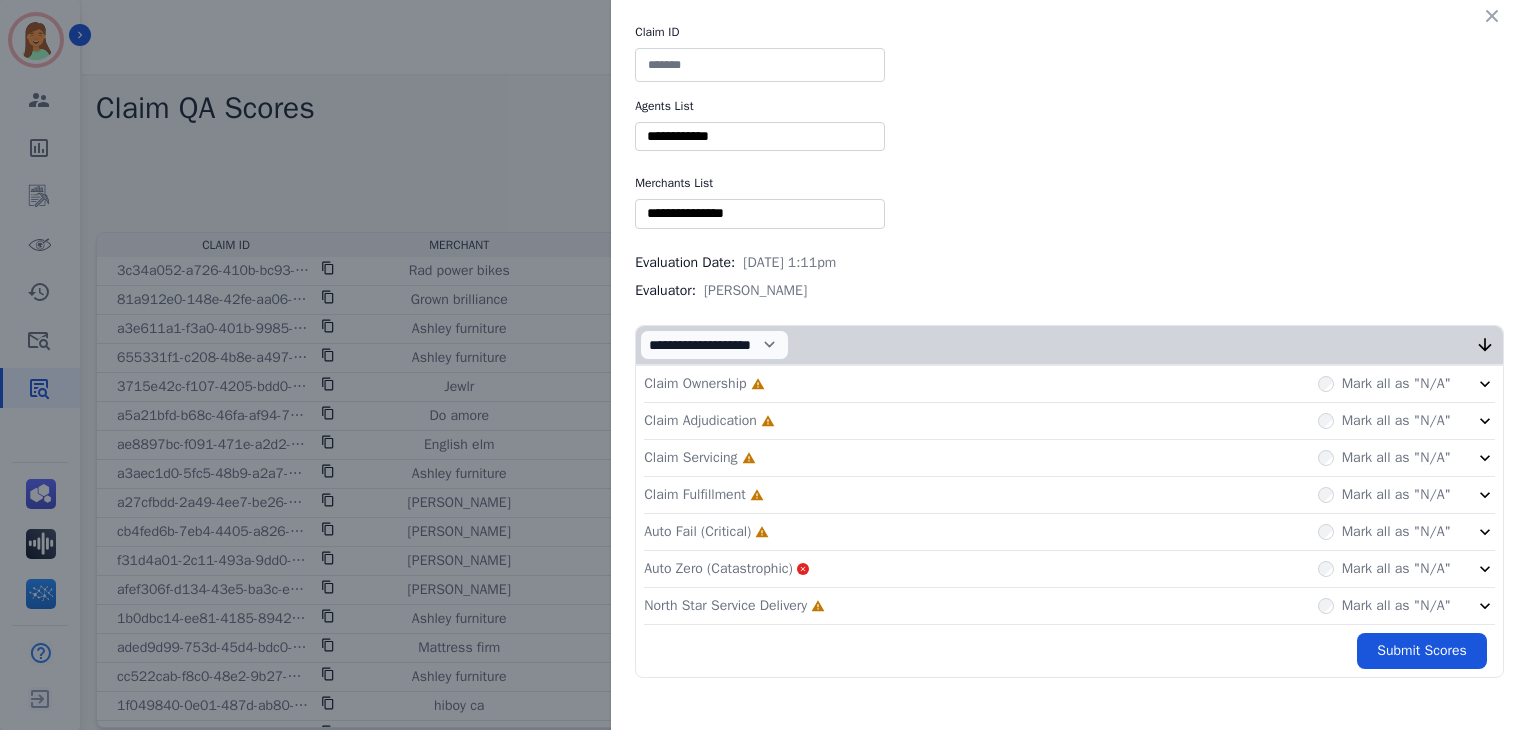 click 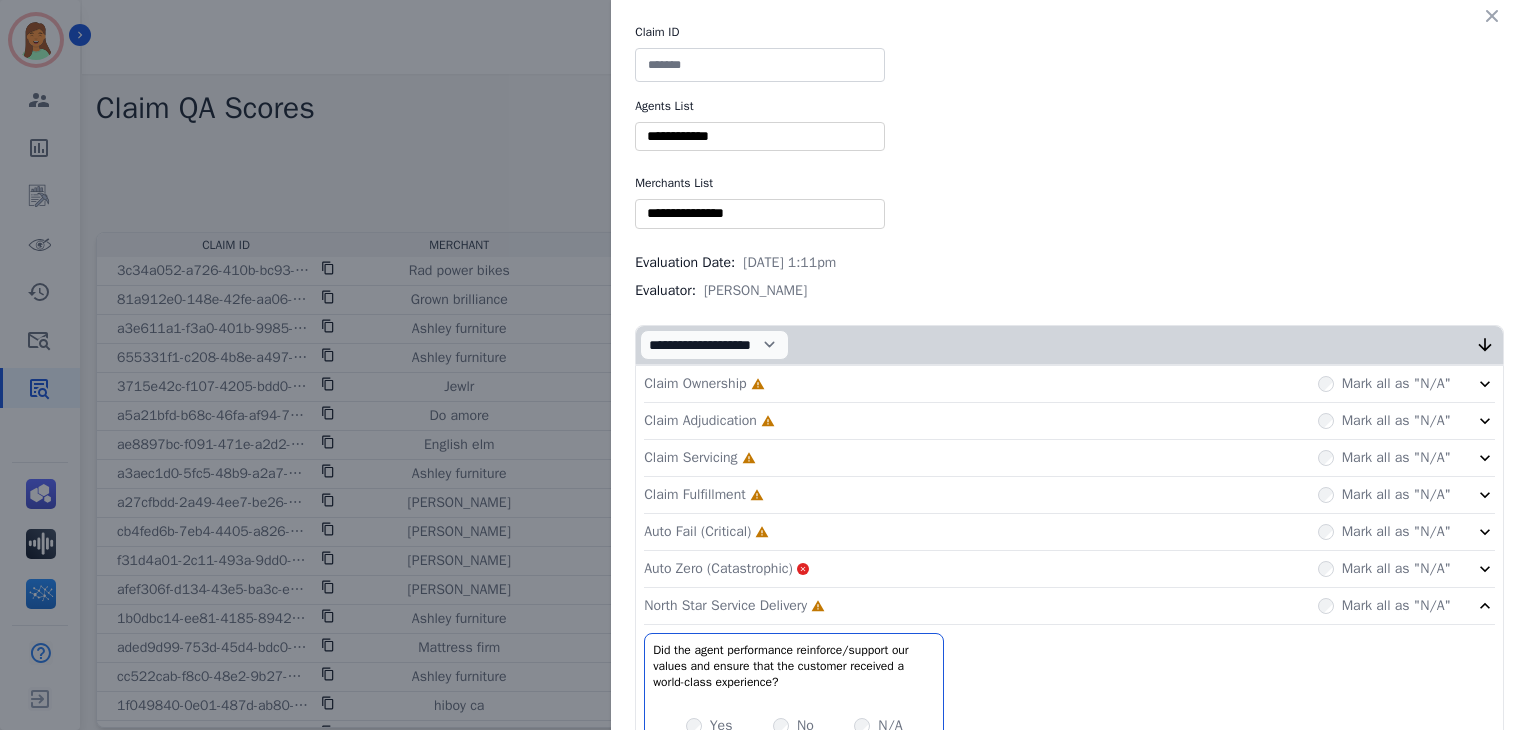 click on "Auto Fail (Critical)     Incomplete         Mark all as "N/A"" 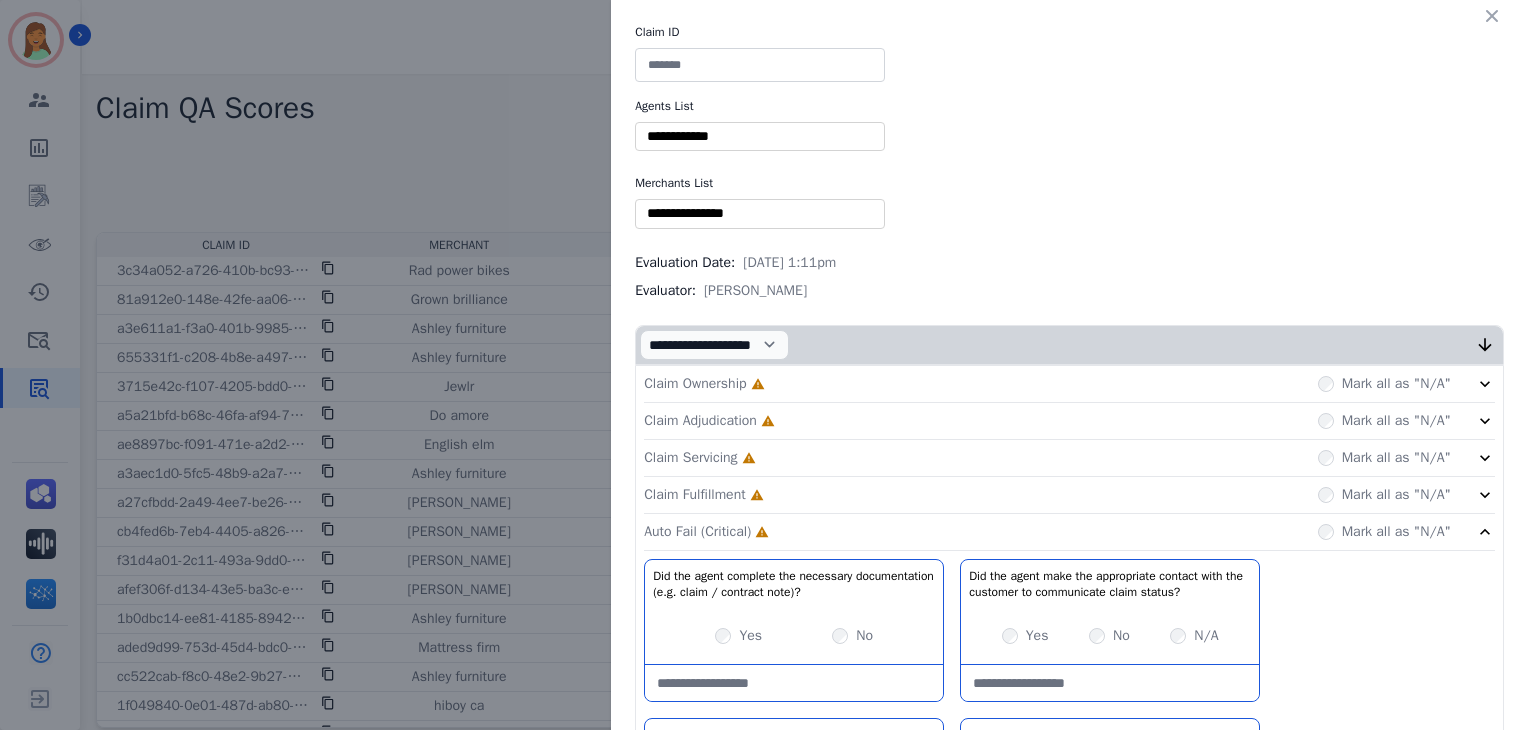 click on "Claim Fulfillment     Incomplete         Mark all as "N/A"" 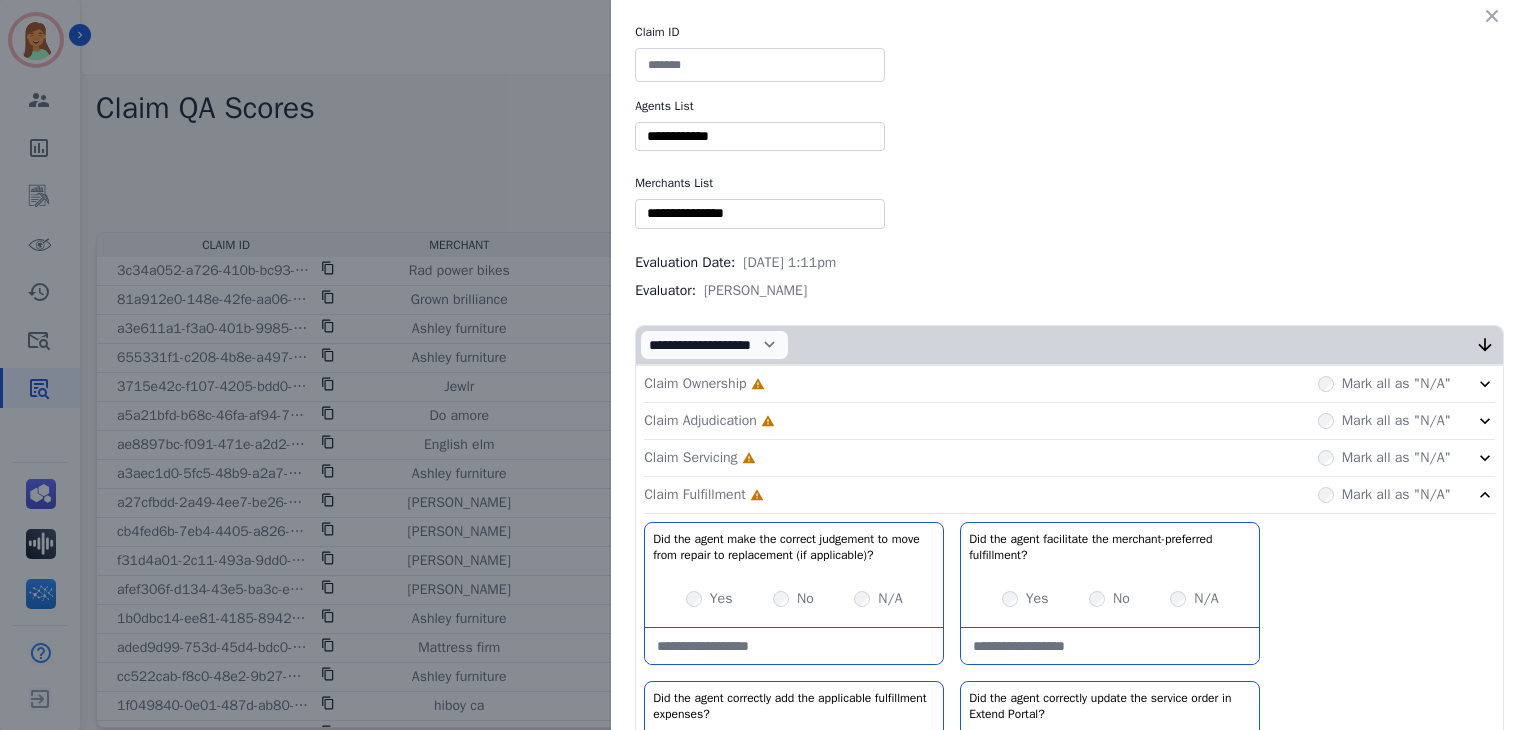 click on "Claim Servicing     Incomplete         Mark all as "N/A"" 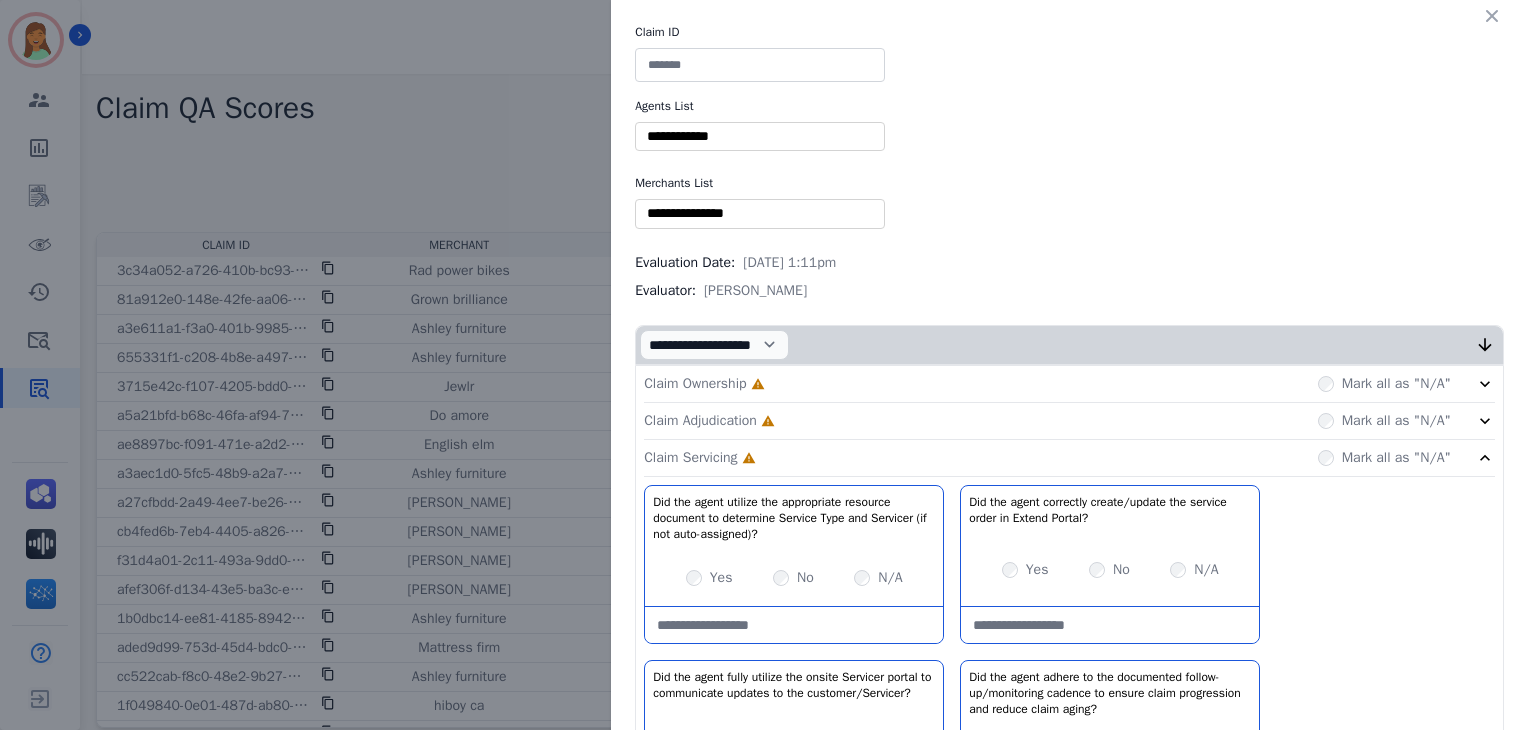 click on "Claim Adjudication     Incomplete         Mark all as "N/A"" 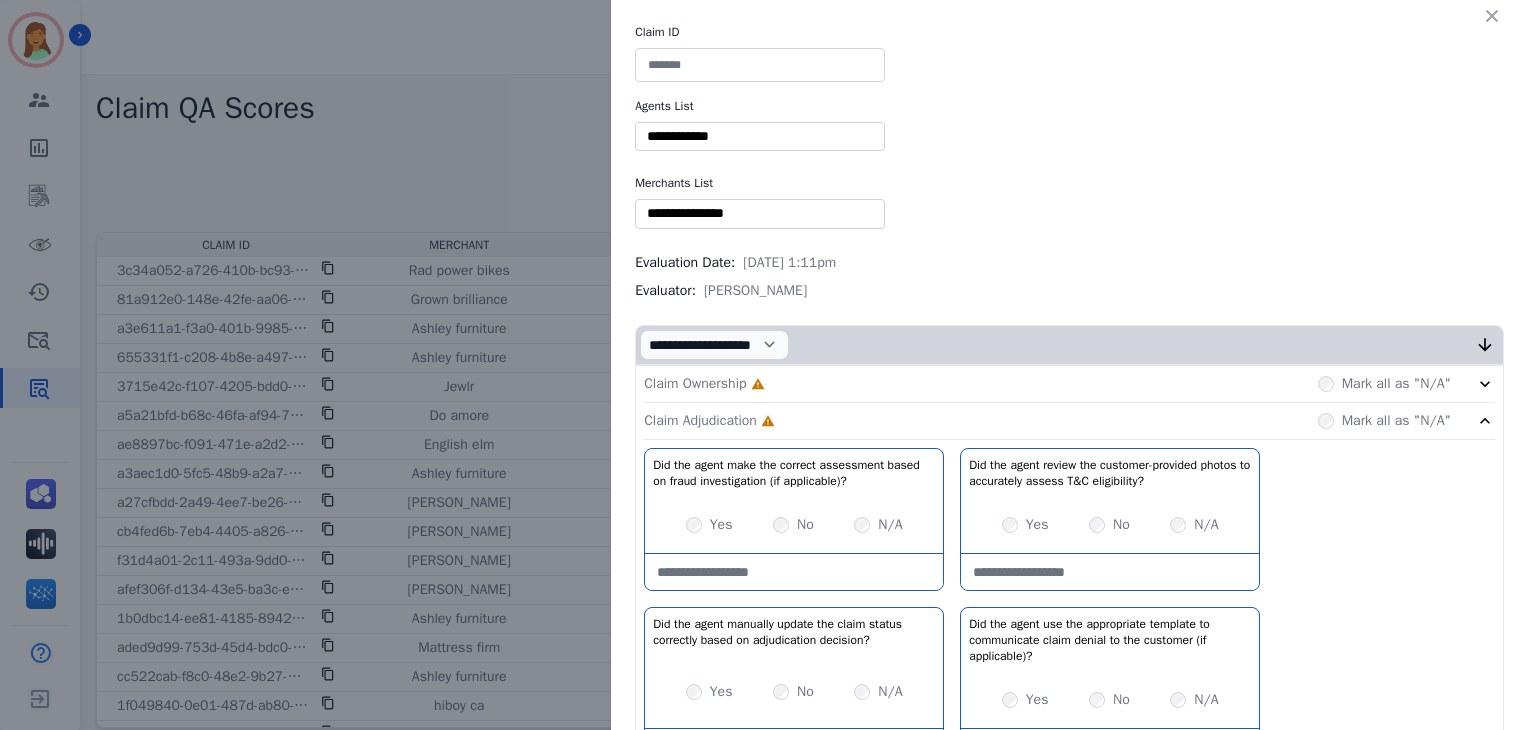 click on "Claim Ownership     Incomplete         Mark all as "N/A"" at bounding box center [1069, 384] 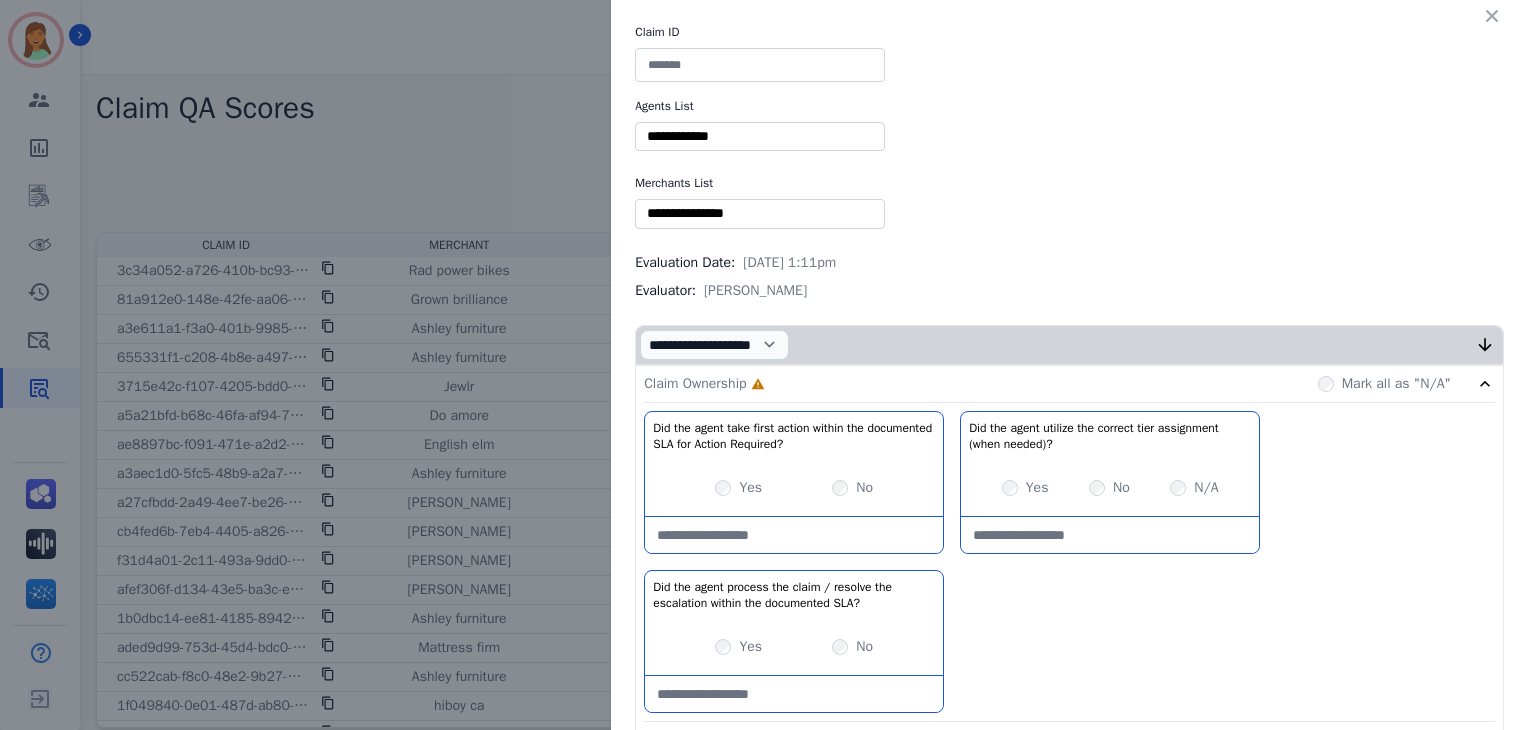 click at bounding box center (760, 136) 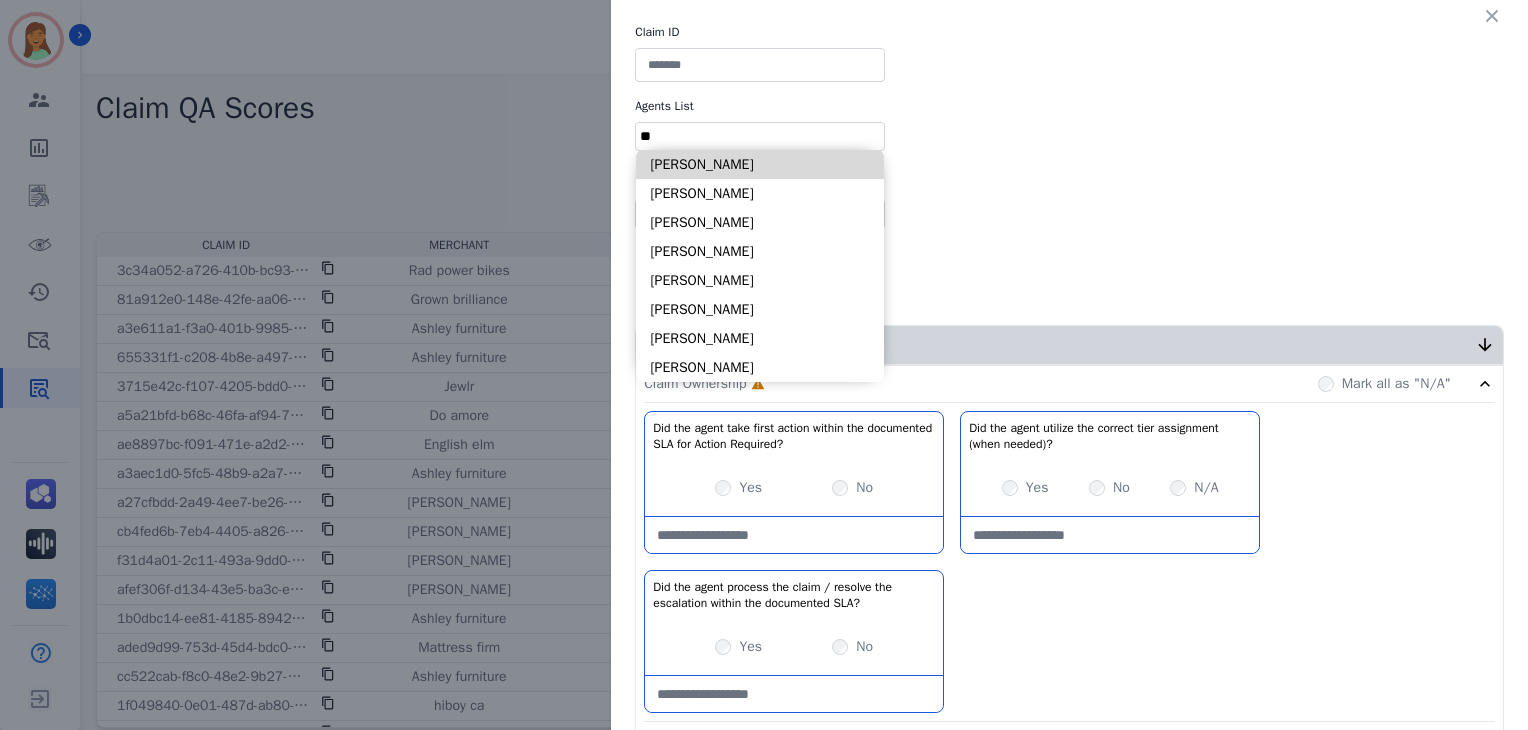 type on "**" 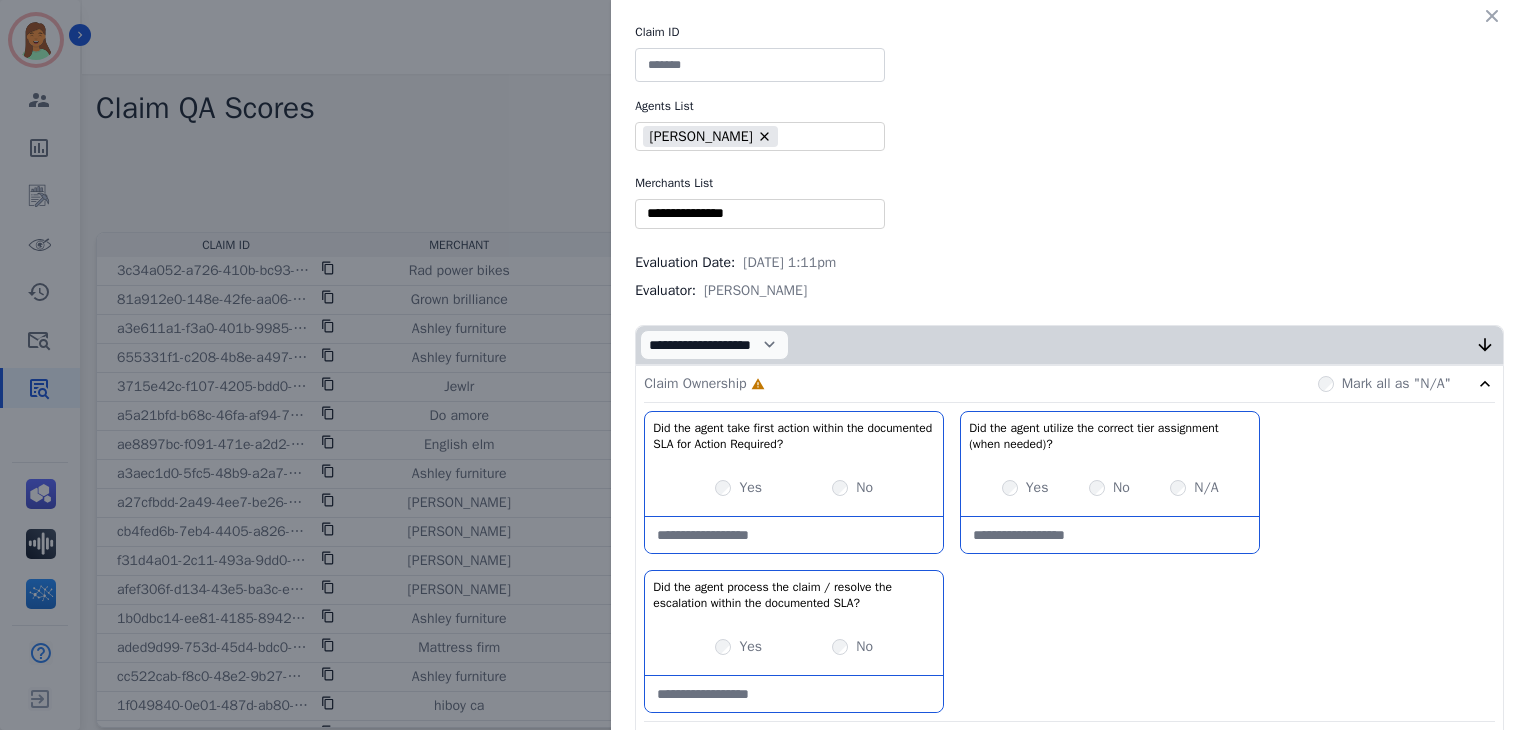 click at bounding box center (760, 213) 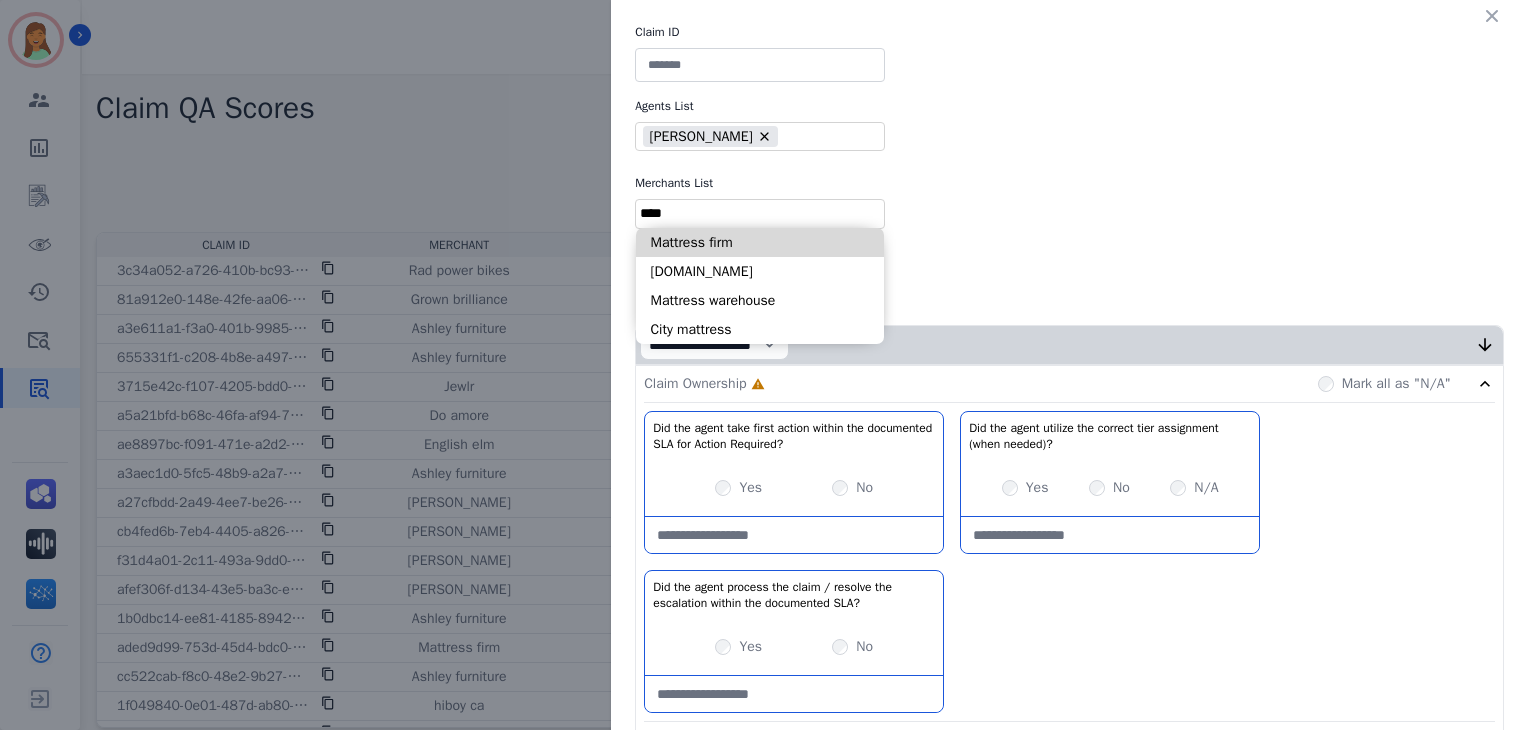 type on "****" 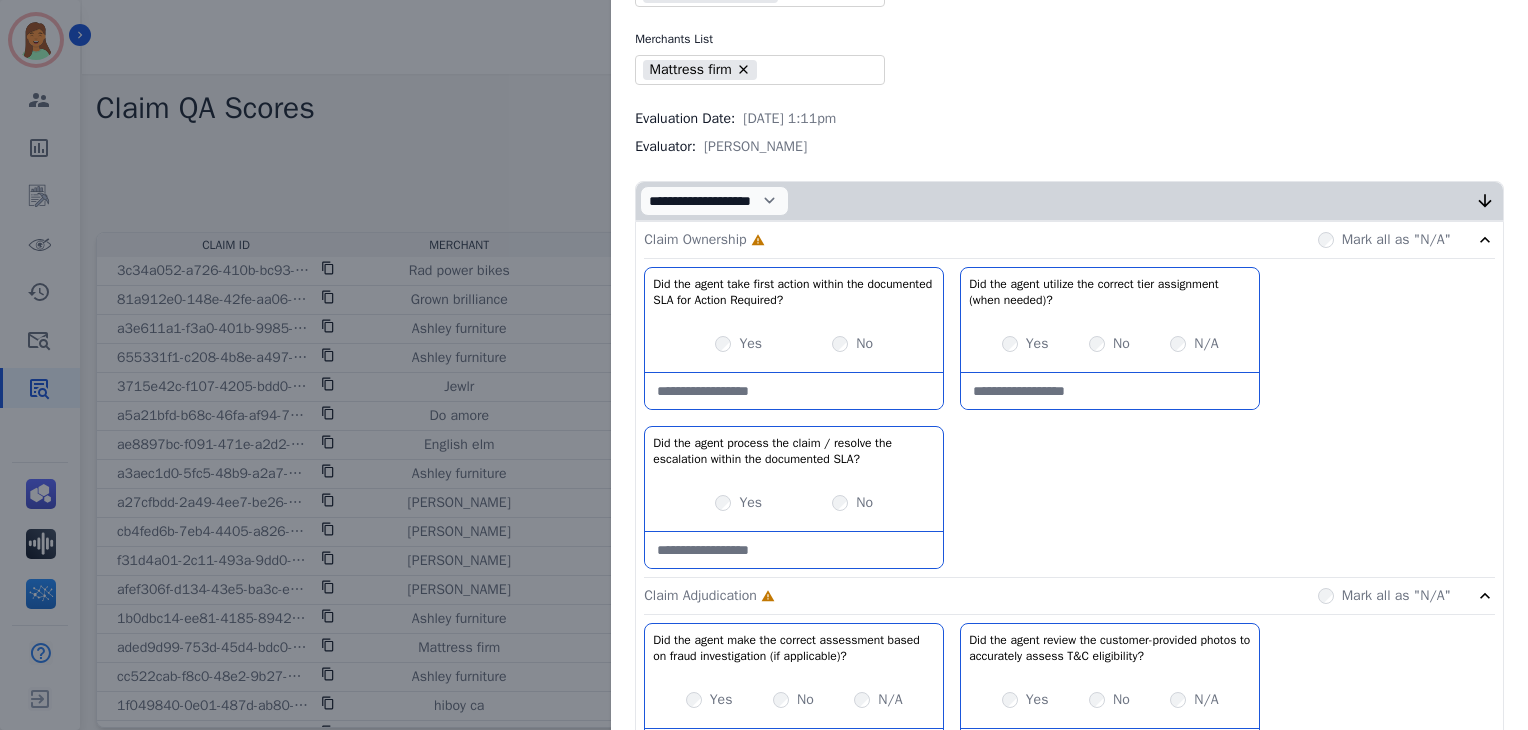 scroll, scrollTop: 180, scrollLeft: 0, axis: vertical 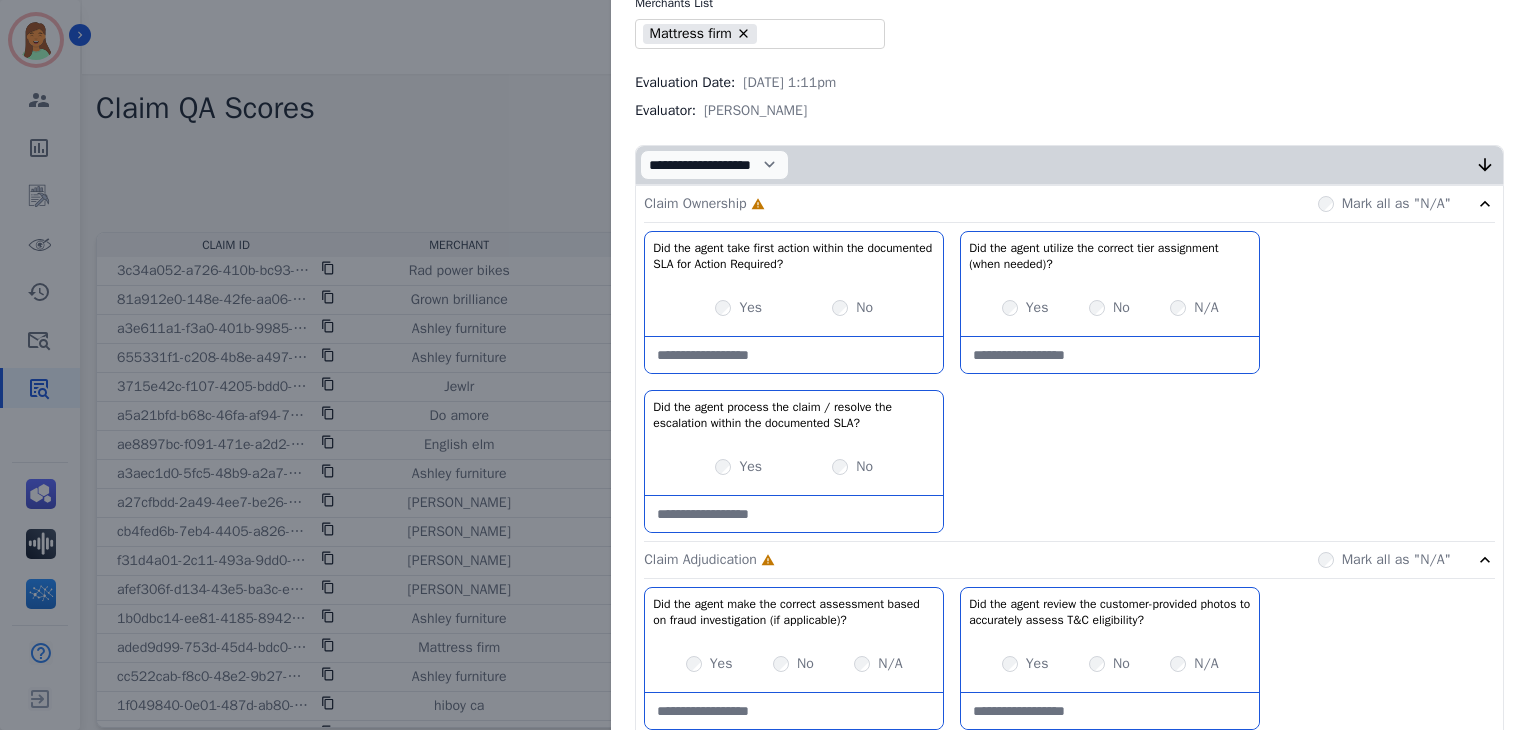 click on "Yes" at bounding box center [750, 308] 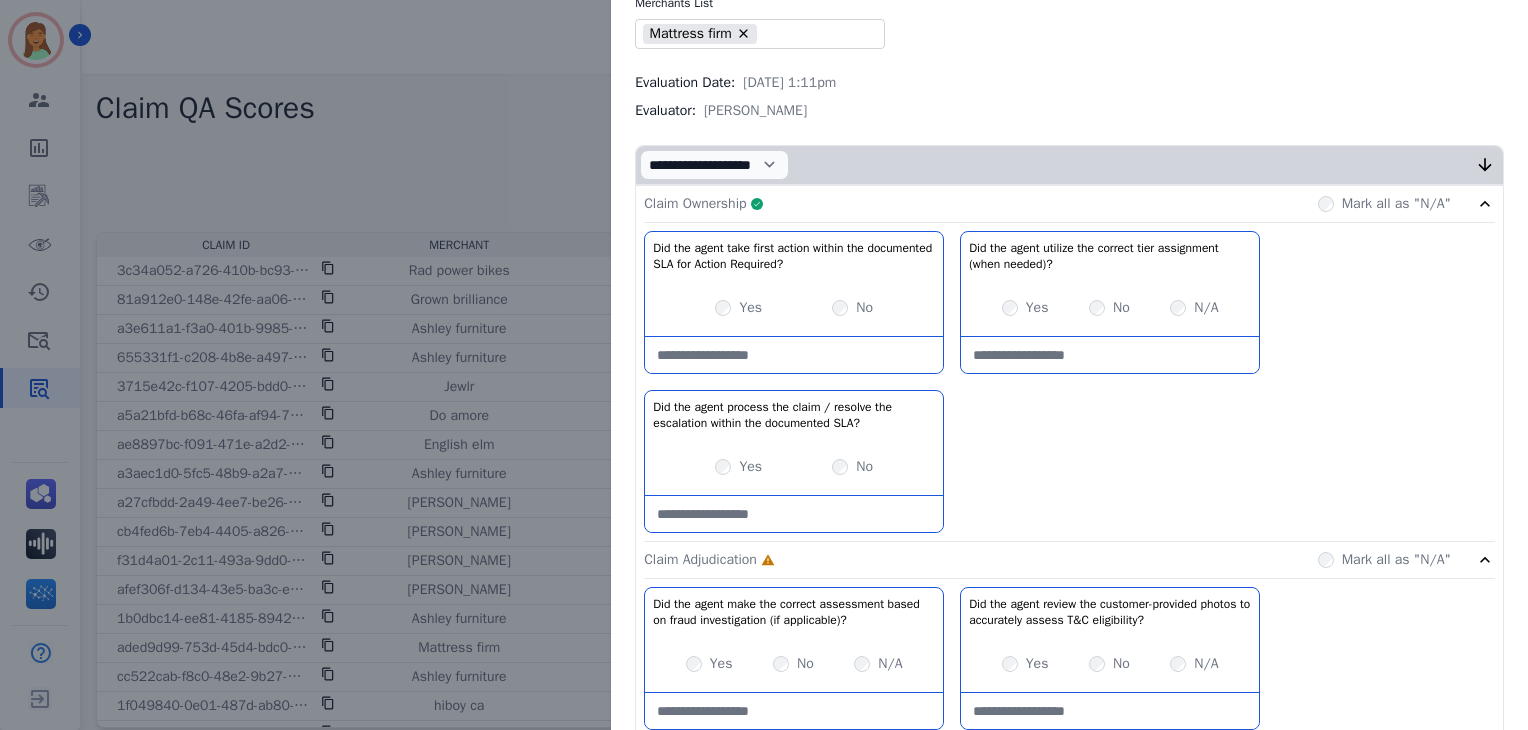 click on "Claim Ownership     Complete         Mark all as "N/A"" at bounding box center [1069, 204] 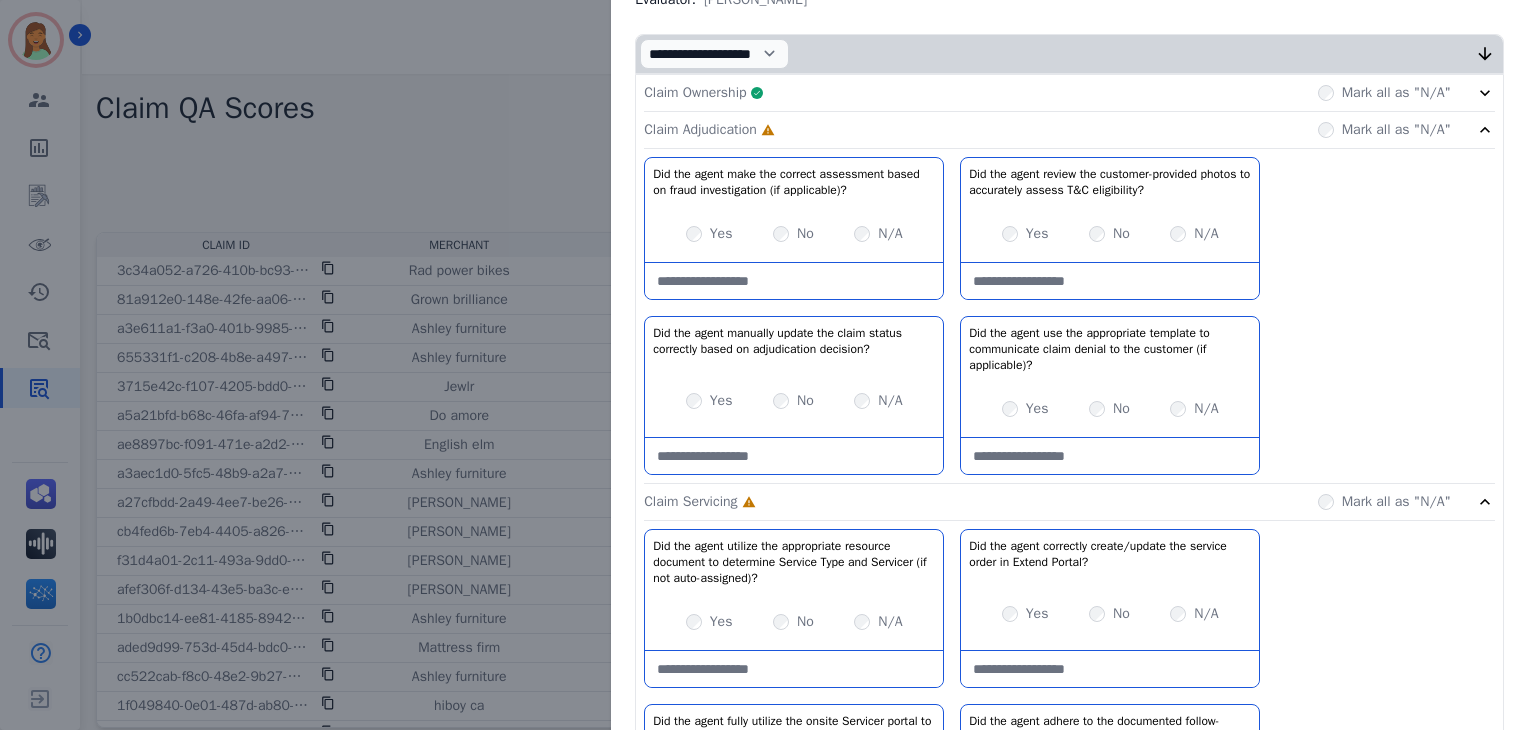 scroll, scrollTop: 294, scrollLeft: 0, axis: vertical 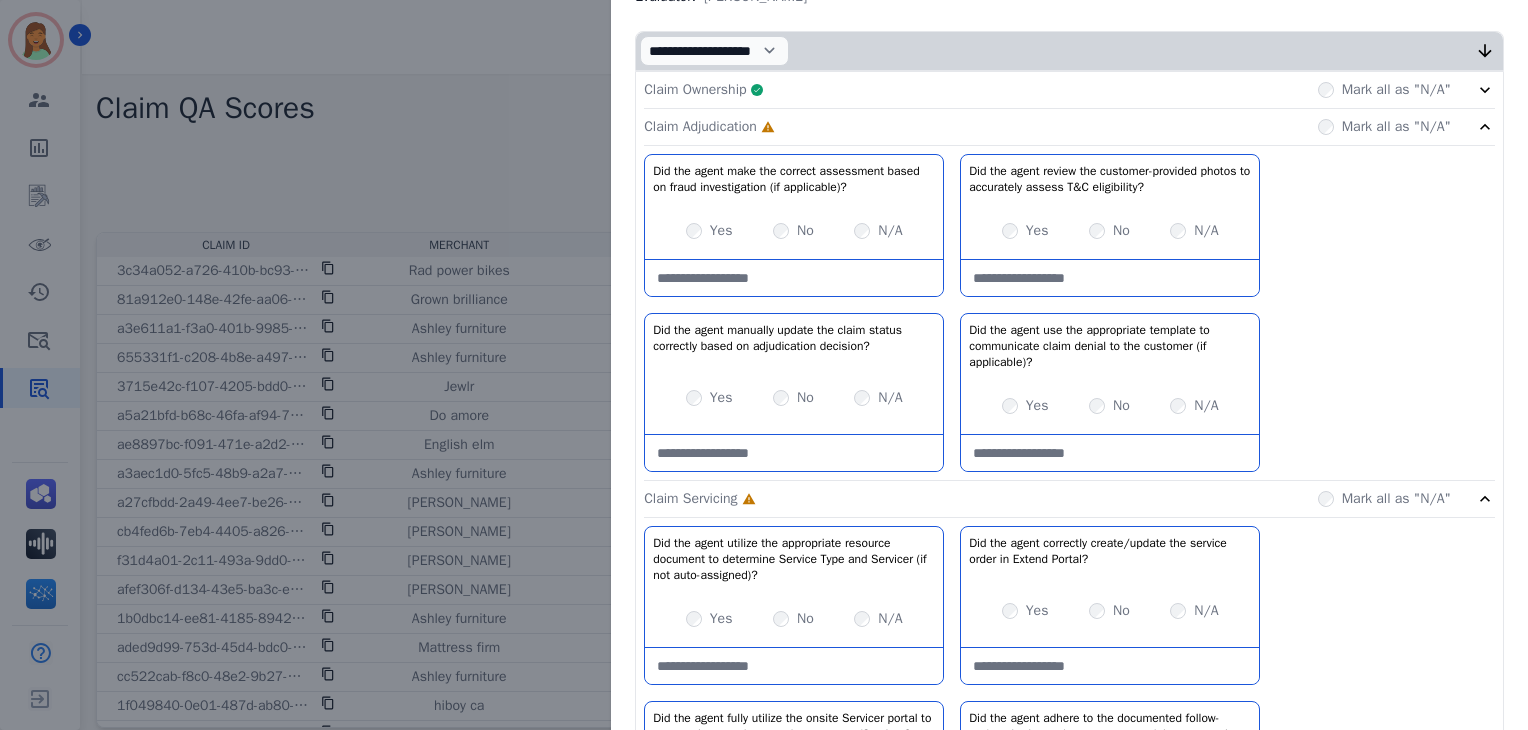 click at bounding box center (794, 278) 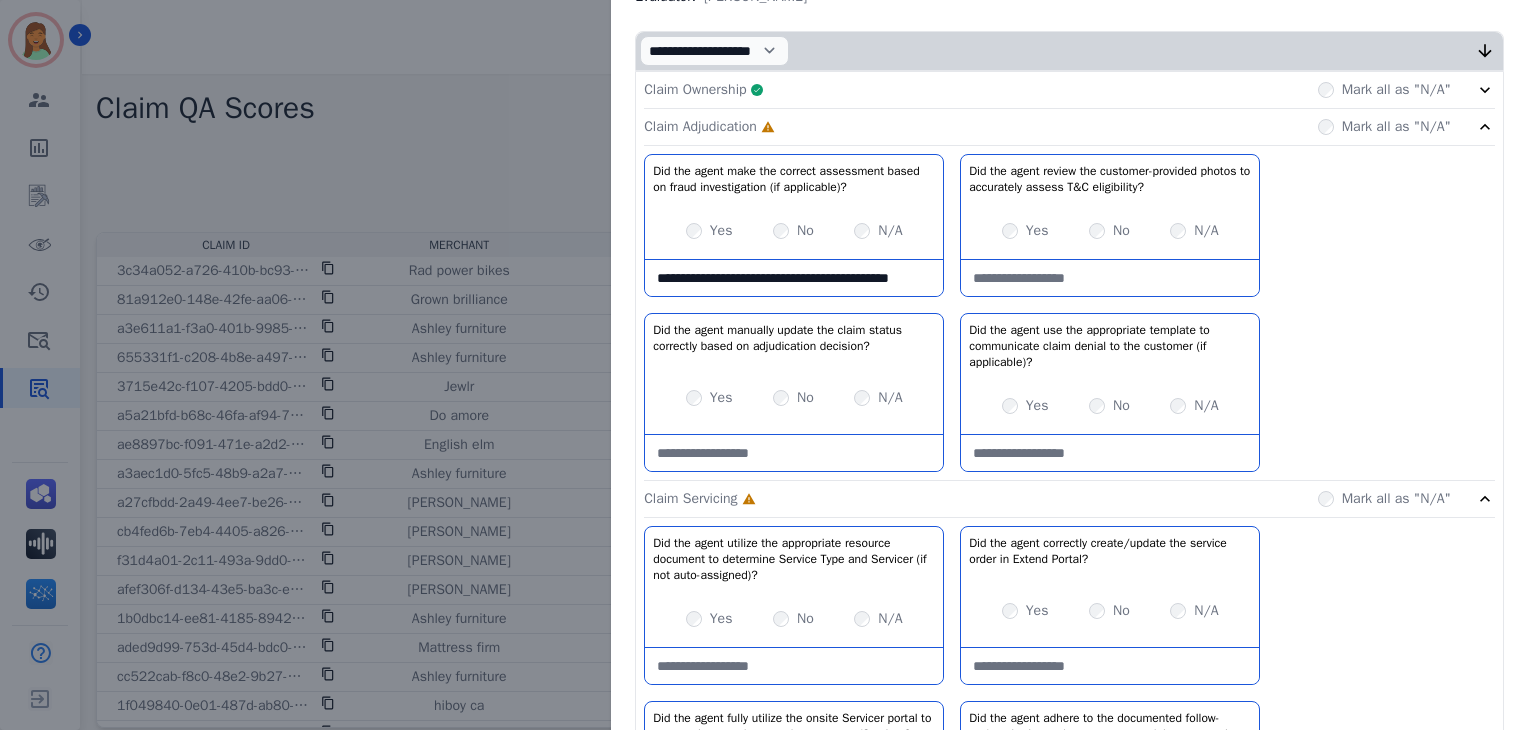 scroll, scrollTop: 11, scrollLeft: 0, axis: vertical 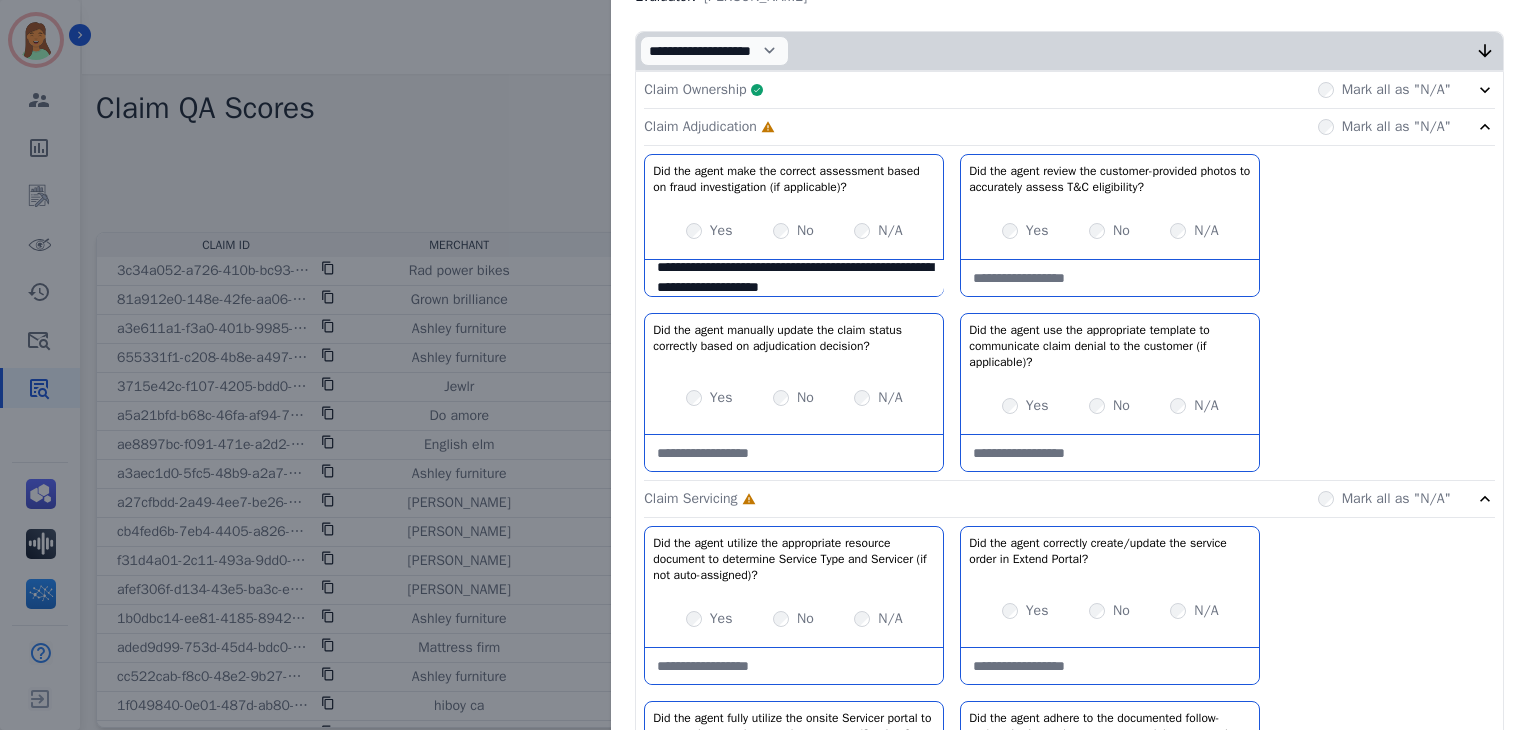 click on "**********" at bounding box center (794, 278) 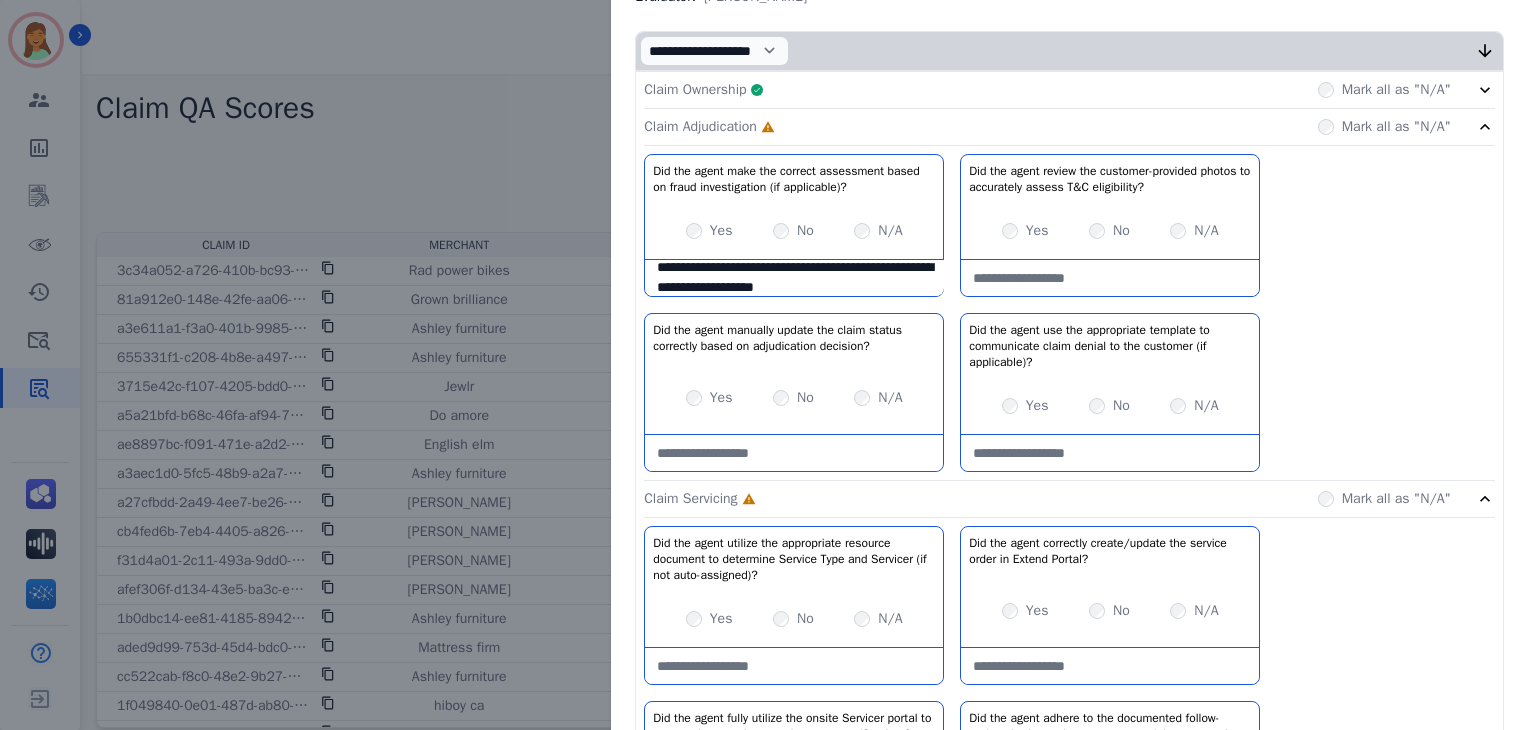 click on "**********" 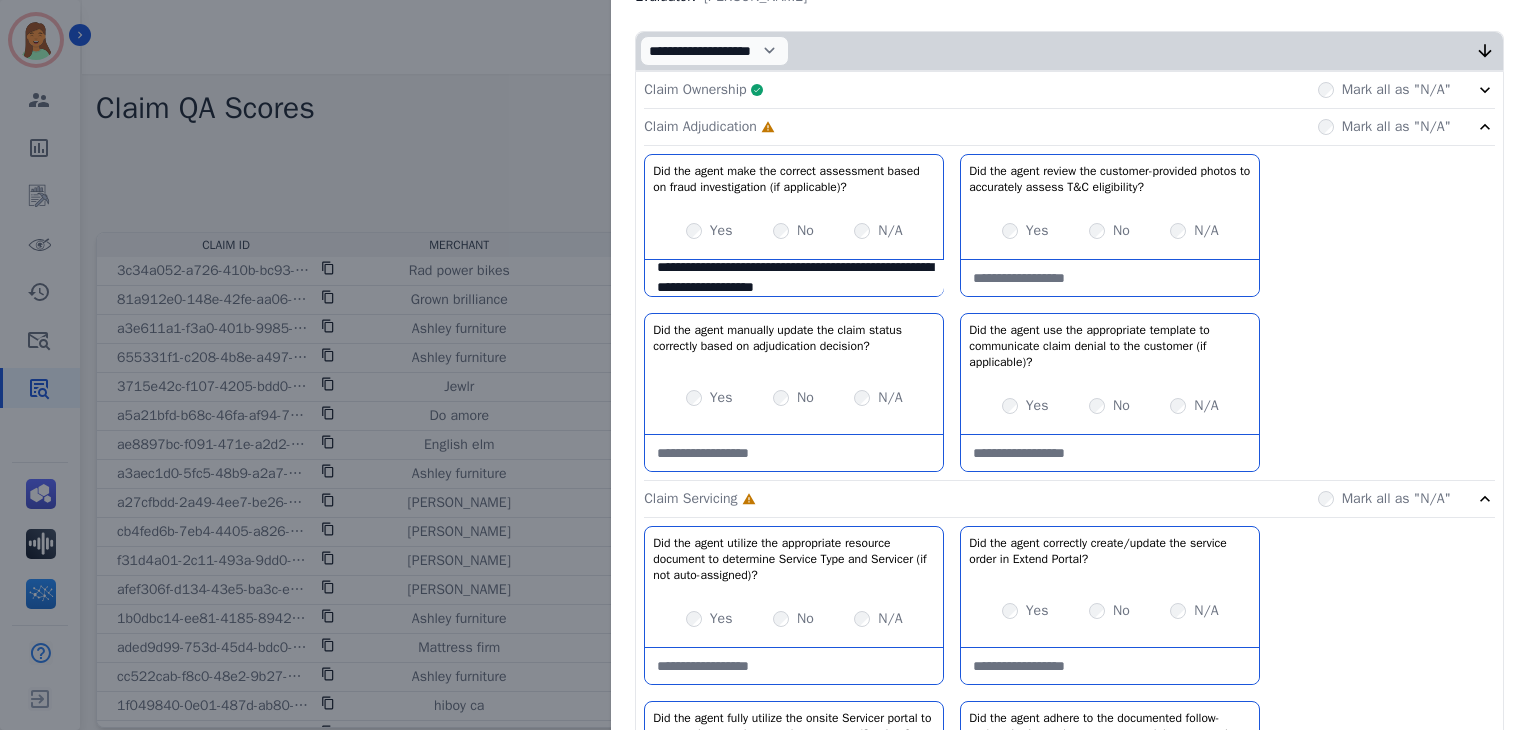 click on "**********" at bounding box center (794, 278) 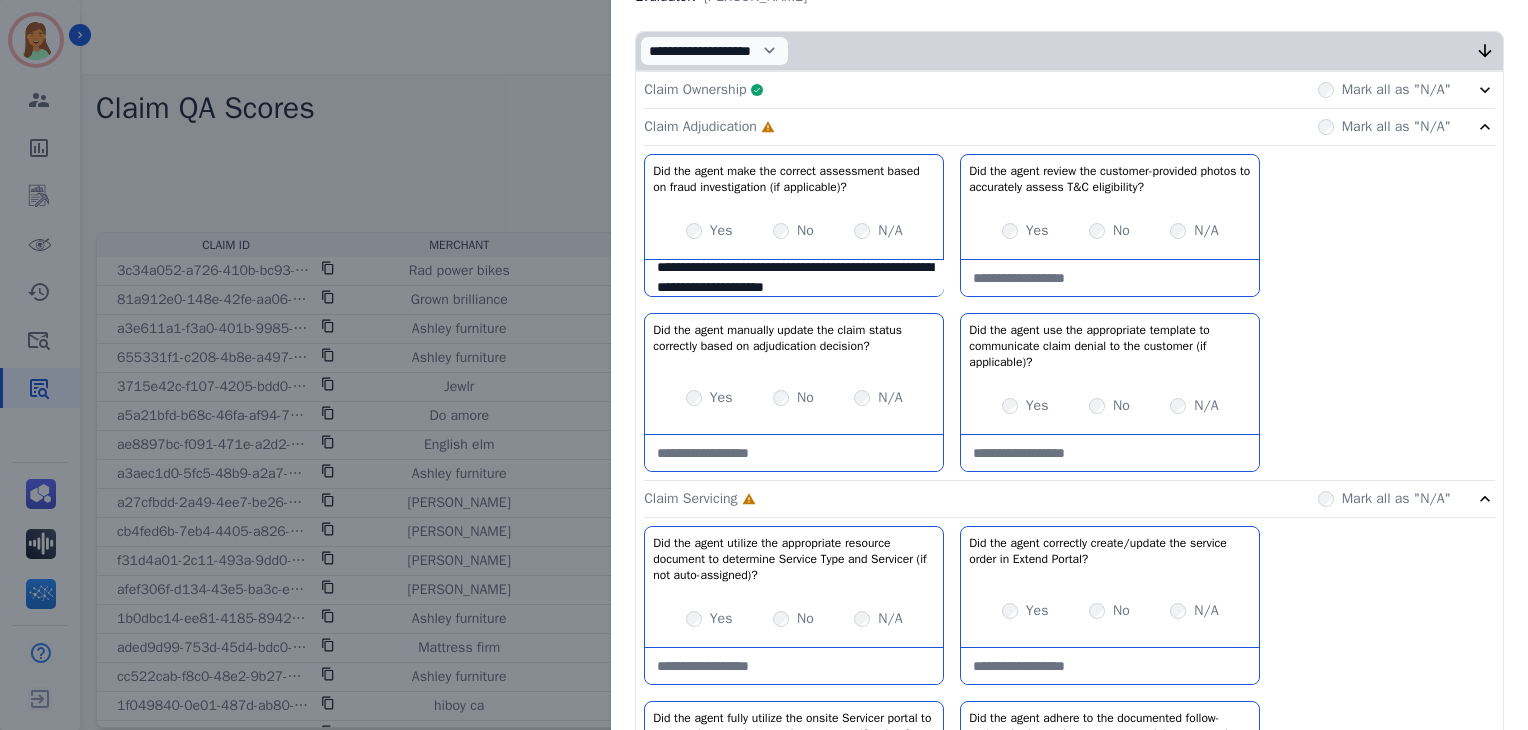 click on "**********" at bounding box center [794, 278] 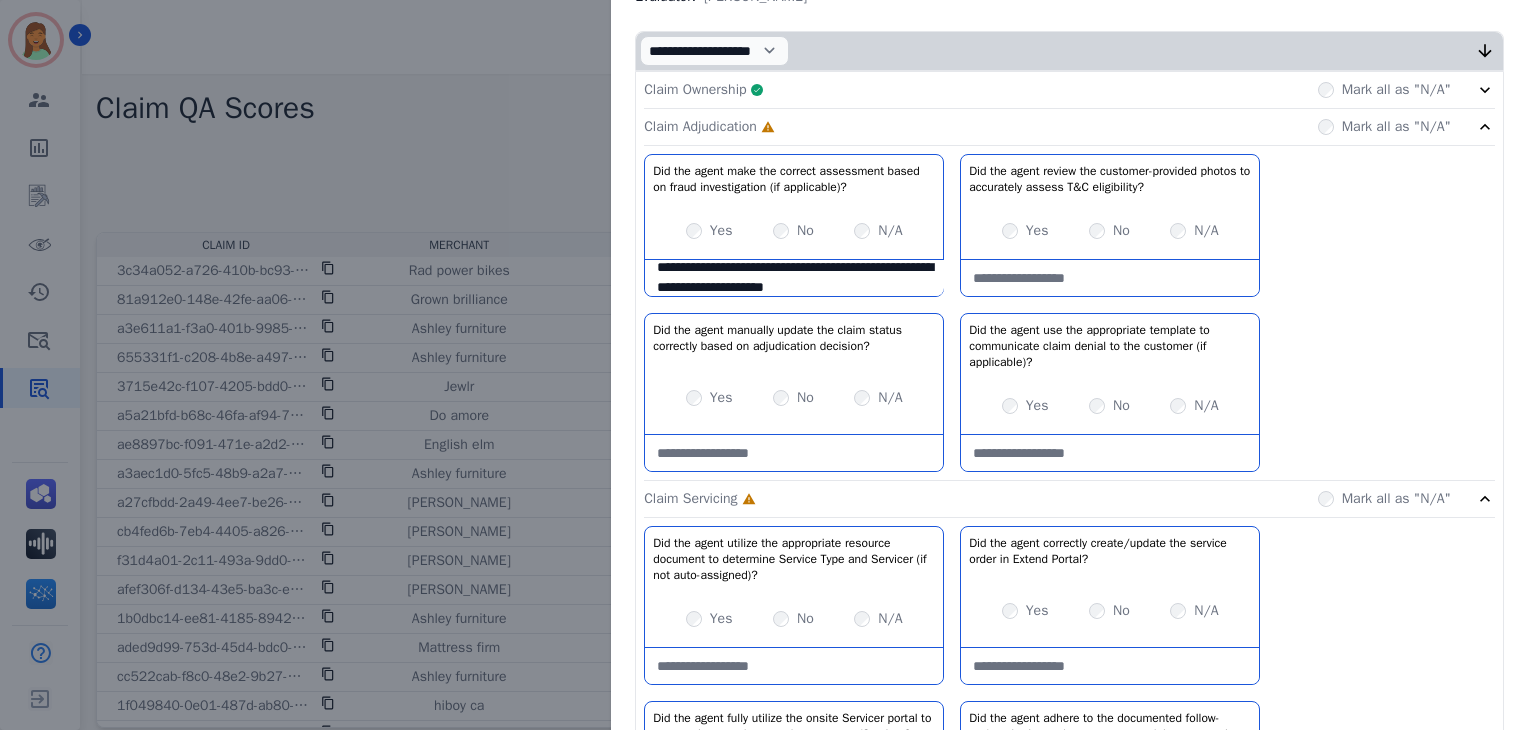 click at bounding box center (1110, 278) 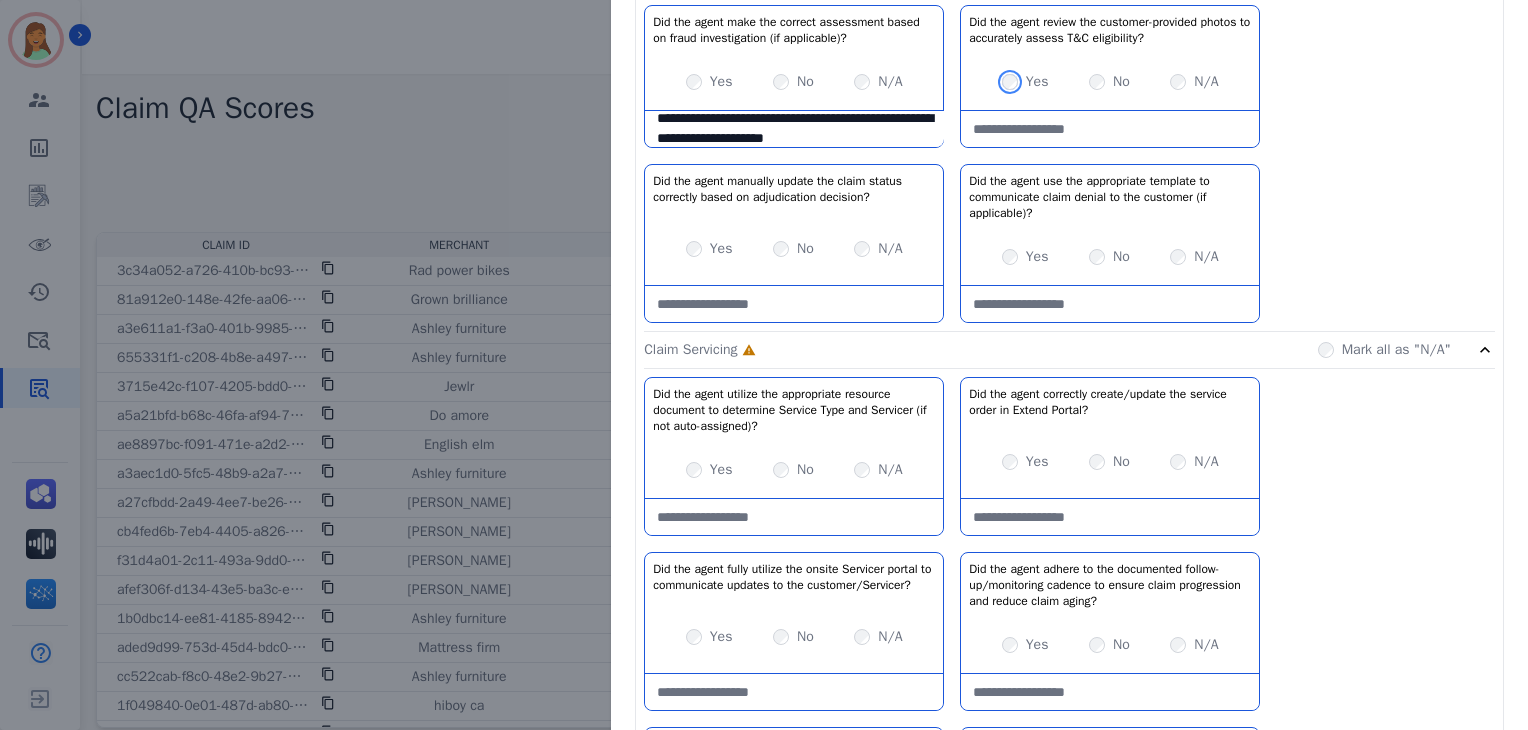 scroll, scrollTop: 444, scrollLeft: 0, axis: vertical 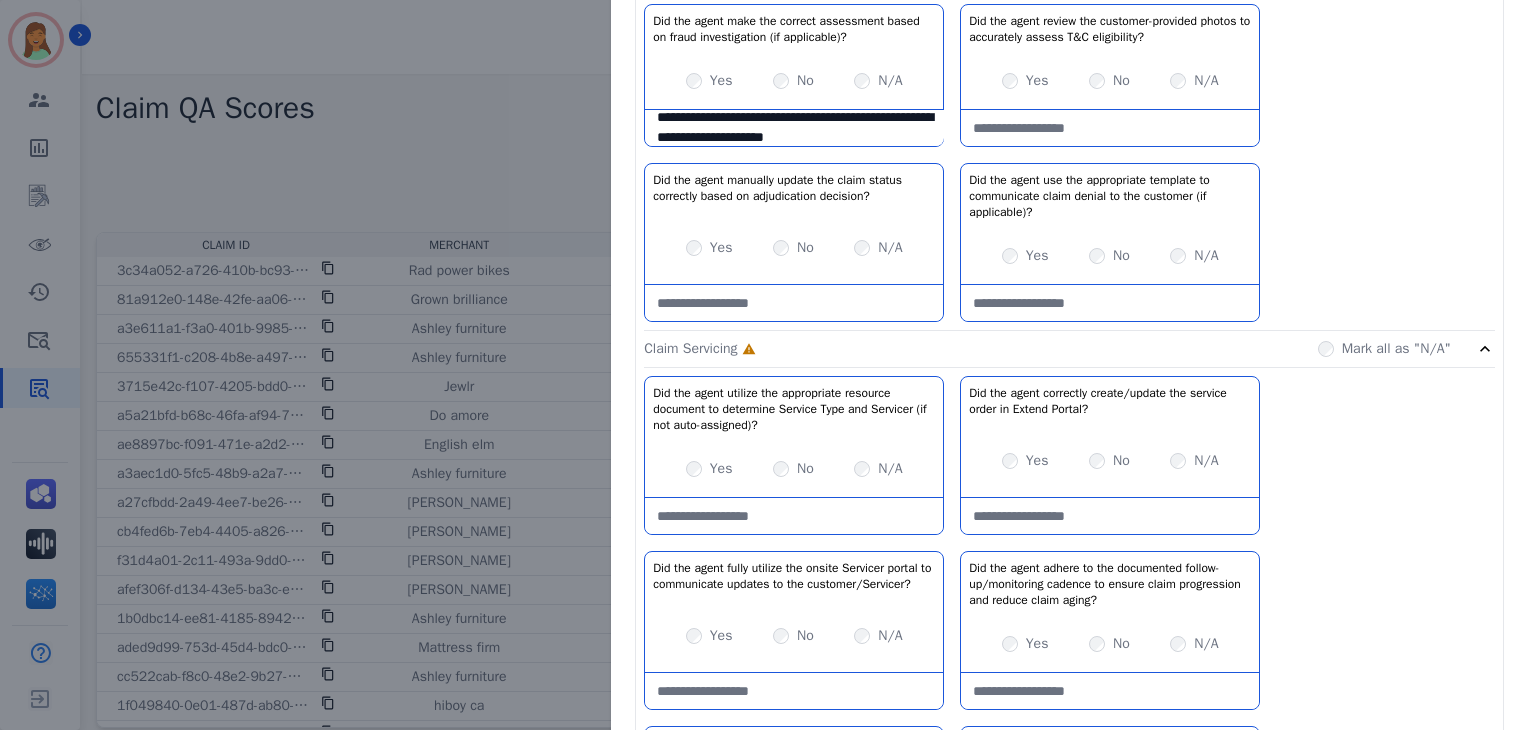 click on "Yes" at bounding box center [1037, 256] 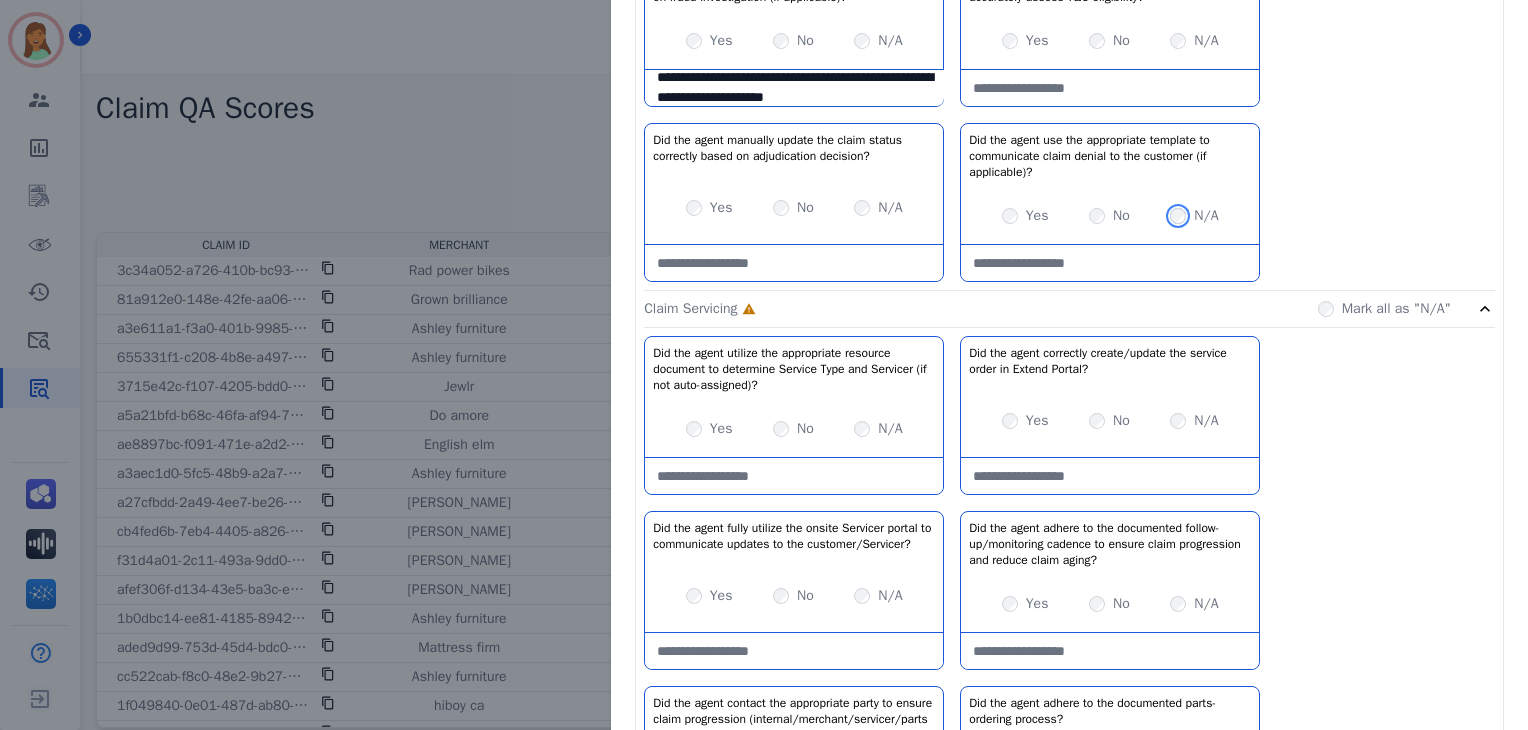 scroll, scrollTop: 481, scrollLeft: 0, axis: vertical 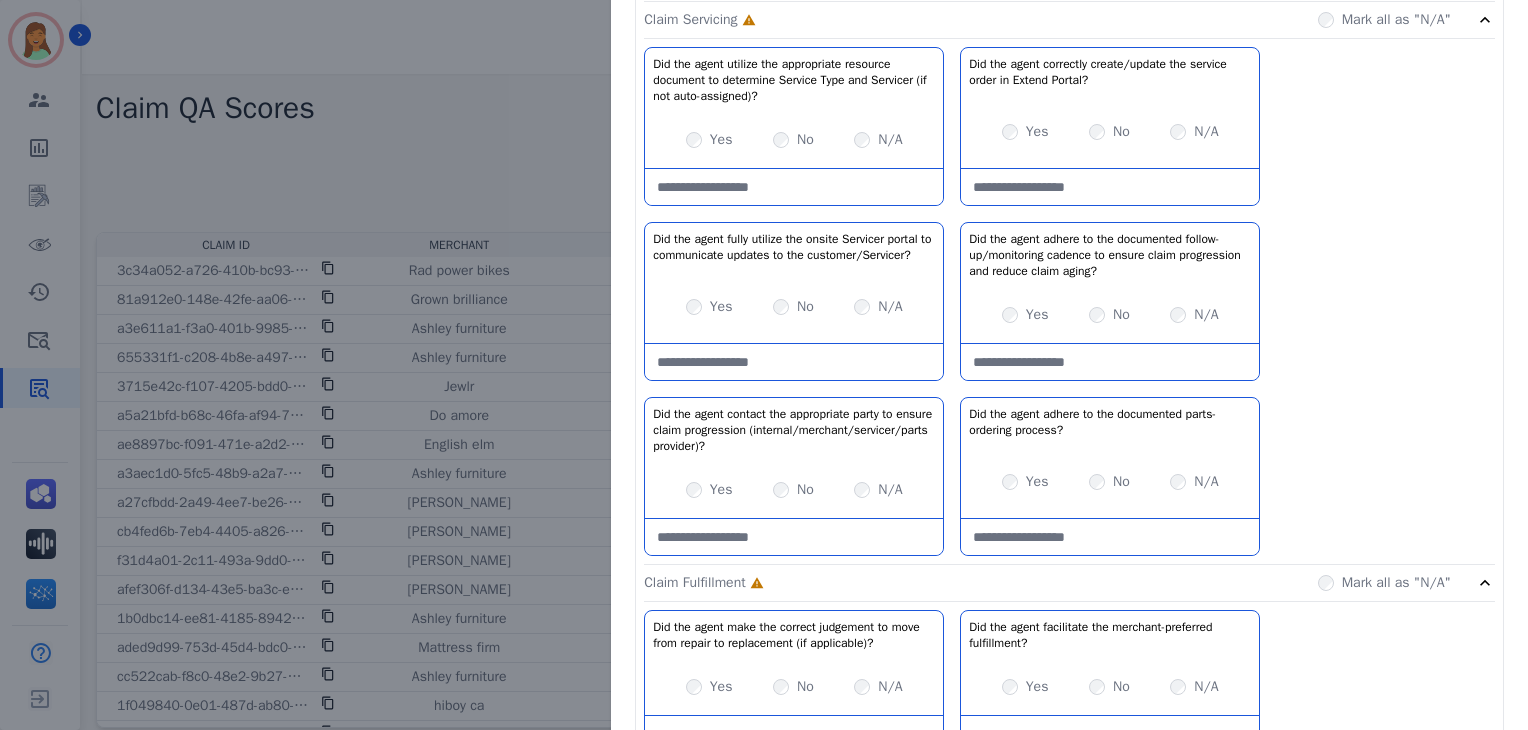 click at bounding box center (1110, 362) 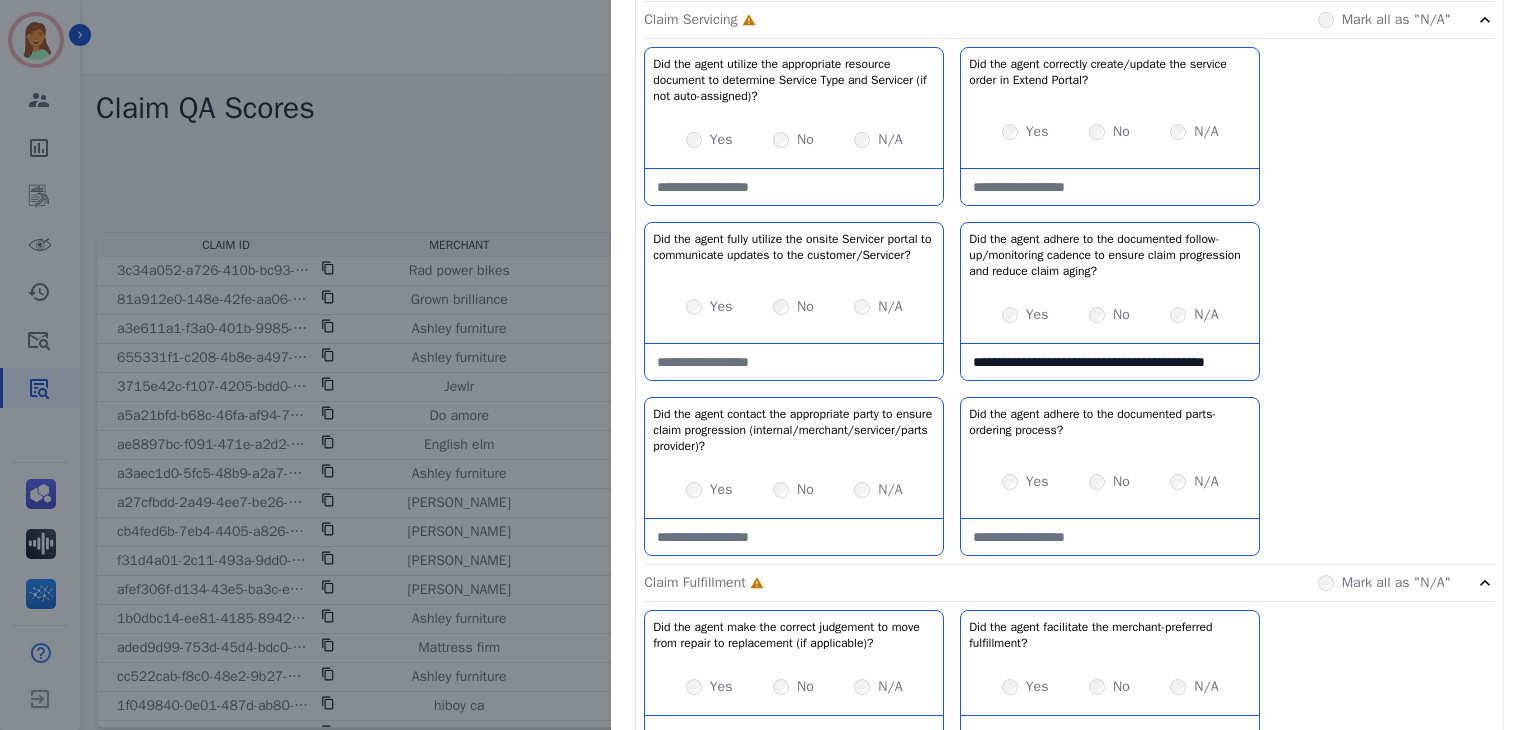 scroll, scrollTop: 12, scrollLeft: 0, axis: vertical 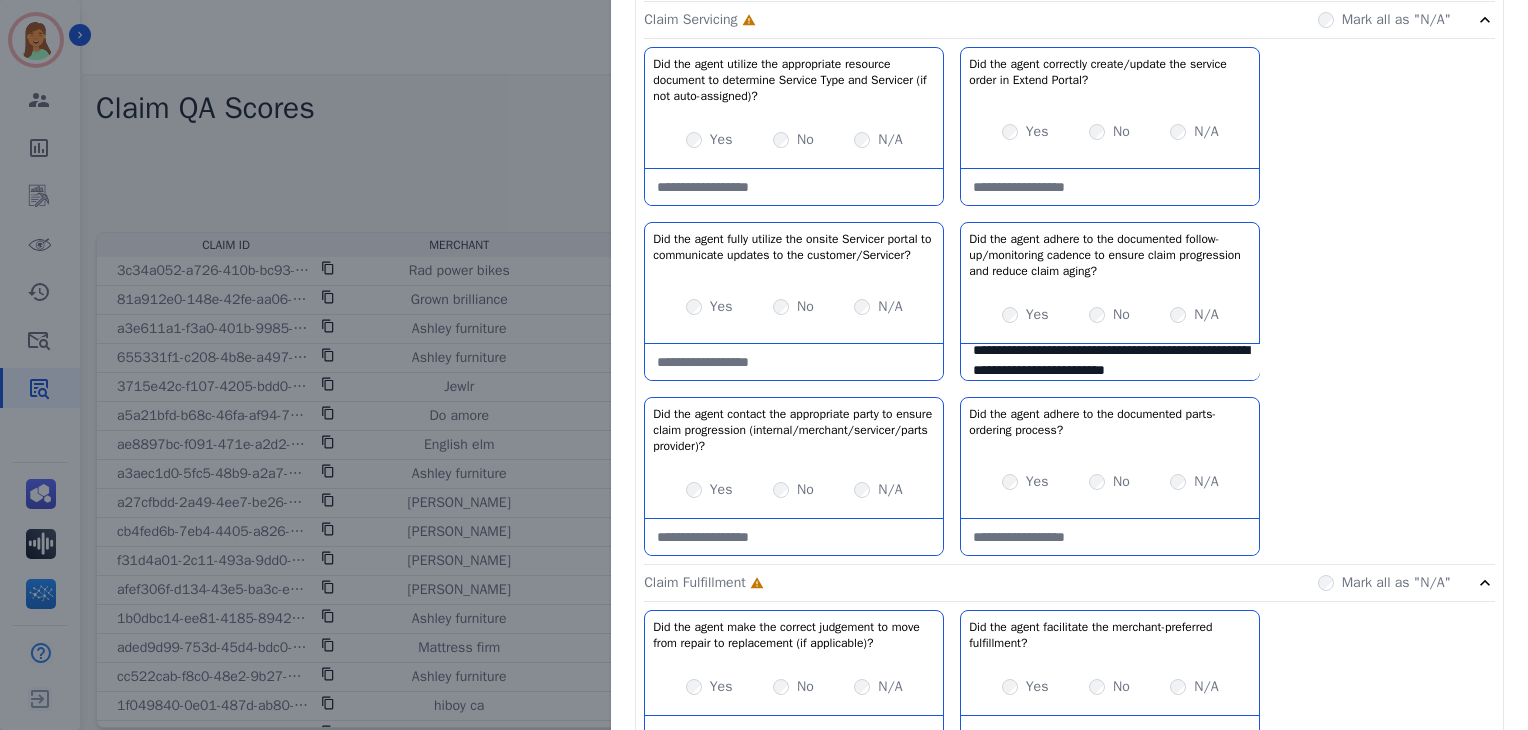 click on "**********" at bounding box center [1110, 362] 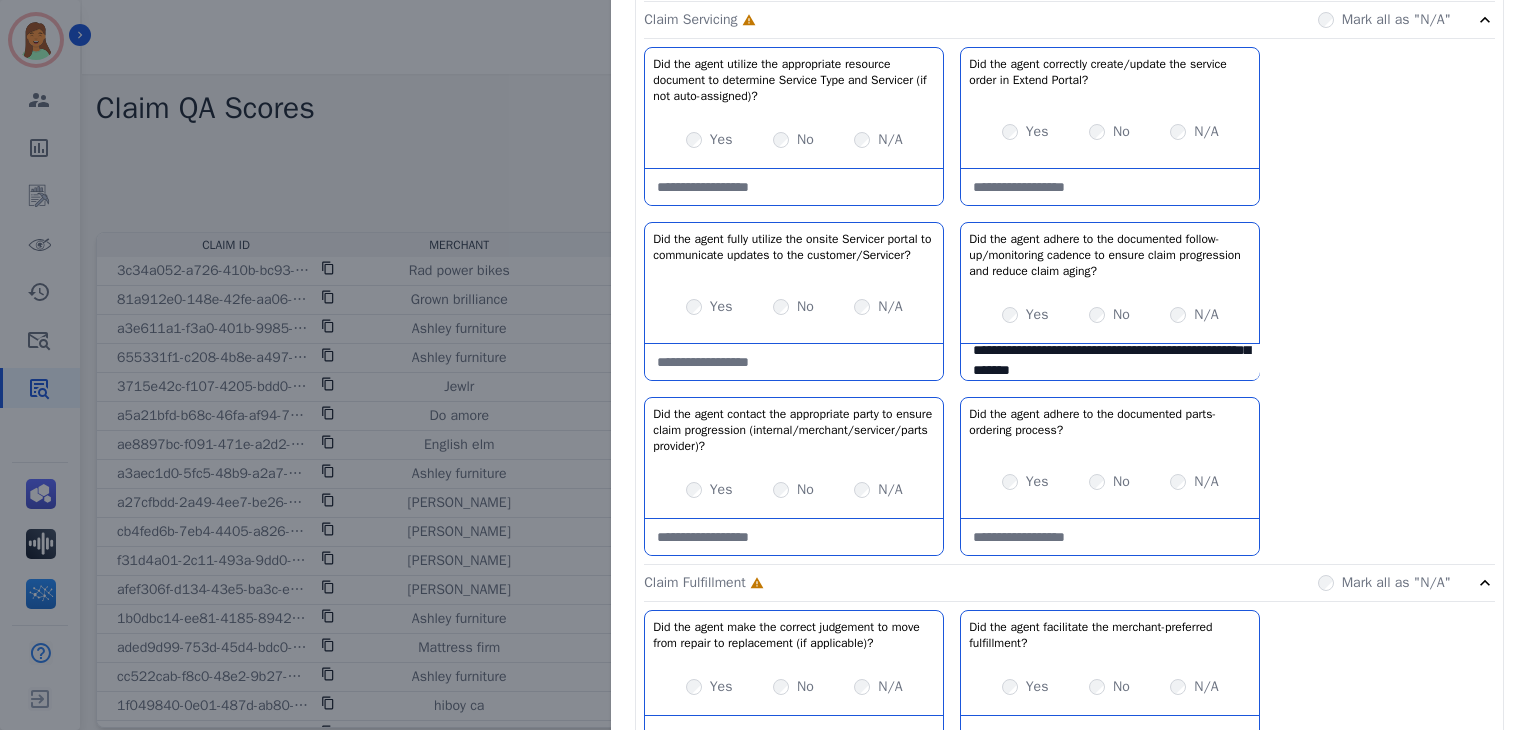 scroll, scrollTop: 72, scrollLeft: 0, axis: vertical 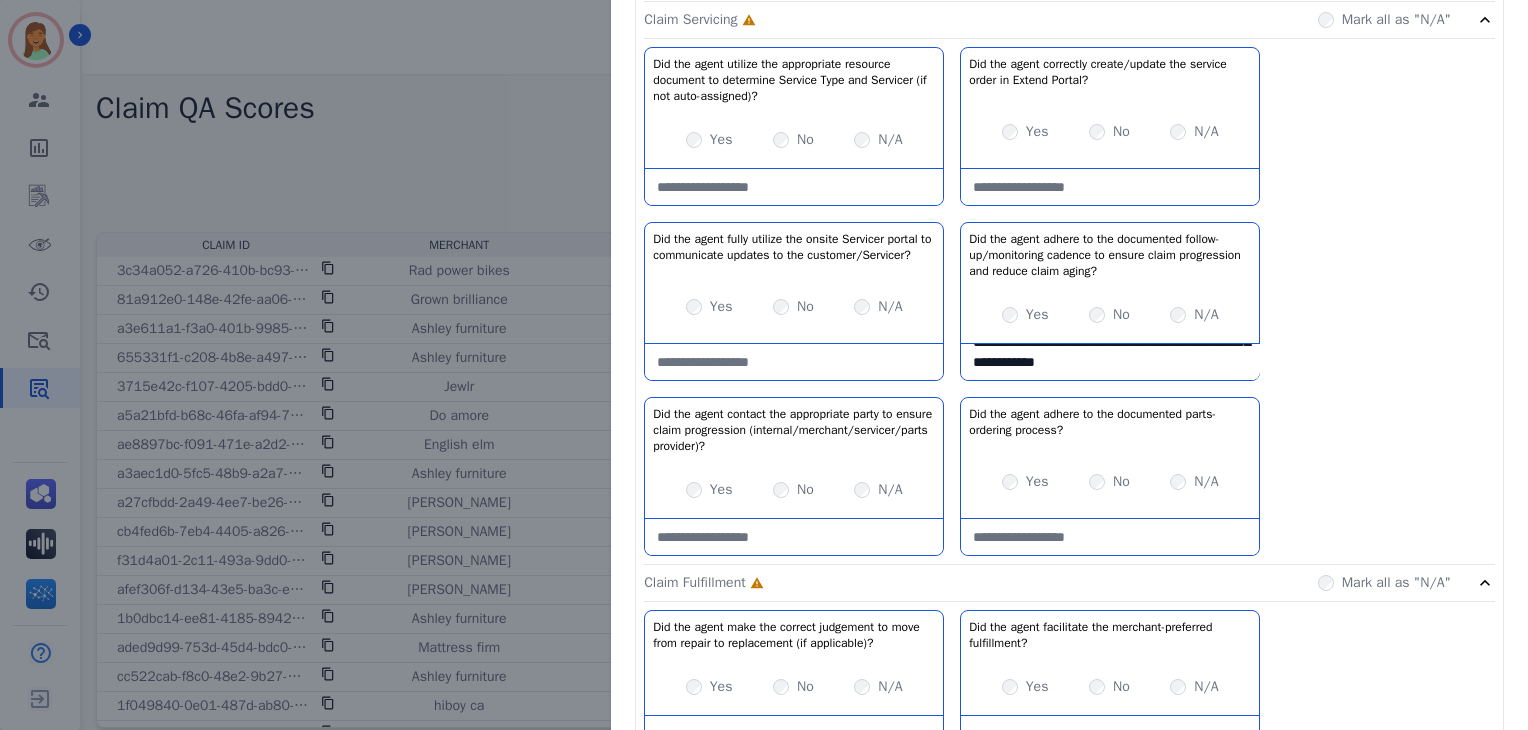type on "**********" 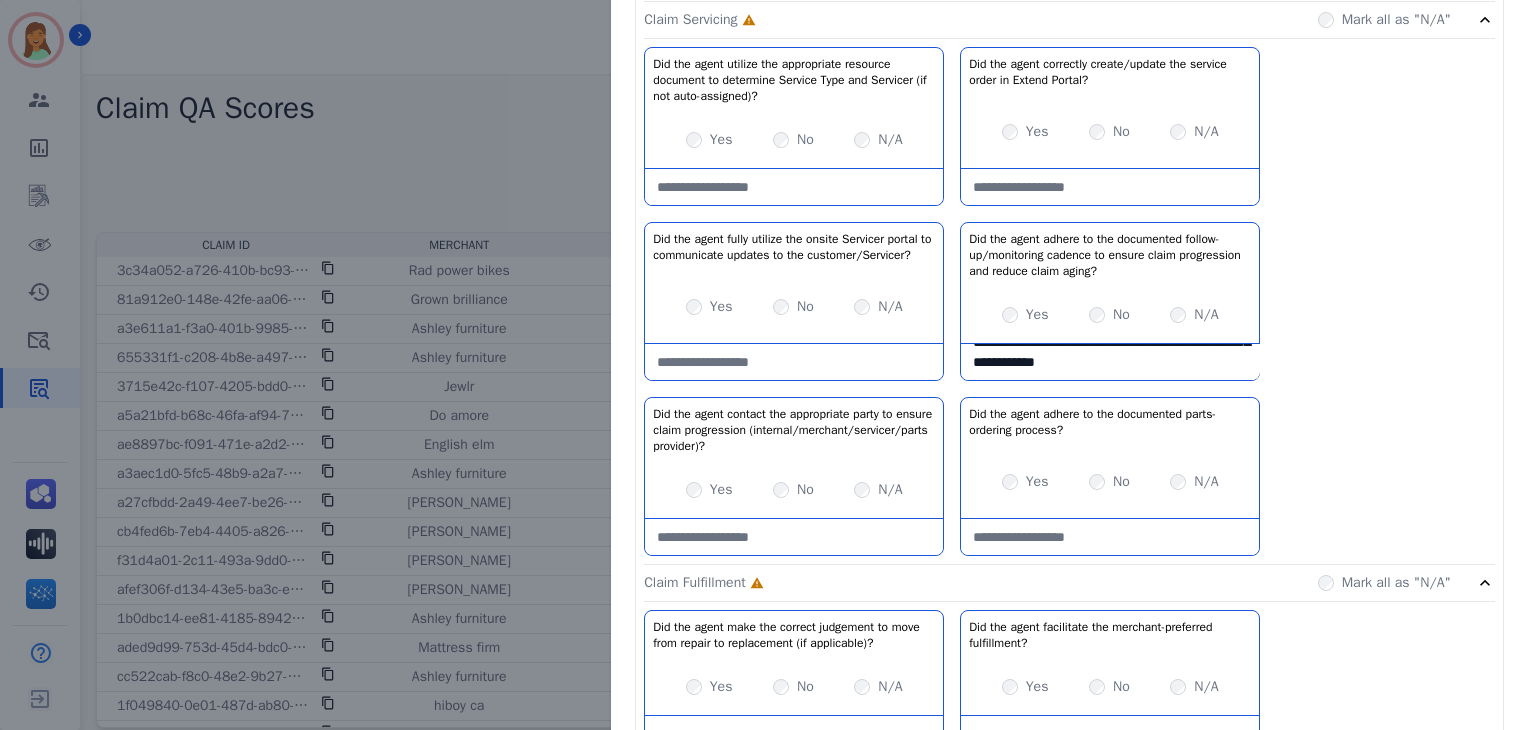 click on "N/A" at bounding box center (890, 490) 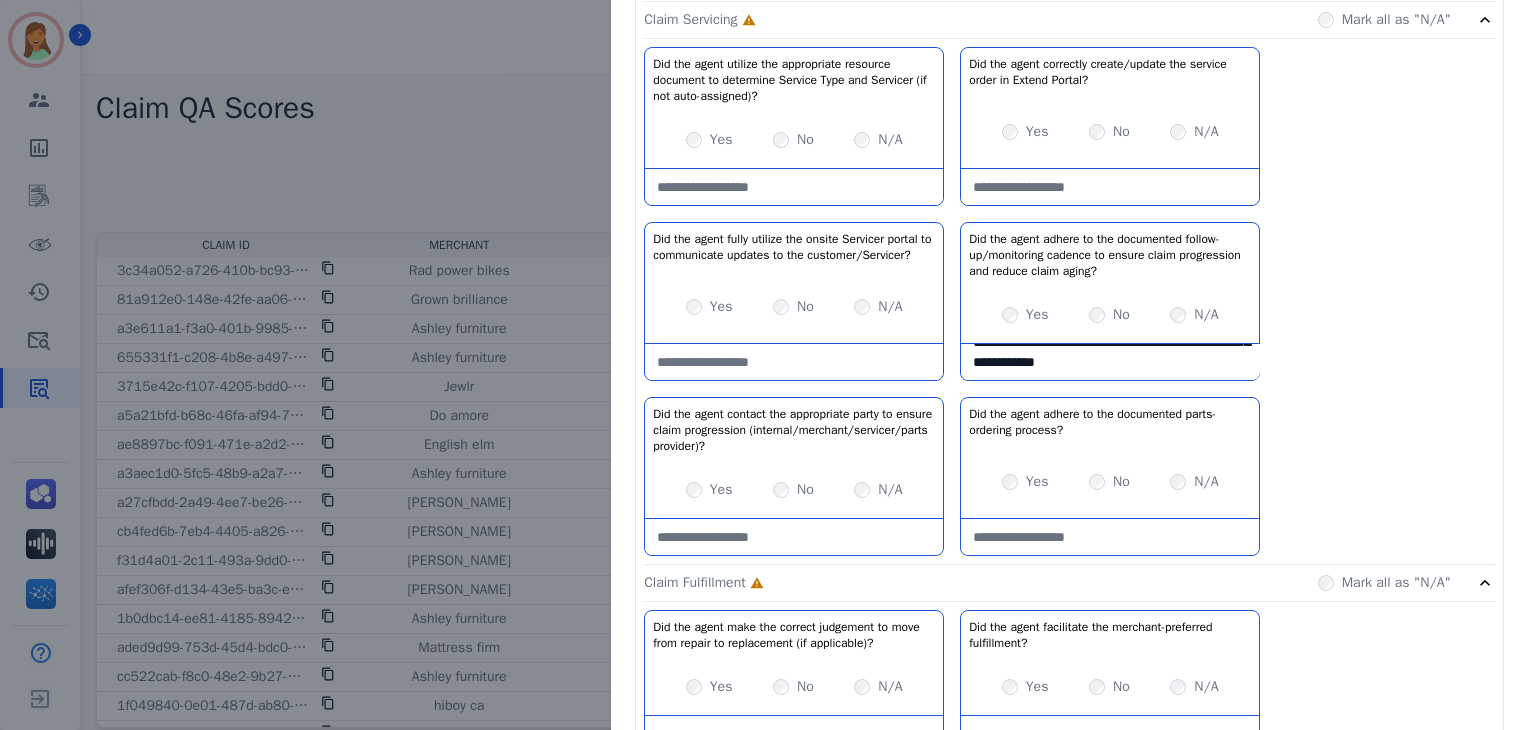 click on "N/A" at bounding box center (1206, 482) 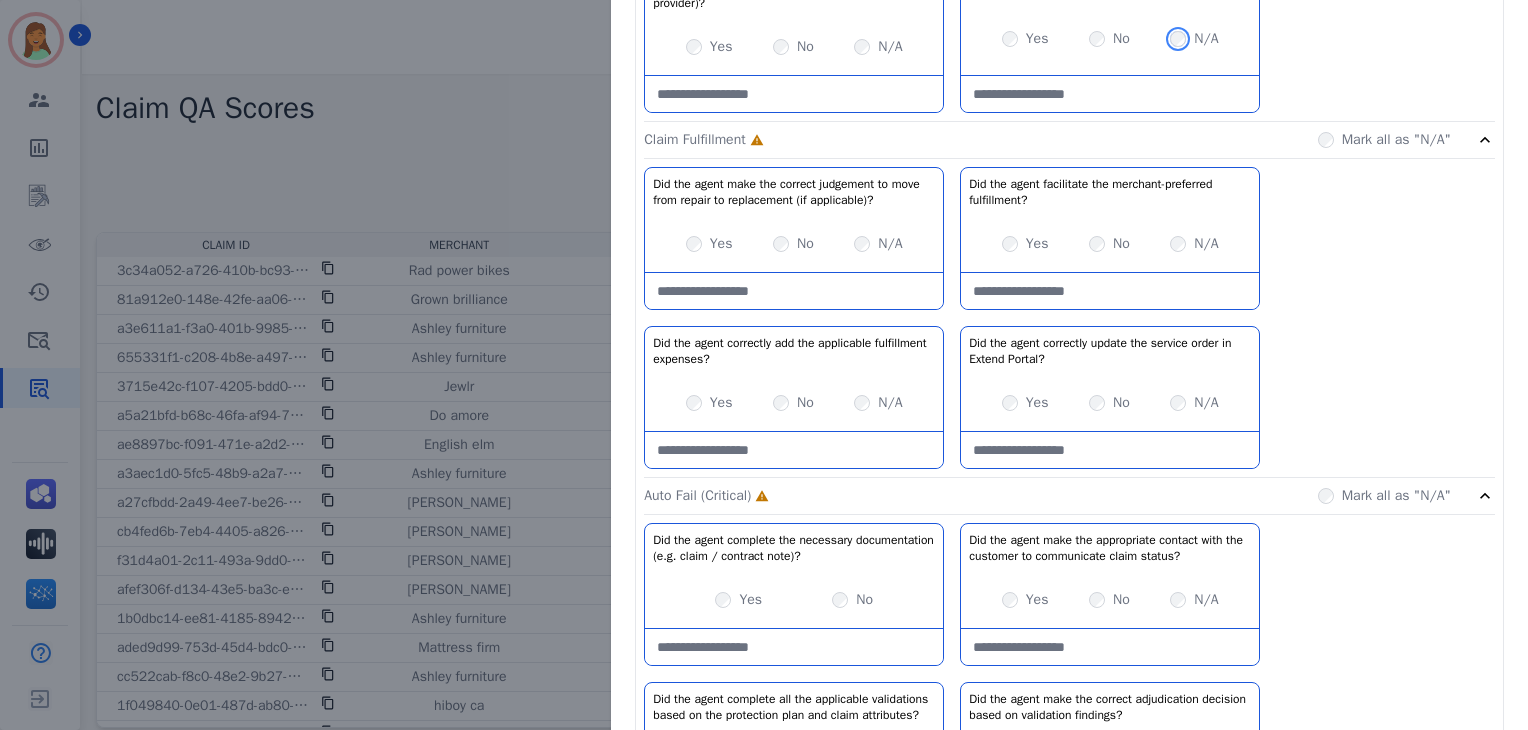 scroll, scrollTop: 1220, scrollLeft: 0, axis: vertical 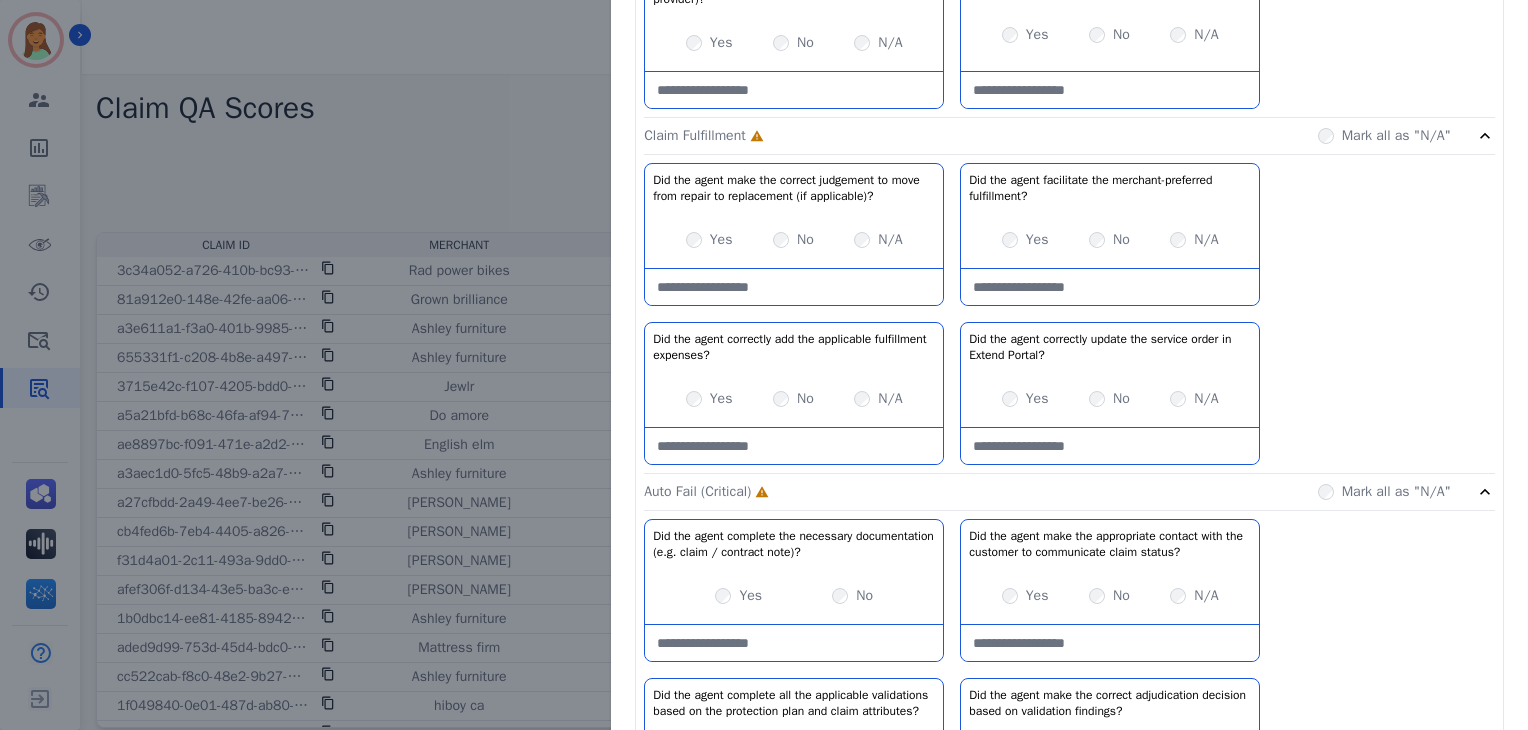 click on "N/A" at bounding box center (1206, 240) 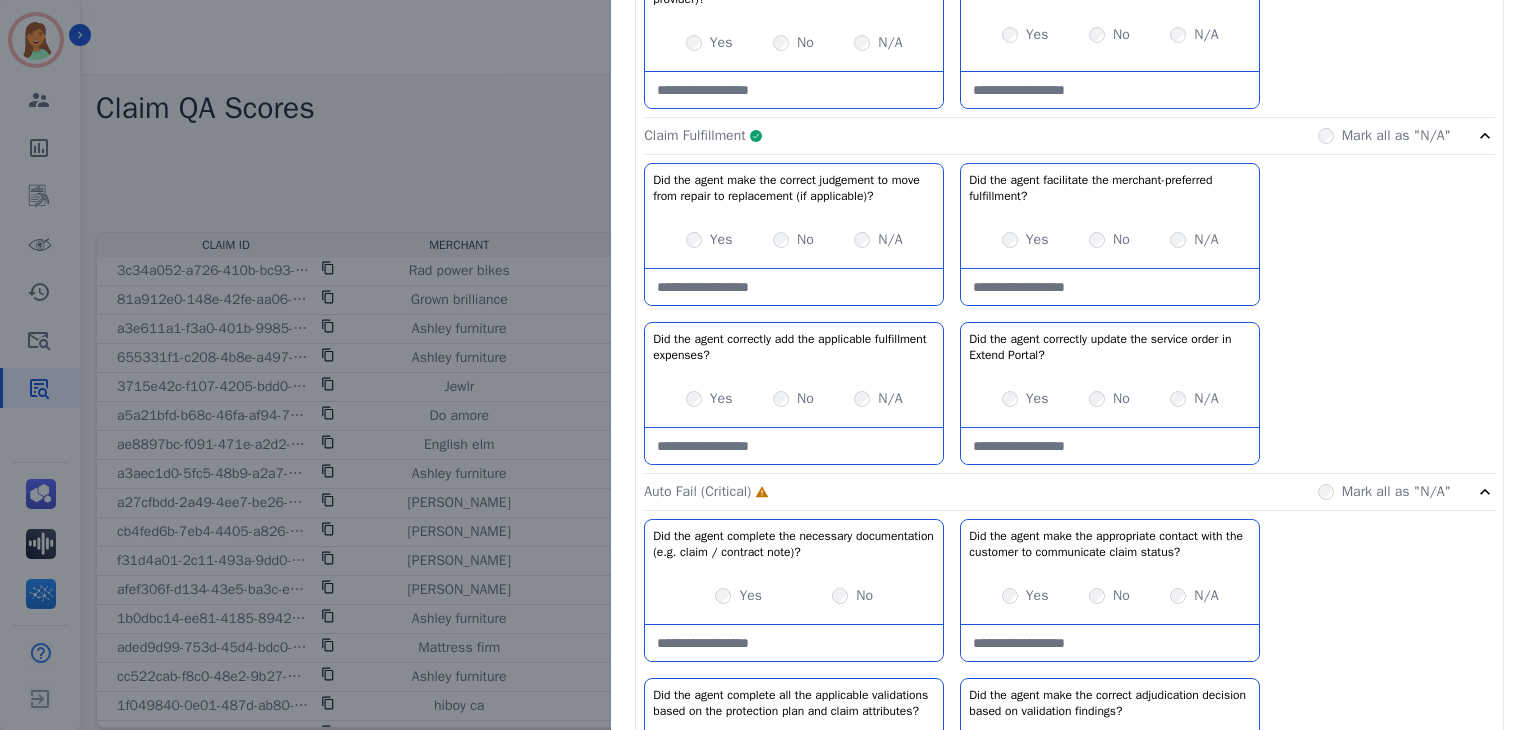 click on "Claim Fulfillment     Complete         Mark all as "N/A"" 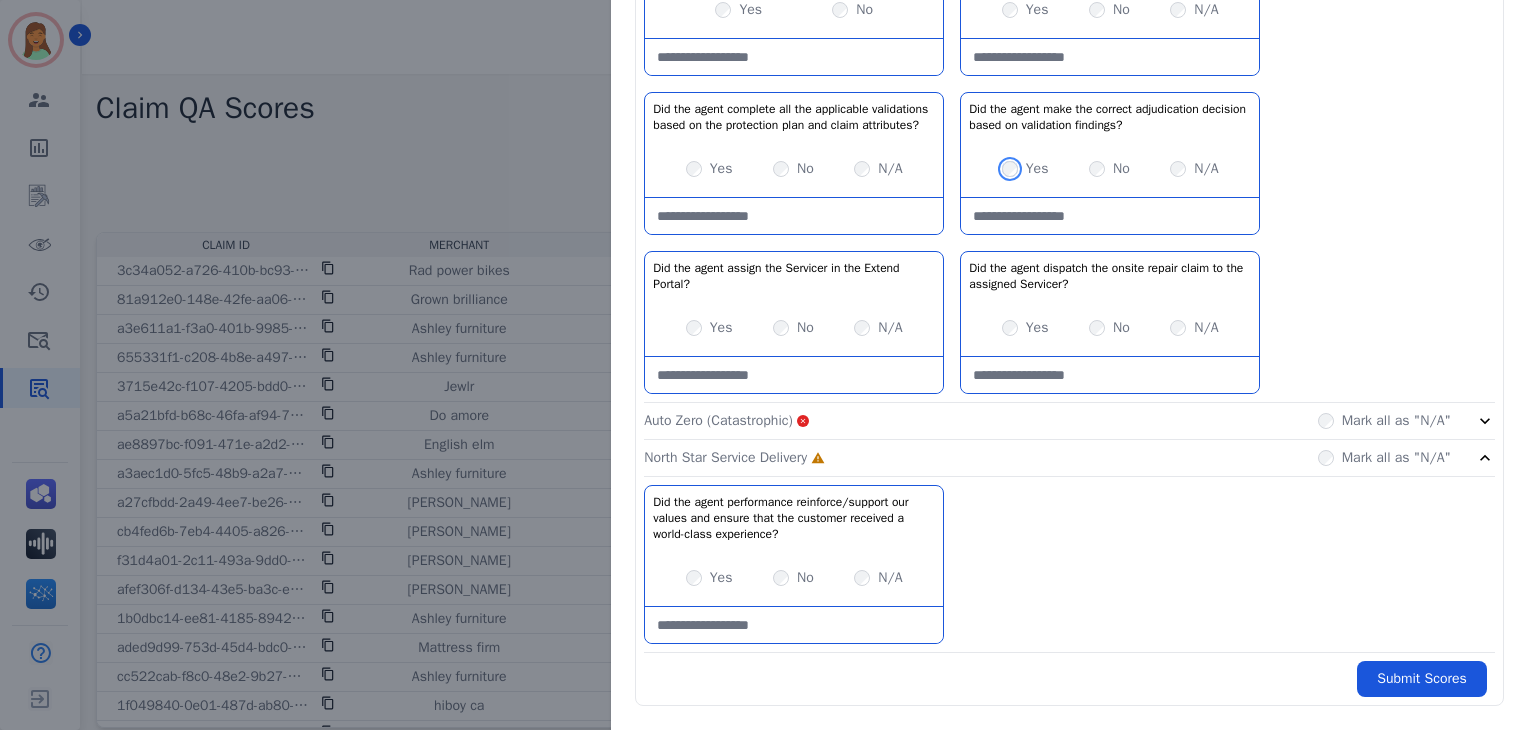 scroll, scrollTop: 1489, scrollLeft: 0, axis: vertical 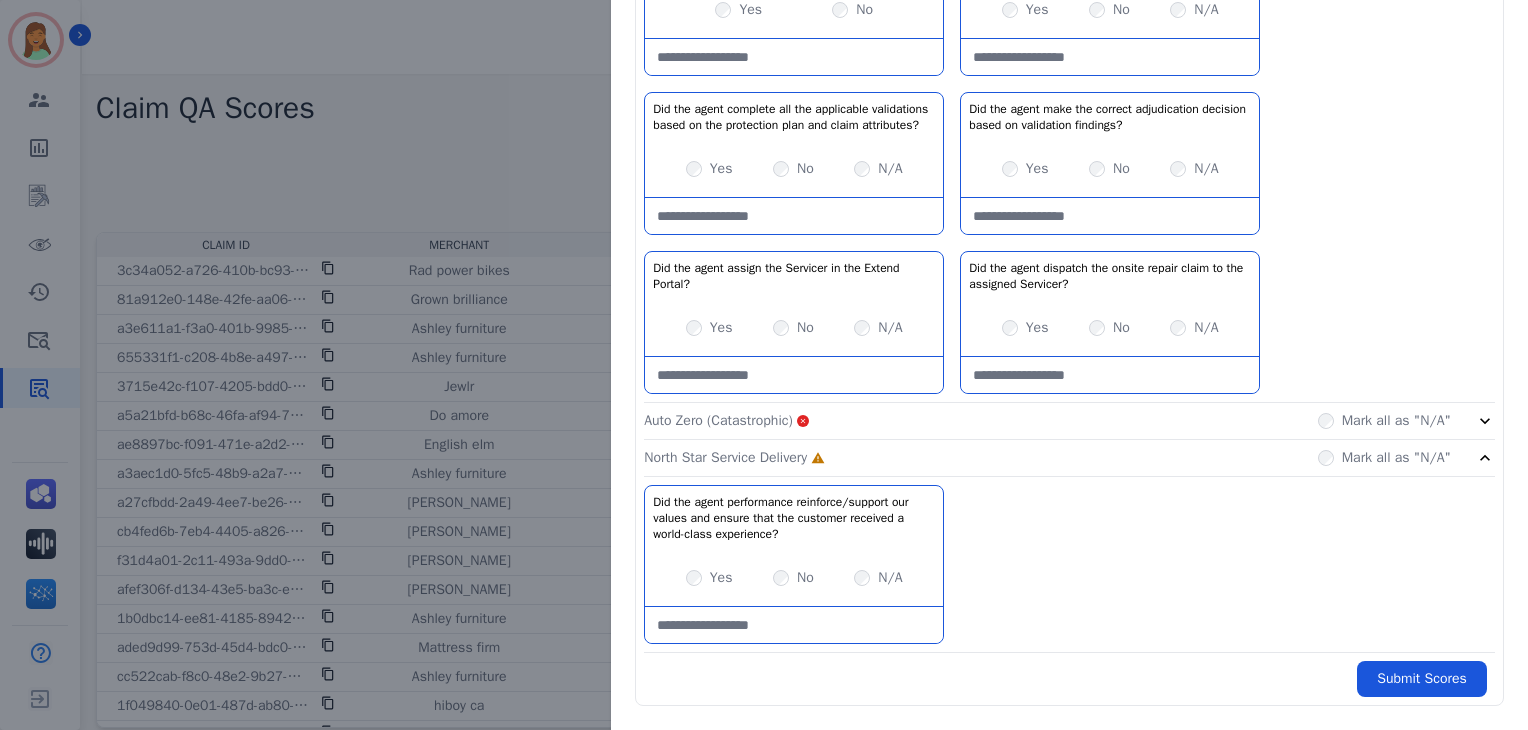 click on "Yes" at bounding box center [721, 578] 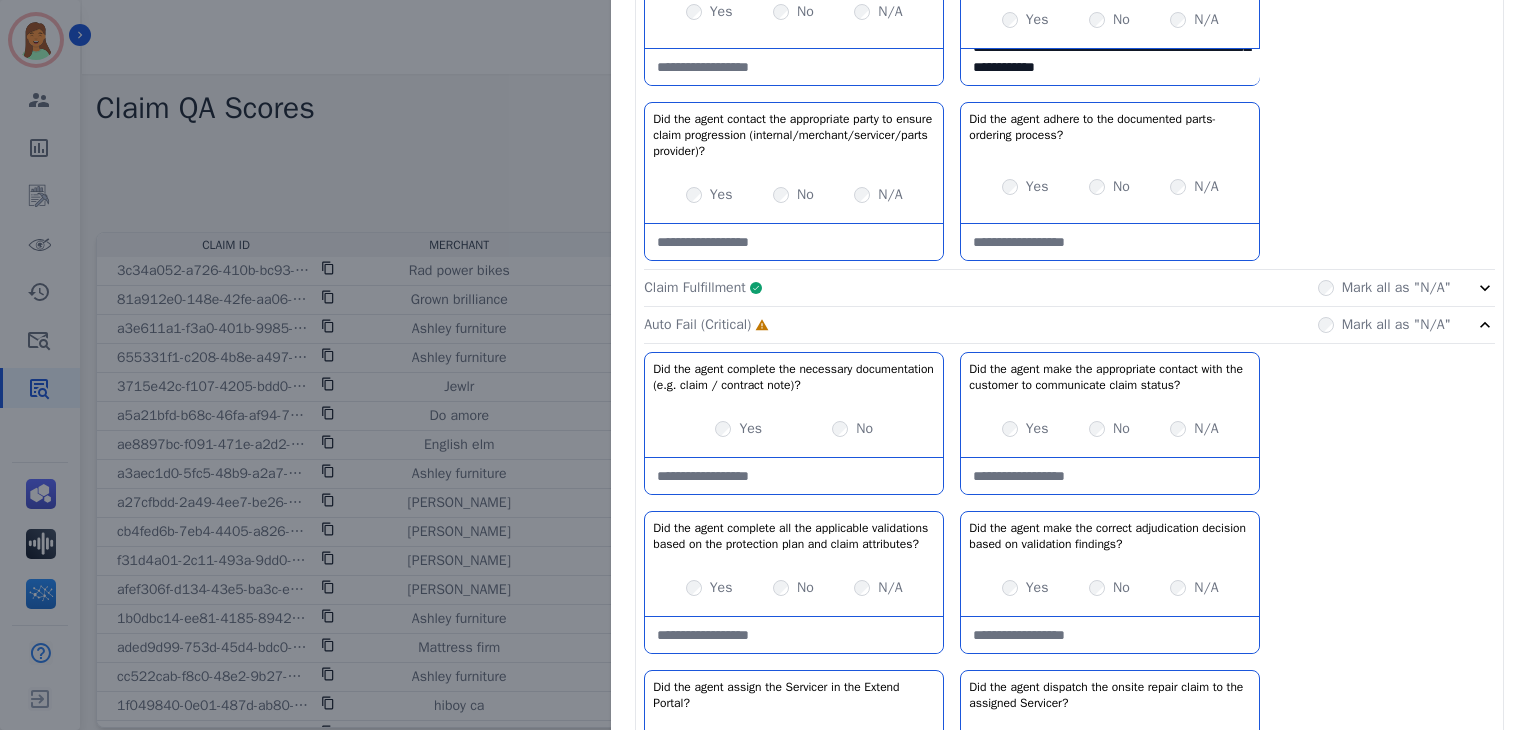 scroll, scrollTop: 1051, scrollLeft: 0, axis: vertical 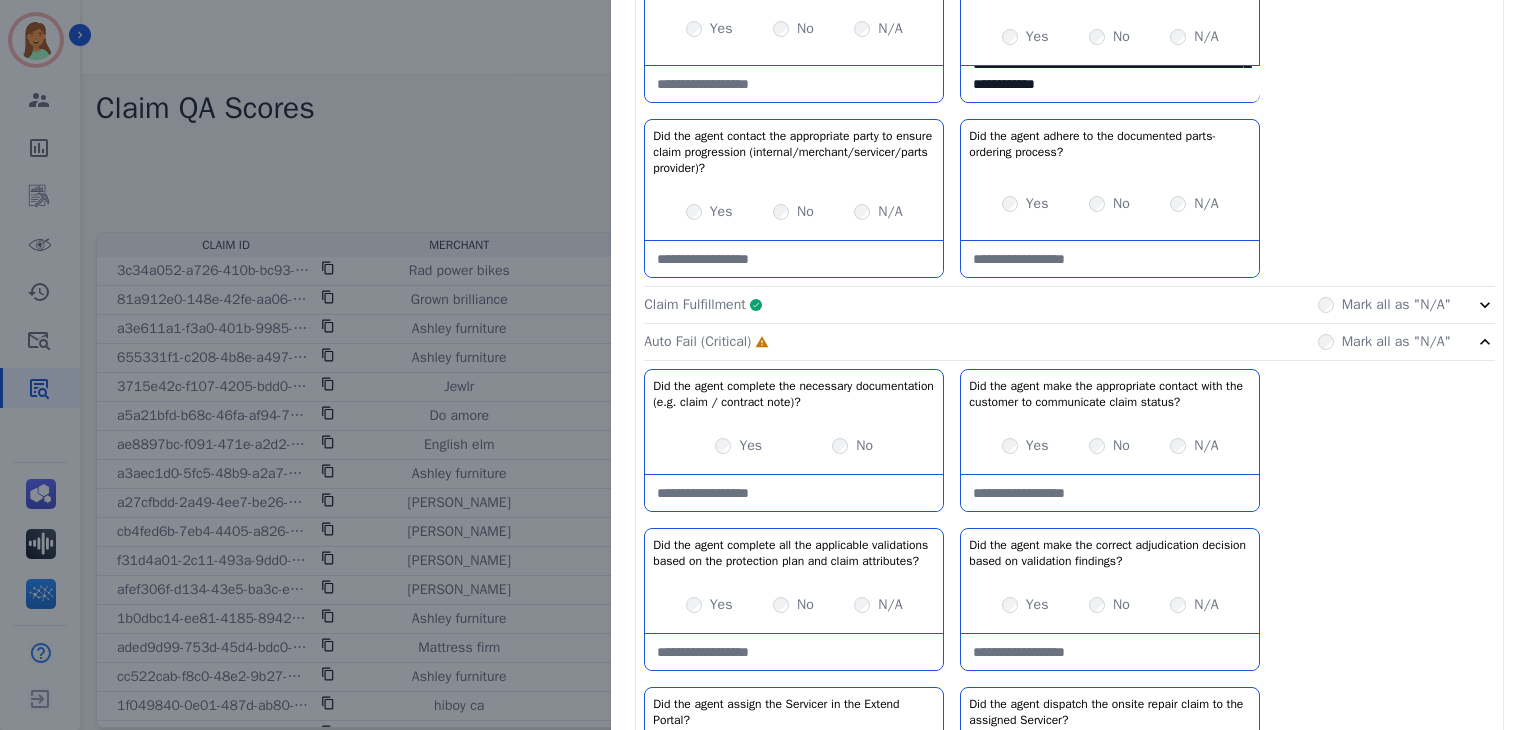 click on "Yes     No" at bounding box center [794, 446] 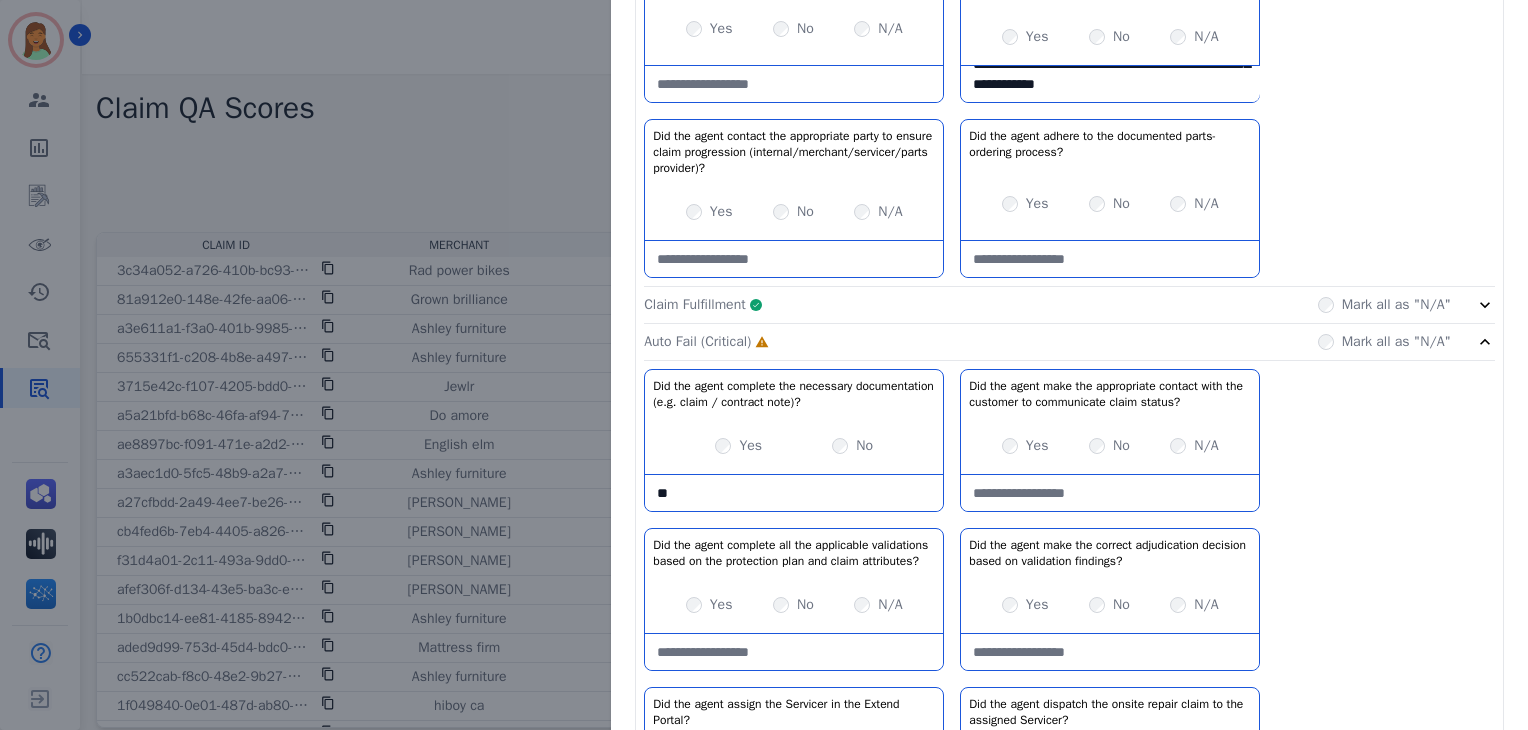 type on "*" 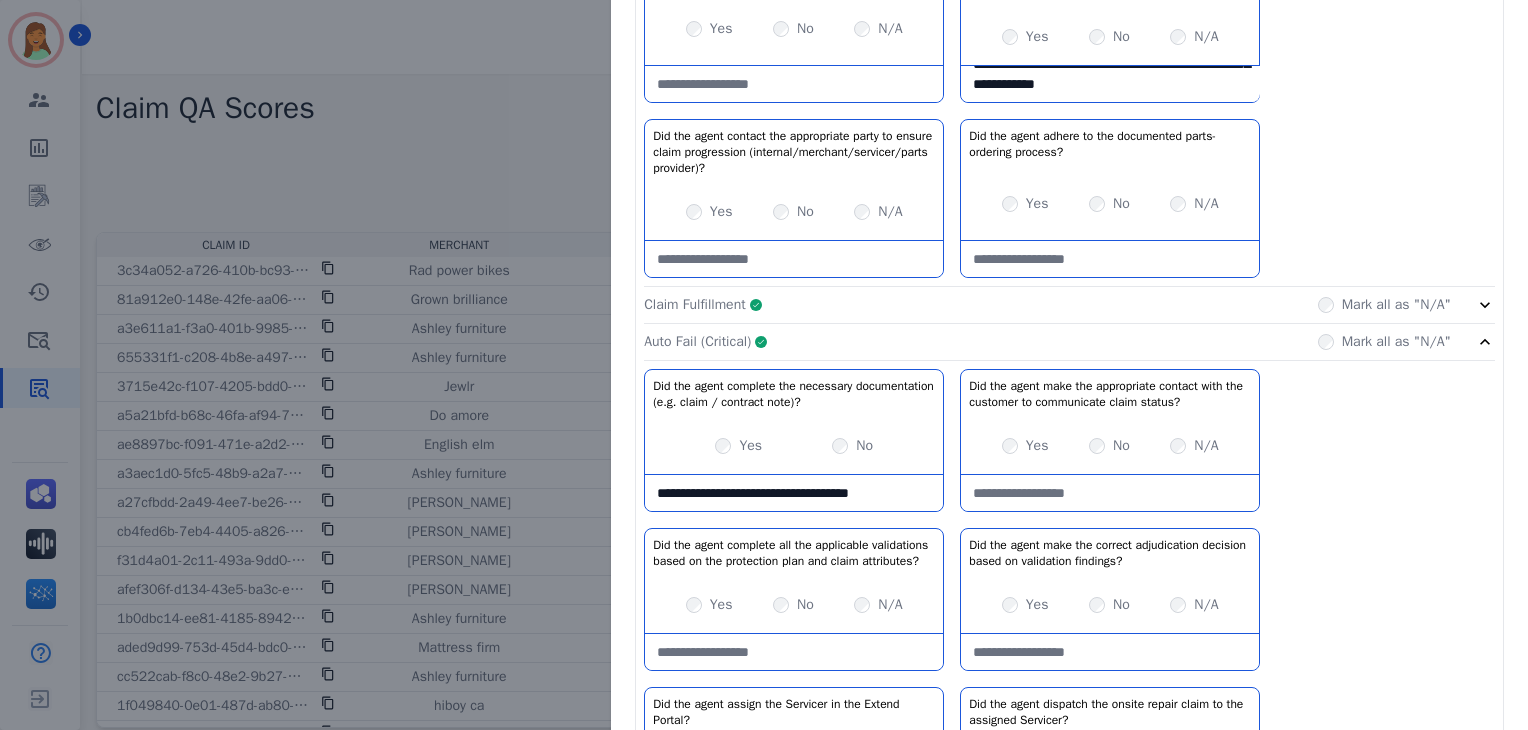 click on "**********" at bounding box center [794, 493] 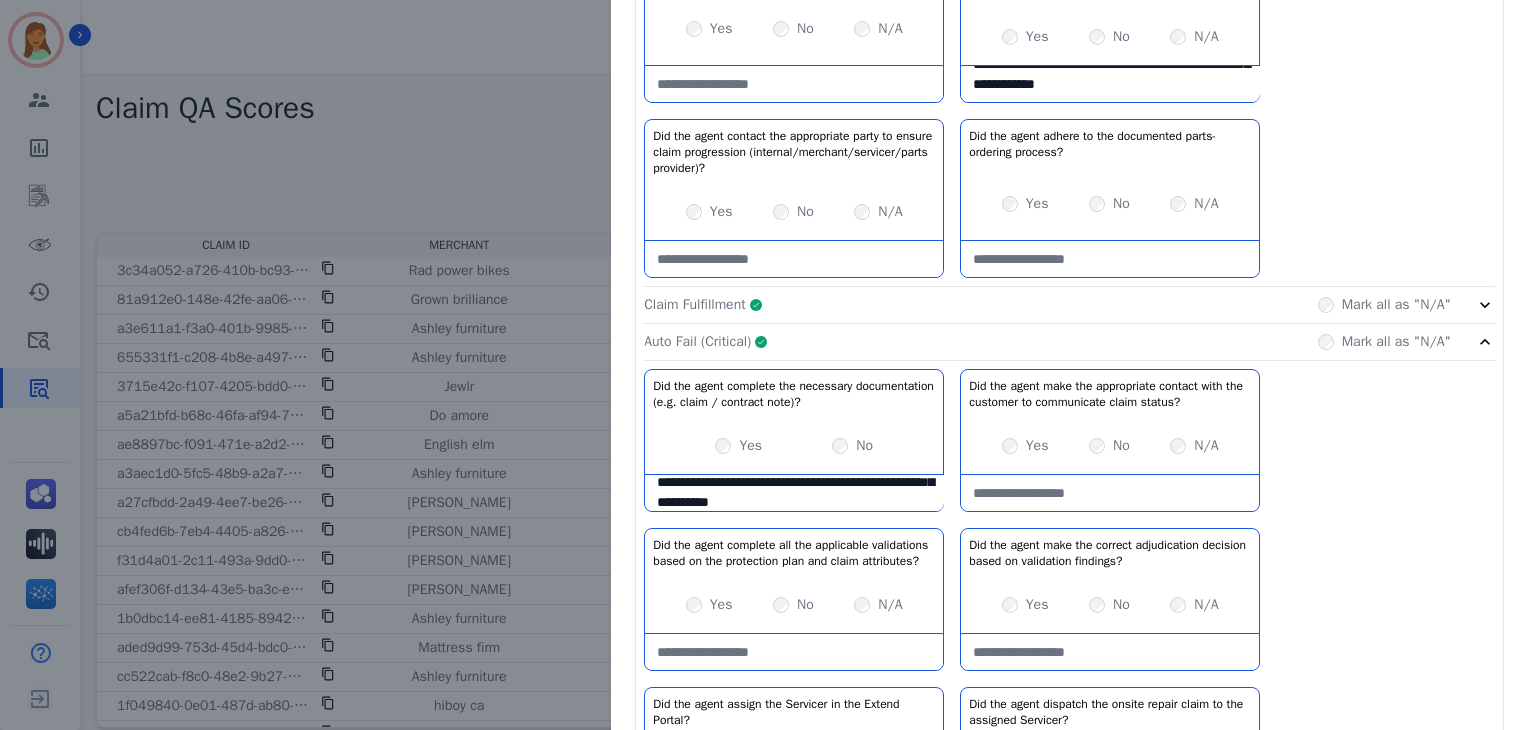 scroll, scrollTop: 51, scrollLeft: 0, axis: vertical 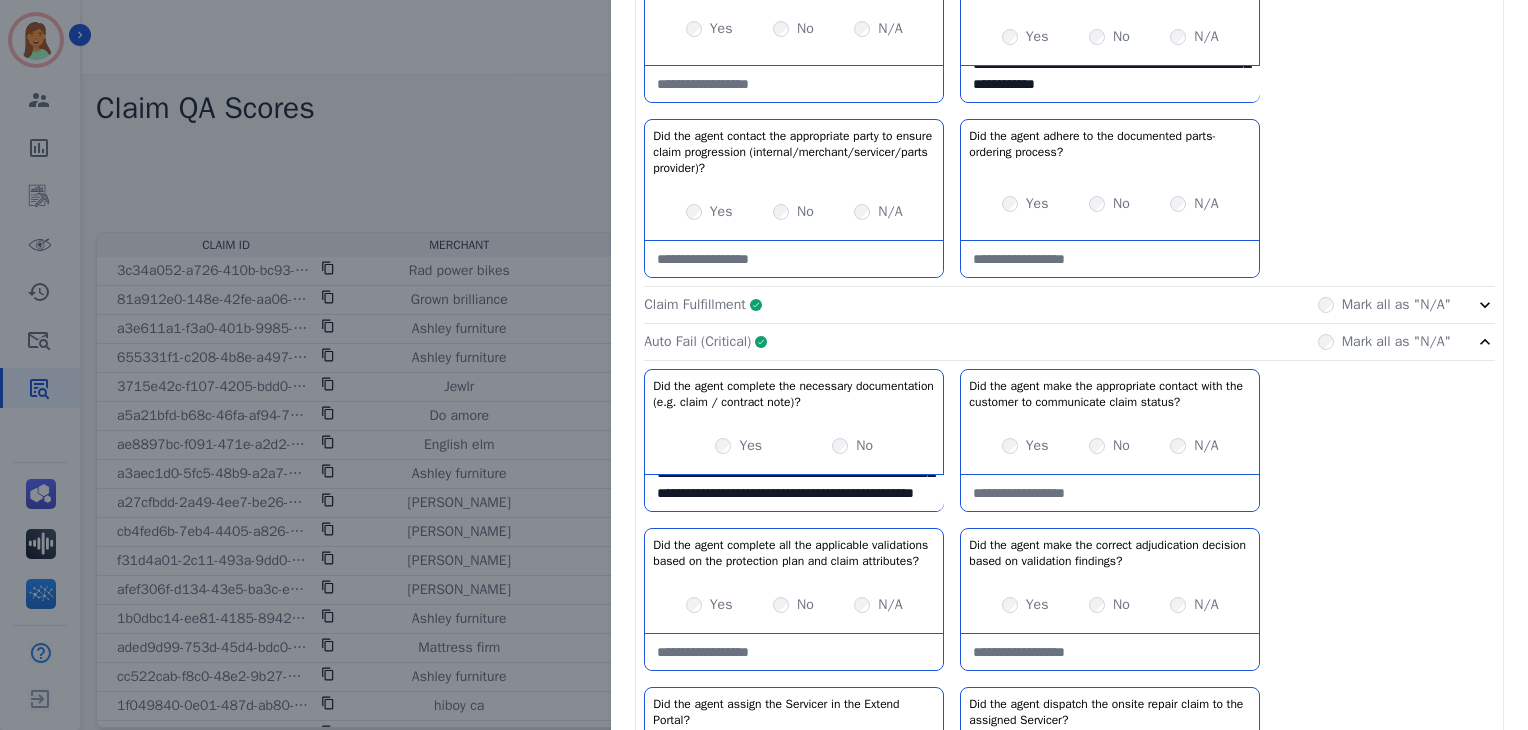 click on "**********" at bounding box center (794, 493) 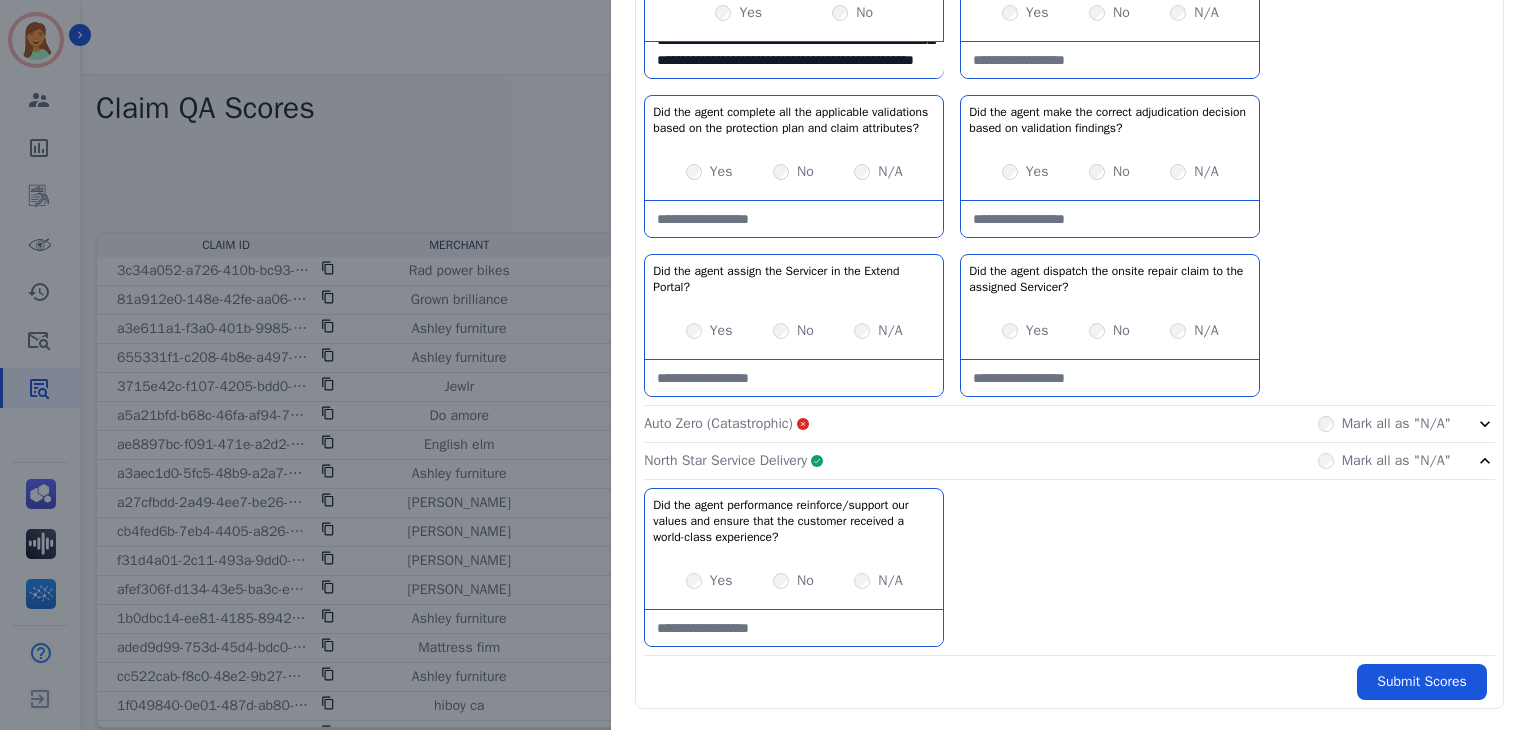 scroll, scrollTop: 1496, scrollLeft: 0, axis: vertical 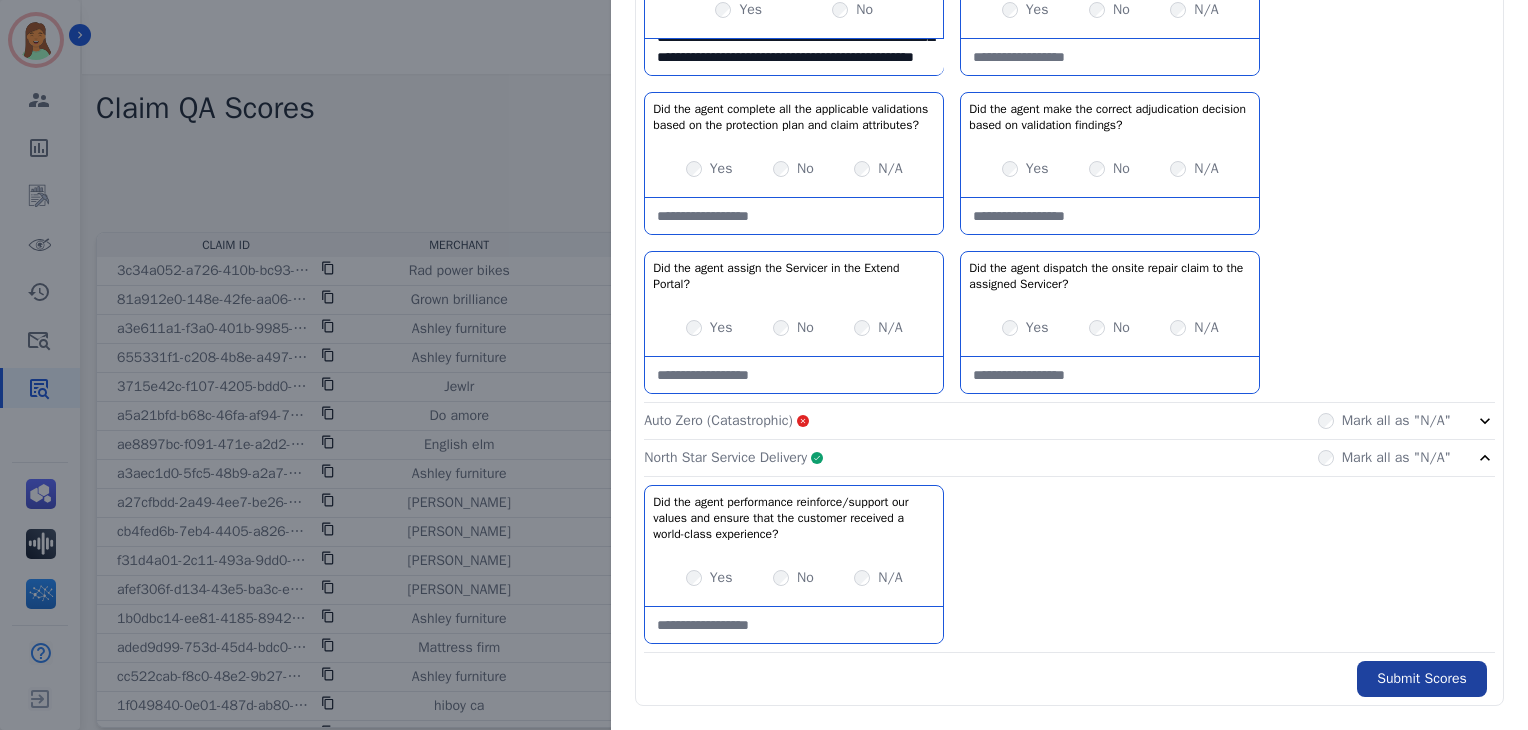 type on "**********" 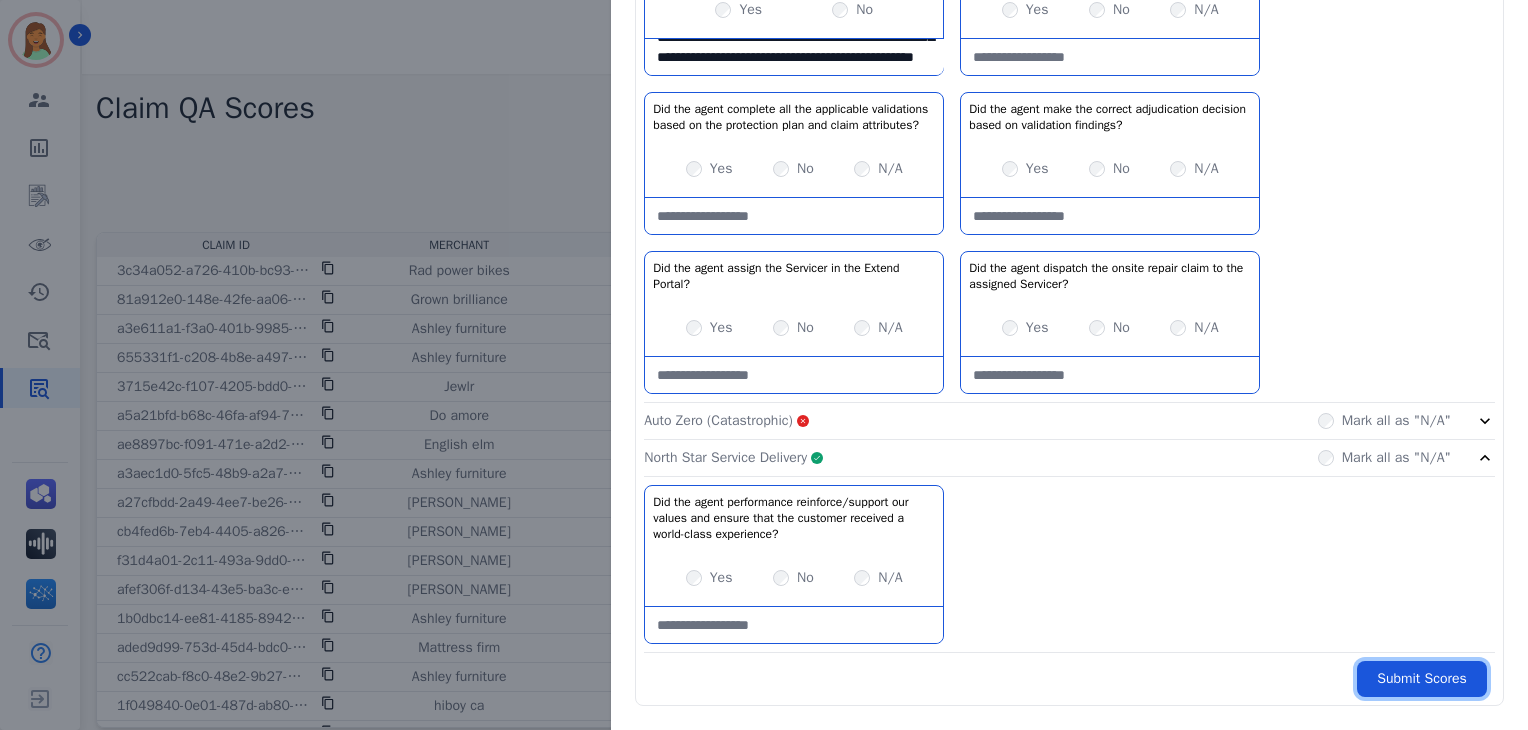 drag, startPoint x: 1423, startPoint y: 695, endPoint x: 932, endPoint y: 106, distance: 766.81287 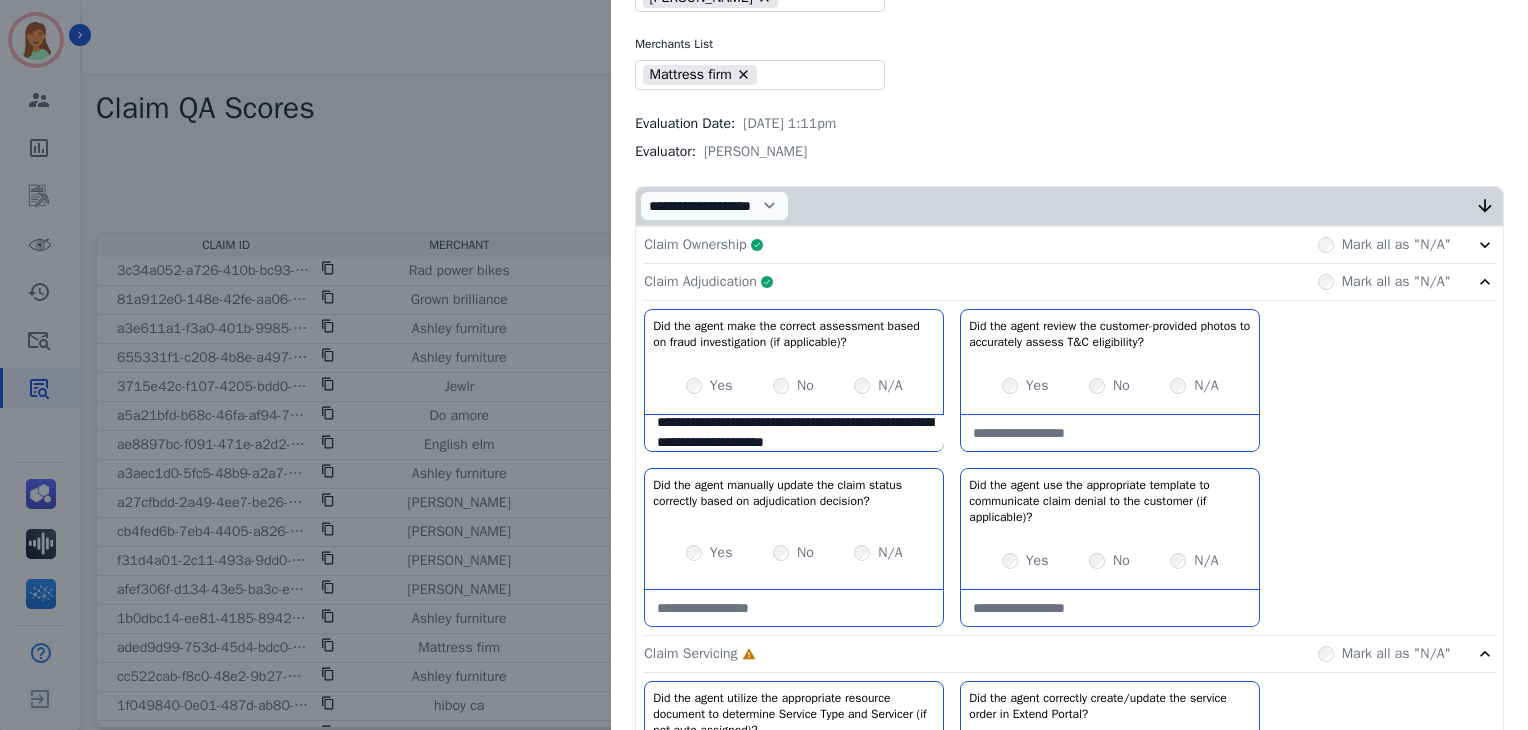 scroll, scrollTop: 0, scrollLeft: 0, axis: both 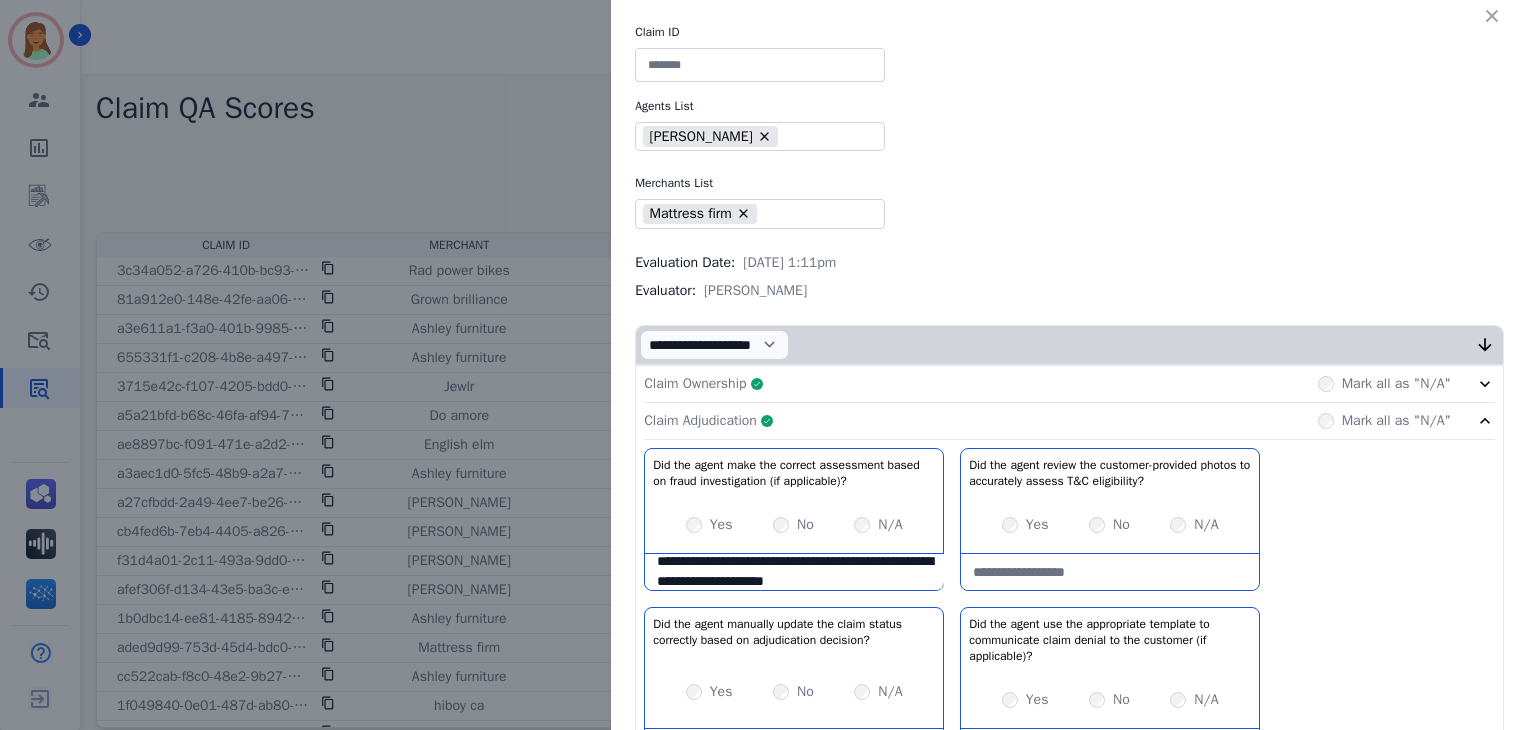 click at bounding box center (760, 65) 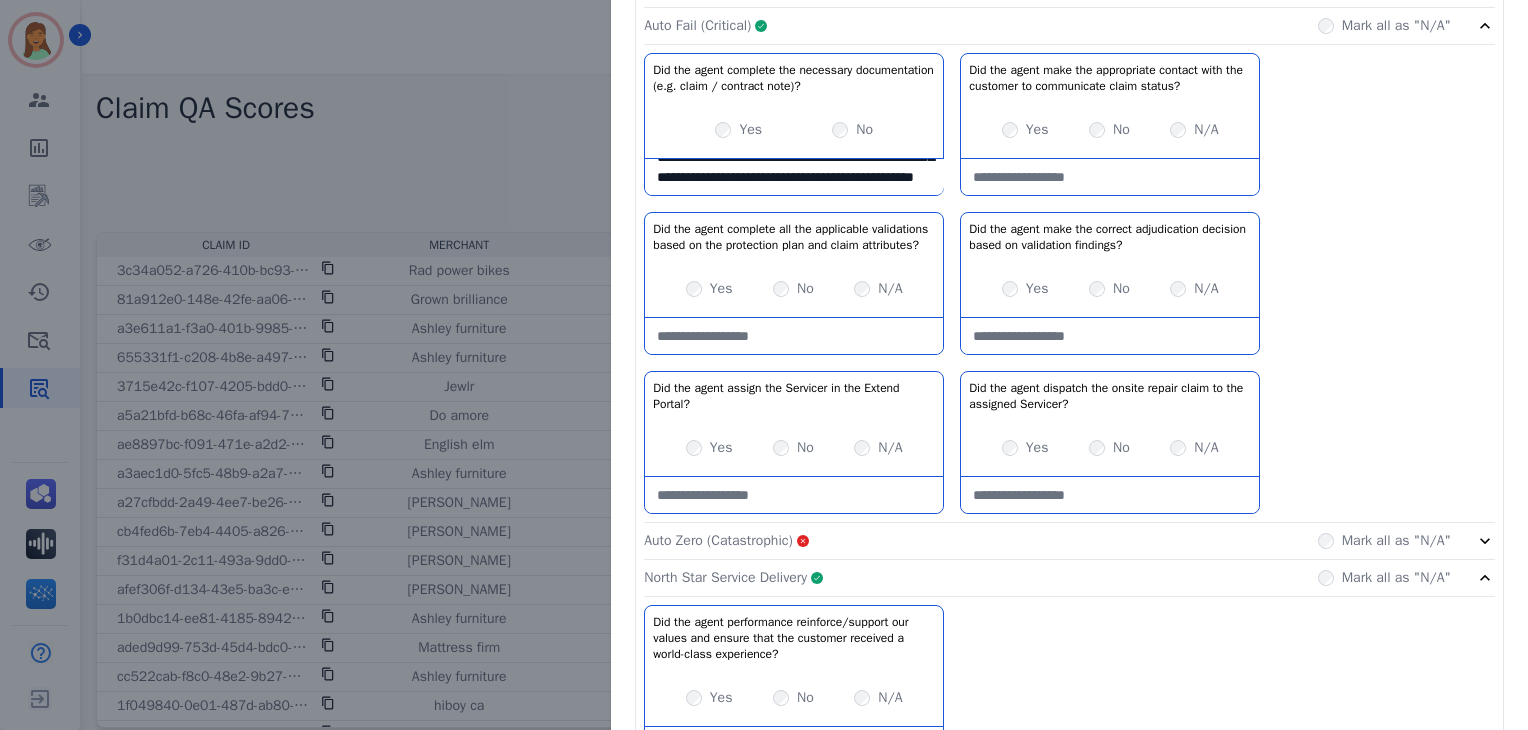 scroll, scrollTop: 1496, scrollLeft: 0, axis: vertical 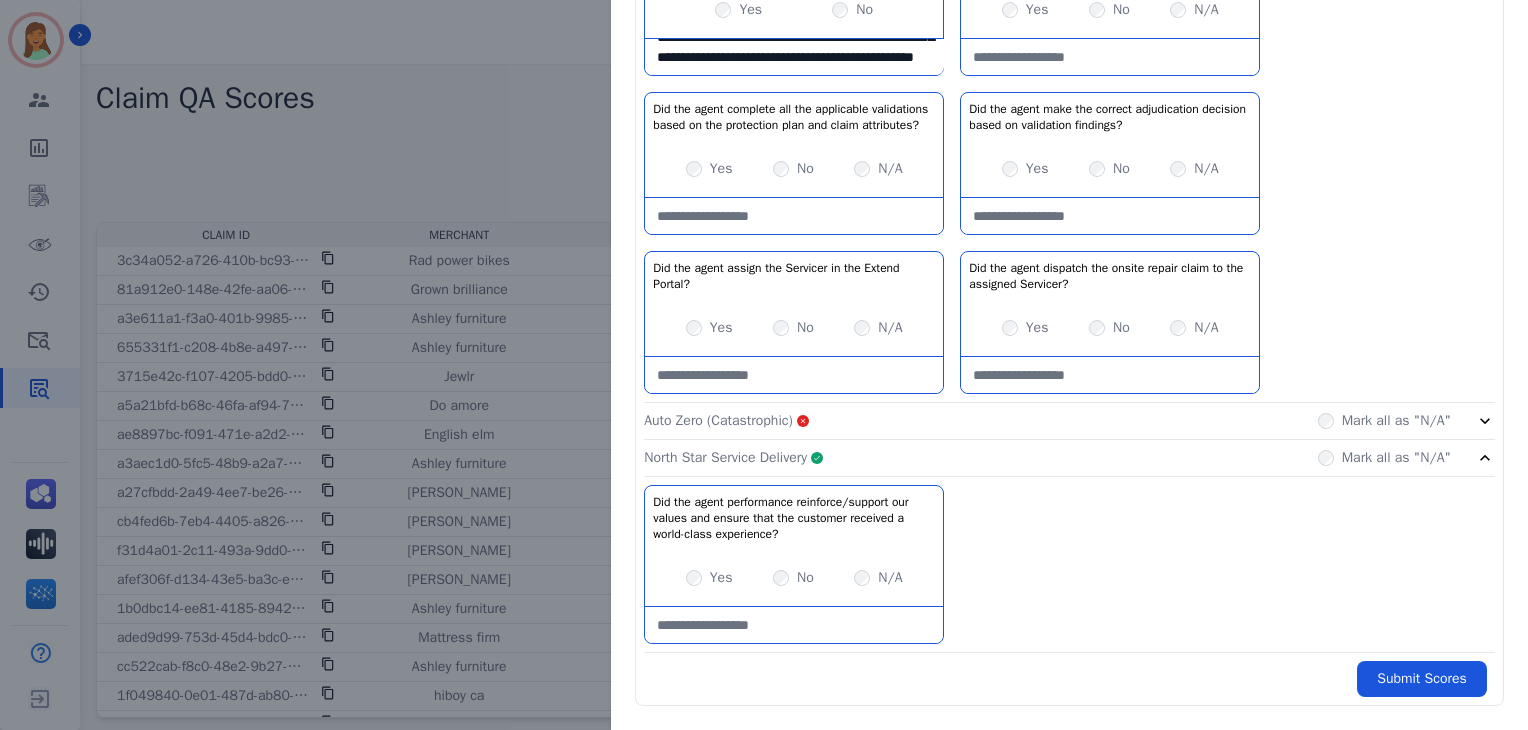 type on "**********" 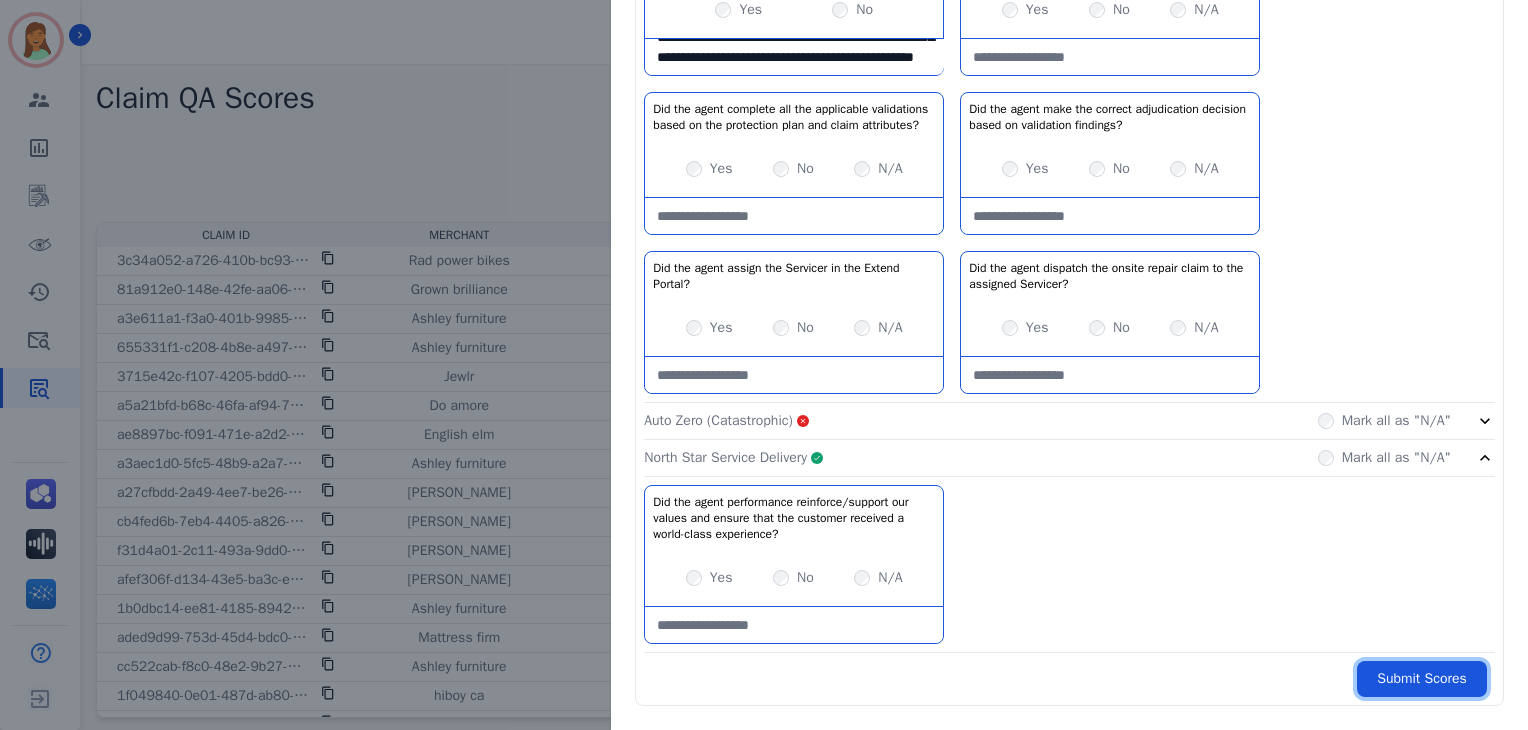 click on "Submit Scores" at bounding box center (1422, 679) 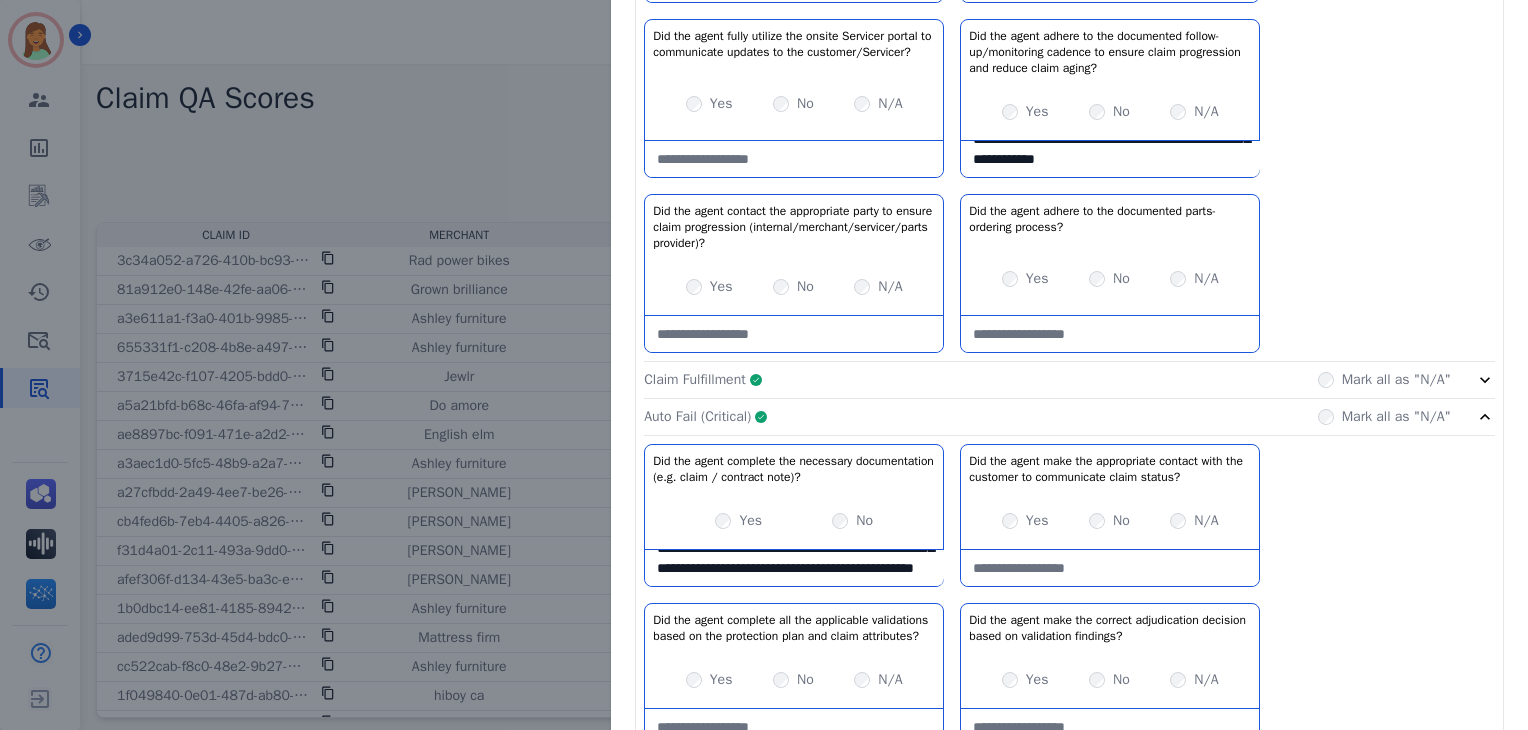 scroll, scrollTop: 976, scrollLeft: 0, axis: vertical 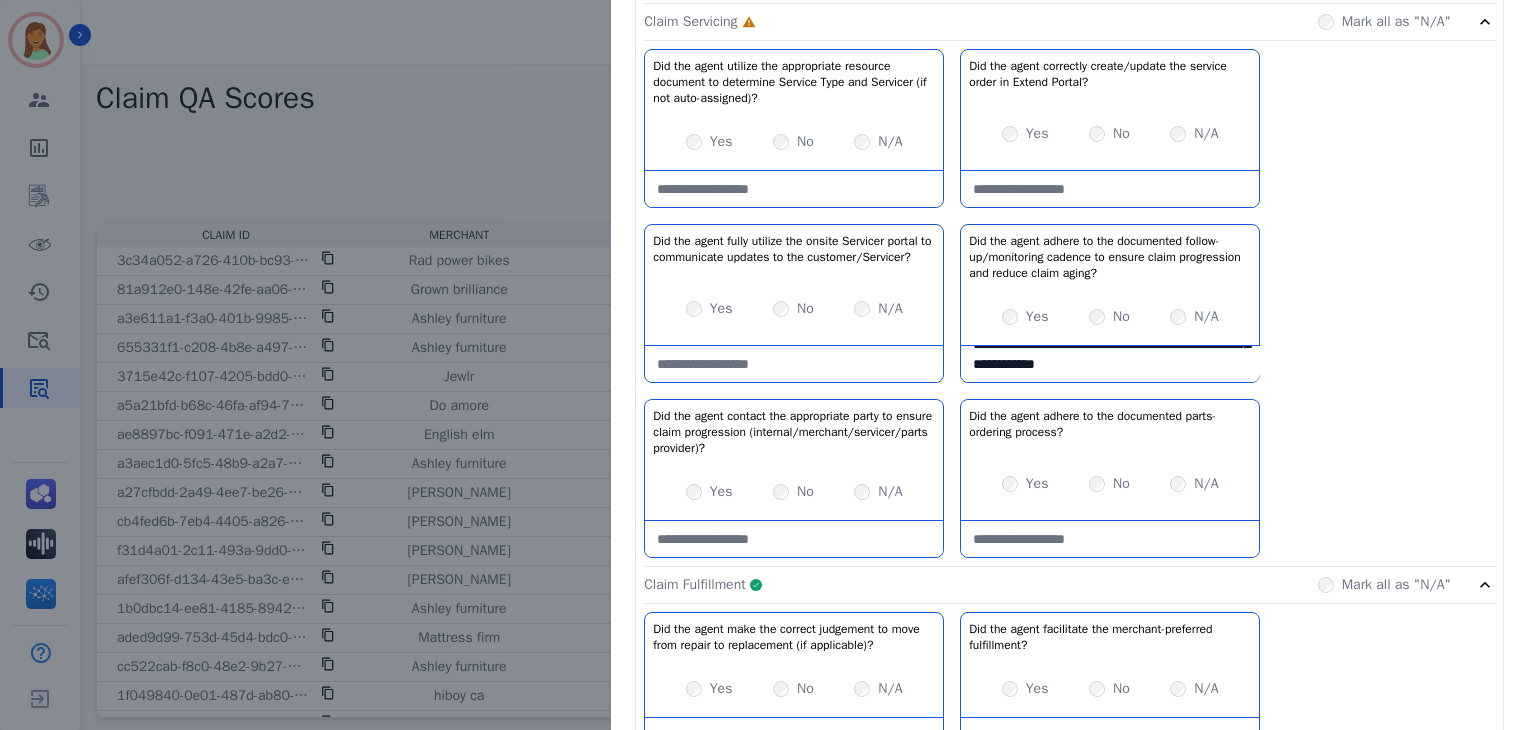 click on "**********" 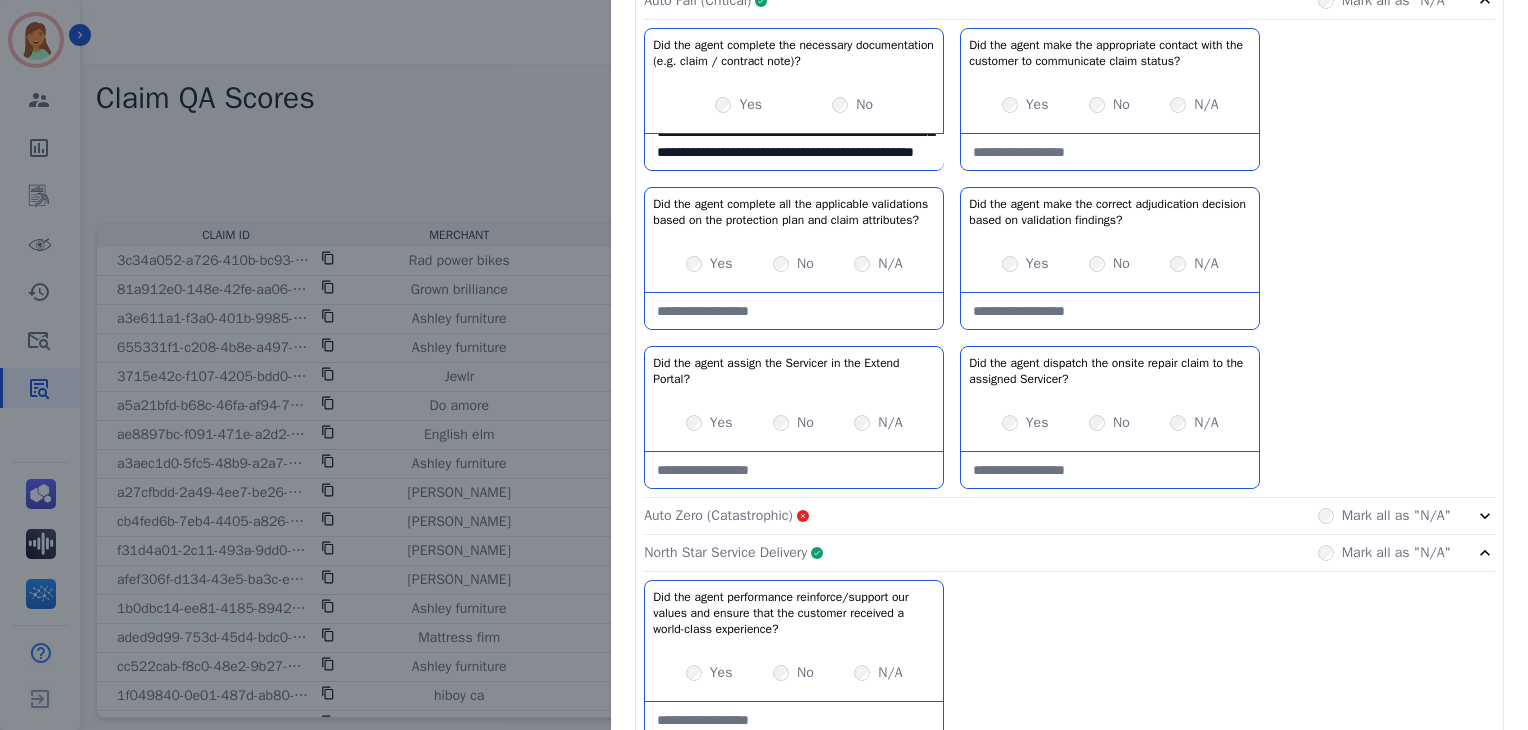 scroll, scrollTop: 1813, scrollLeft: 0, axis: vertical 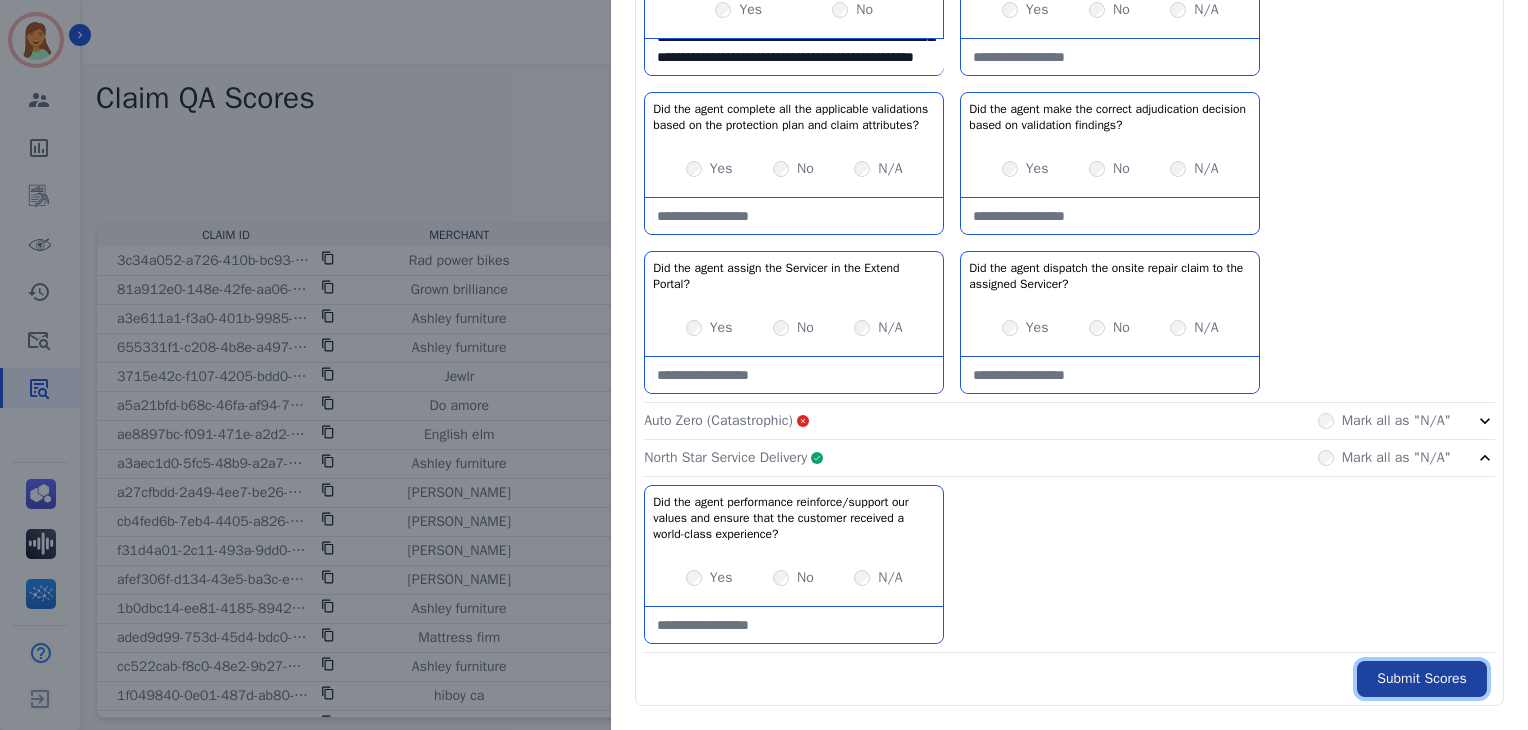 click on "Submit Scores" at bounding box center (1422, 679) 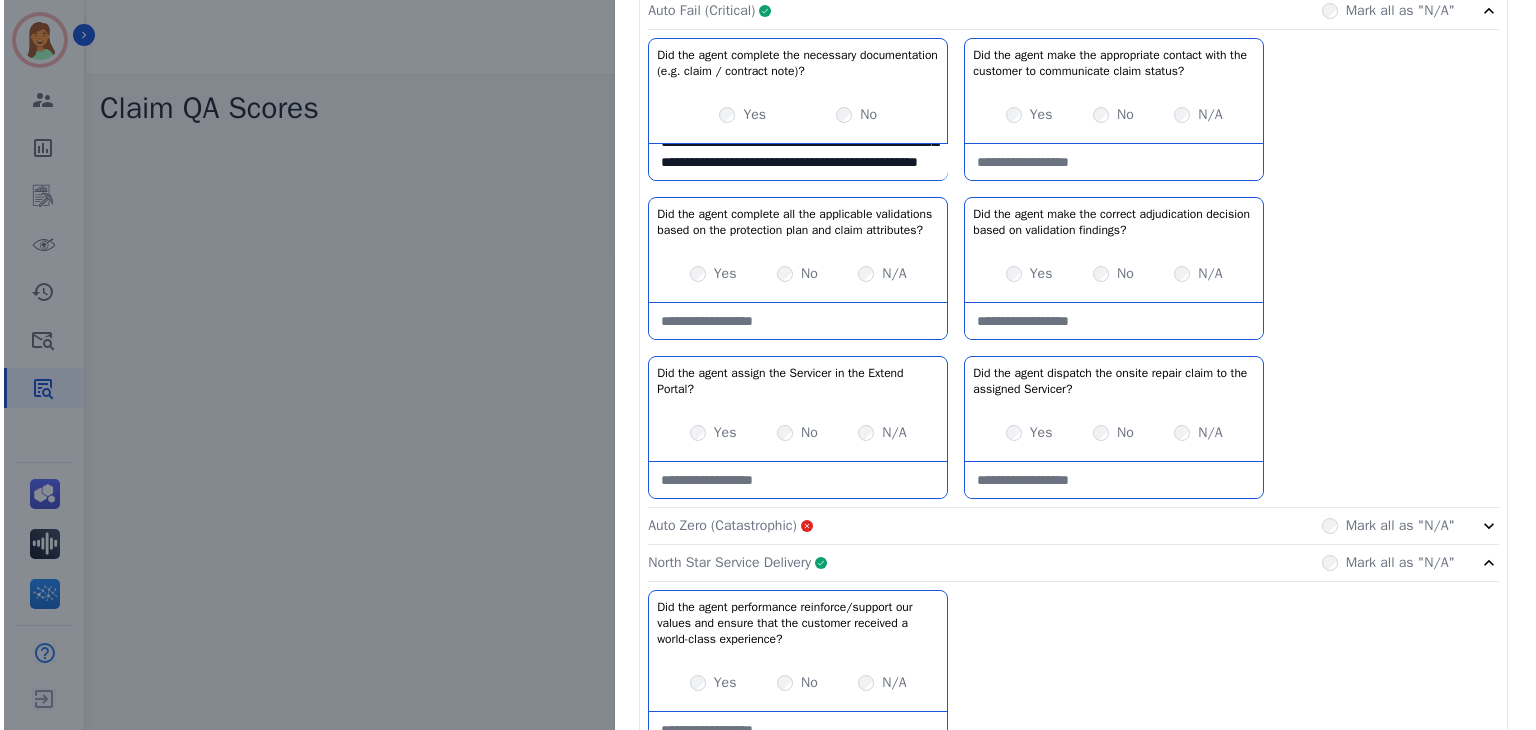 scroll, scrollTop: 0, scrollLeft: 0, axis: both 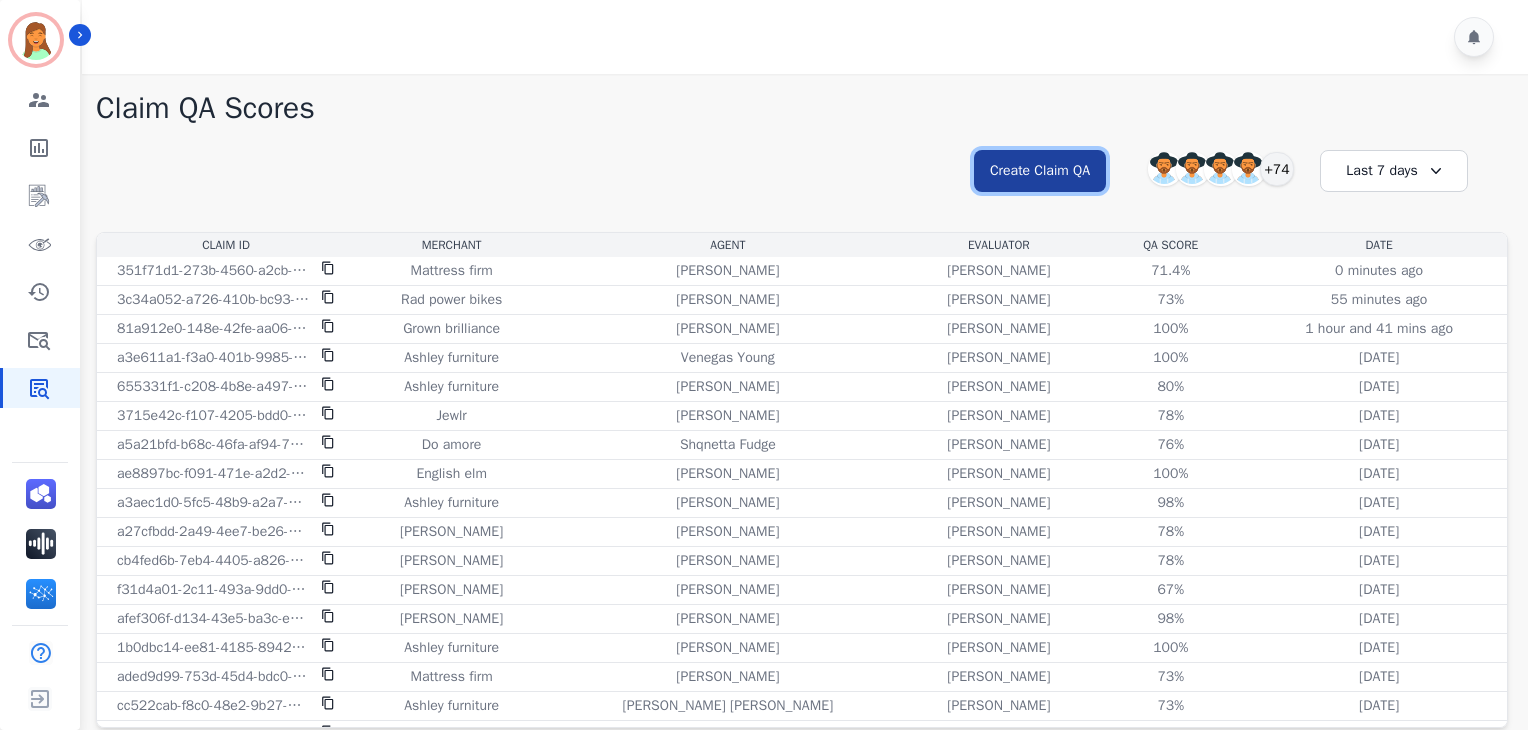 click on "Create Claim QA" at bounding box center (1040, 171) 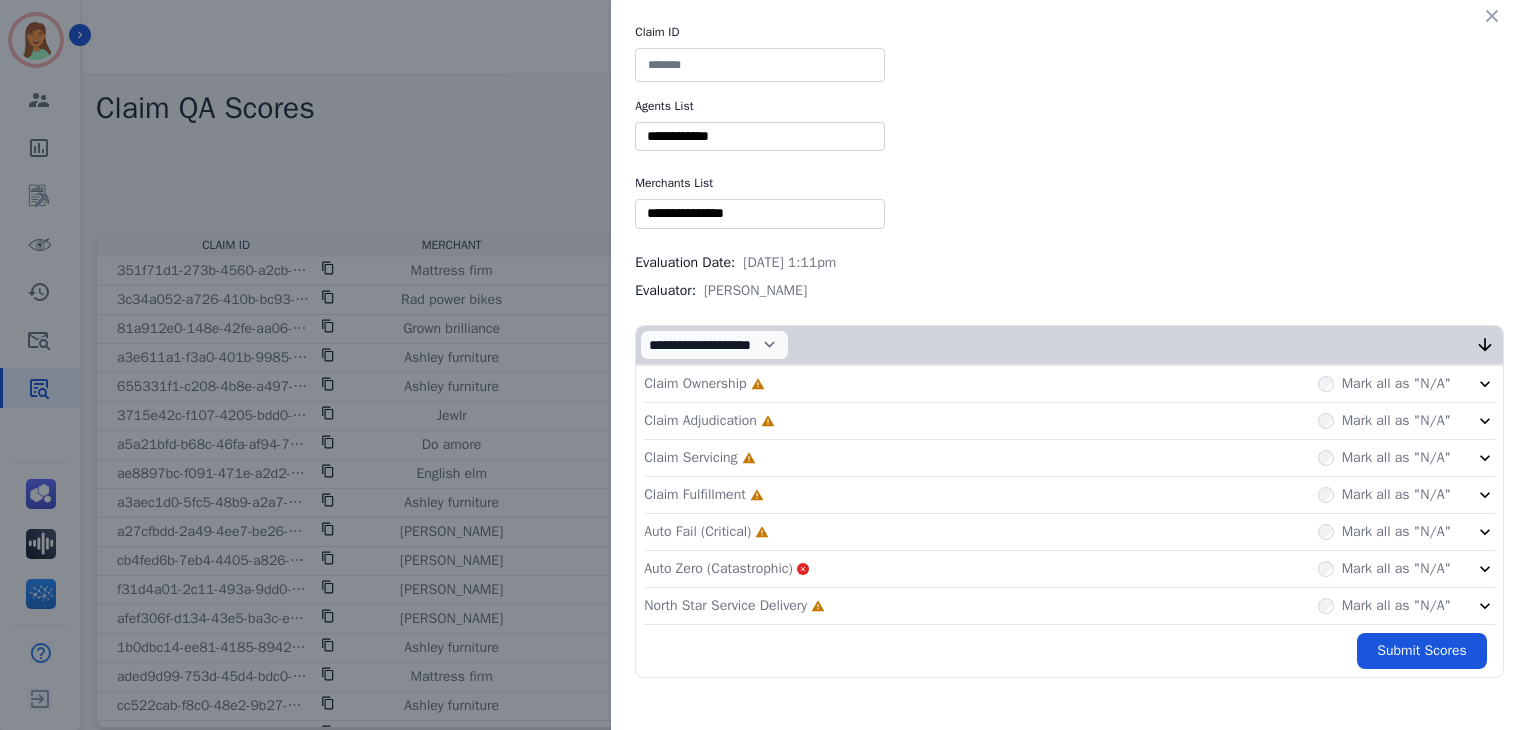 click on "Claim ID" at bounding box center [1069, 32] 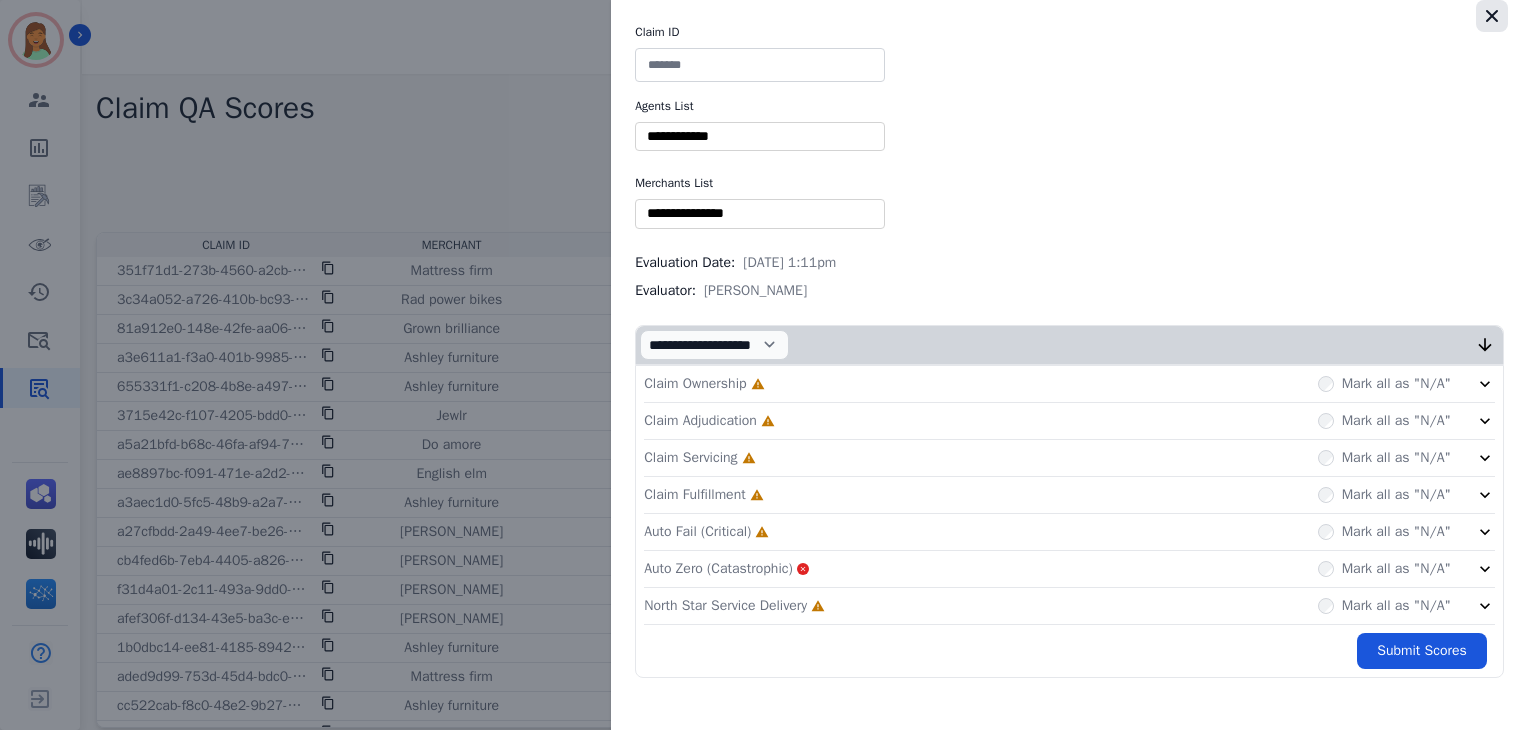 click 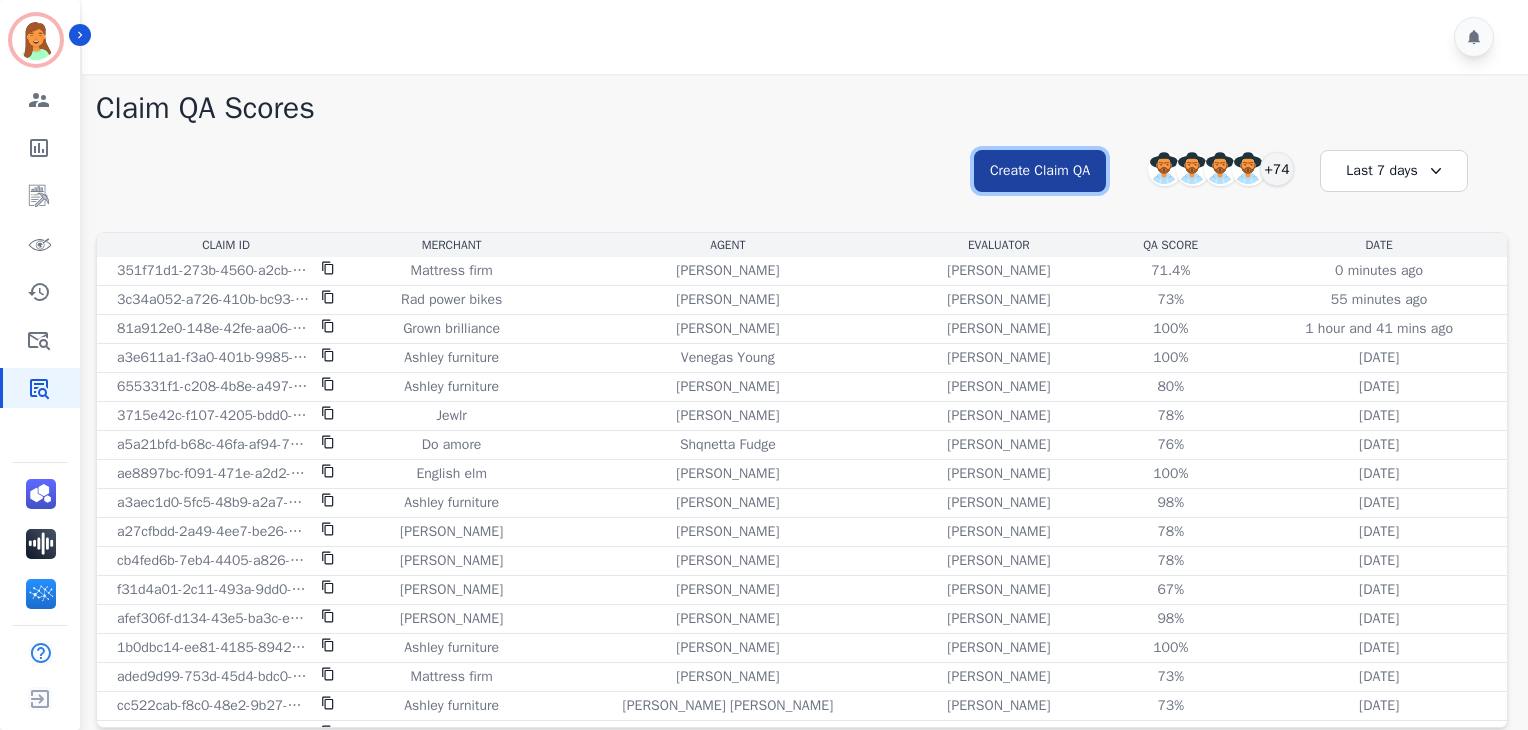 click on "Create Claim QA" at bounding box center [1040, 171] 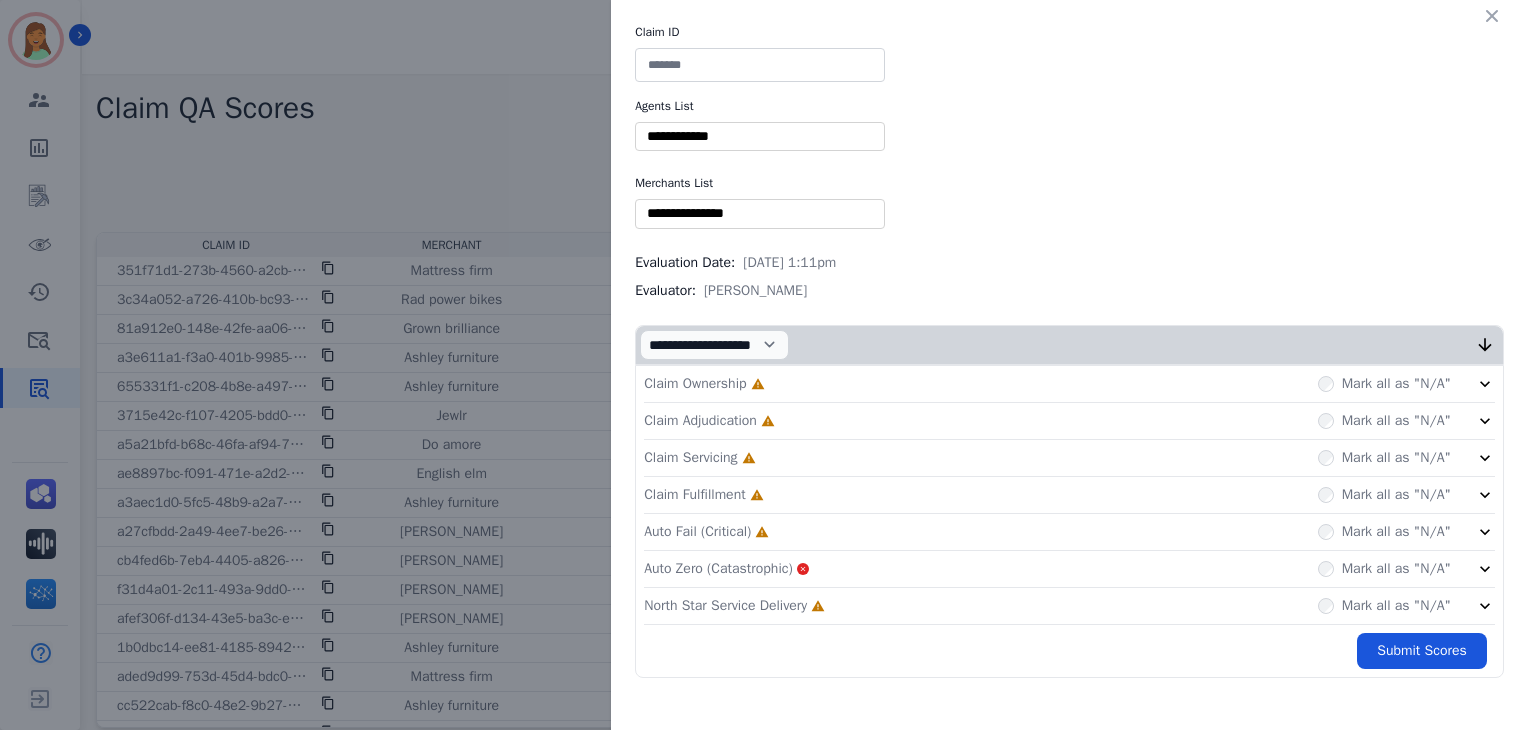 type 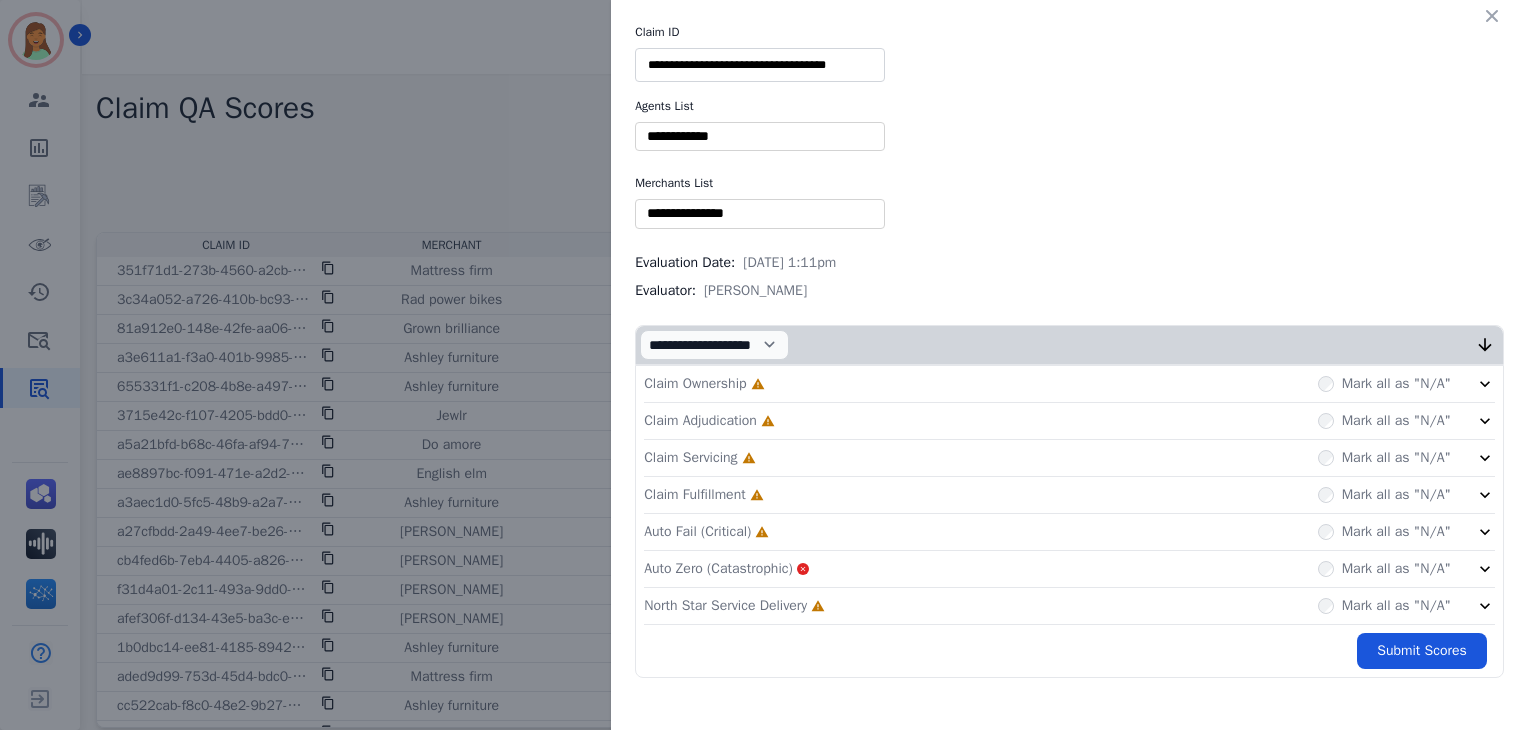 type on "**********" 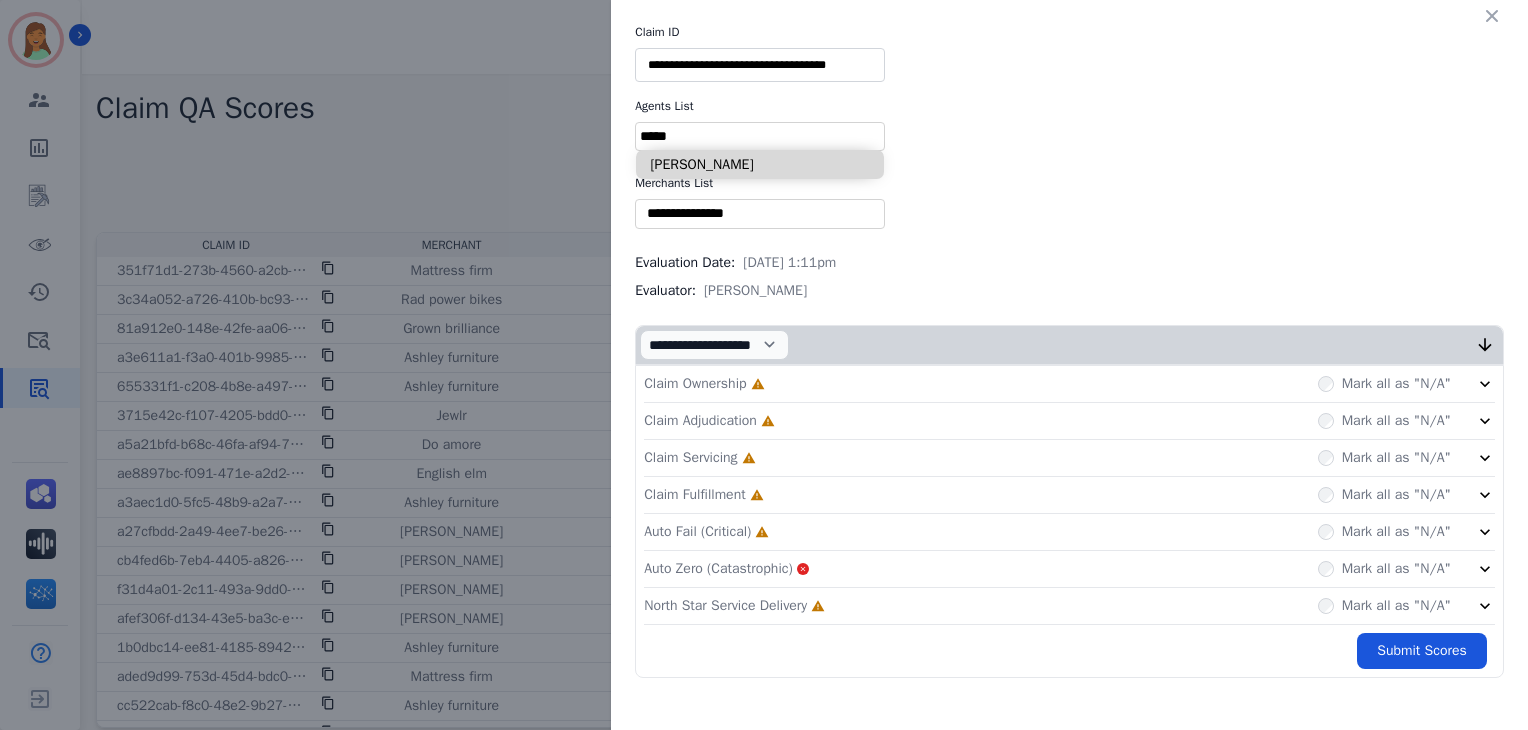 type on "*****" 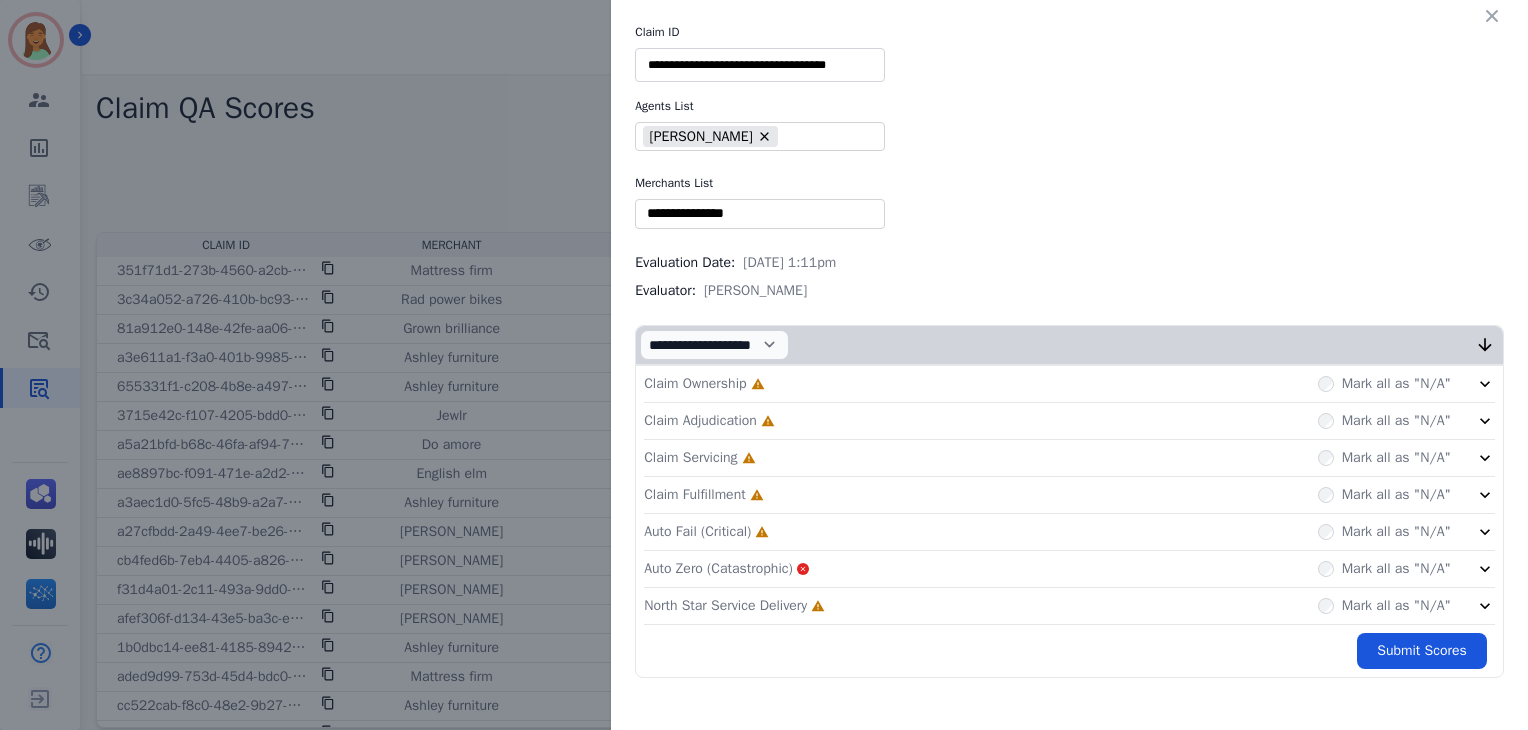 click at bounding box center [760, 213] 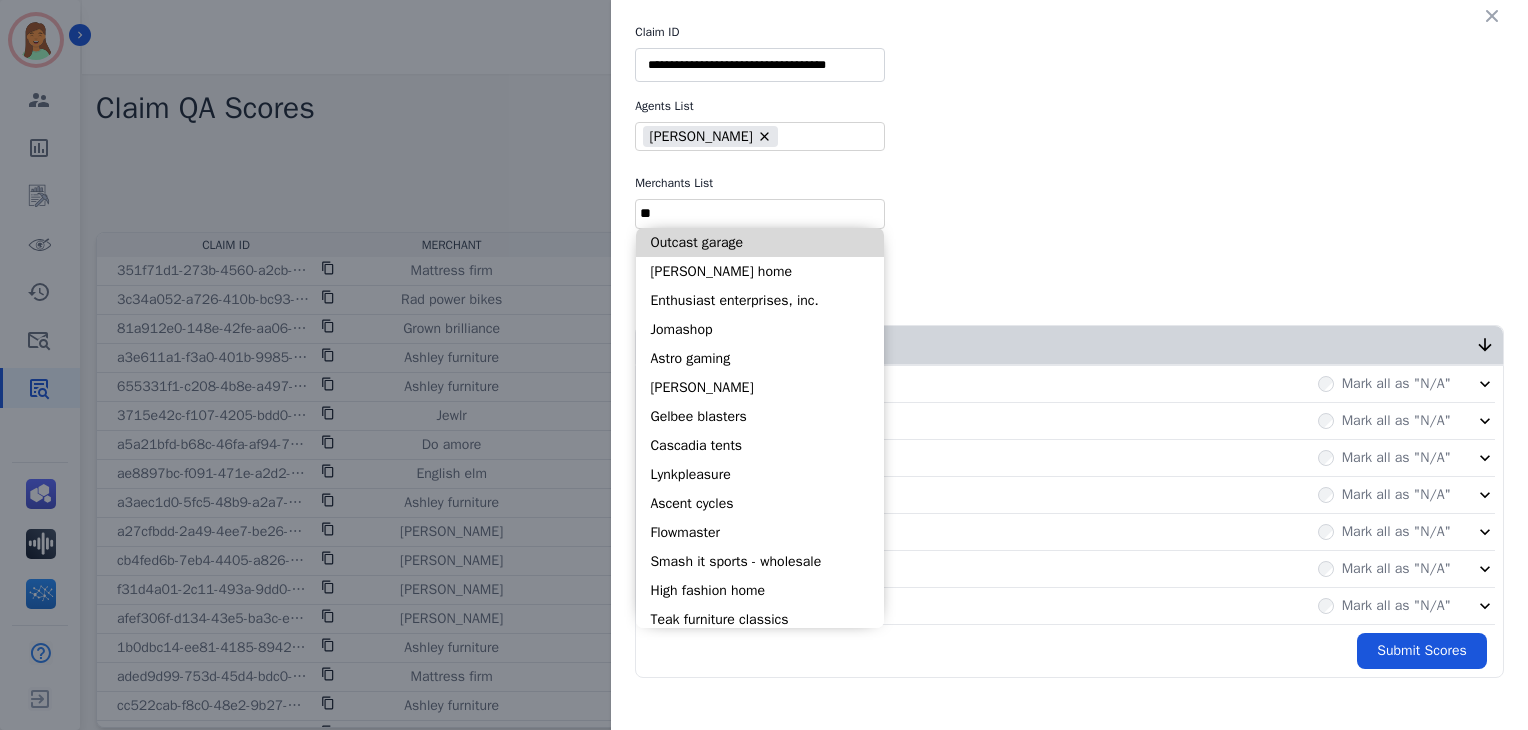 type on "*" 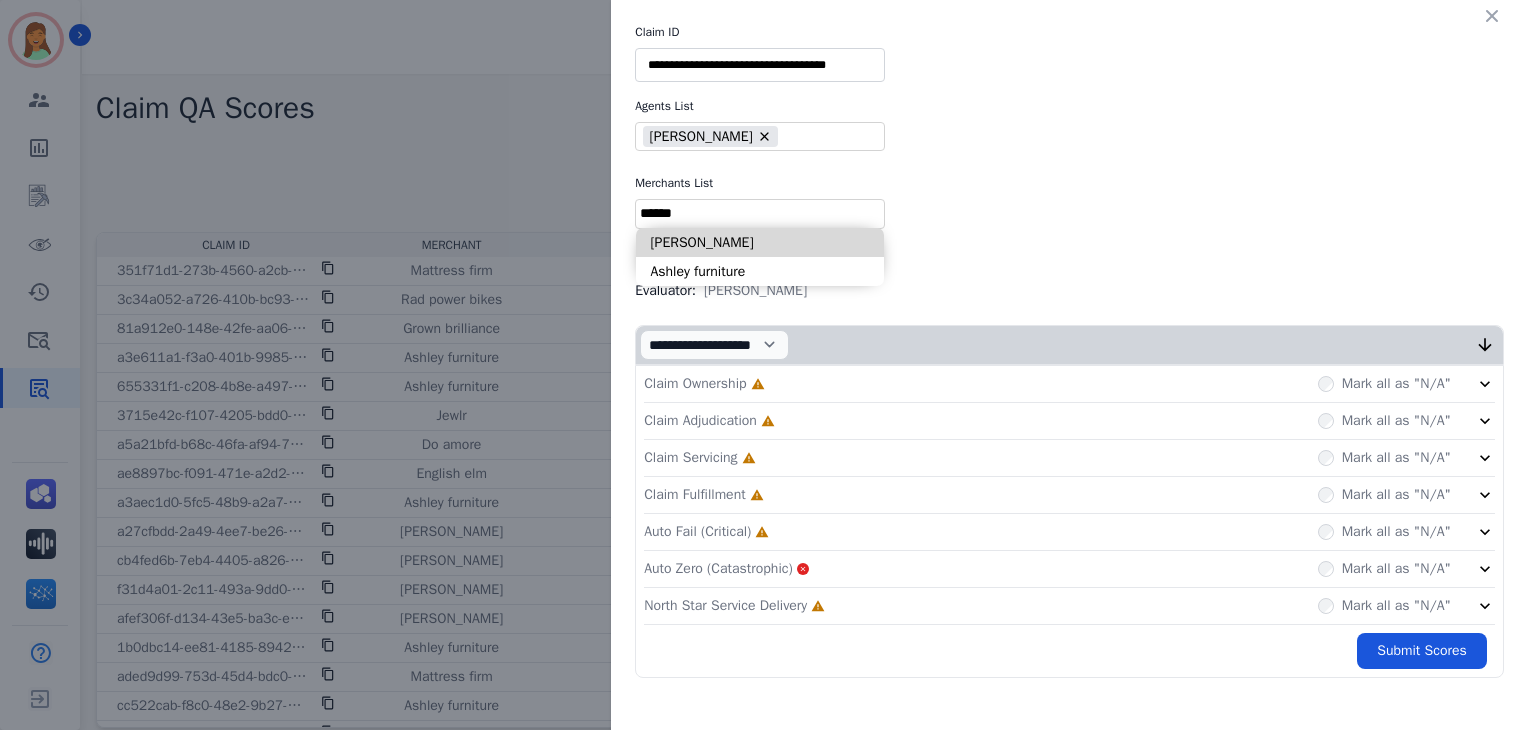 type on "******" 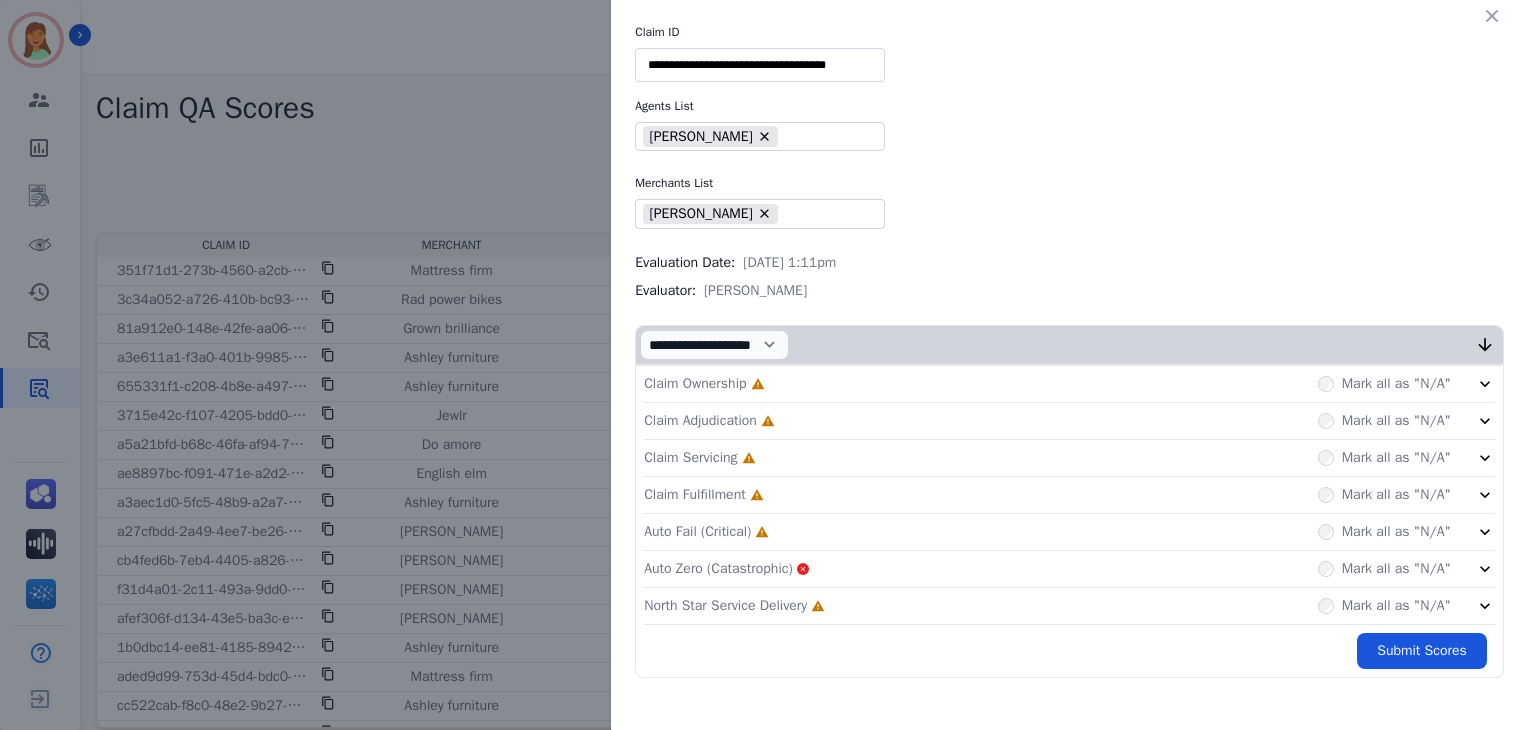 click on "North Star Service Delivery" at bounding box center [725, 606] 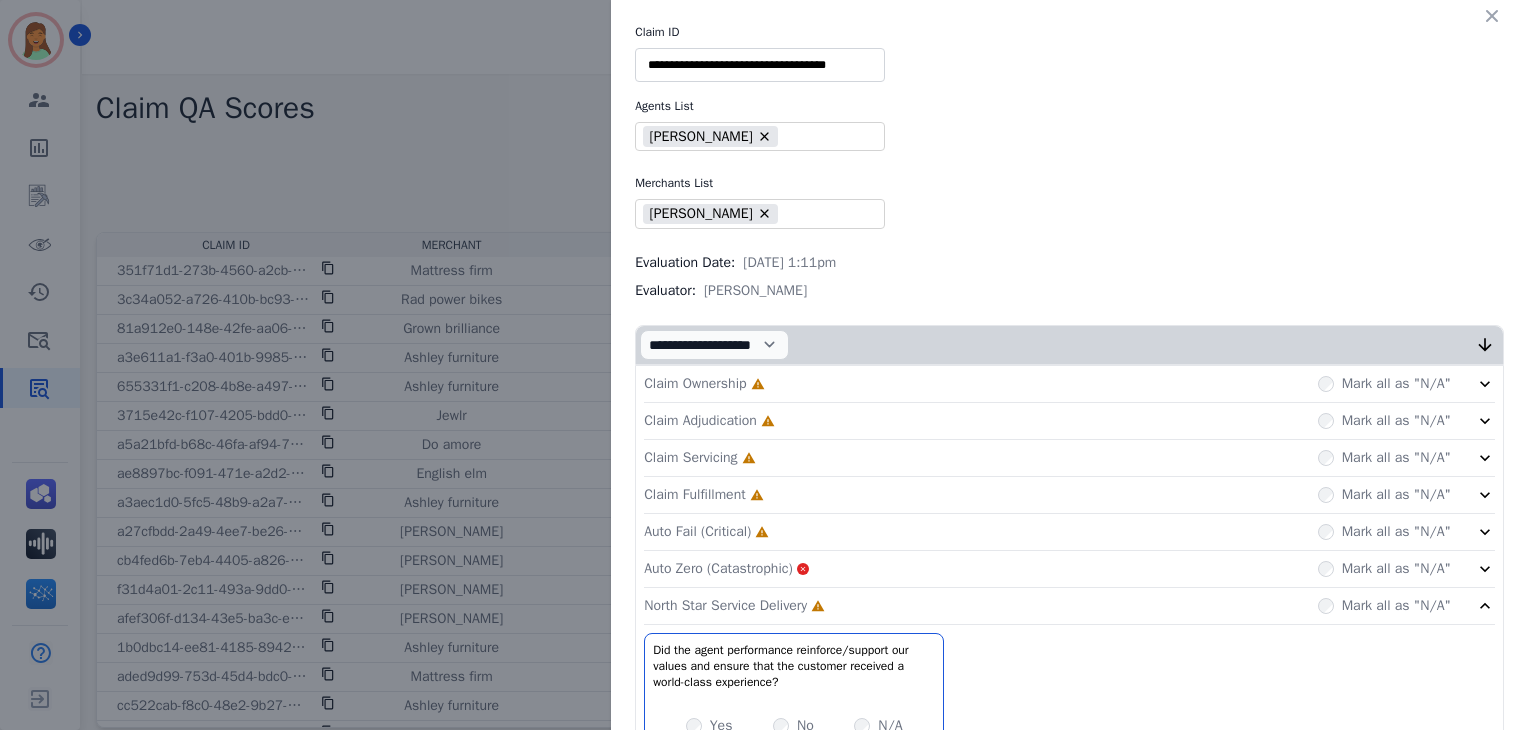 click on "Auto Fail (Critical)     Incomplete         Mark all as "N/A"" 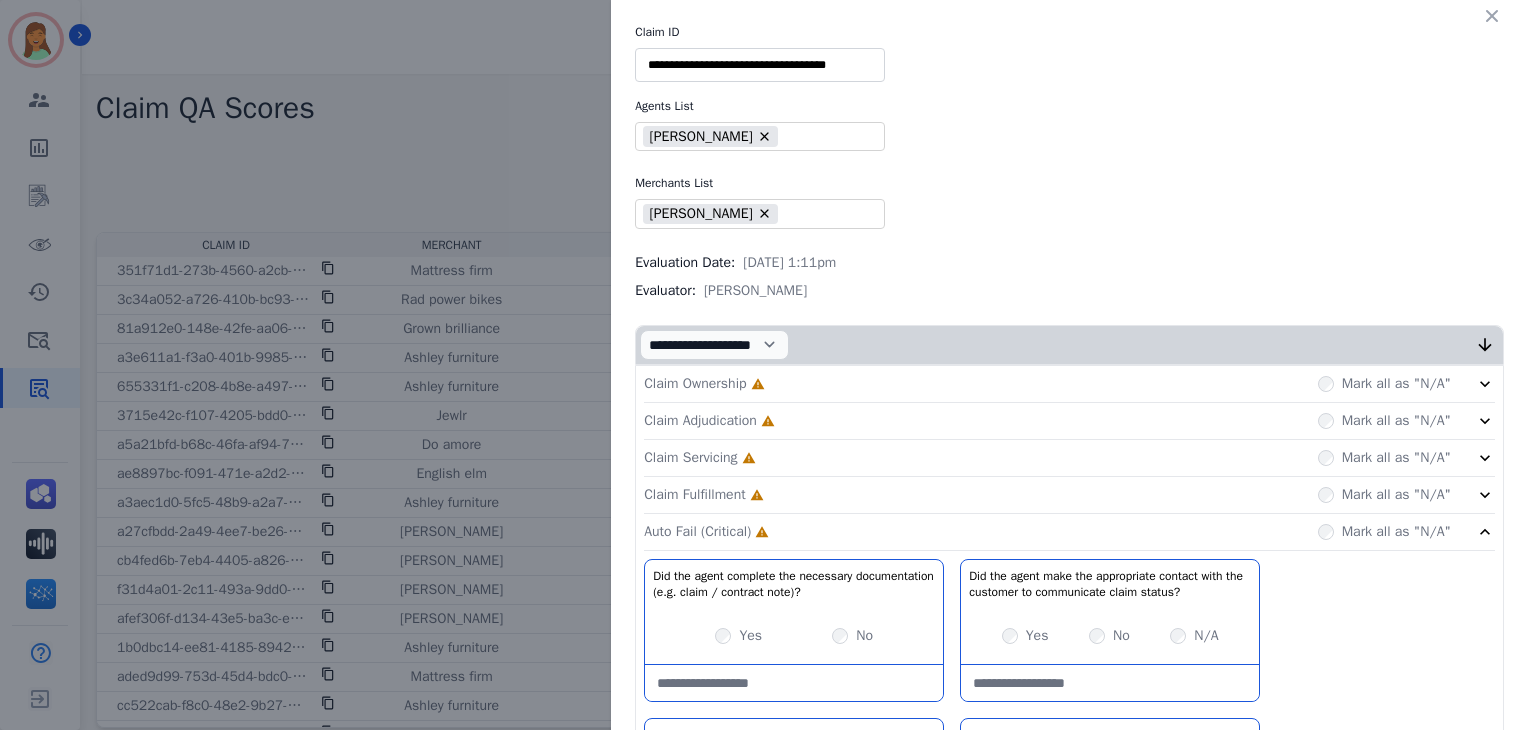 click on "Claim Fulfillment     Incomplete         Mark all as "N/A"" 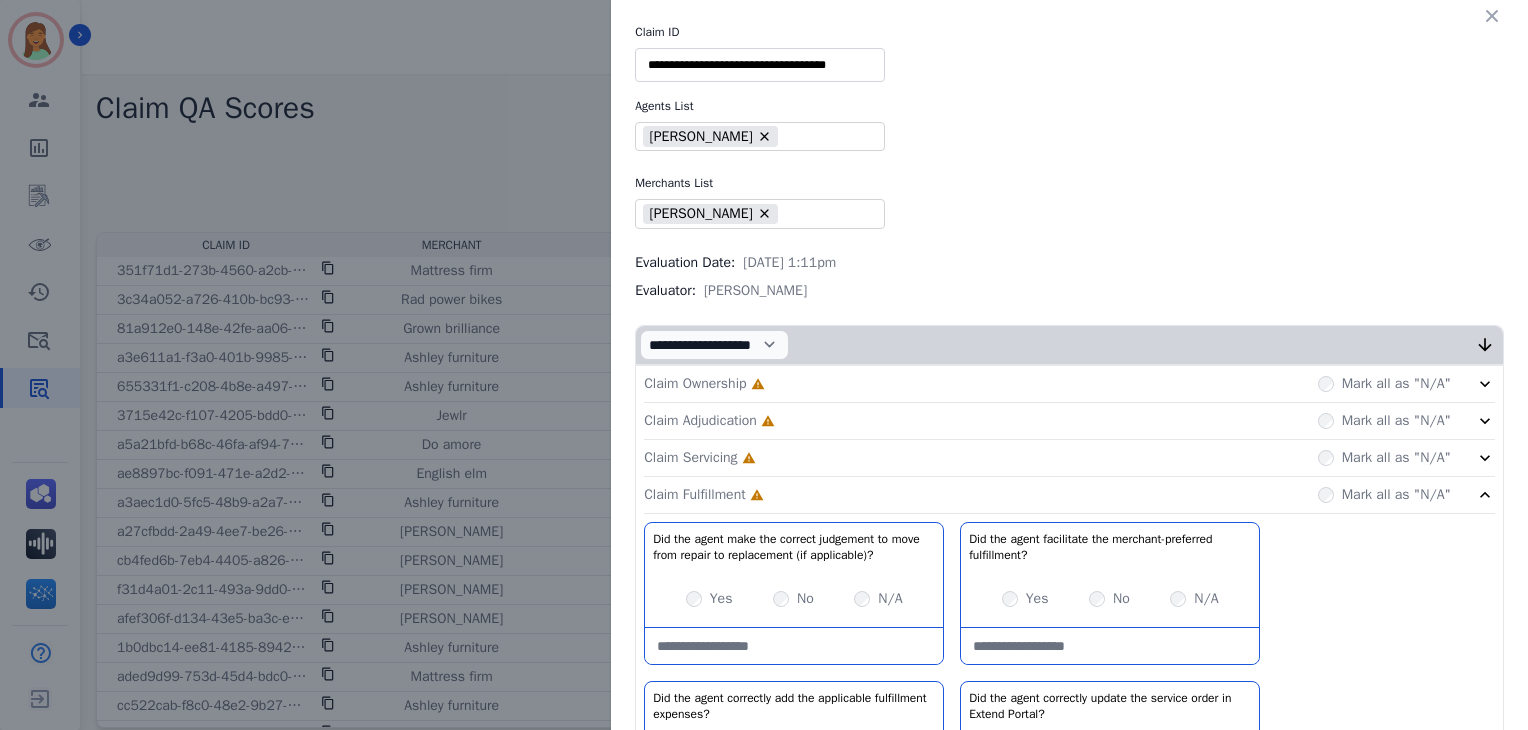 click on "Claim Servicing     Incomplete         Mark all as "N/A"" 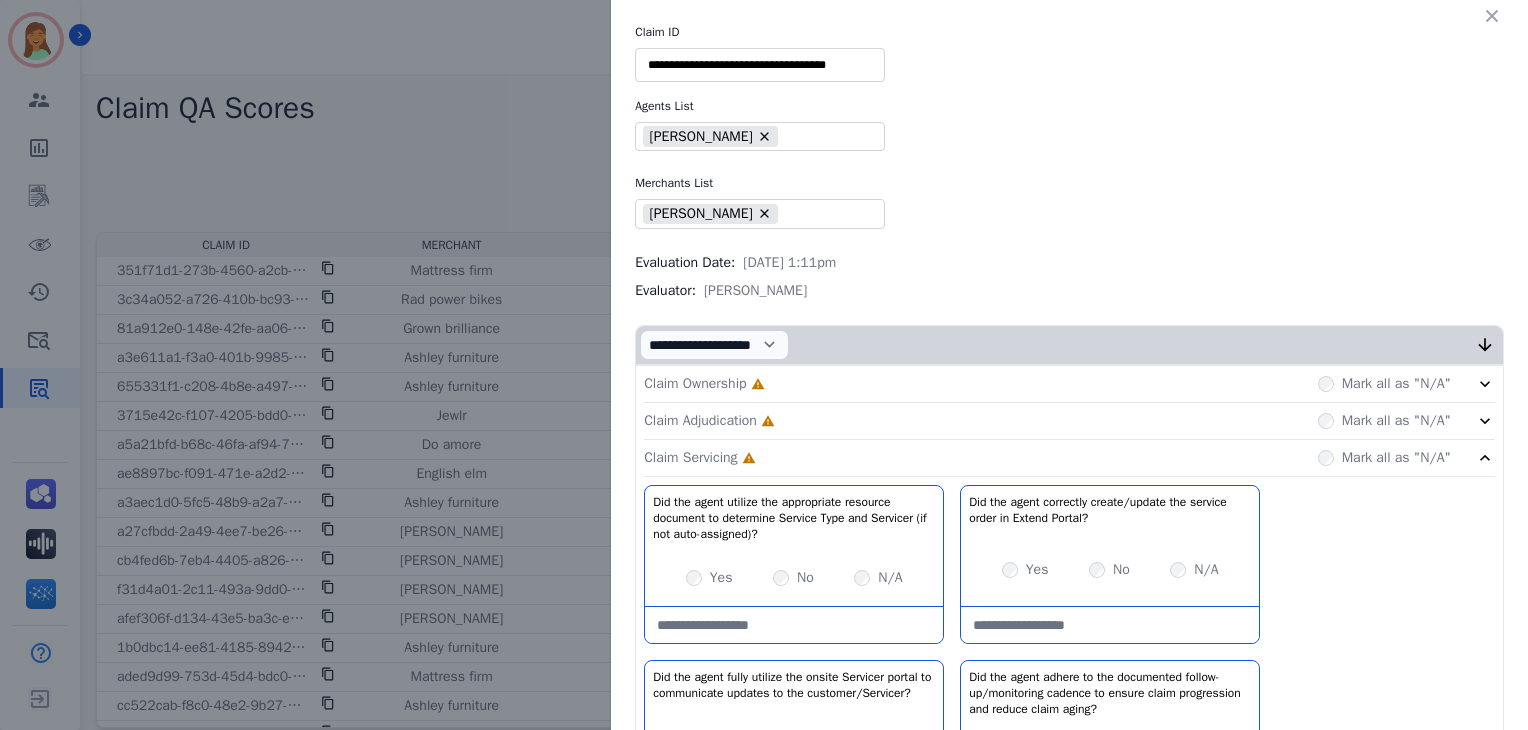 click on "Claim Adjudication     Incomplete         Mark all as "N/A"" 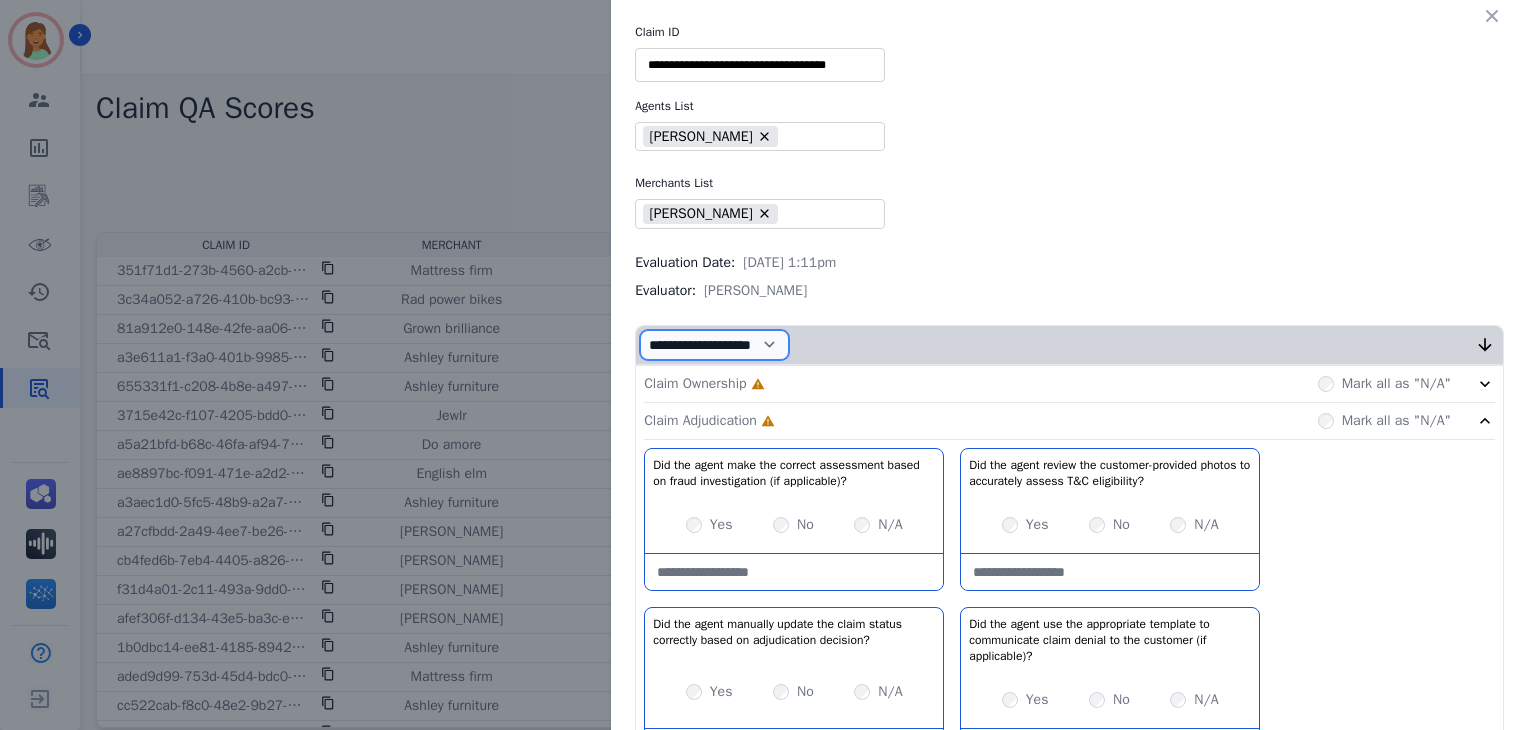 click on "**********" at bounding box center (714, 345) 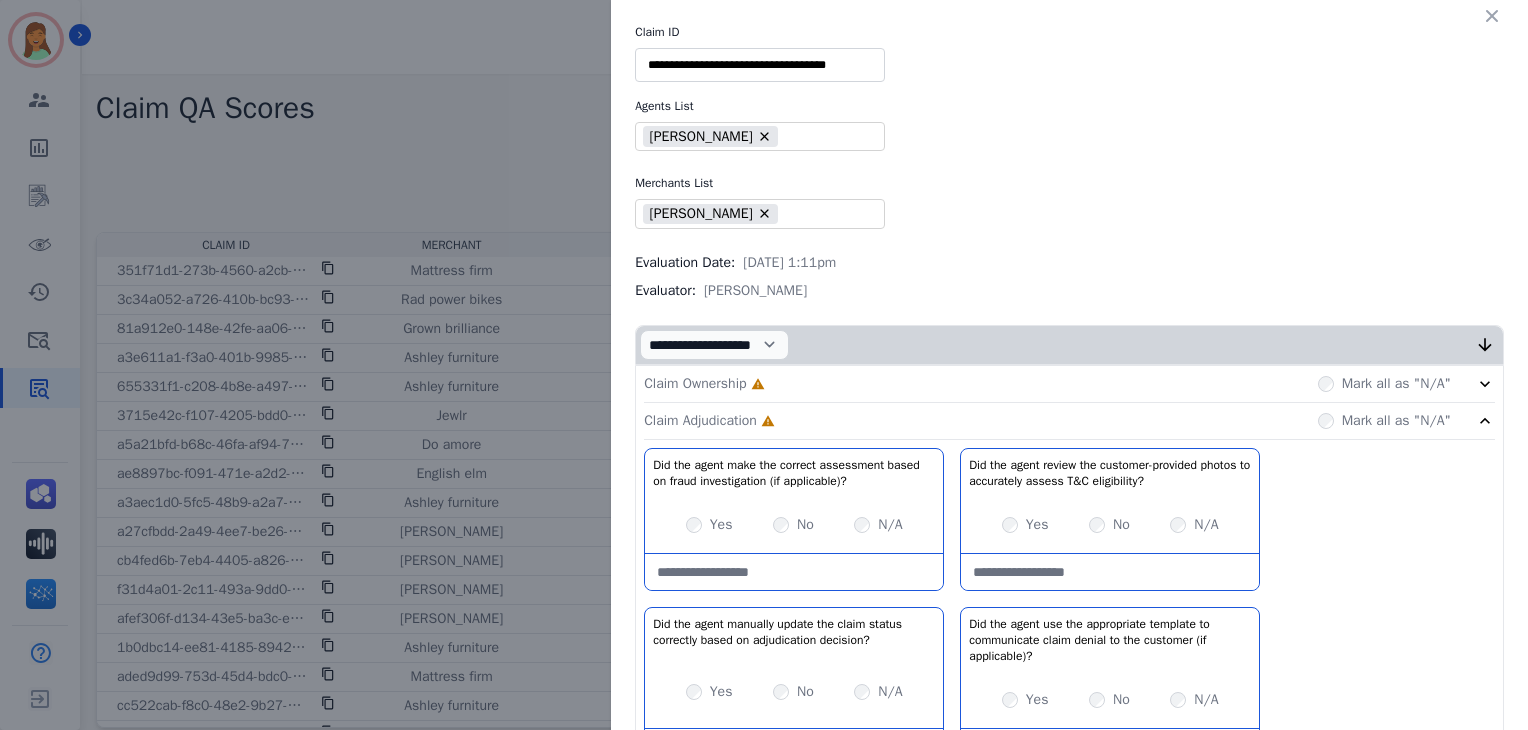 click on "Claim Ownership     Incomplete         Mark all as "N/A"" at bounding box center (1069, 384) 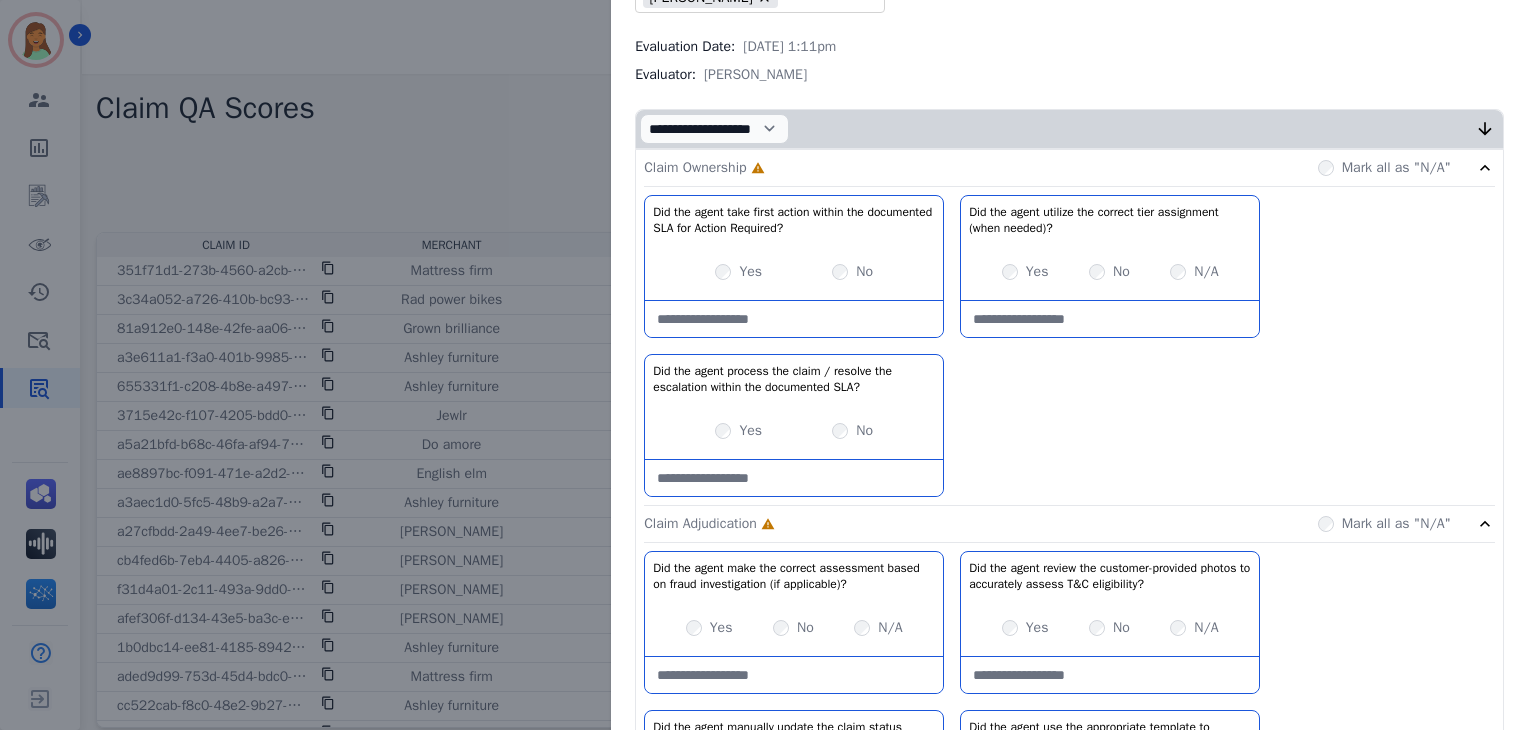 scroll, scrollTop: 218, scrollLeft: 0, axis: vertical 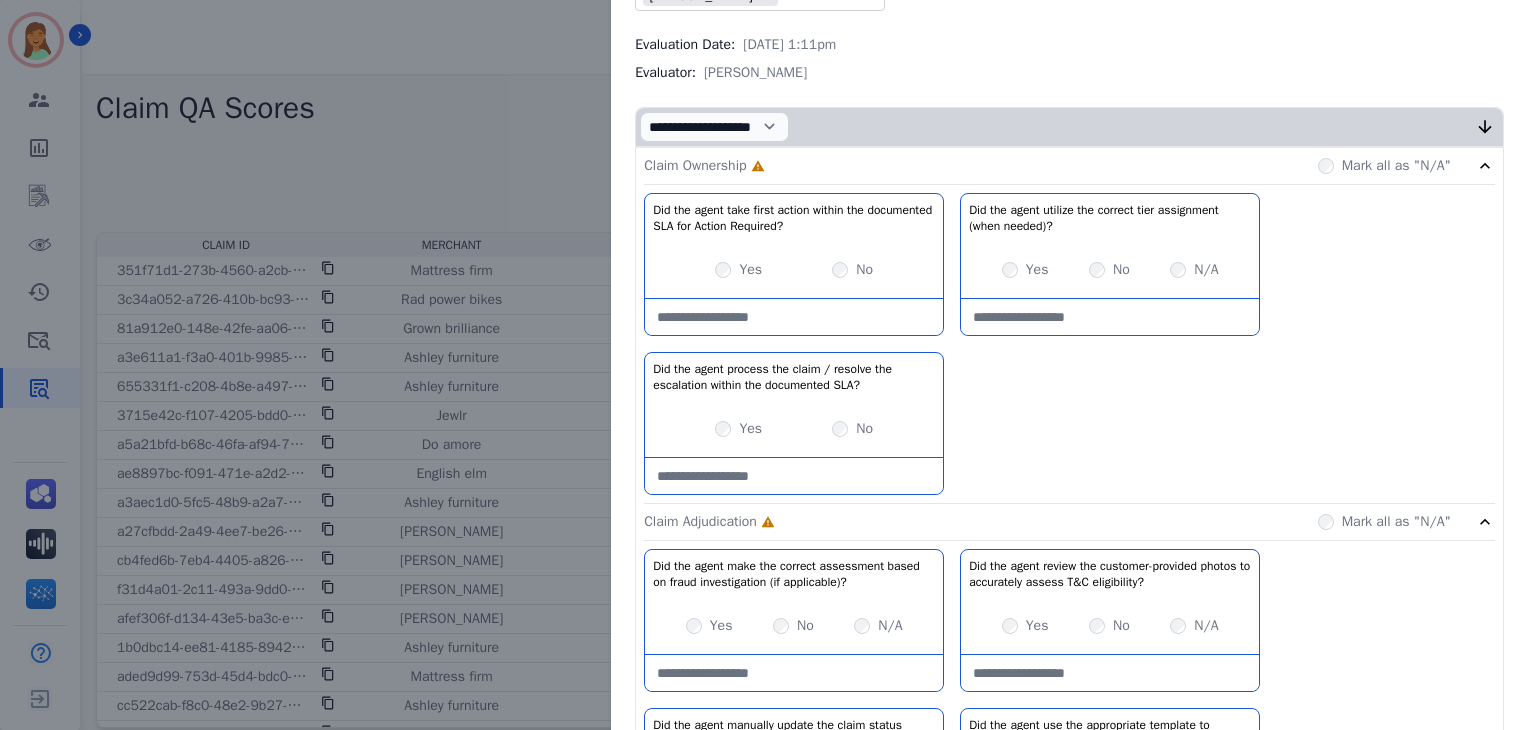 click on "Yes" at bounding box center [750, 270] 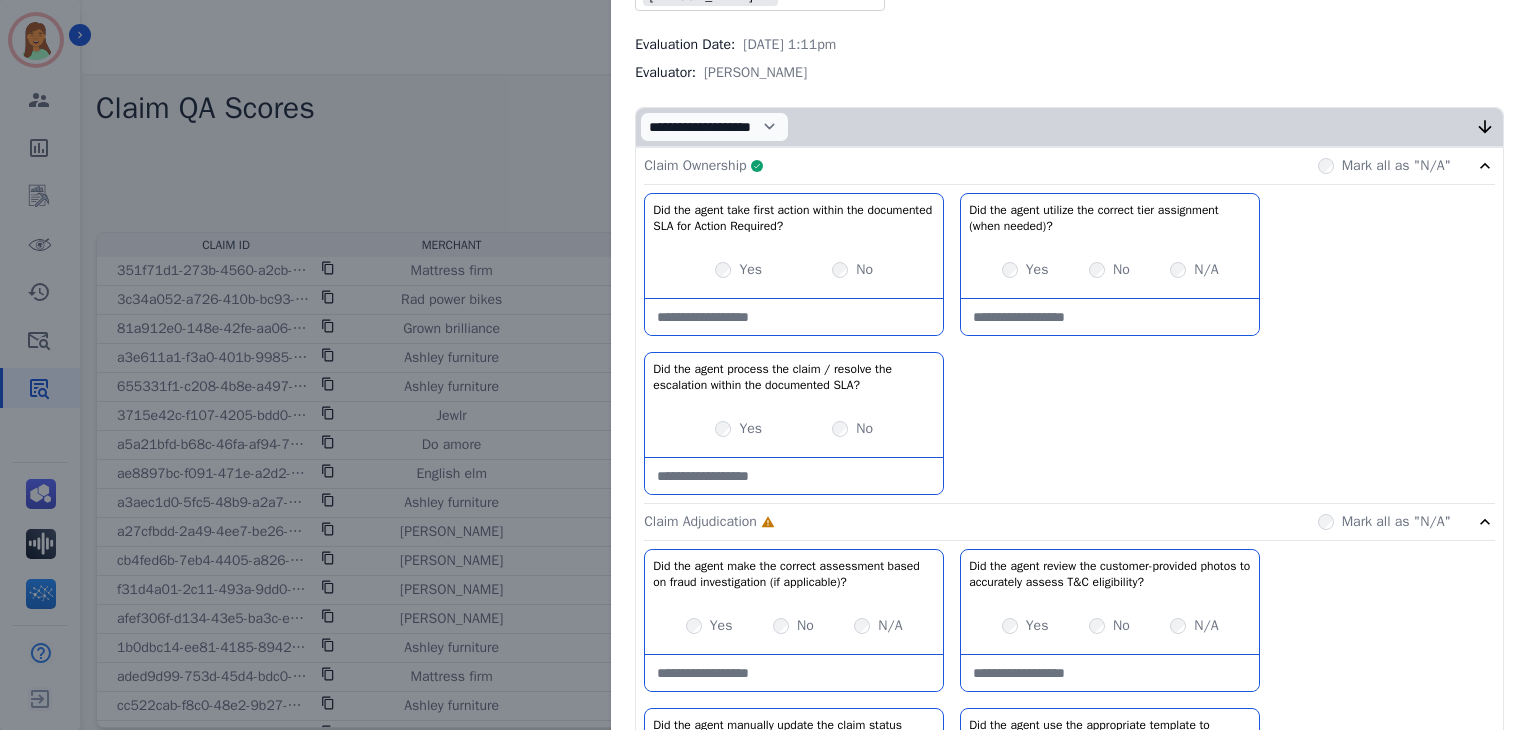 click on "Claim Ownership     Complete         Mark all as "N/A"" at bounding box center [1069, 166] 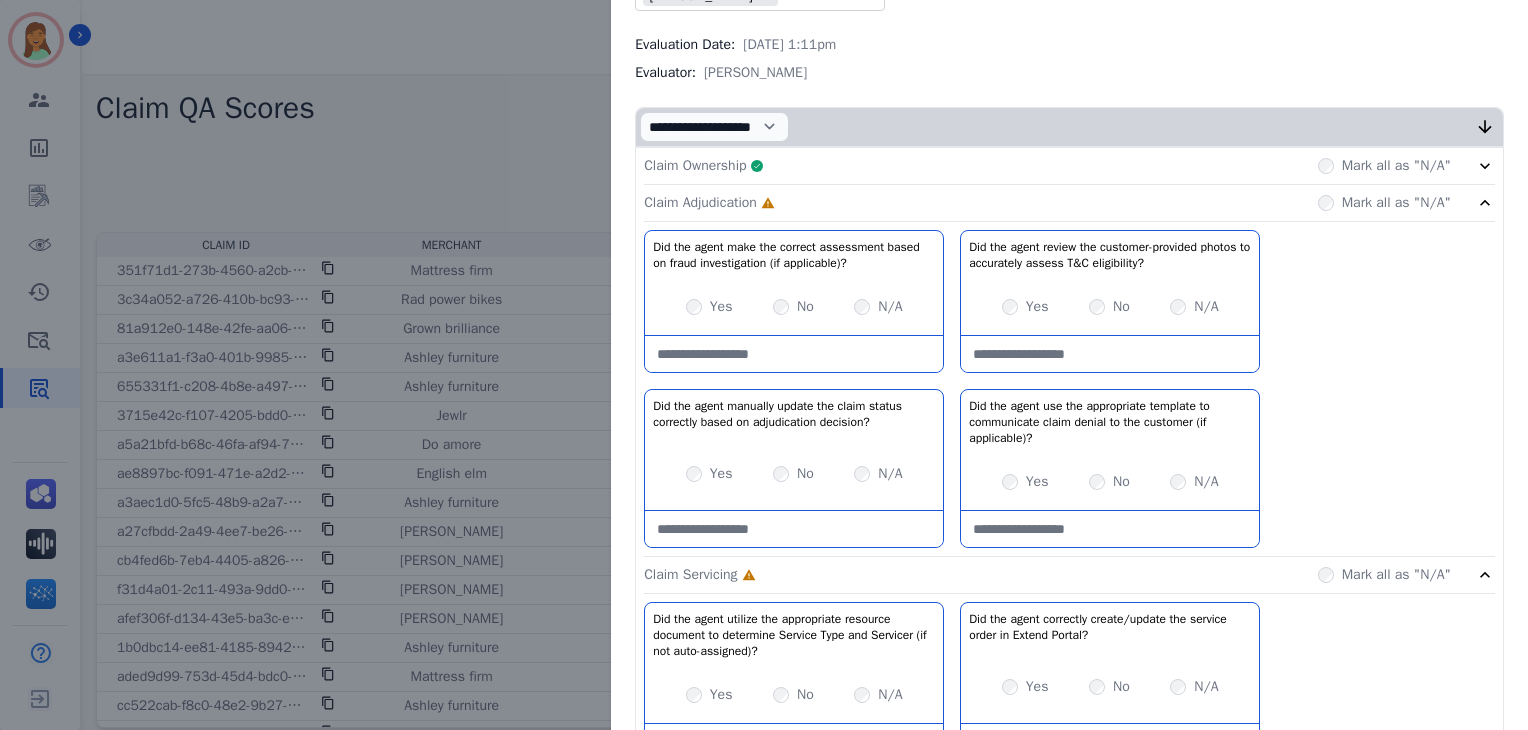 click at bounding box center [794, 354] 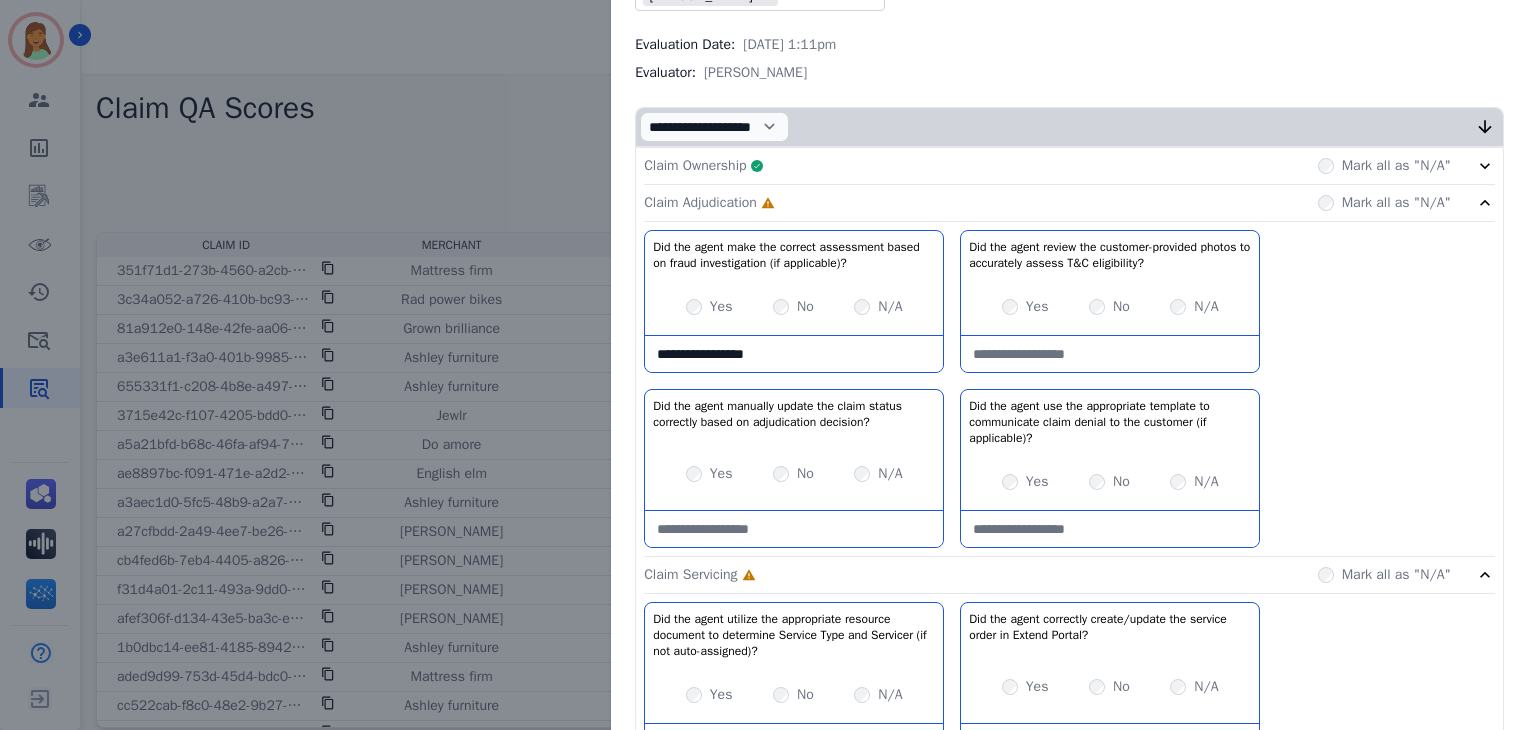 paste on "**********" 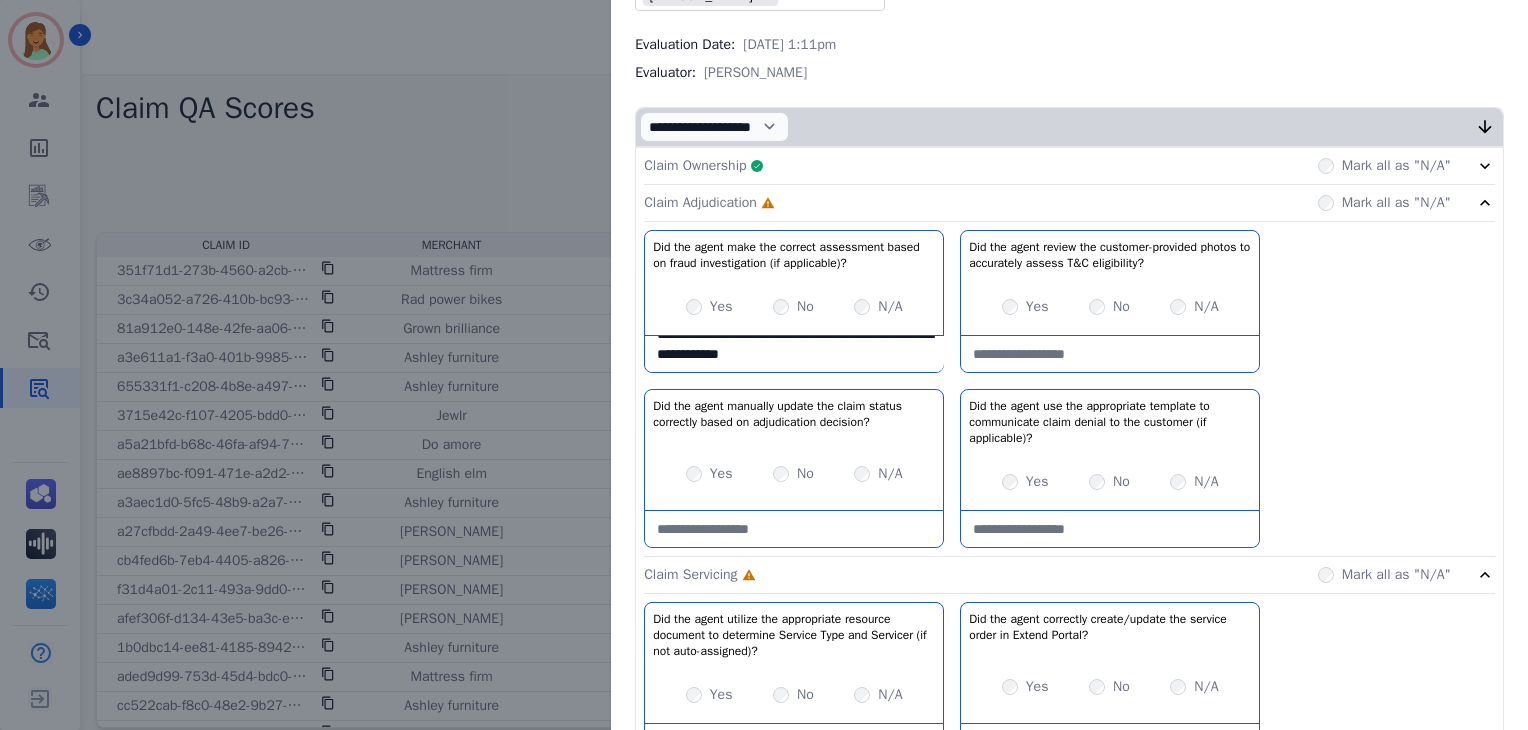 scroll, scrollTop: 20, scrollLeft: 0, axis: vertical 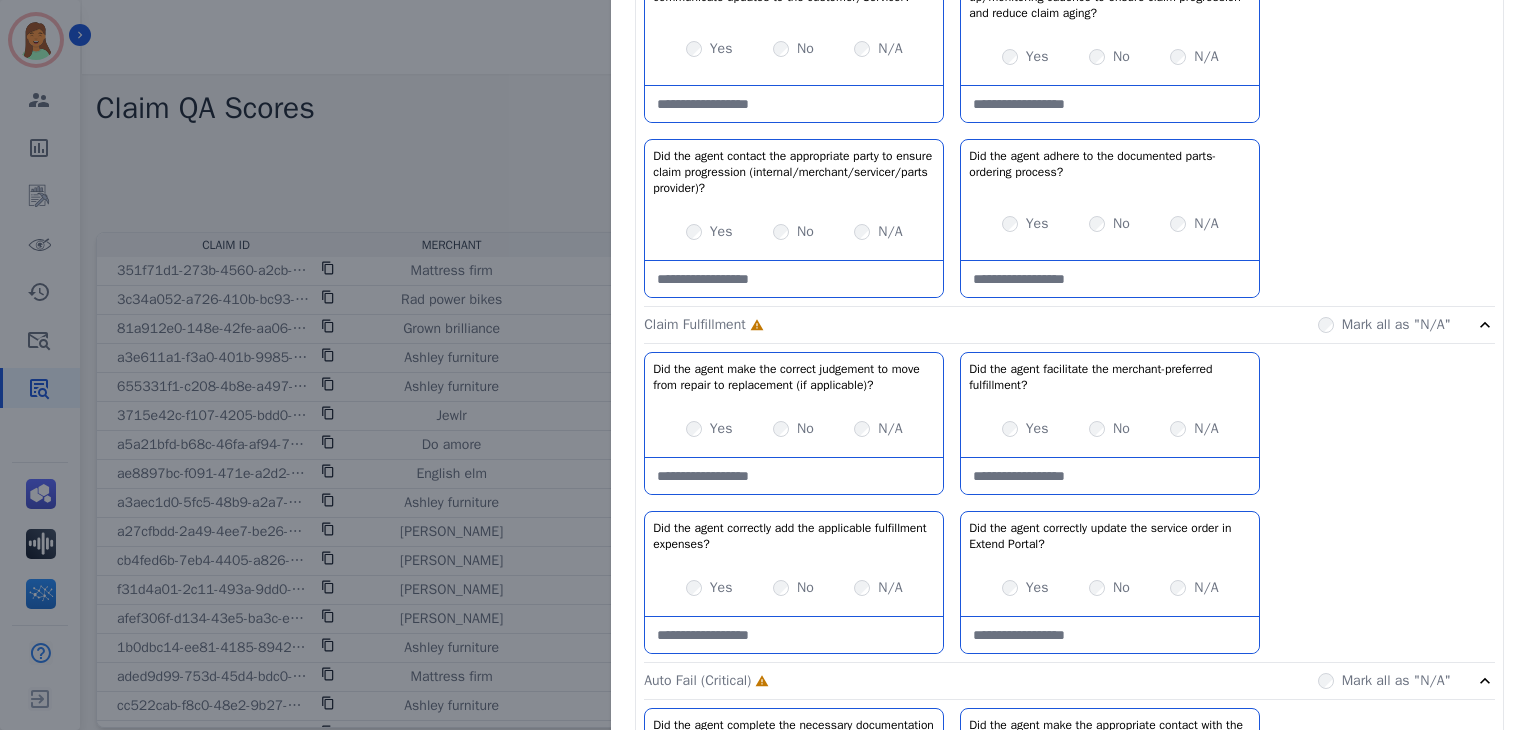 click at bounding box center (1110, 635) 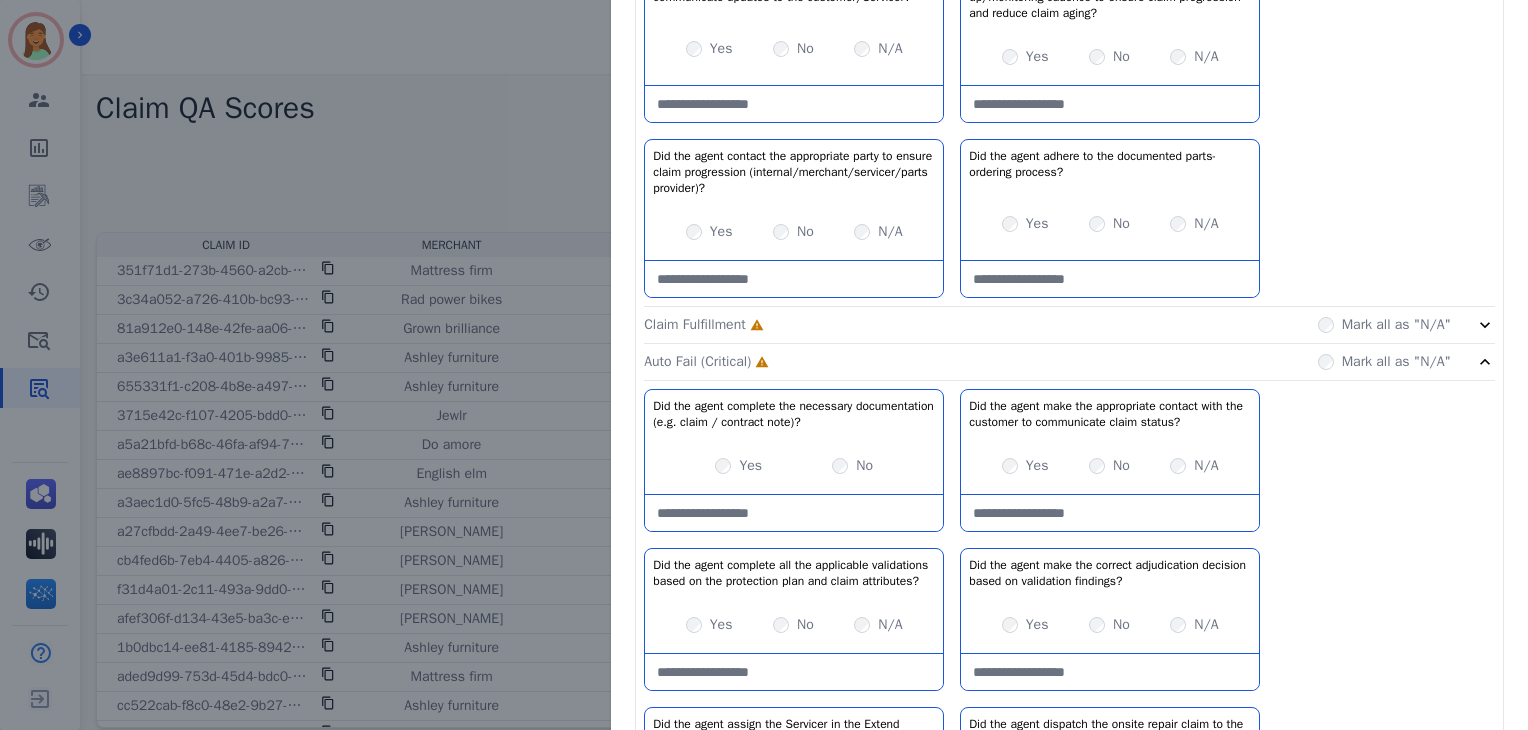 click on "Auto Fail (Critical)     Incomplete         Mark all as "N/A"" 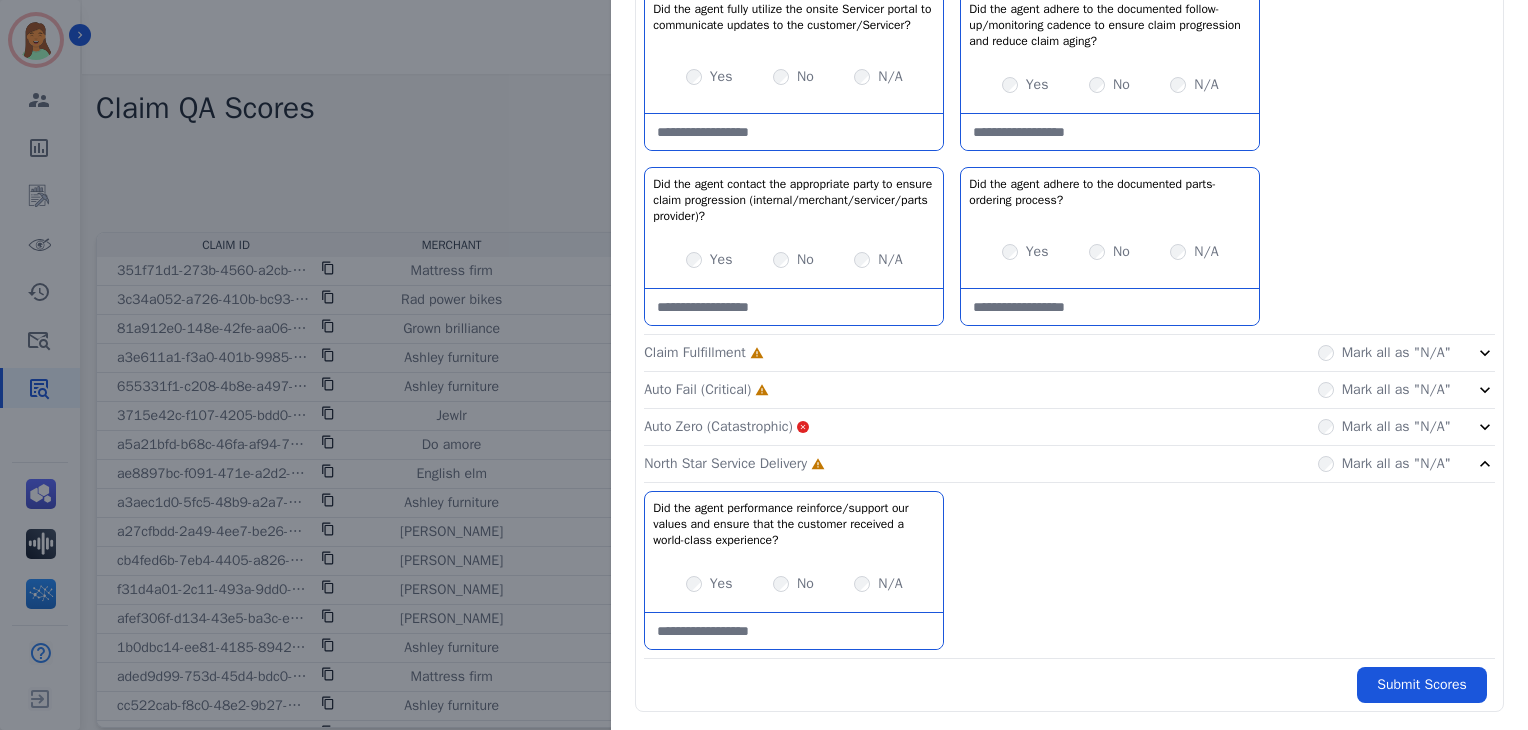 click on "Claim Fulfillment     Incomplete         Mark all as "N/A"" 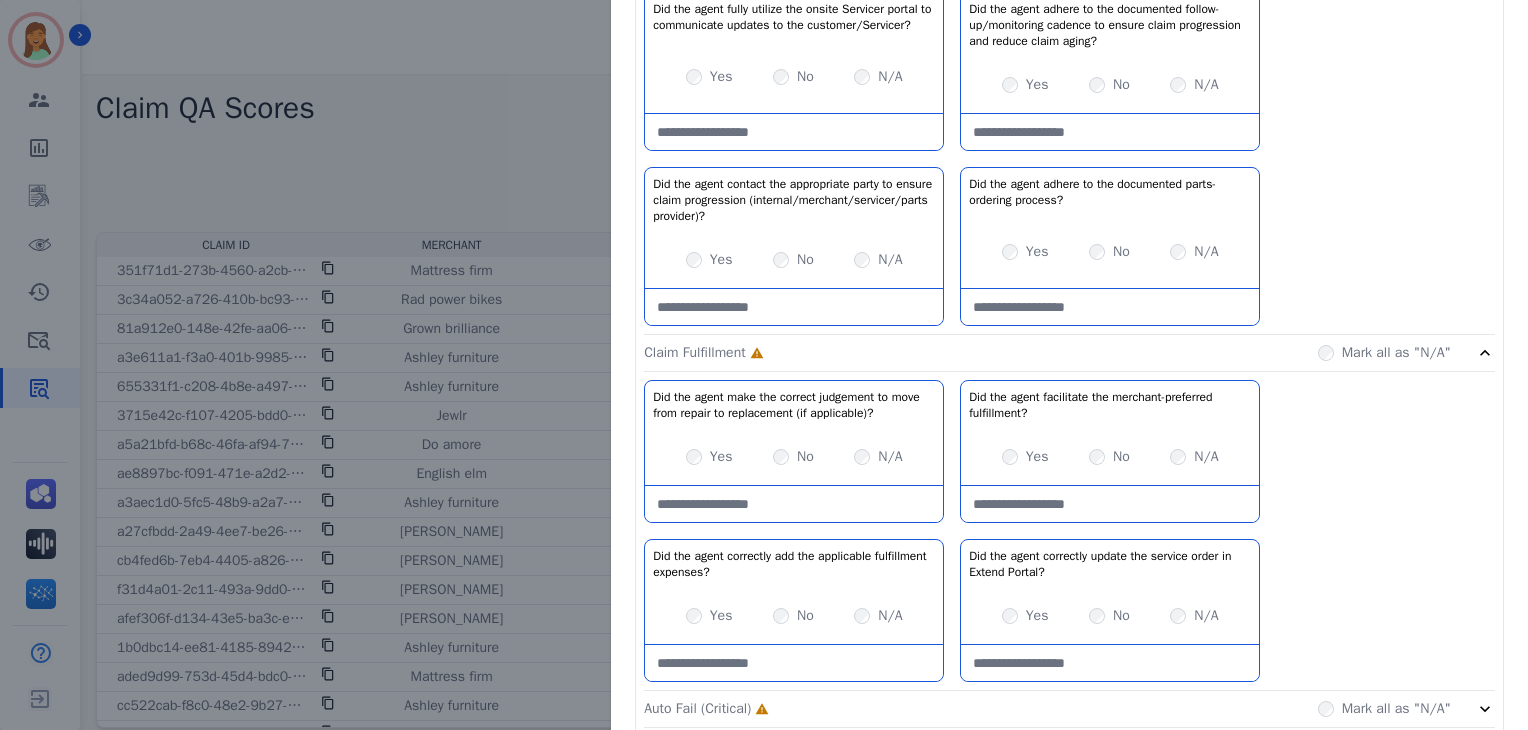 scroll, scrollTop: 1031, scrollLeft: 0, axis: vertical 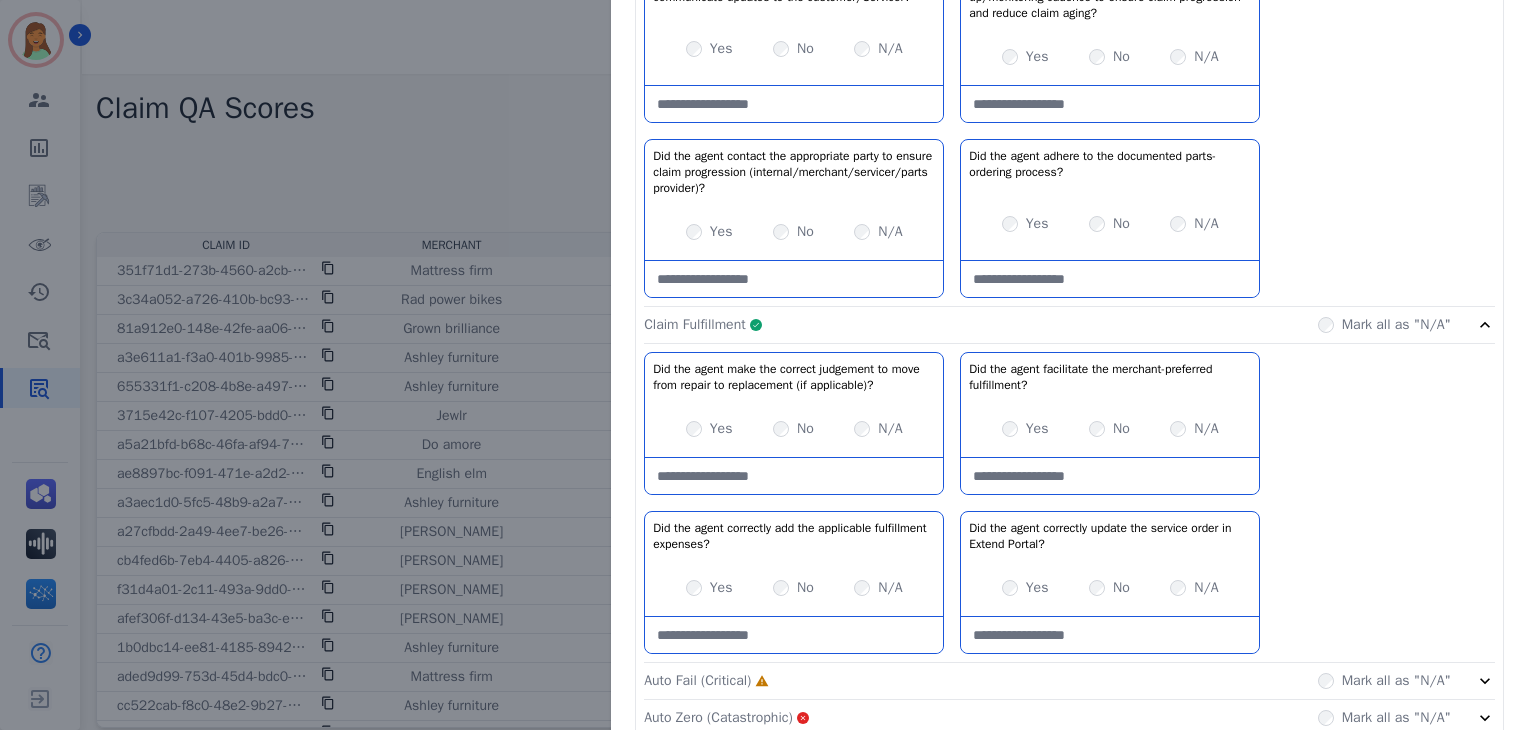 click on "Claim Fulfillment     Complete         Mark all as "N/A"" 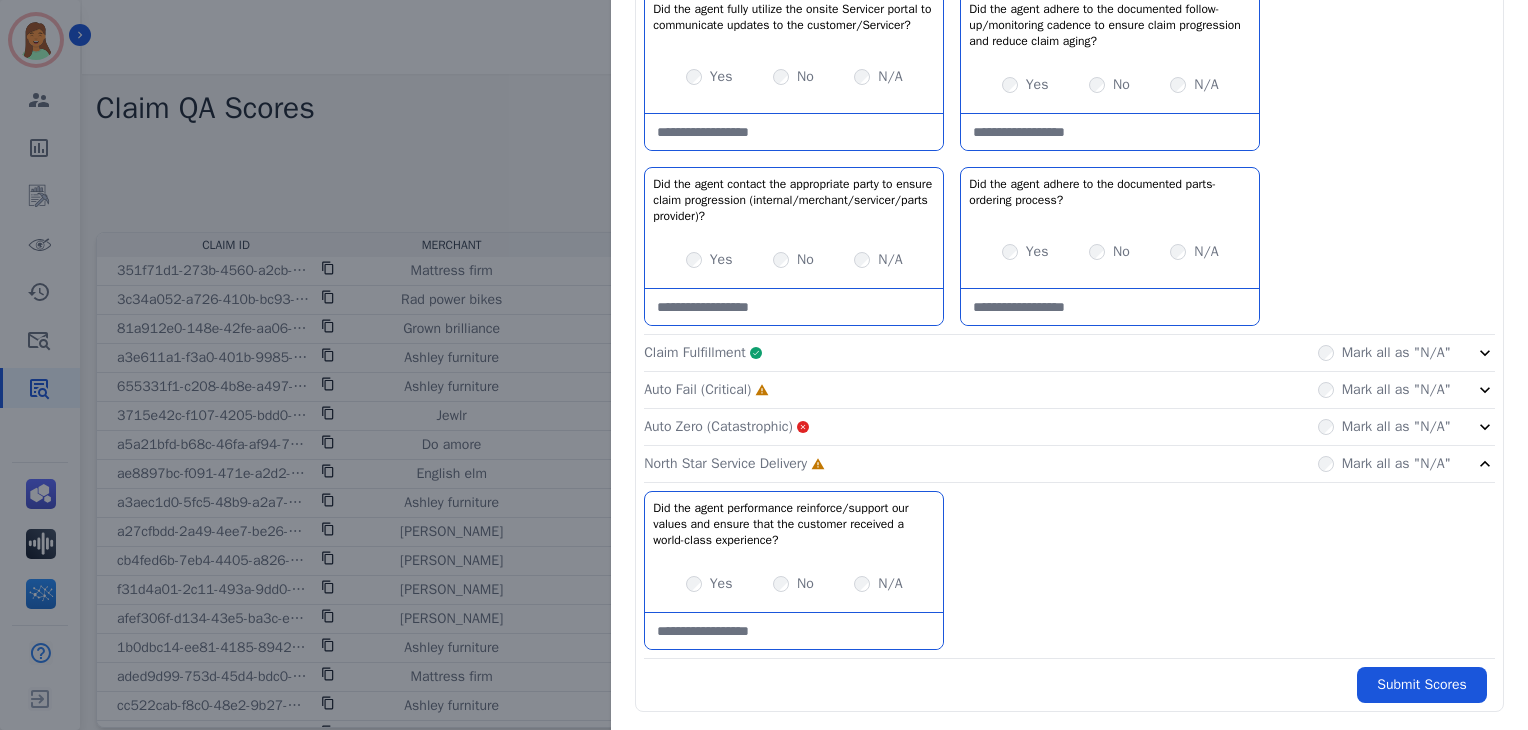 click on "Auto Fail (Critical)     Incomplete         Mark all as "N/A"" 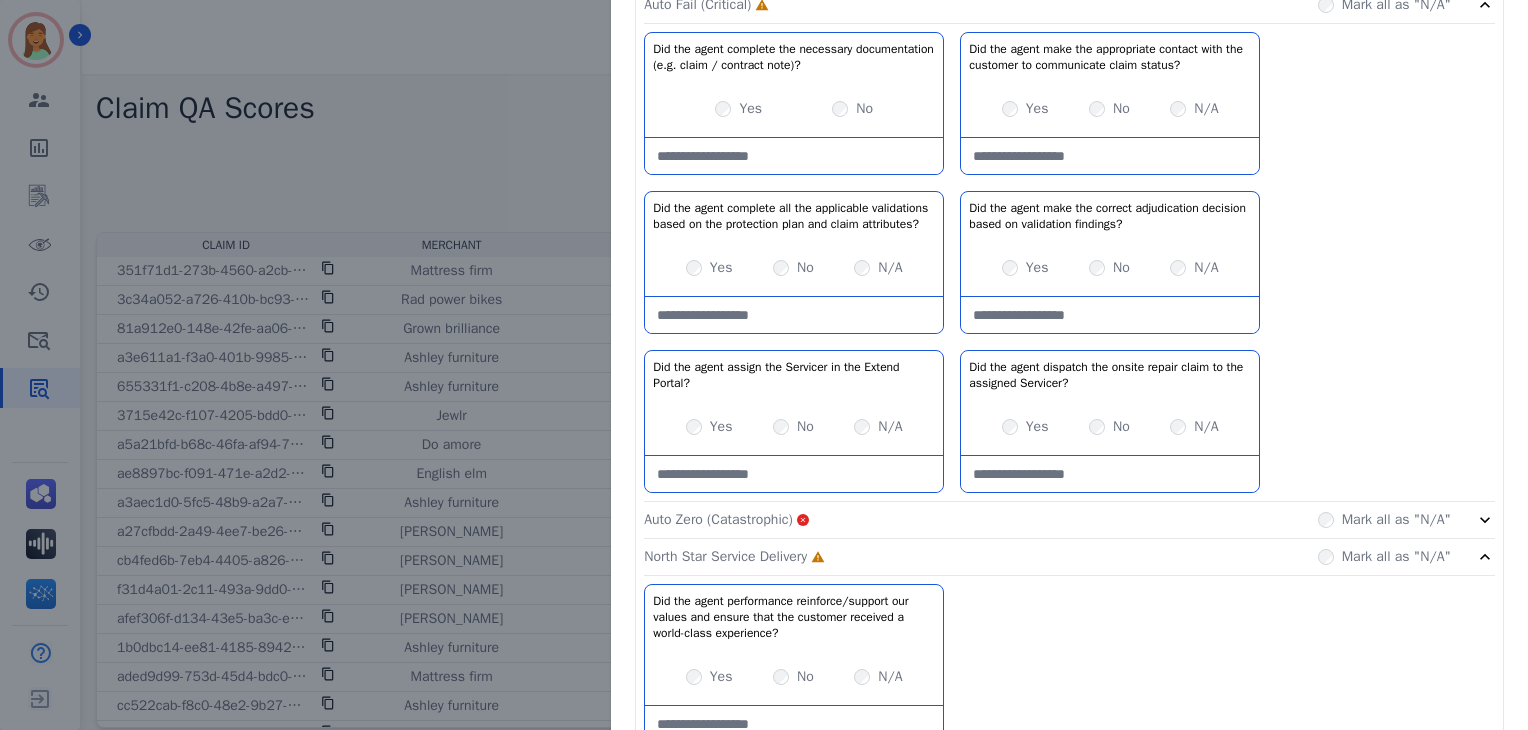 scroll, scrollTop: 1496, scrollLeft: 0, axis: vertical 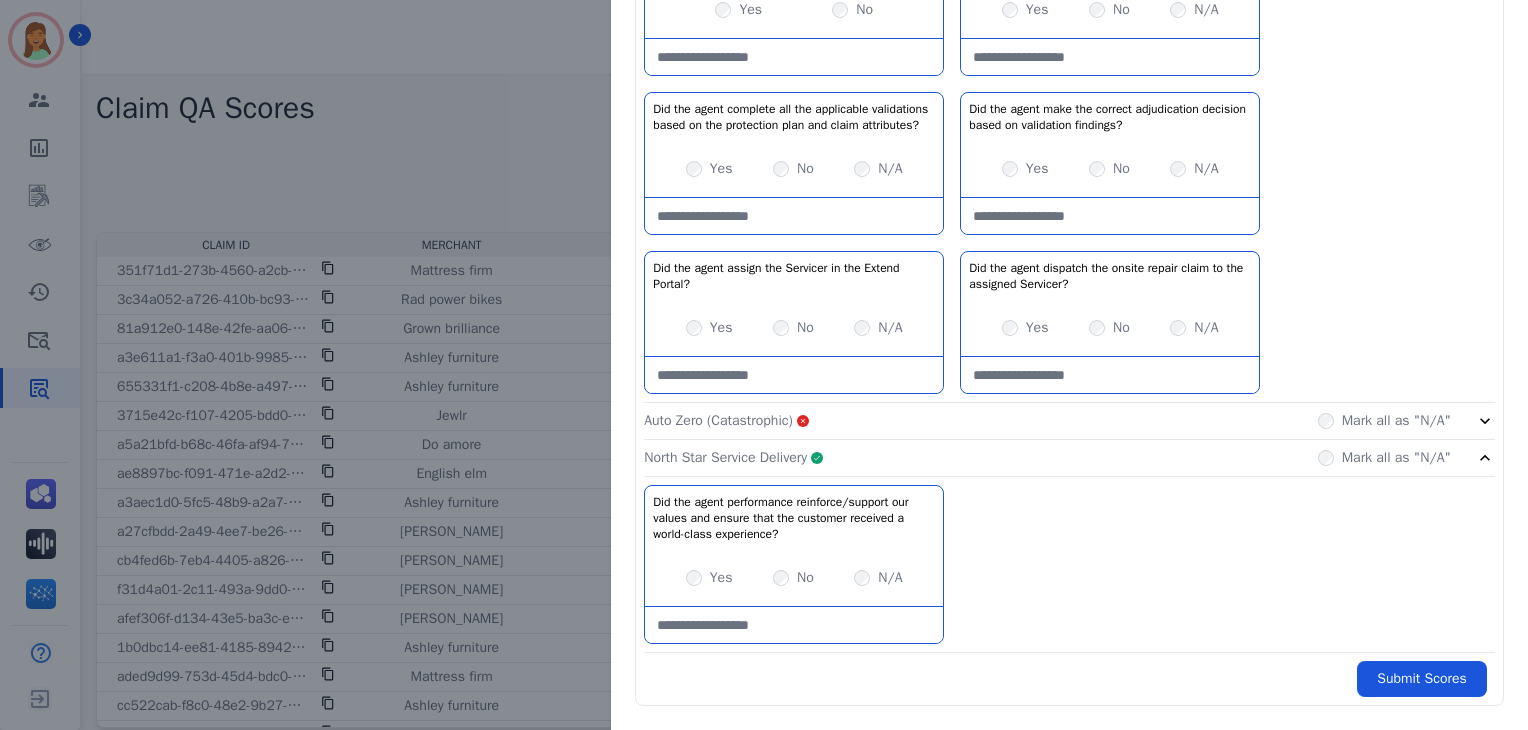 click on "North Star Service Delivery     Complete         Mark all as "N/A"" 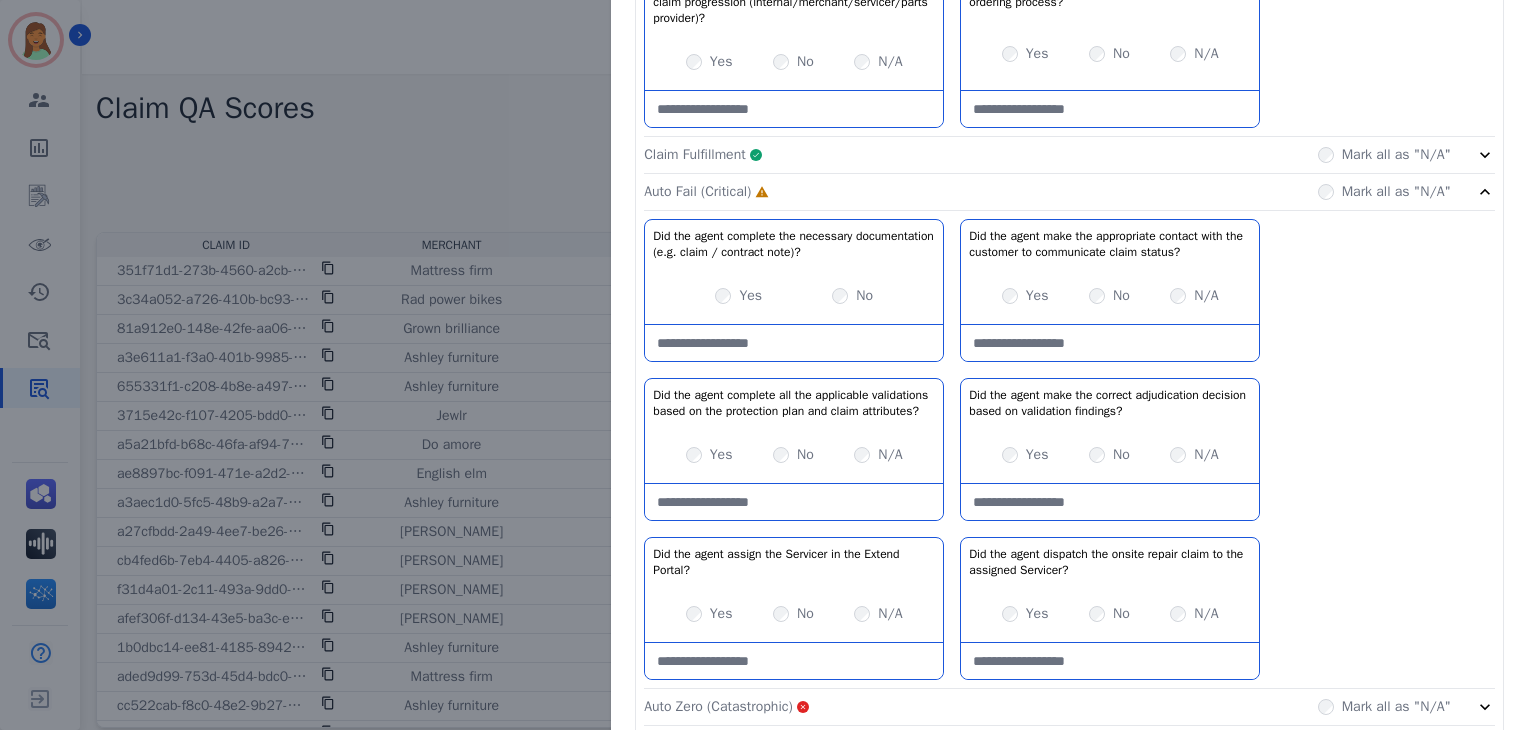 scroll, scrollTop: 1195, scrollLeft: 0, axis: vertical 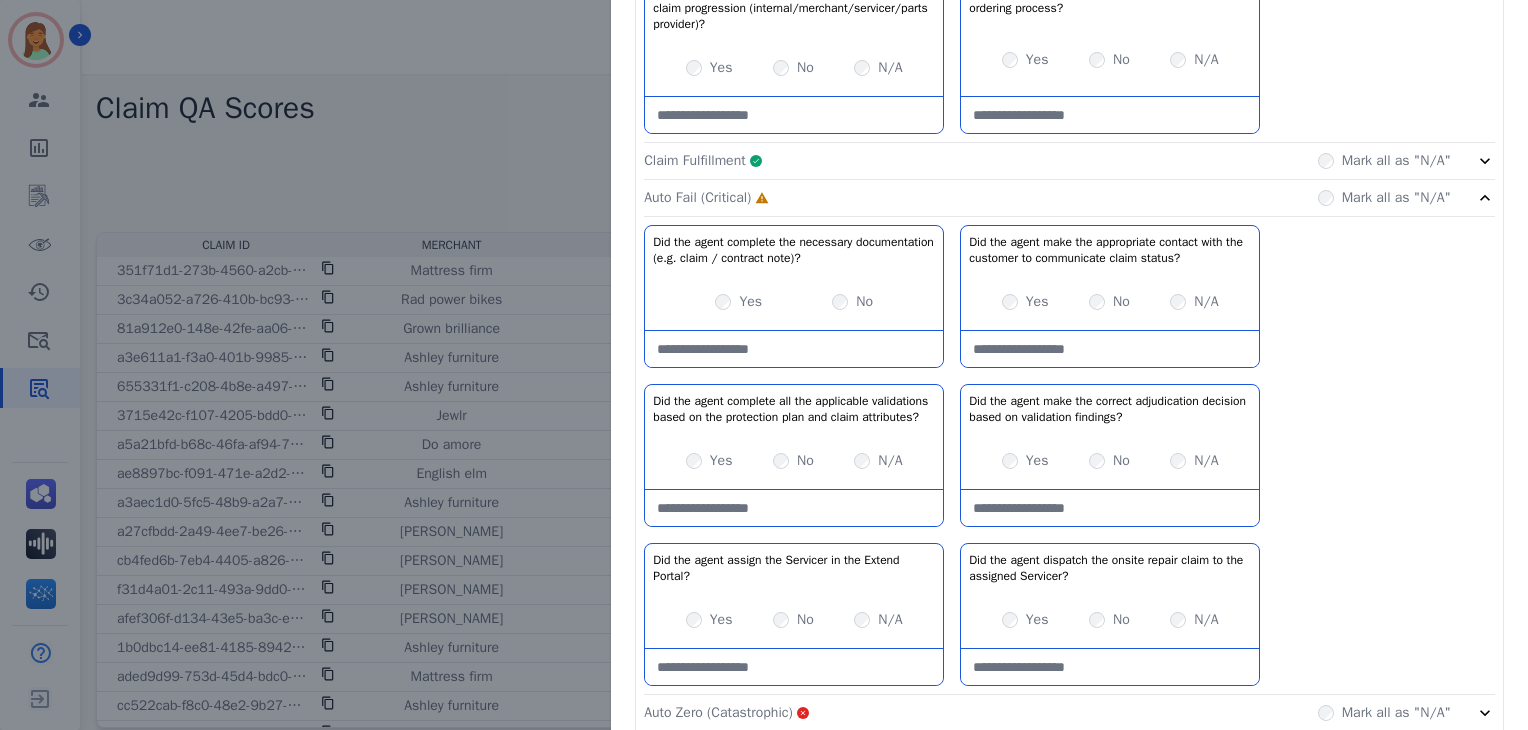 click at bounding box center [794, 349] 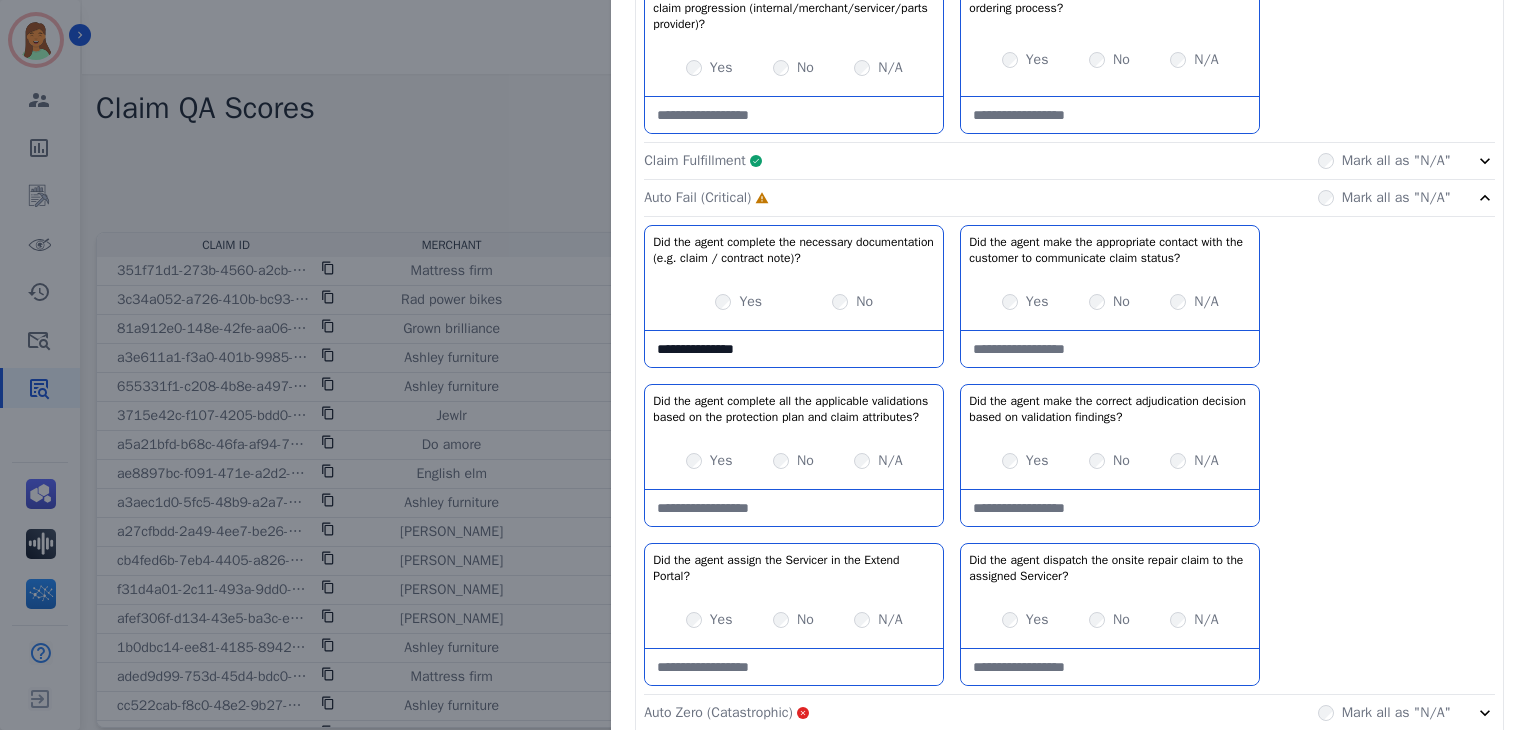 type on "**********" 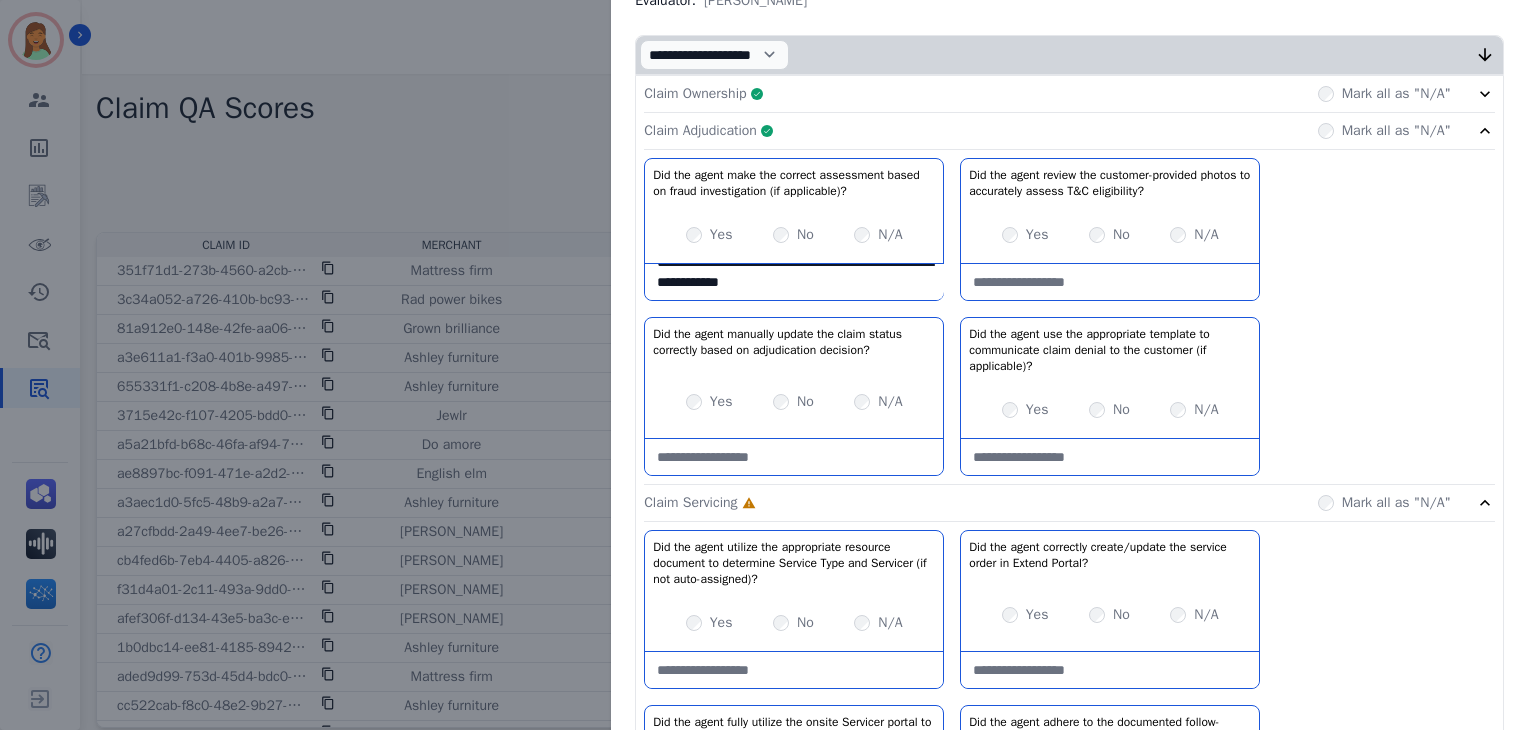 scroll, scrollTop: 295, scrollLeft: 0, axis: vertical 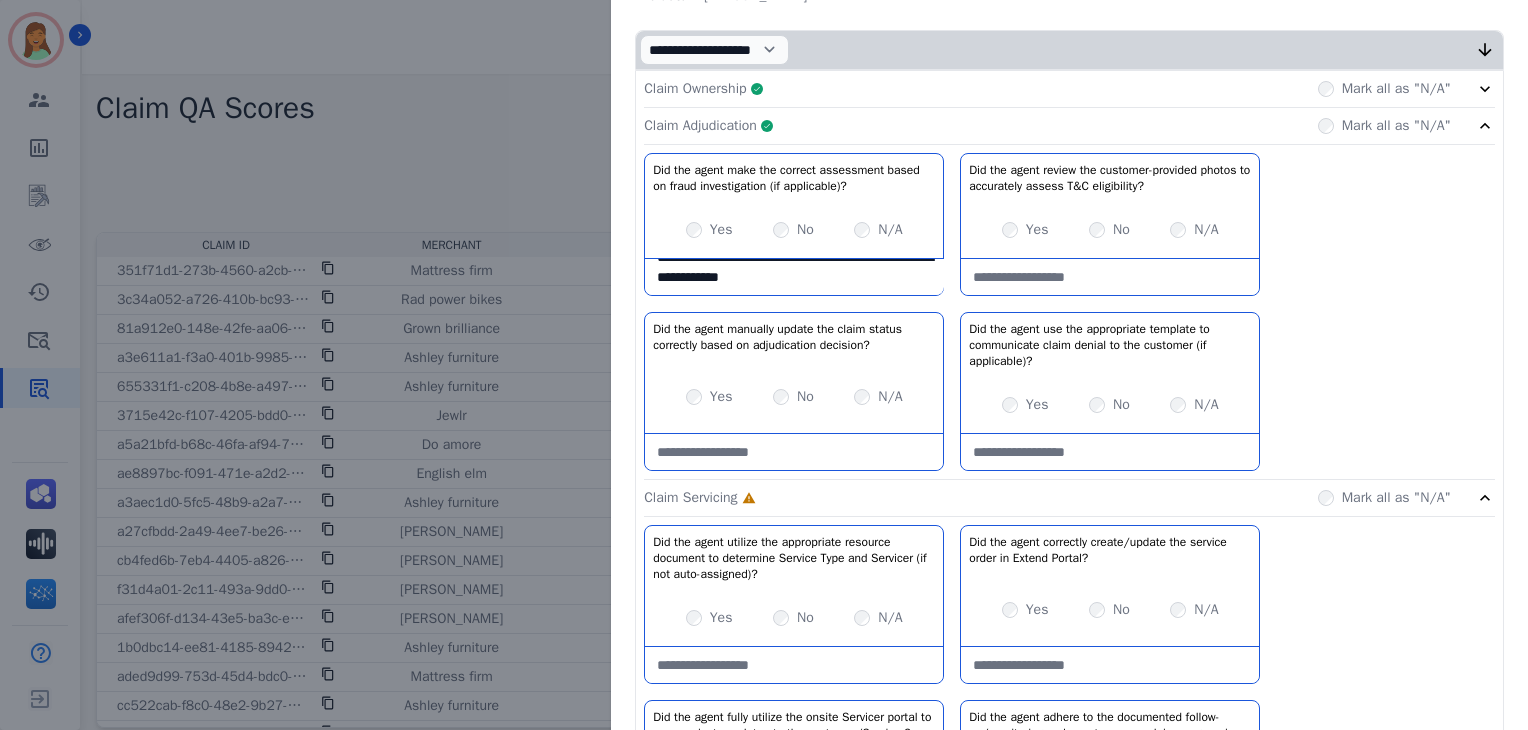 click on "Claim Adjudication     Complete         Mark all as "N/A"" 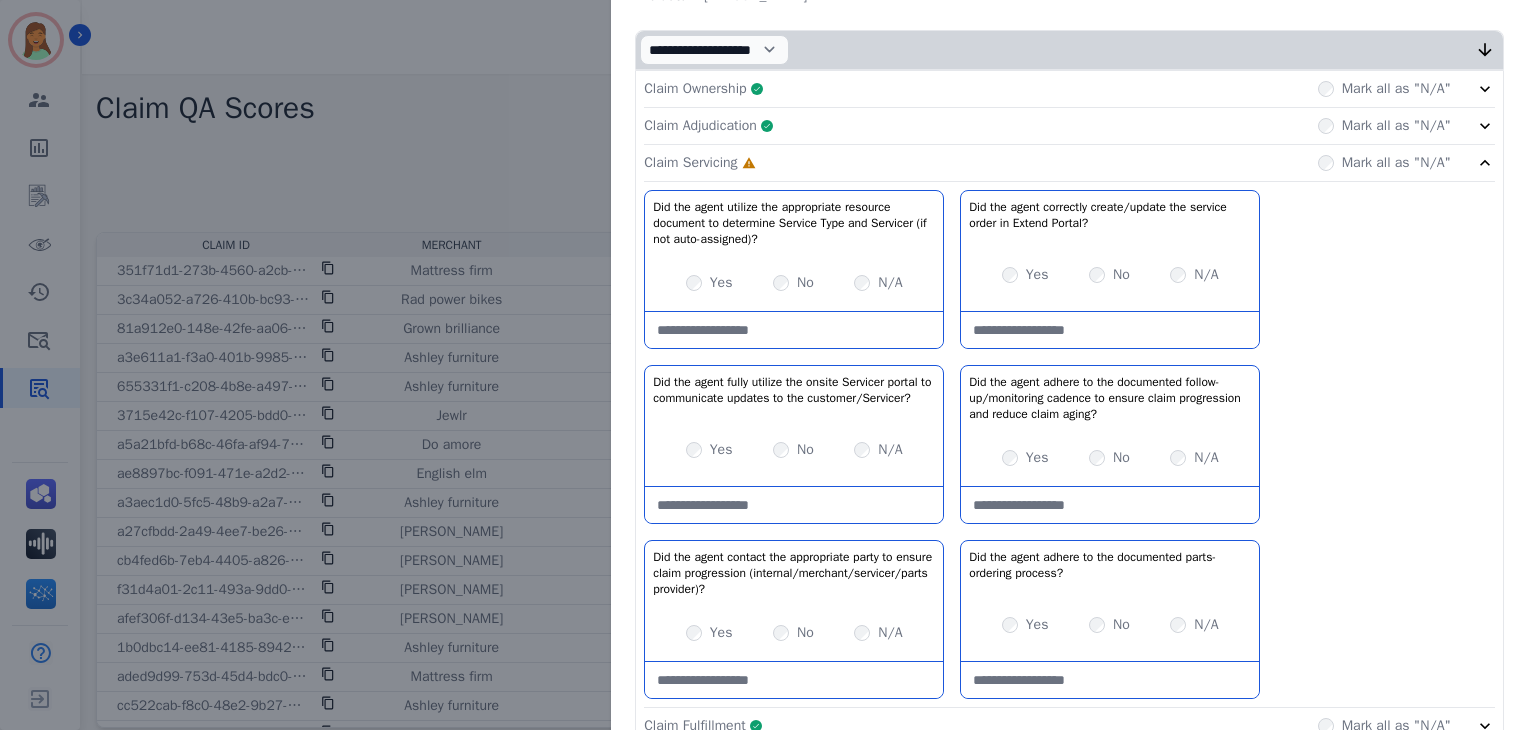 click on "Yes" at bounding box center (1037, 275) 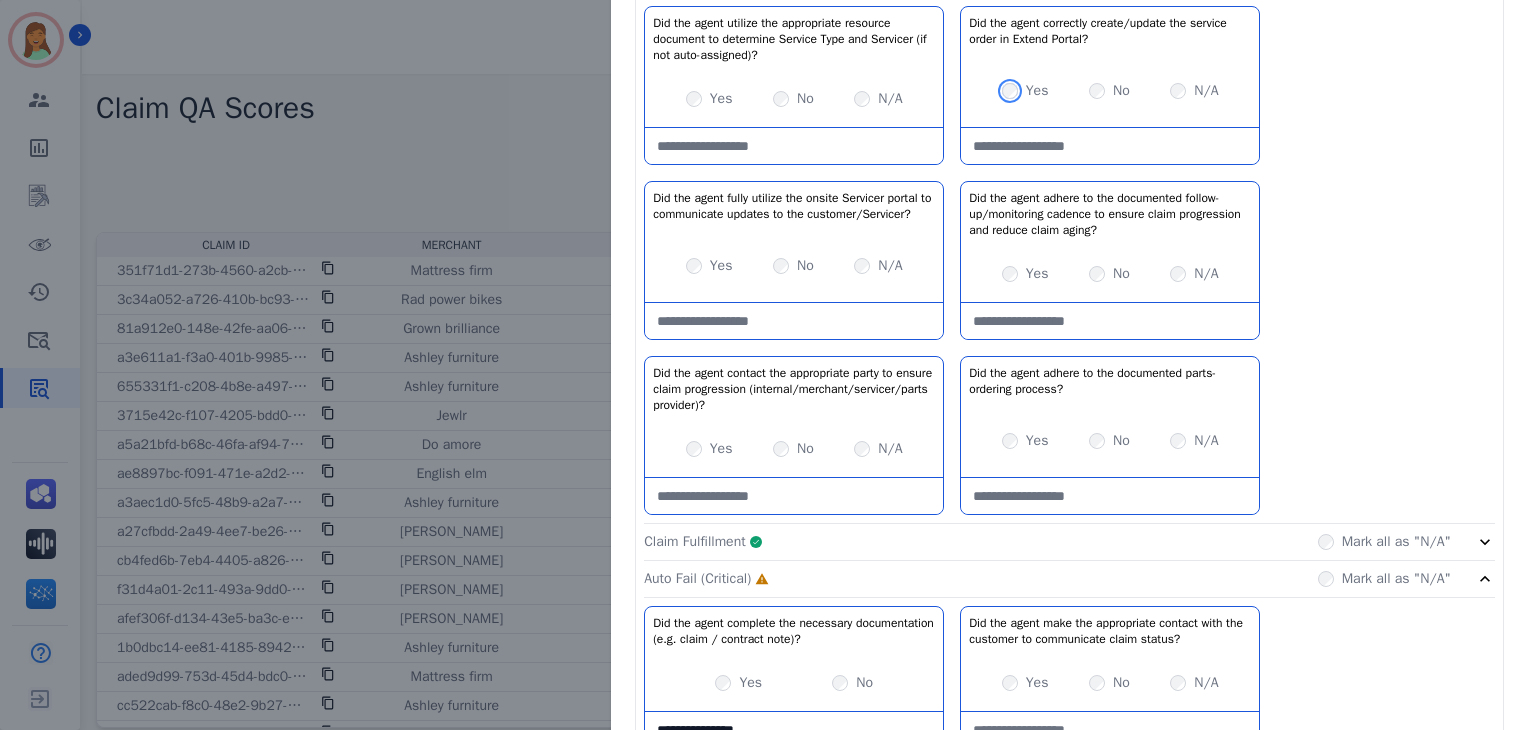 scroll, scrollTop: 486, scrollLeft: 0, axis: vertical 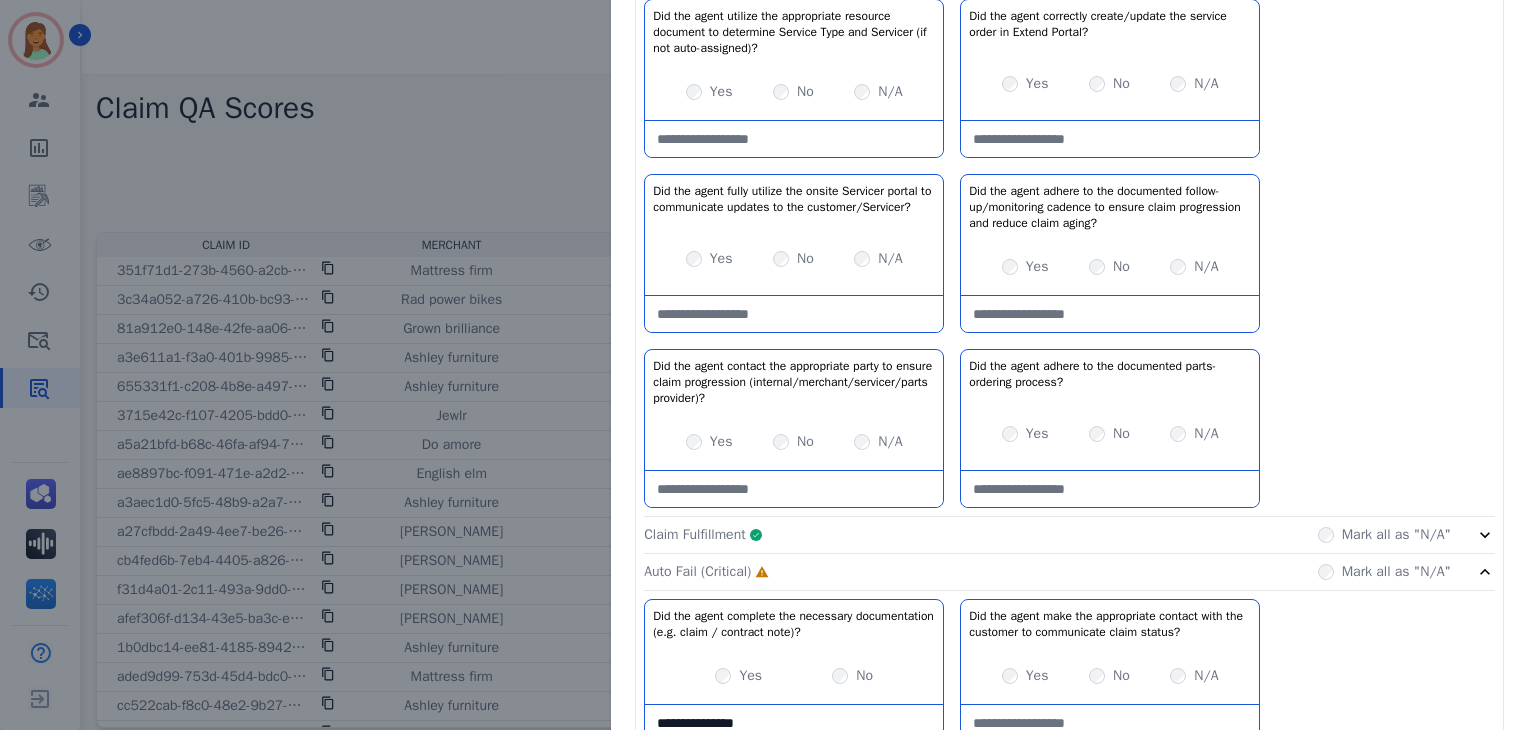 click on "No" at bounding box center [805, 259] 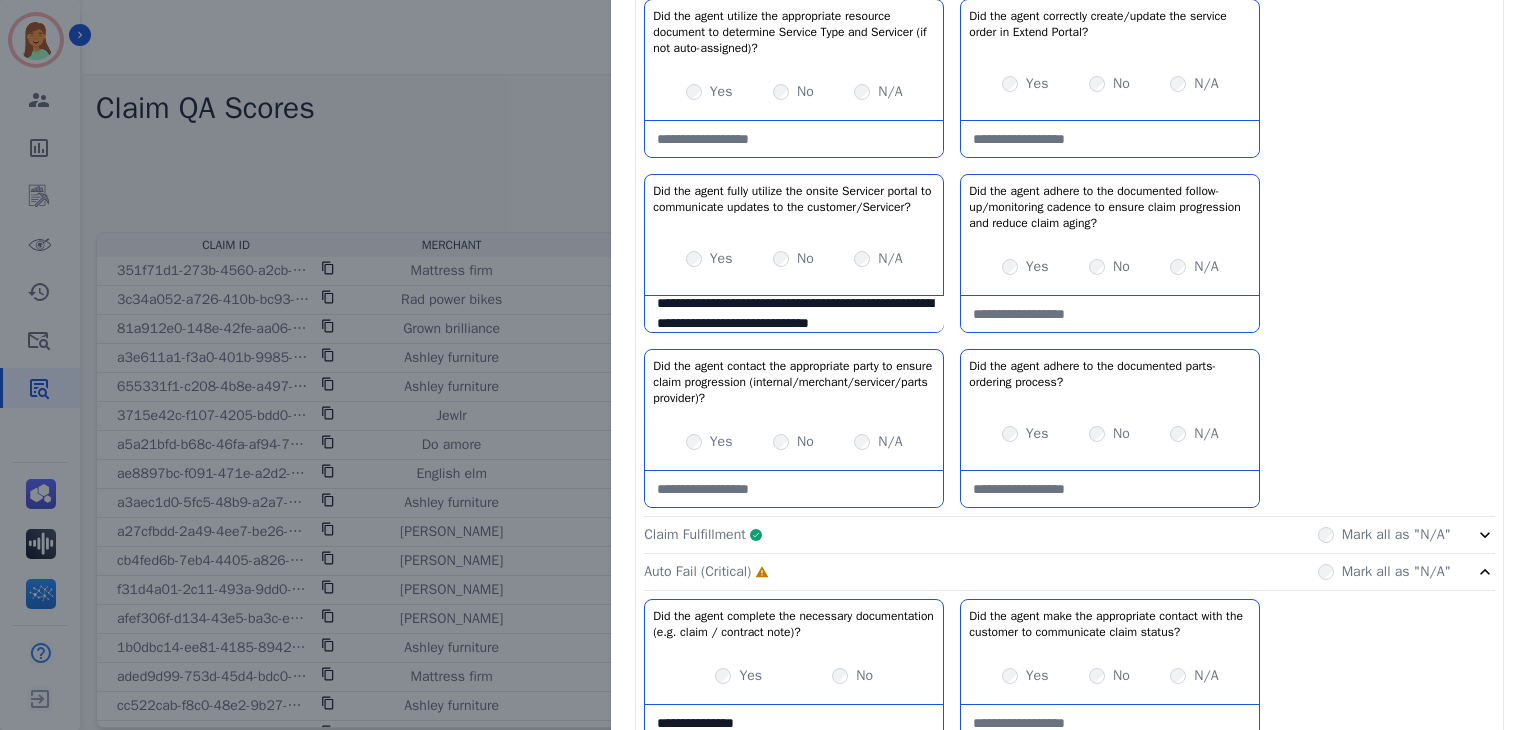 scroll, scrollTop: 31, scrollLeft: 0, axis: vertical 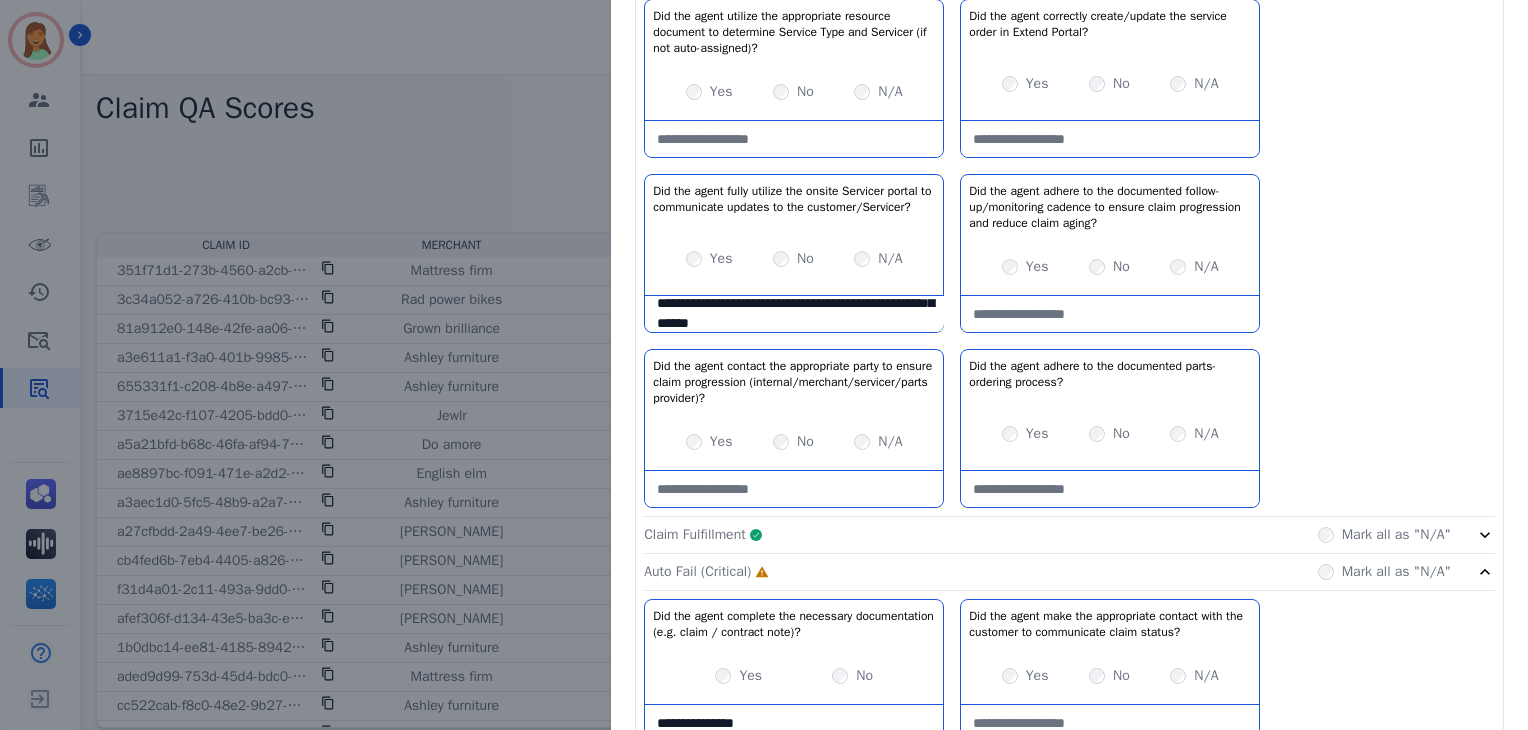 click on "**********" at bounding box center (794, 314) 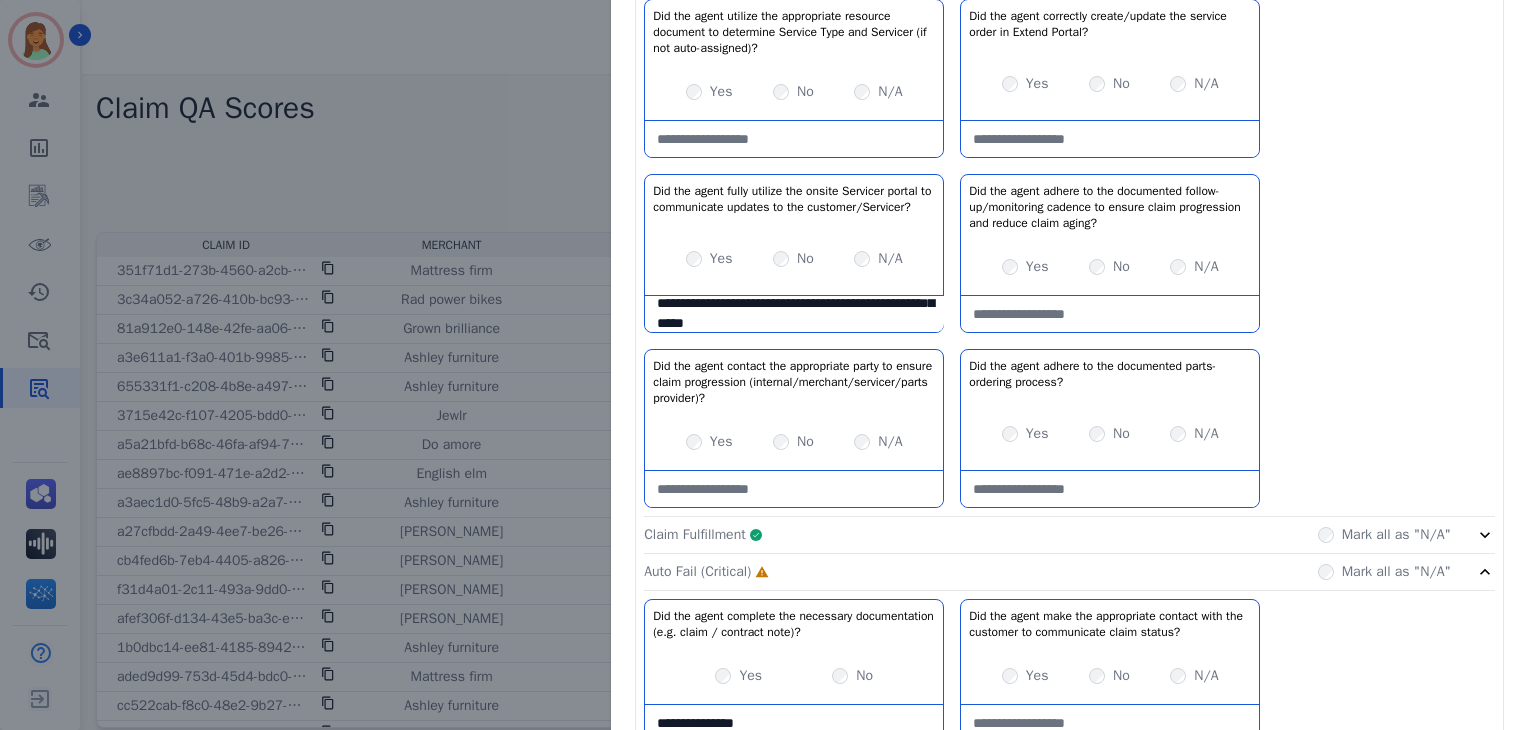 scroll, scrollTop: 28, scrollLeft: 0, axis: vertical 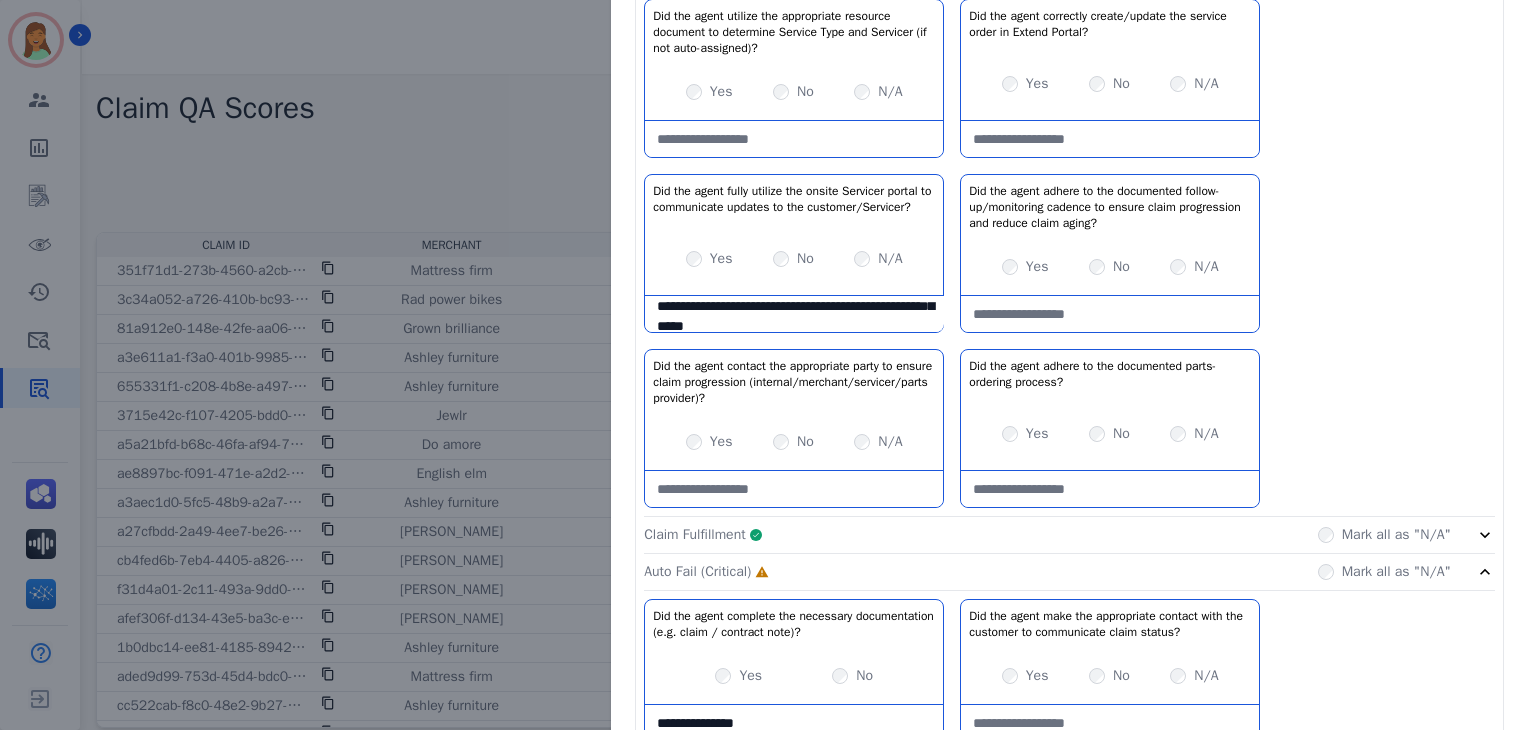 type on "**********" 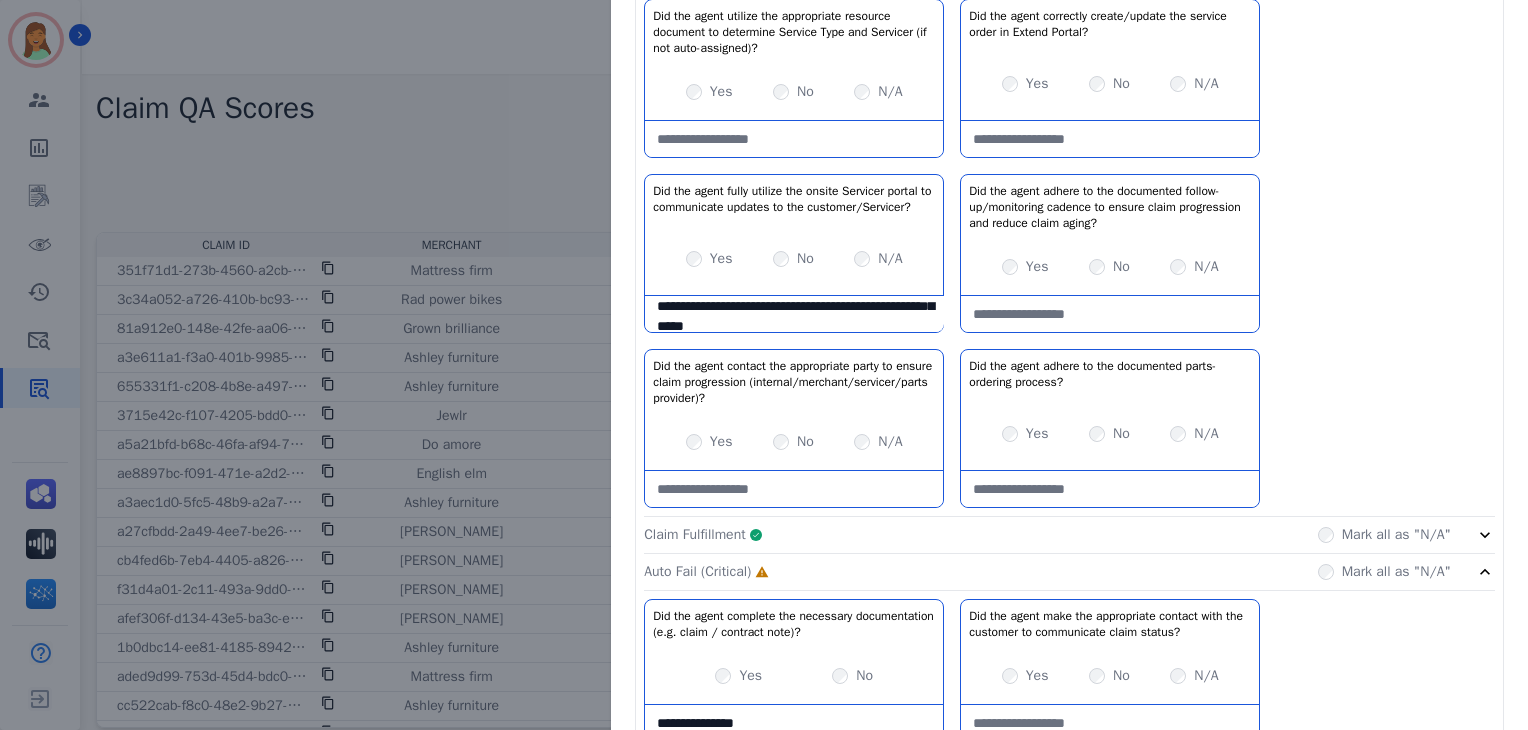 click at bounding box center (1110, 314) 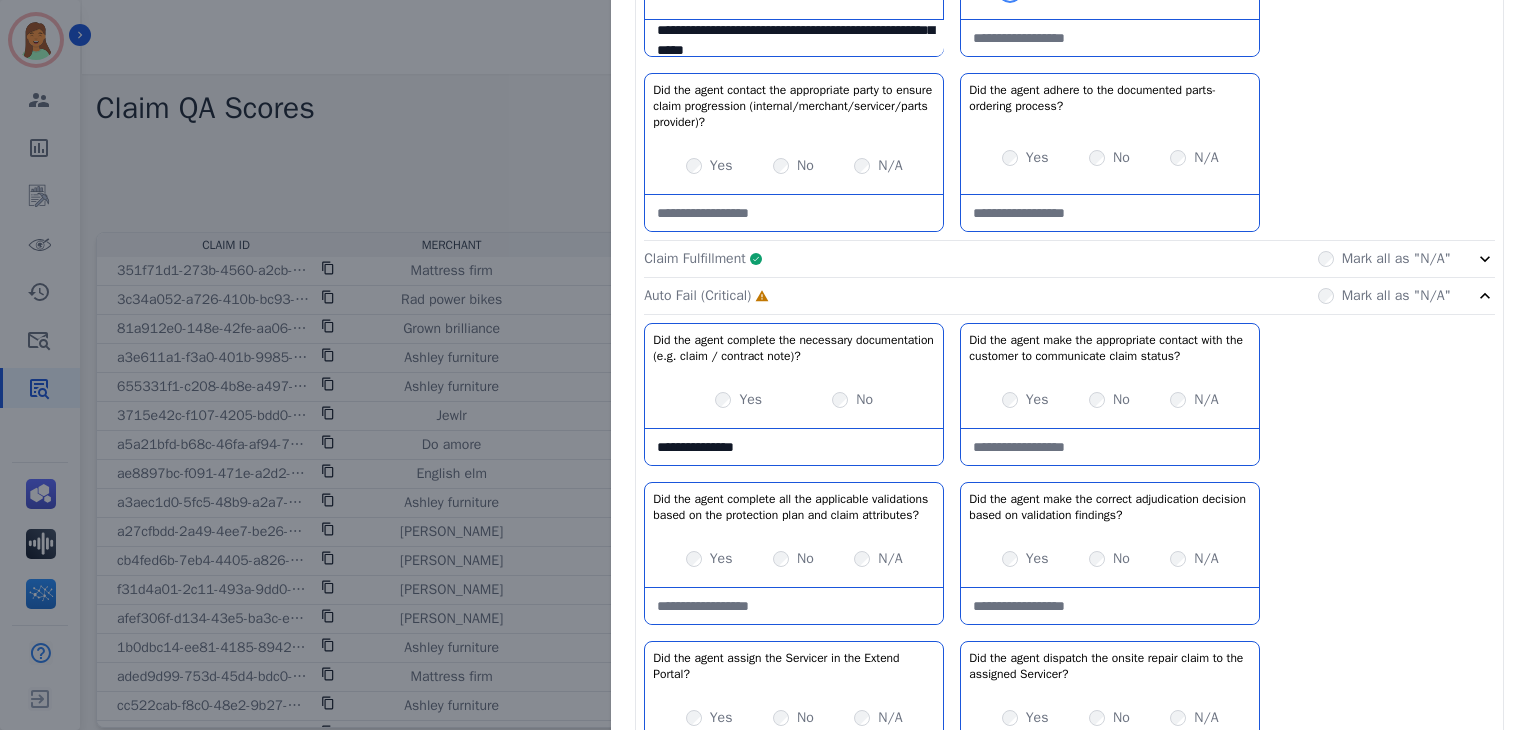 scroll, scrollTop: 763, scrollLeft: 0, axis: vertical 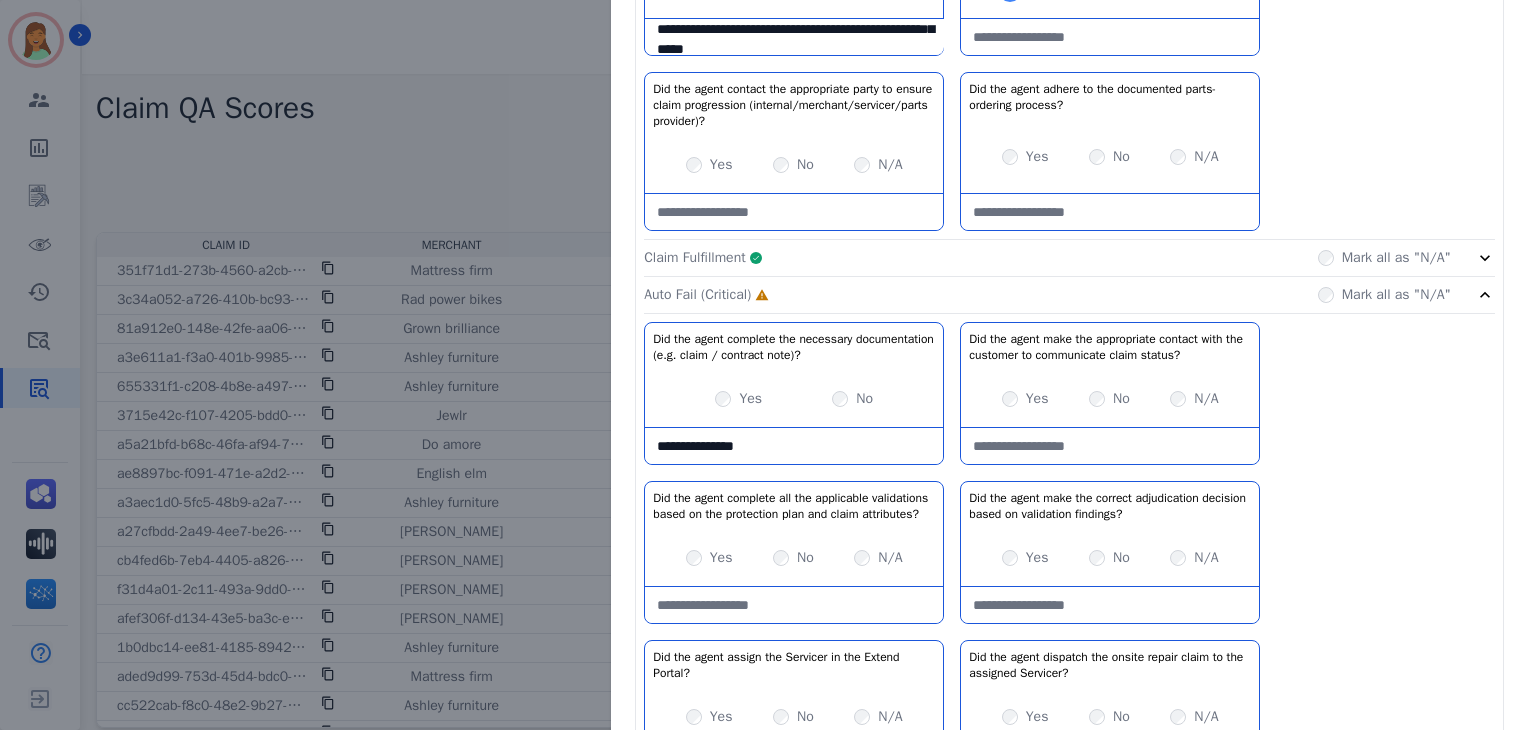 click on "N/A" at bounding box center [890, 165] 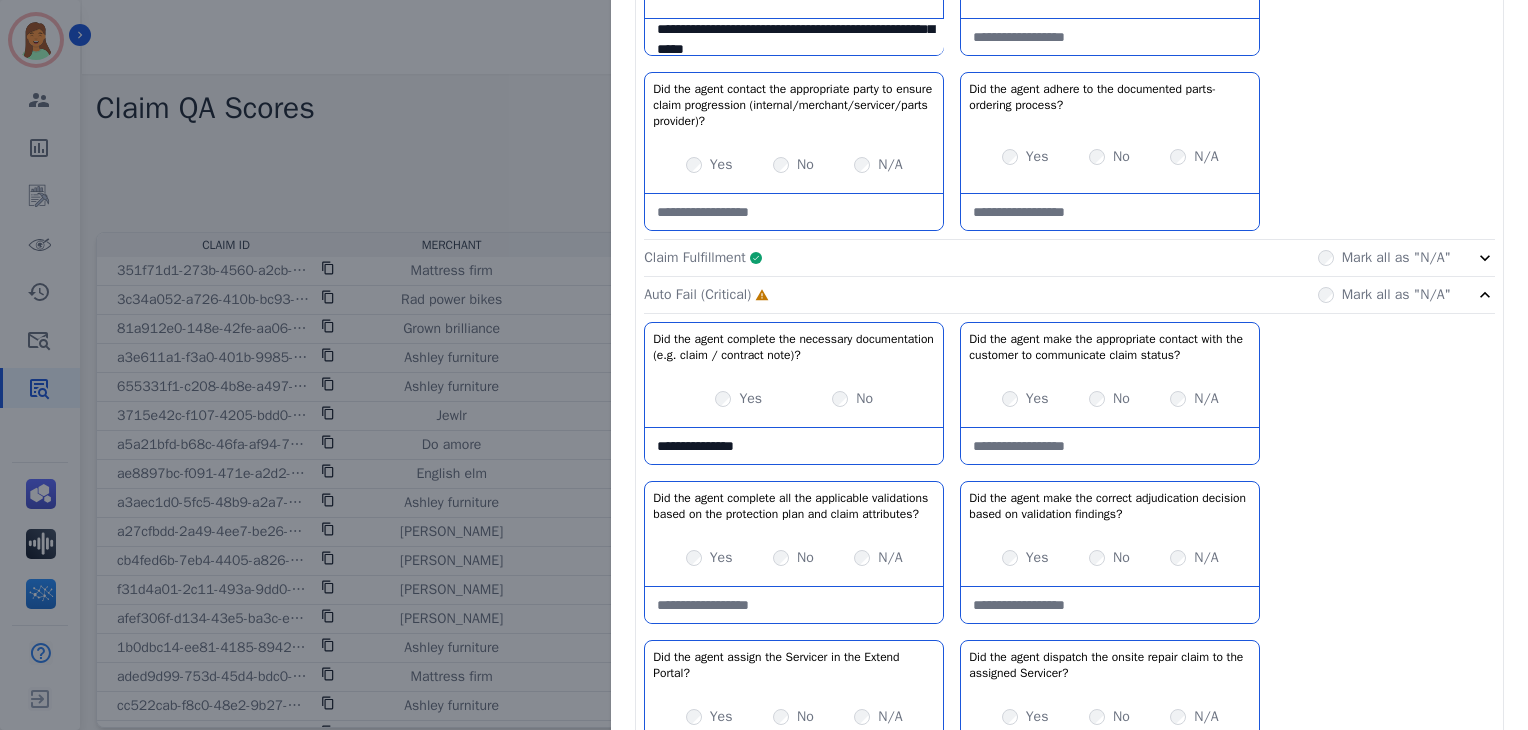 click on "N/A" at bounding box center (1206, 157) 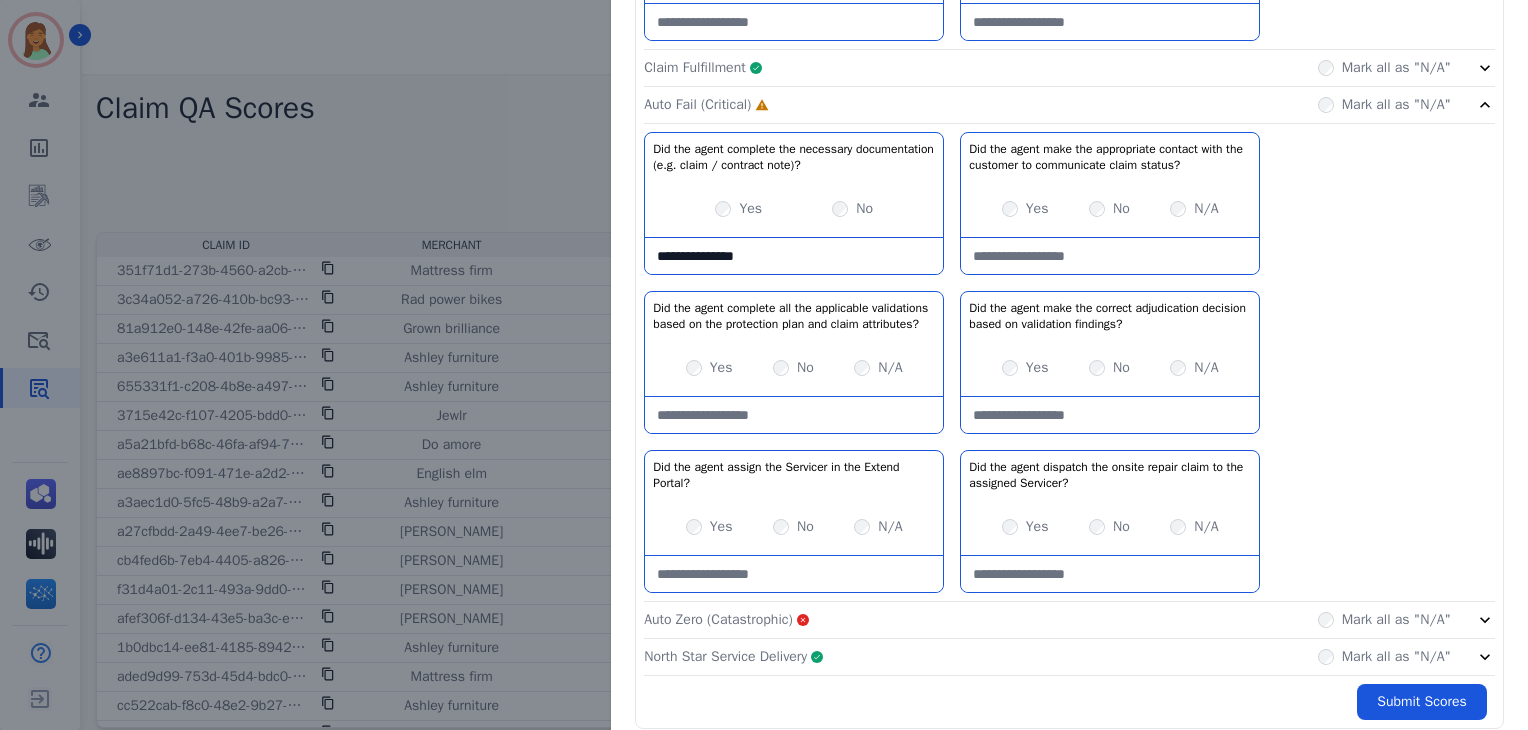 scroll, scrollTop: 986, scrollLeft: 0, axis: vertical 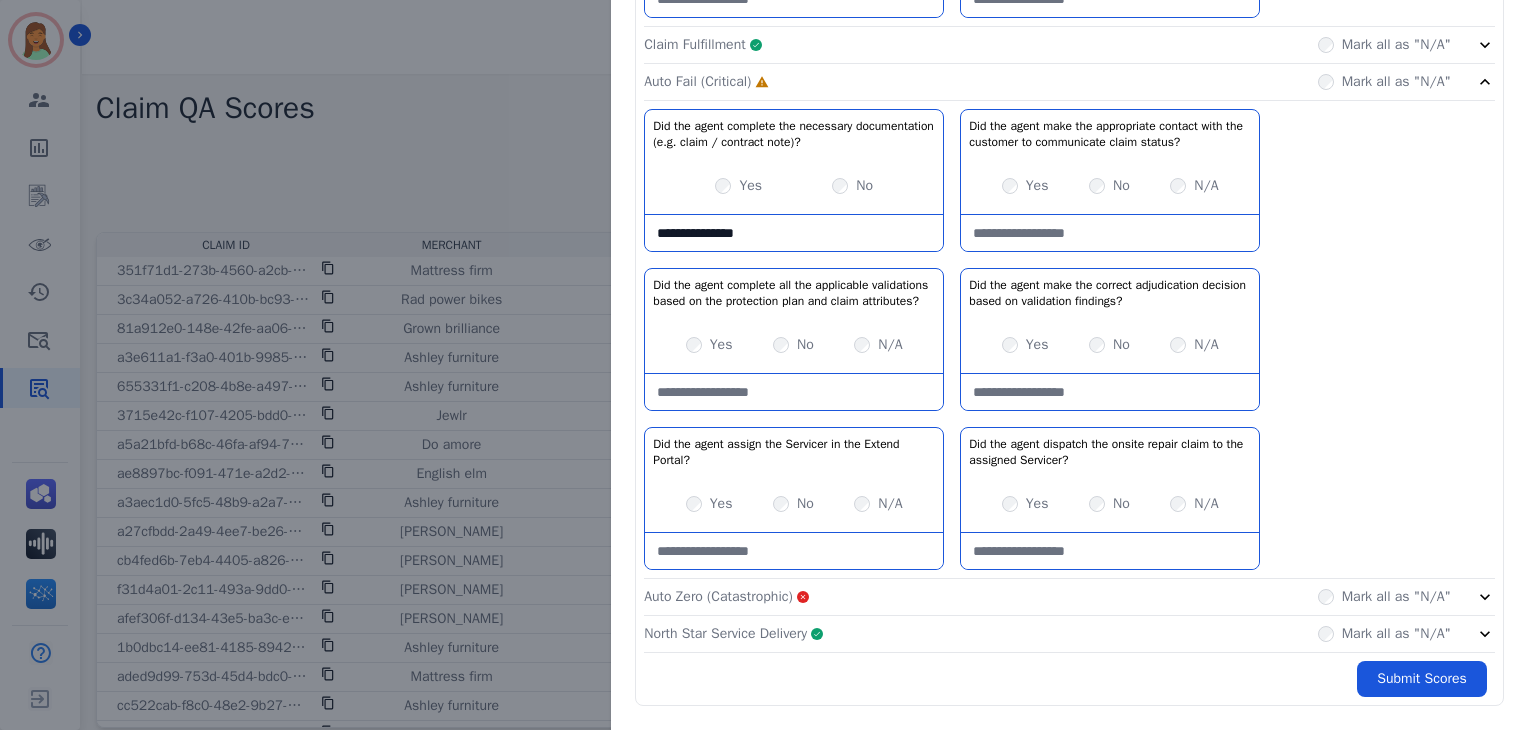 click on "Yes" at bounding box center (721, 345) 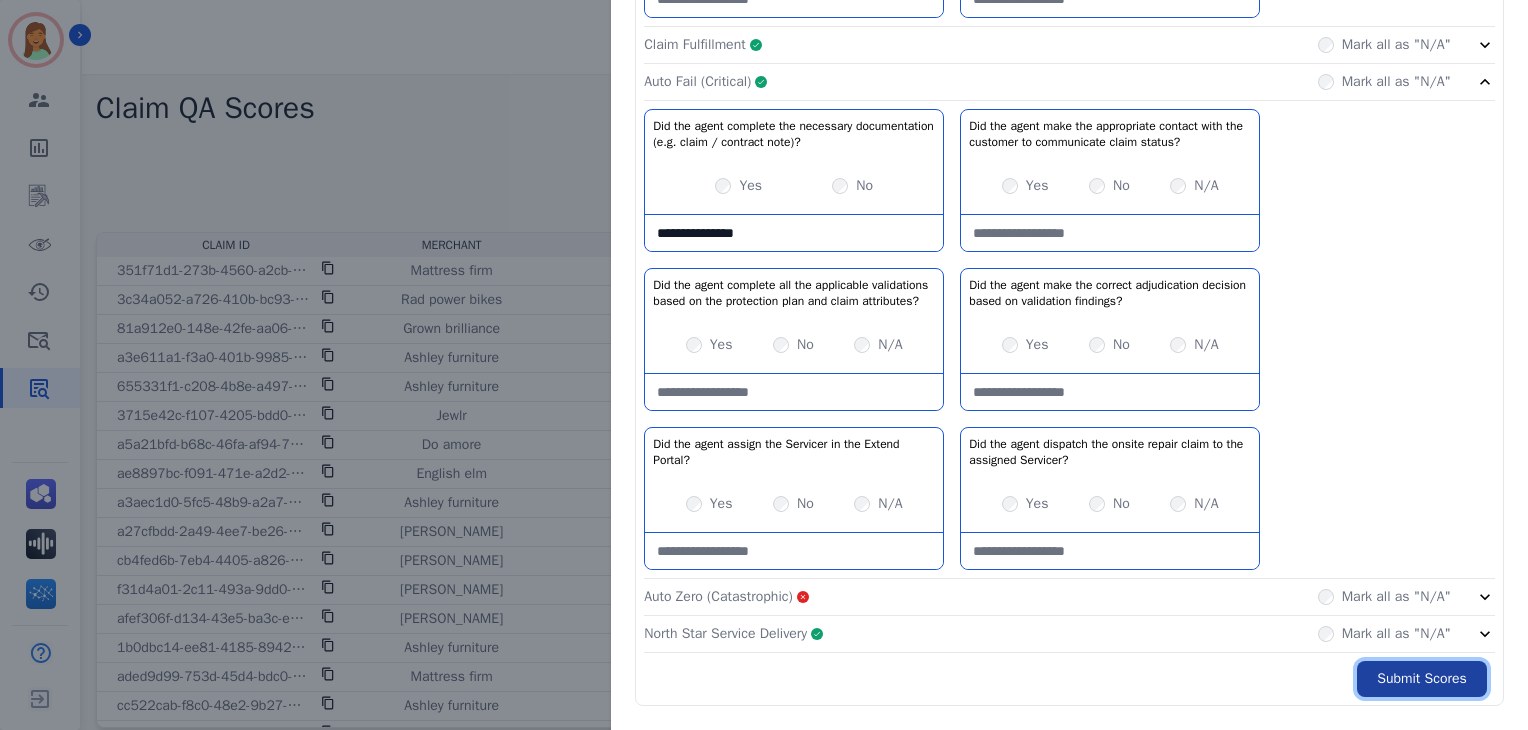 click on "Submit Scores" at bounding box center (1422, 679) 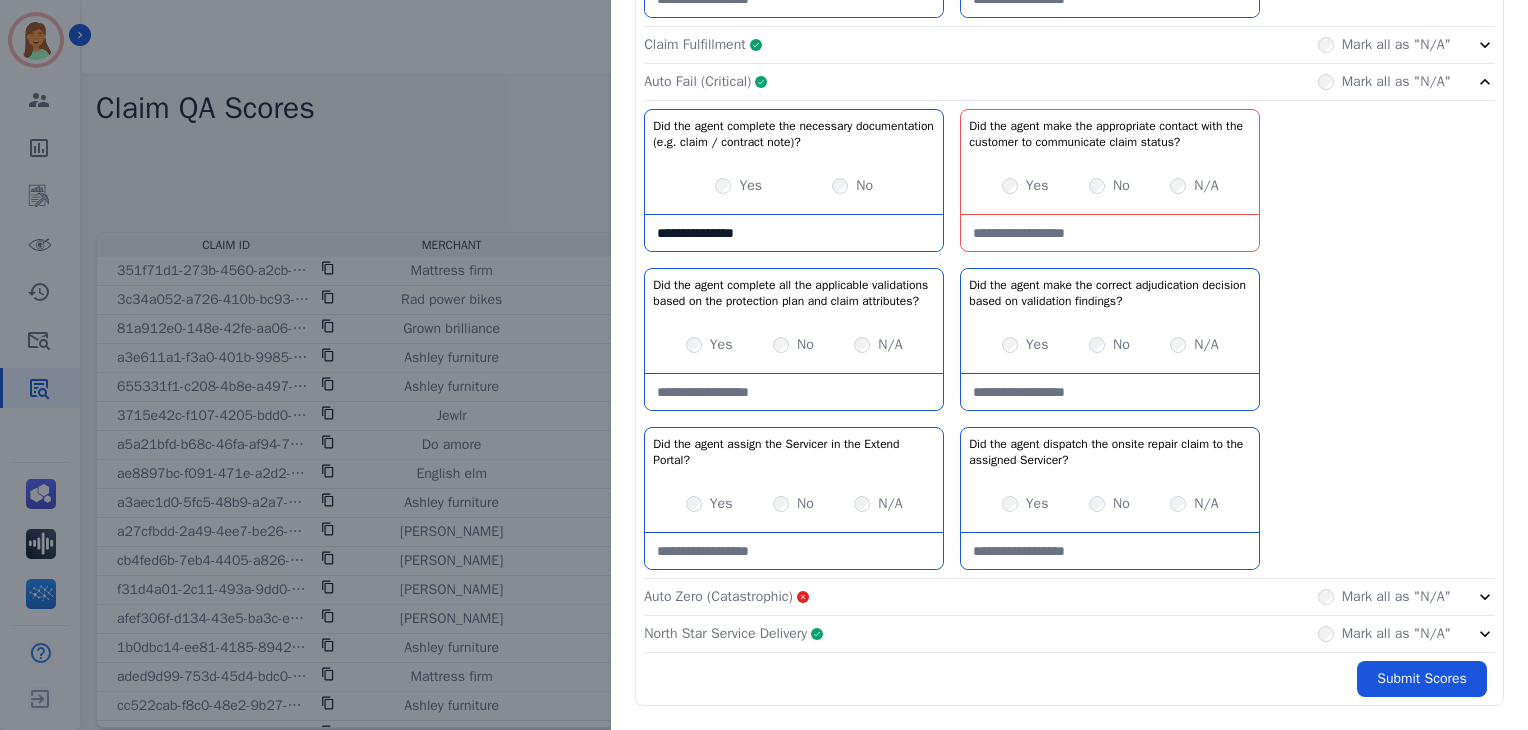 click at bounding box center (1110, 233) 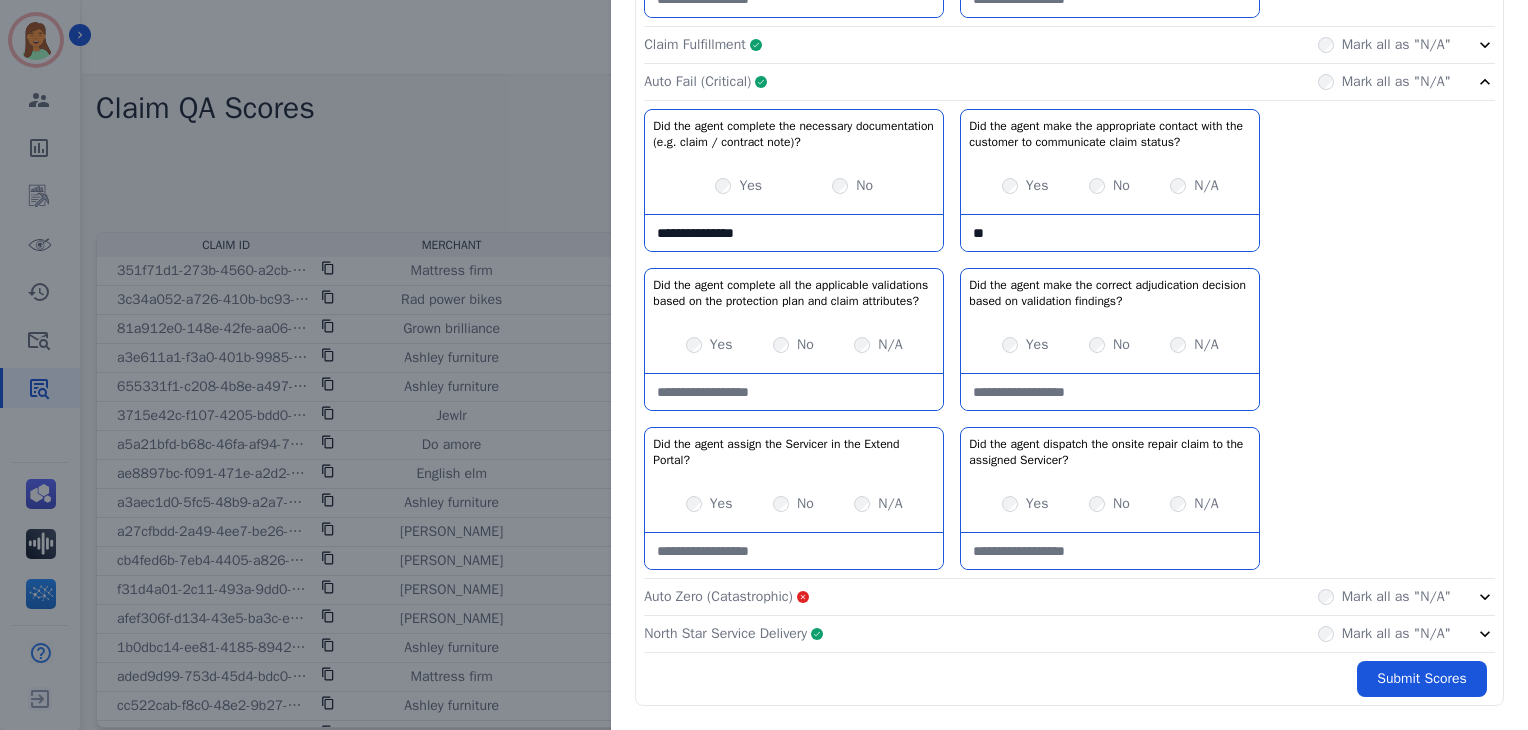 type on "*" 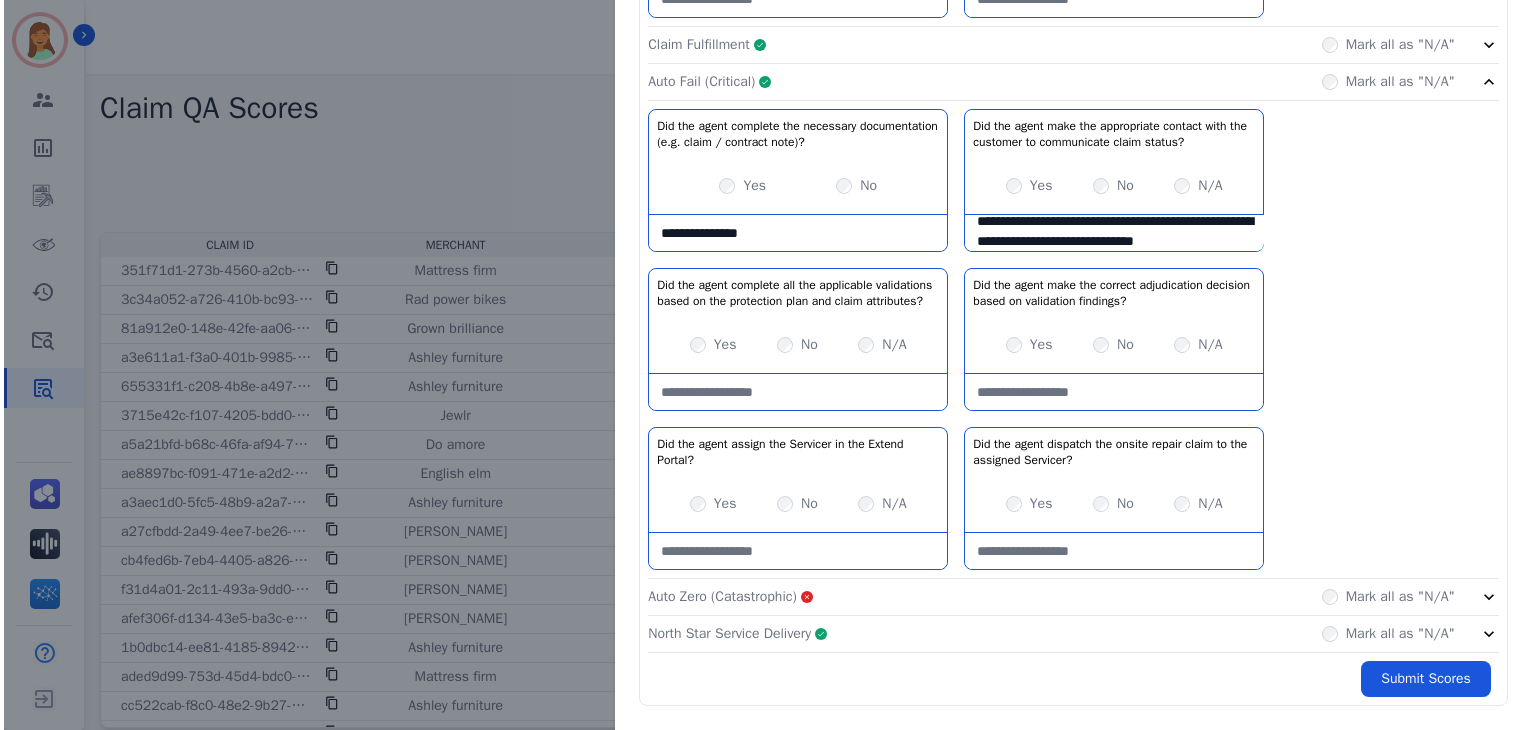 scroll, scrollTop: 32, scrollLeft: 0, axis: vertical 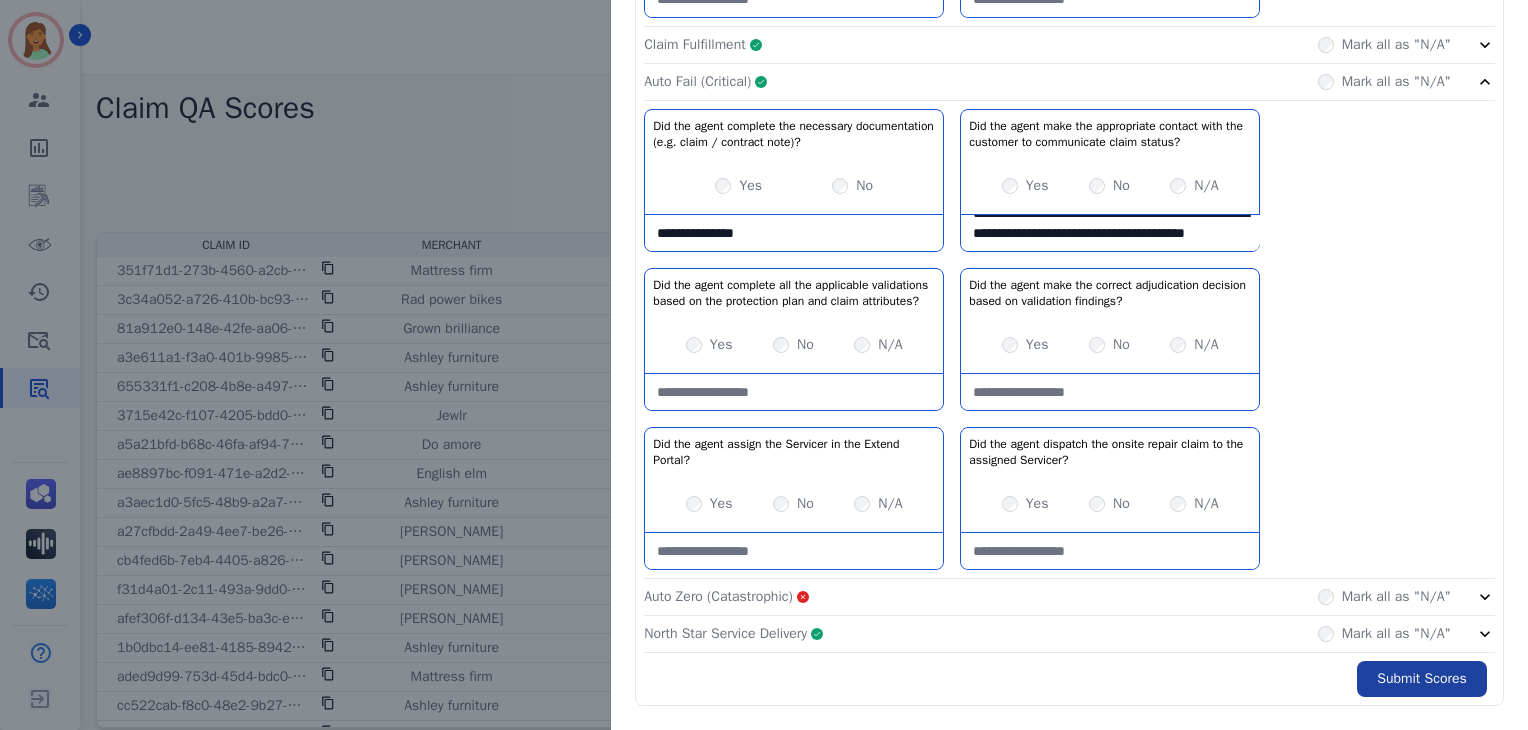 type on "**********" 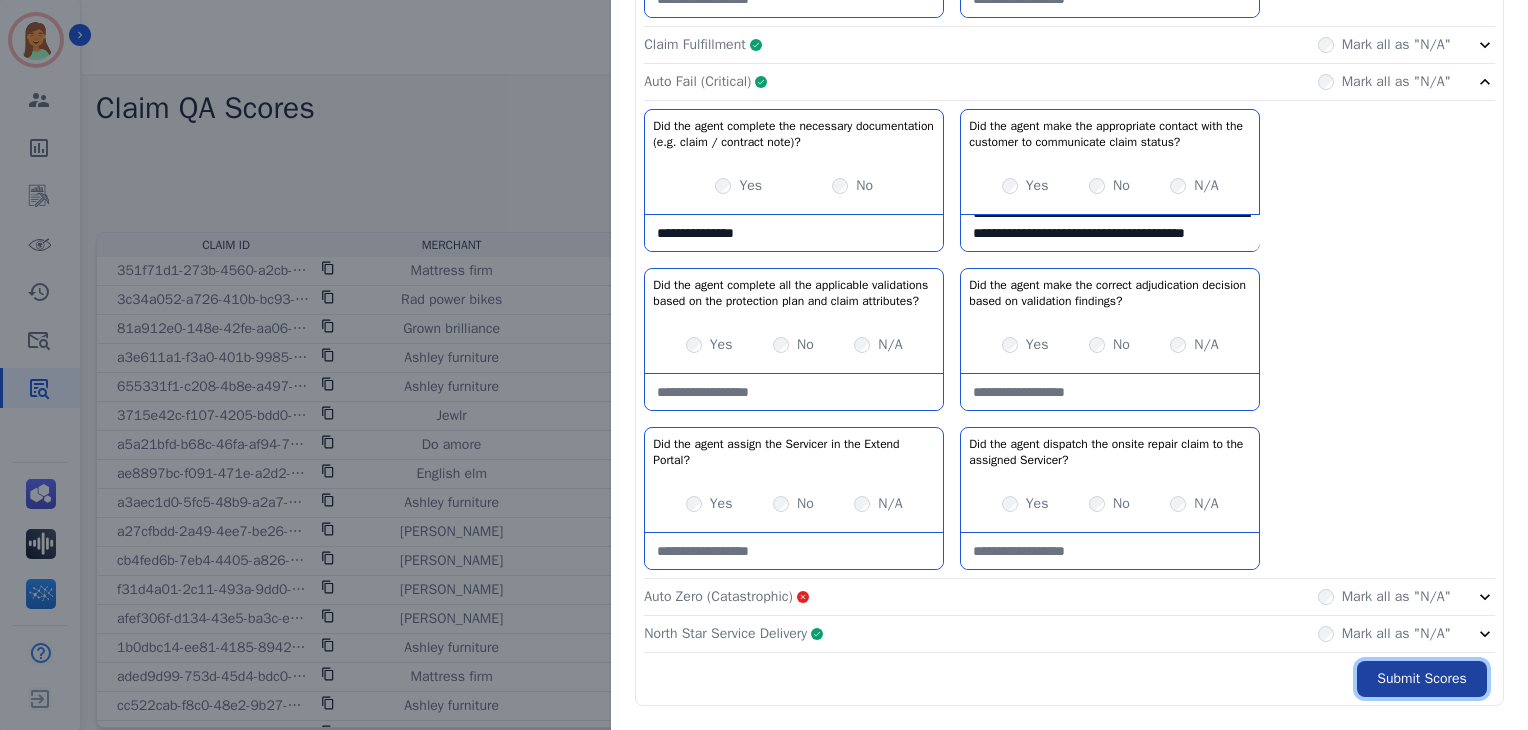 click on "Submit Scores" at bounding box center [1422, 679] 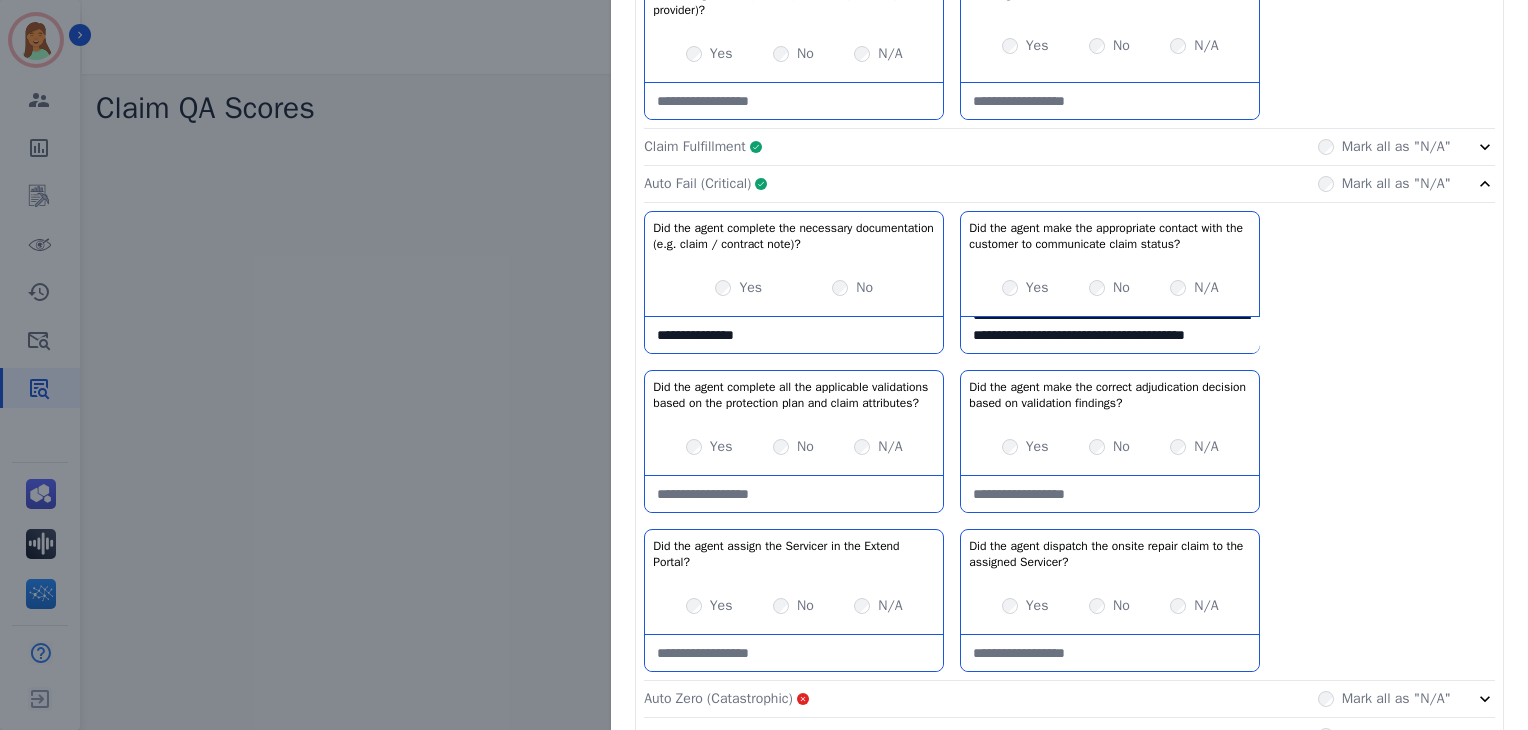 scroll, scrollTop: 1098, scrollLeft: 0, axis: vertical 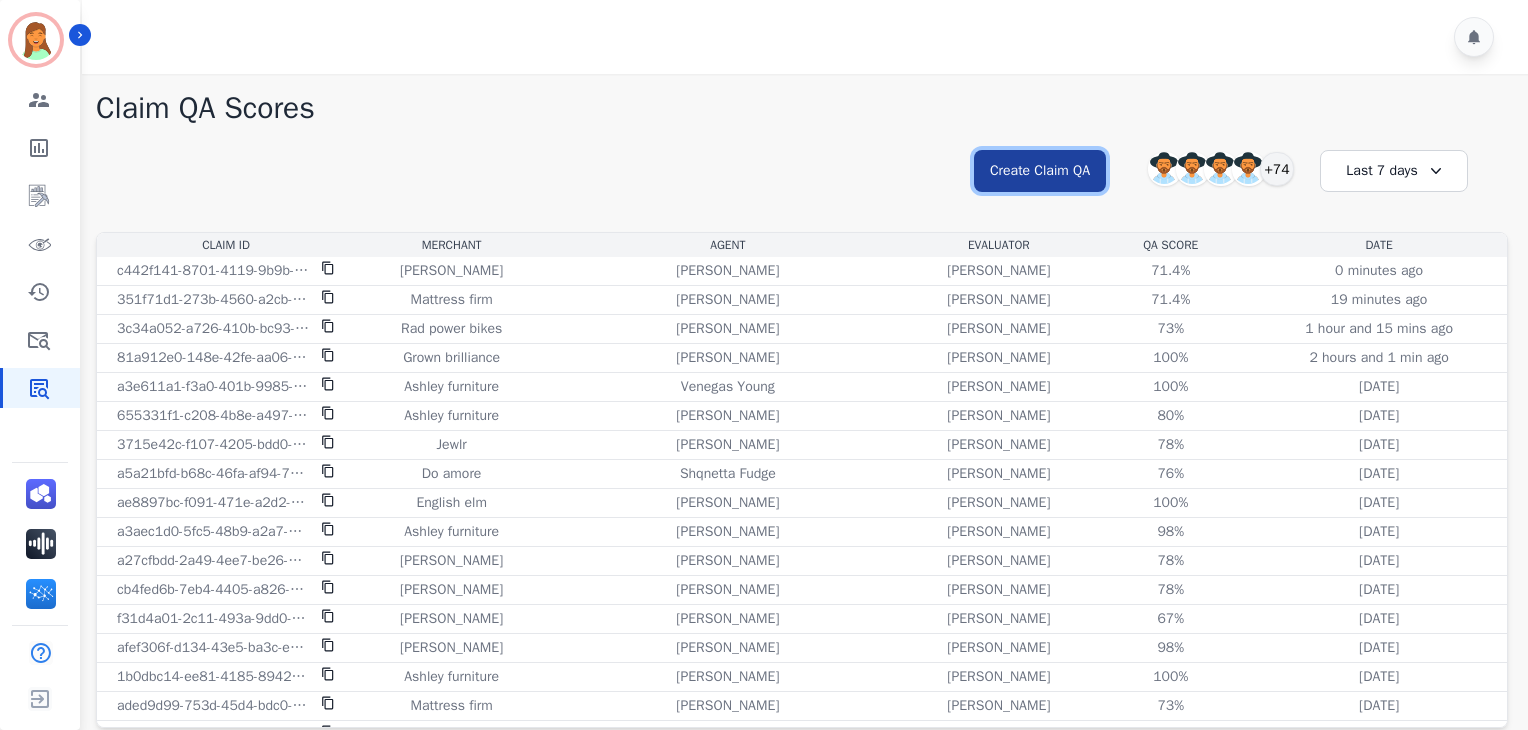 click on "Create Claim QA" at bounding box center (1040, 171) 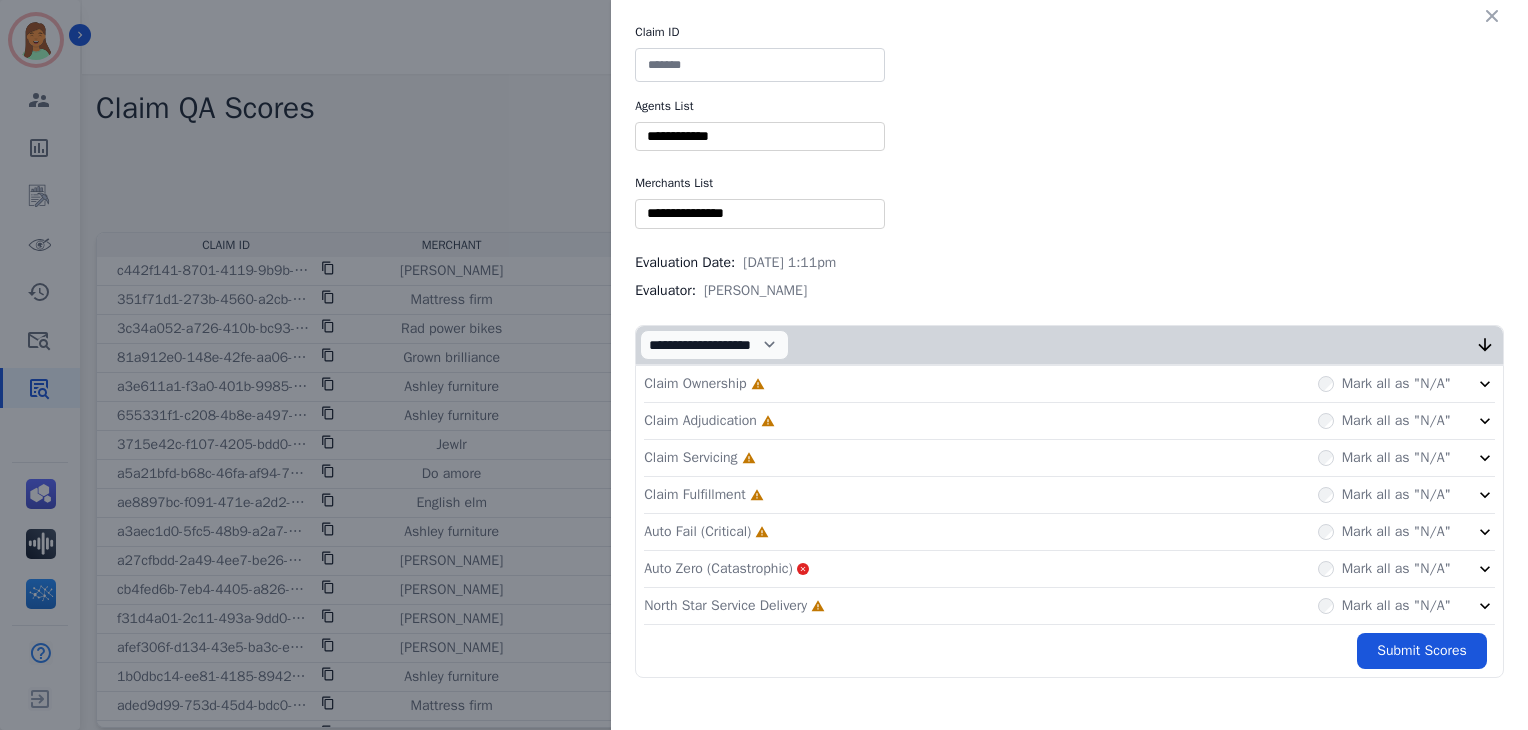 click at bounding box center (760, 65) 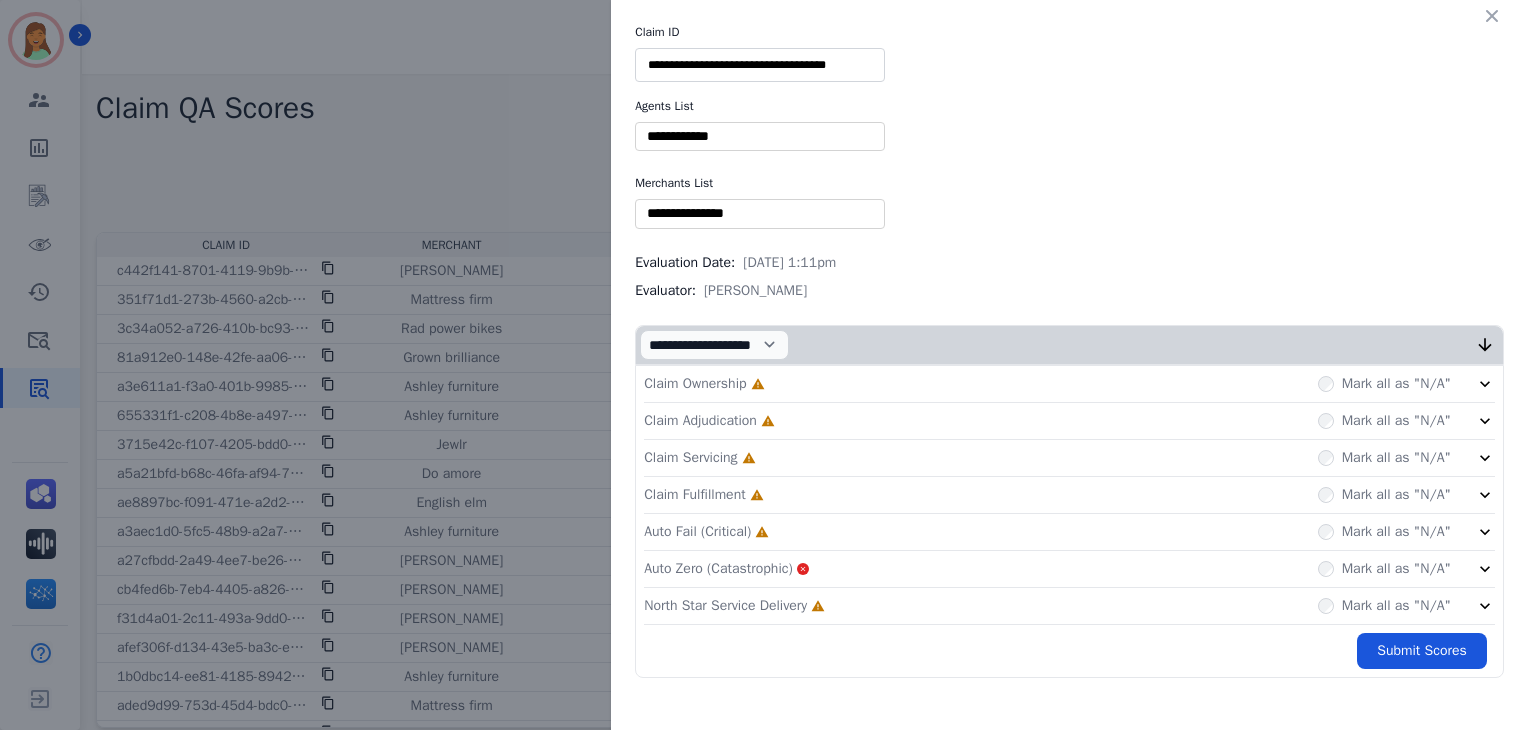 type on "**********" 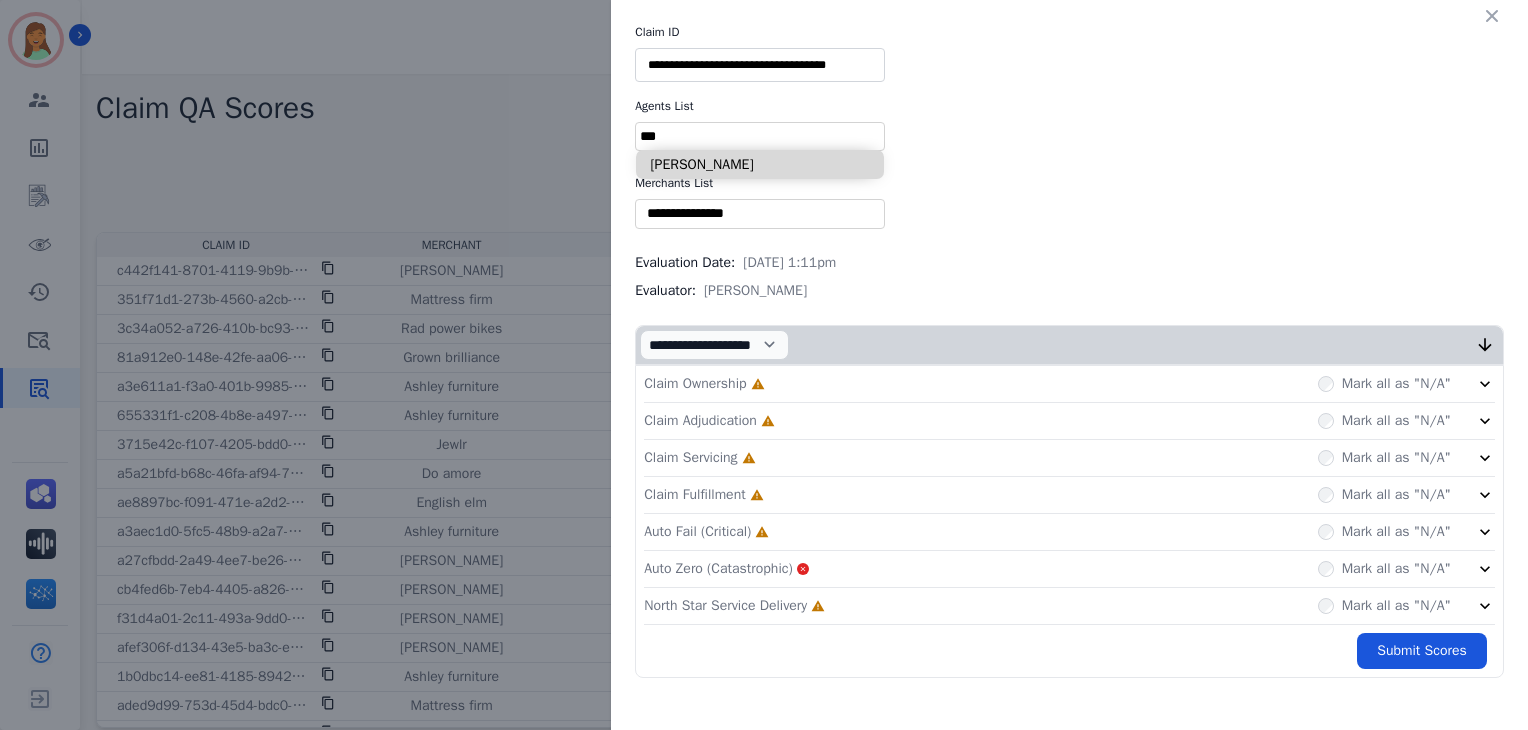 type on "***" 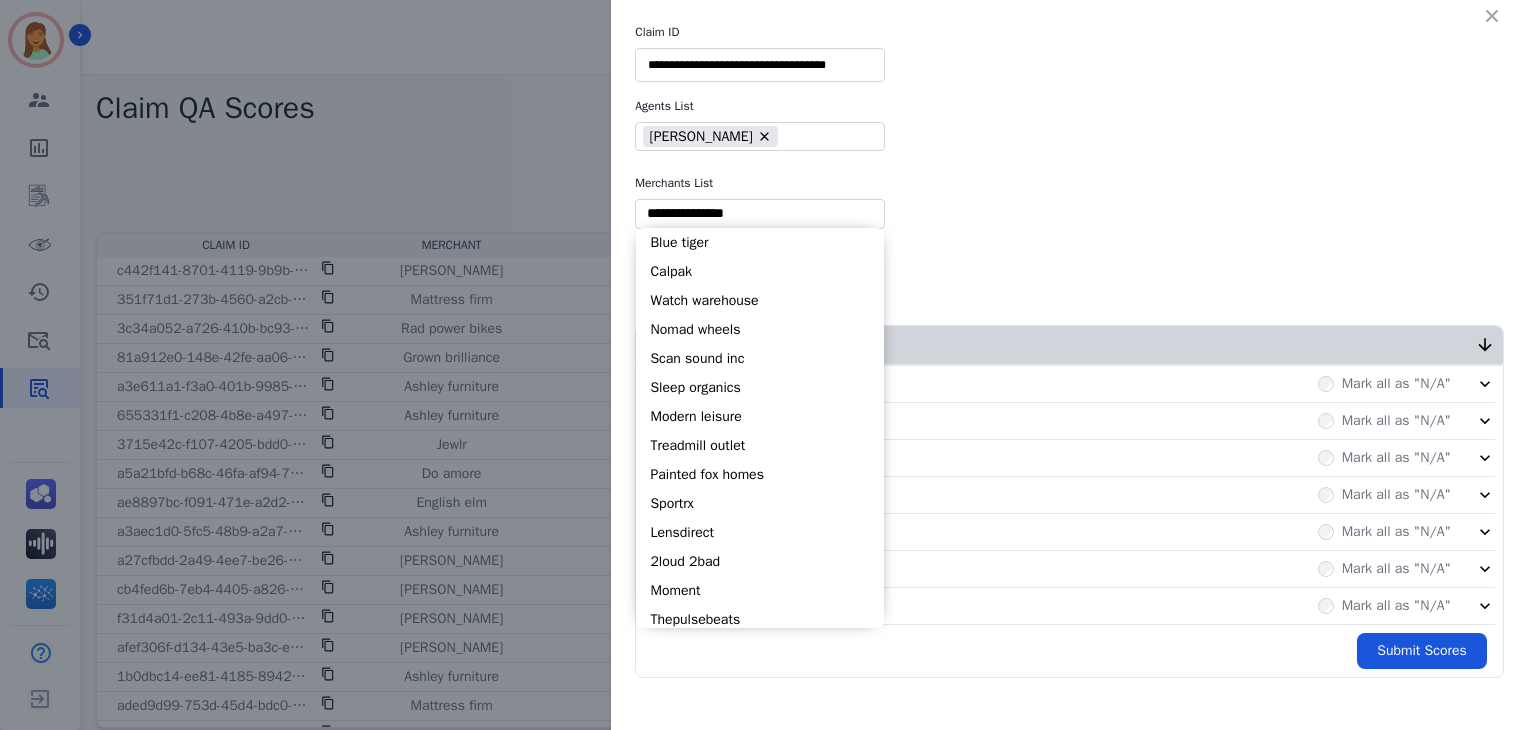 click at bounding box center (760, 213) 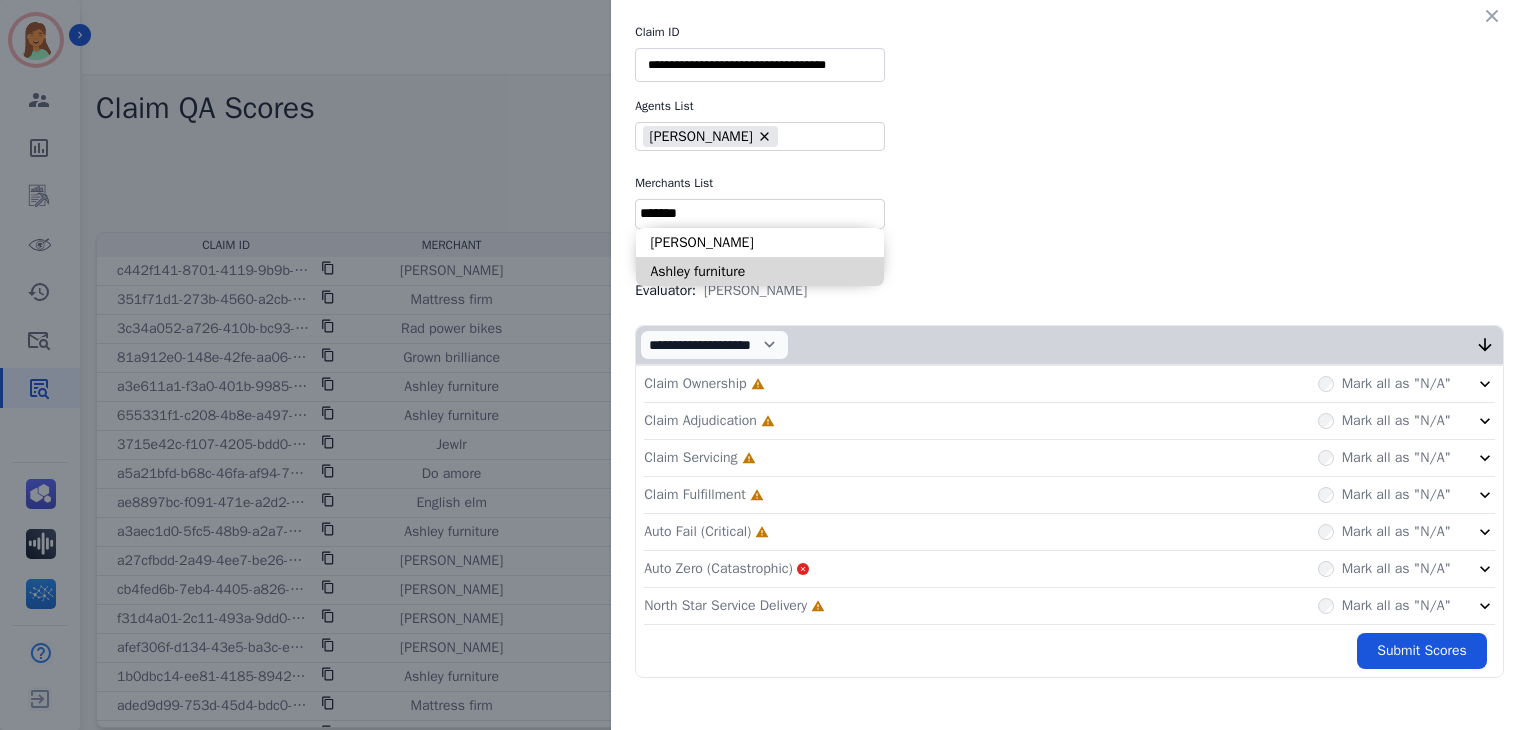 type on "******" 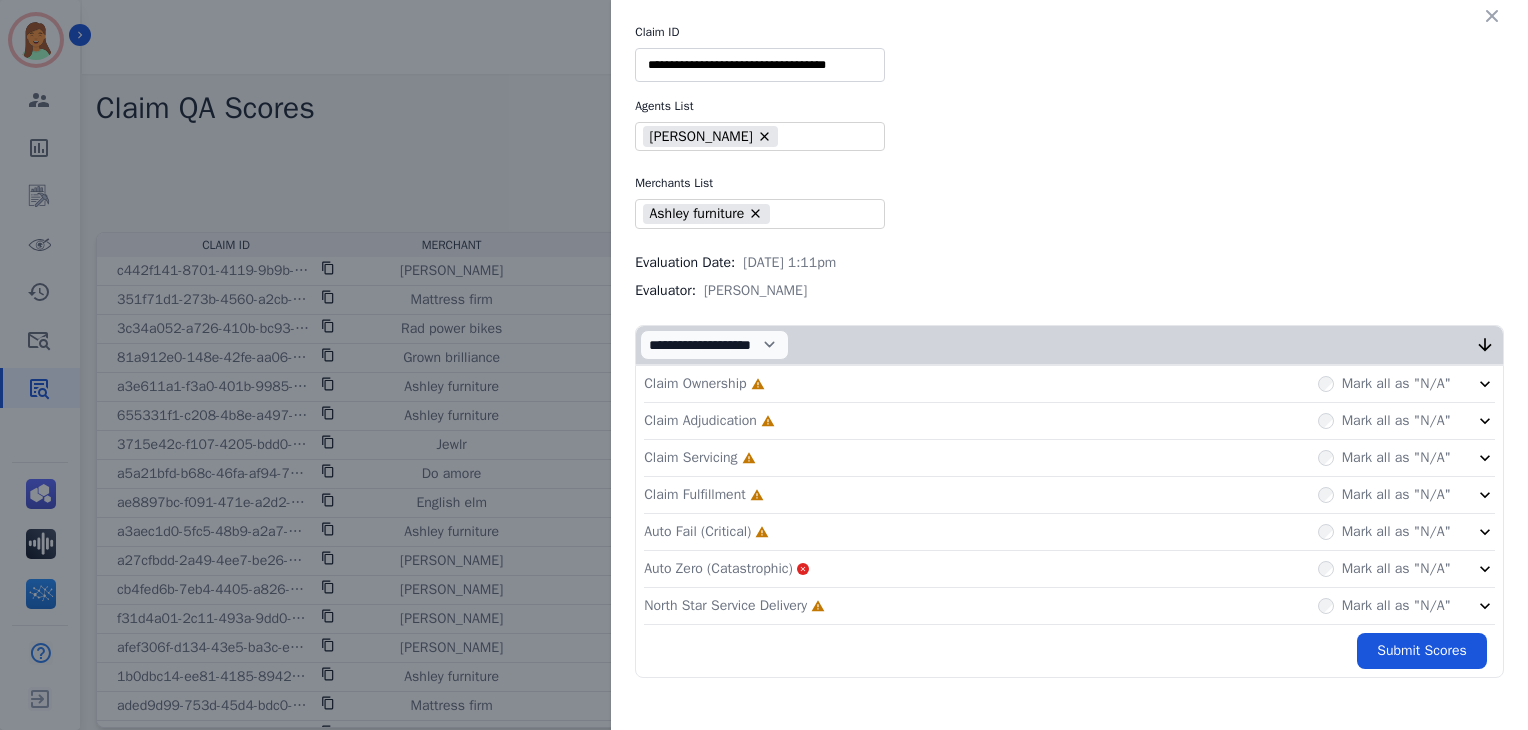 scroll, scrollTop: 10, scrollLeft: 0, axis: vertical 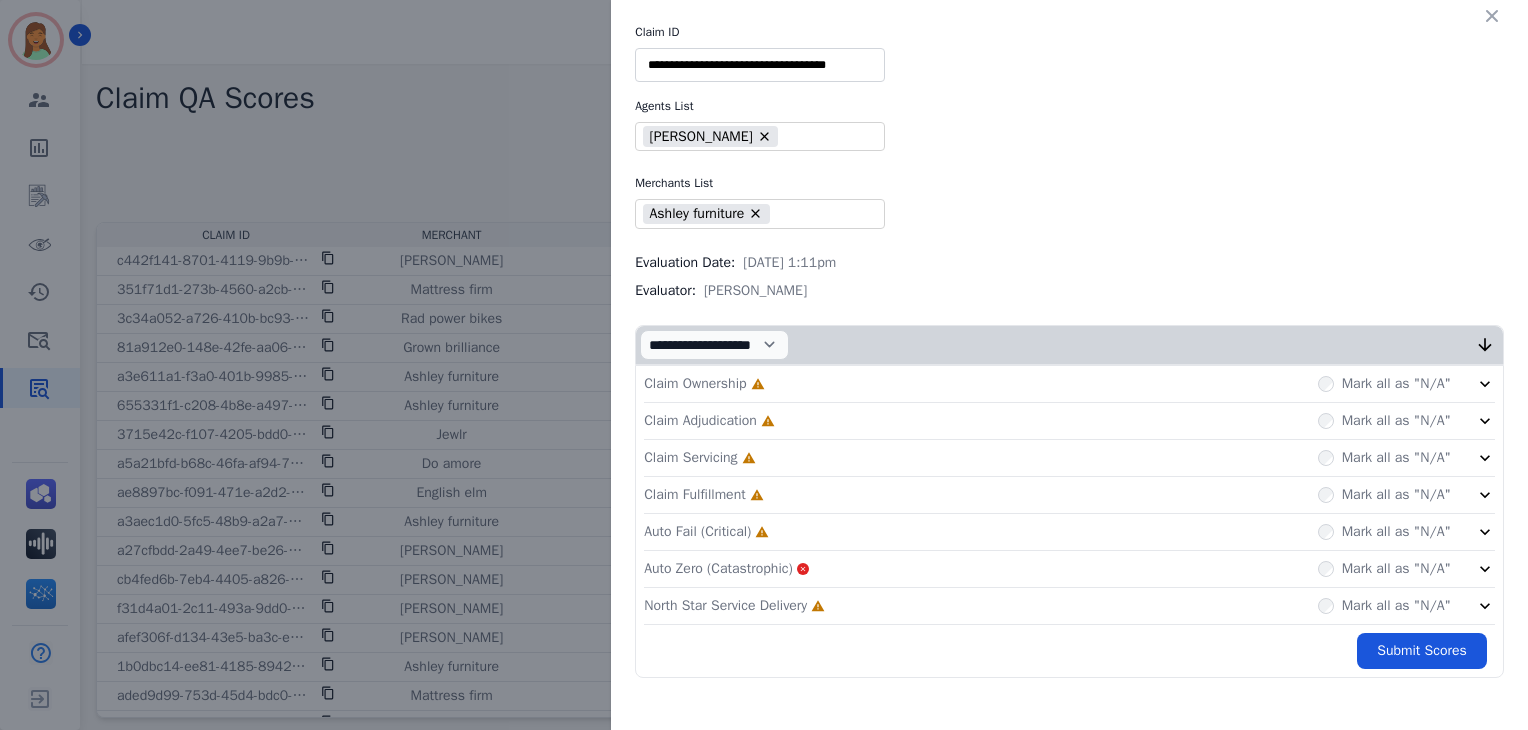 click on "North Star Service Delivery" at bounding box center [725, 606] 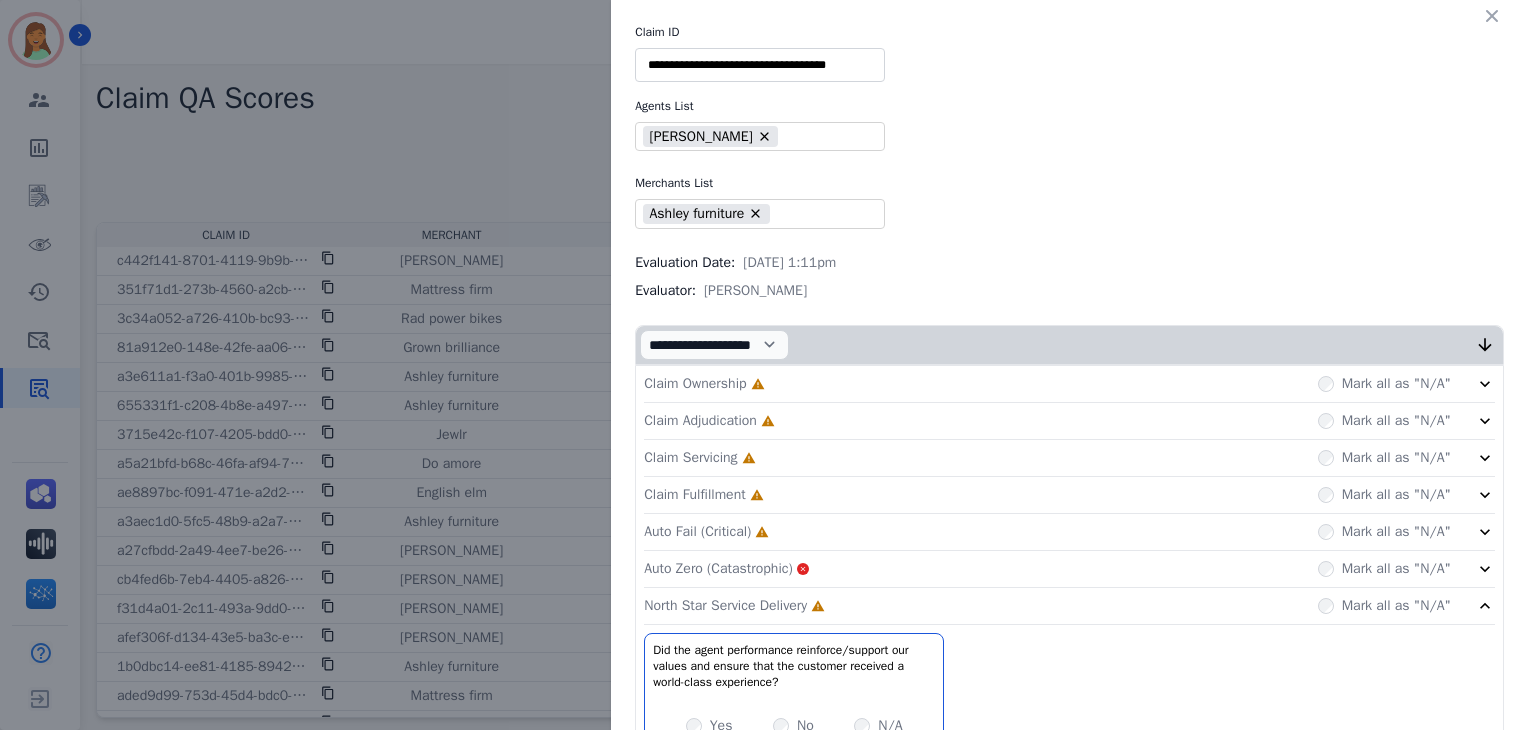 click on "Auto Fail (Critical)     Incomplete         Mark all as "N/A"" 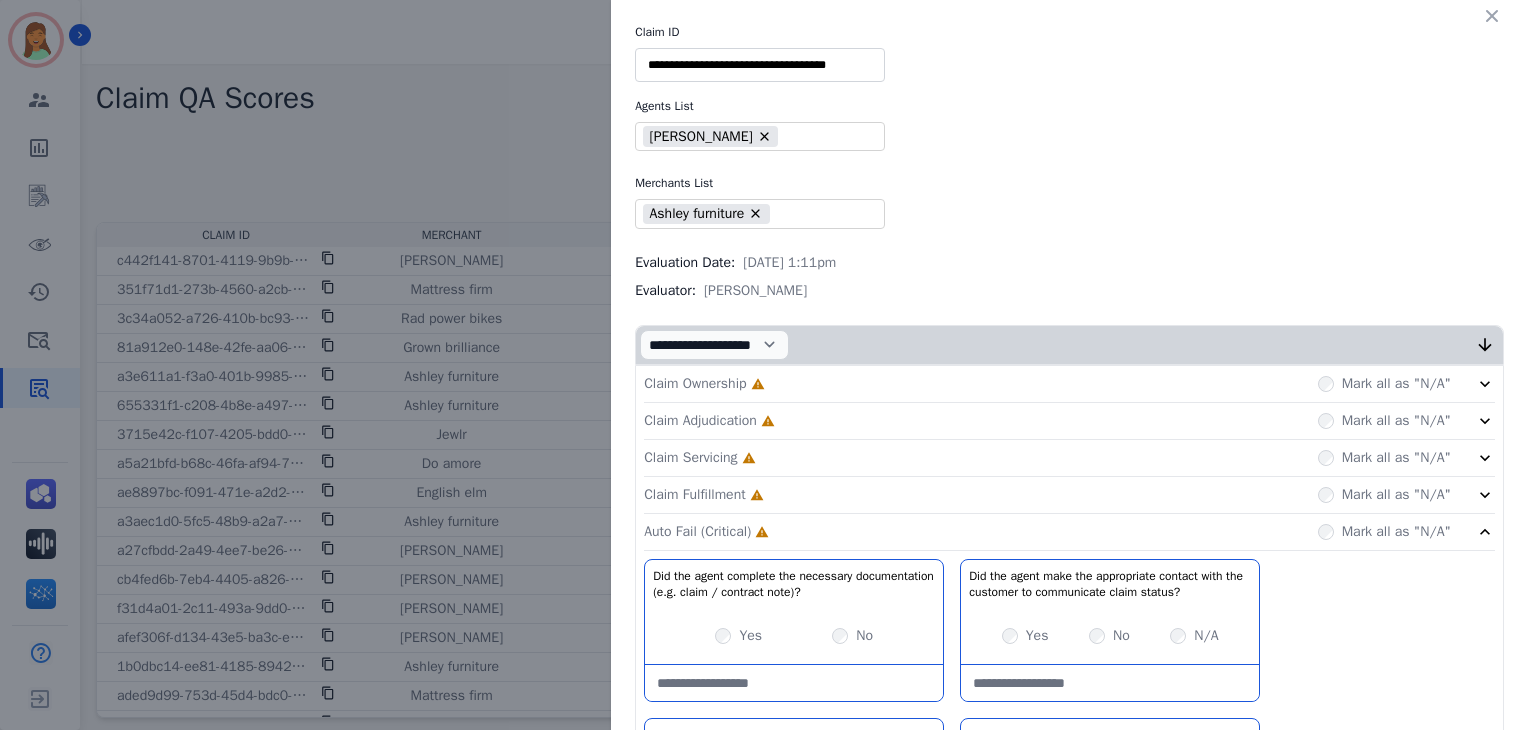 click on "Claim Fulfillment     Incomplete         Mark all as "N/A"" 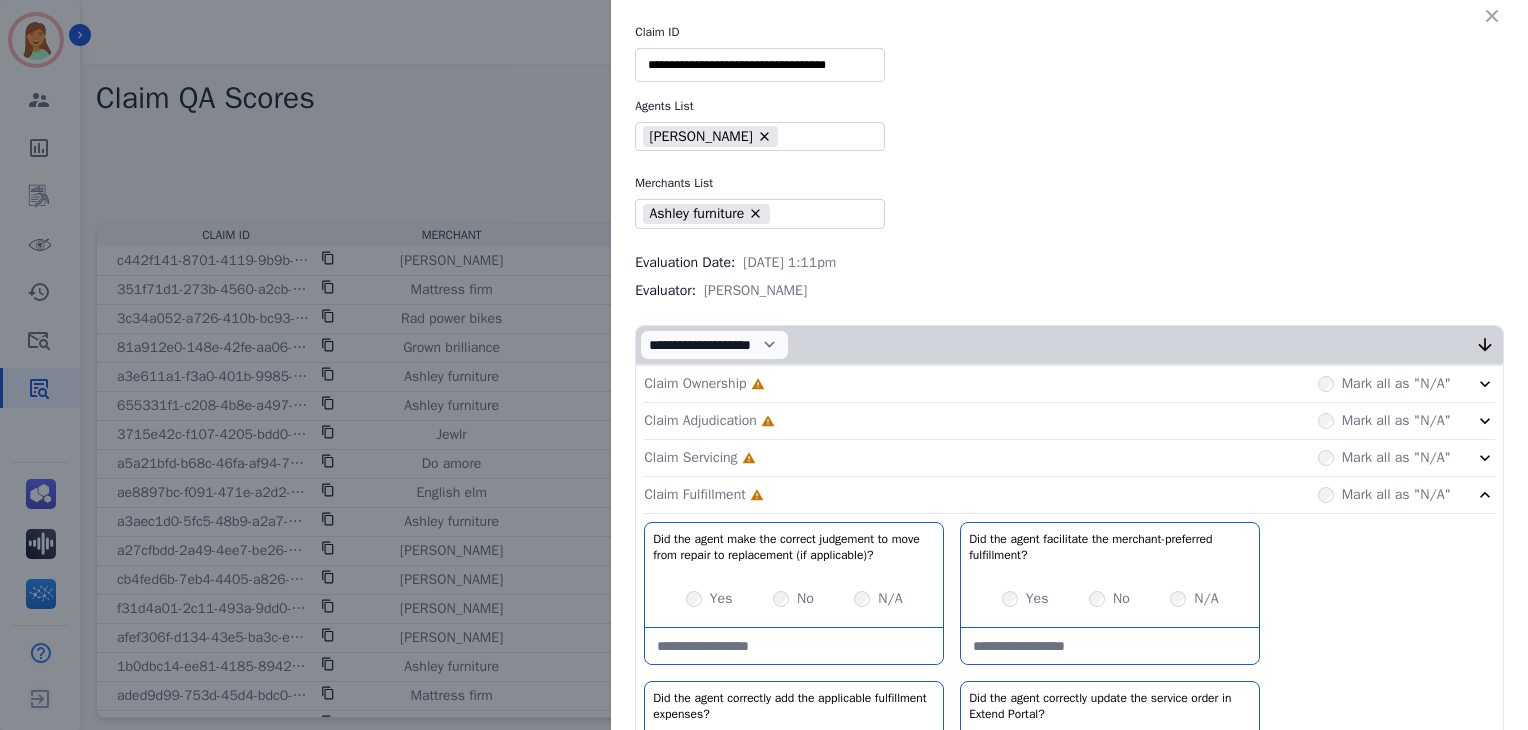 click on "Claim Servicing     Incomplete         Mark all as "N/A"" 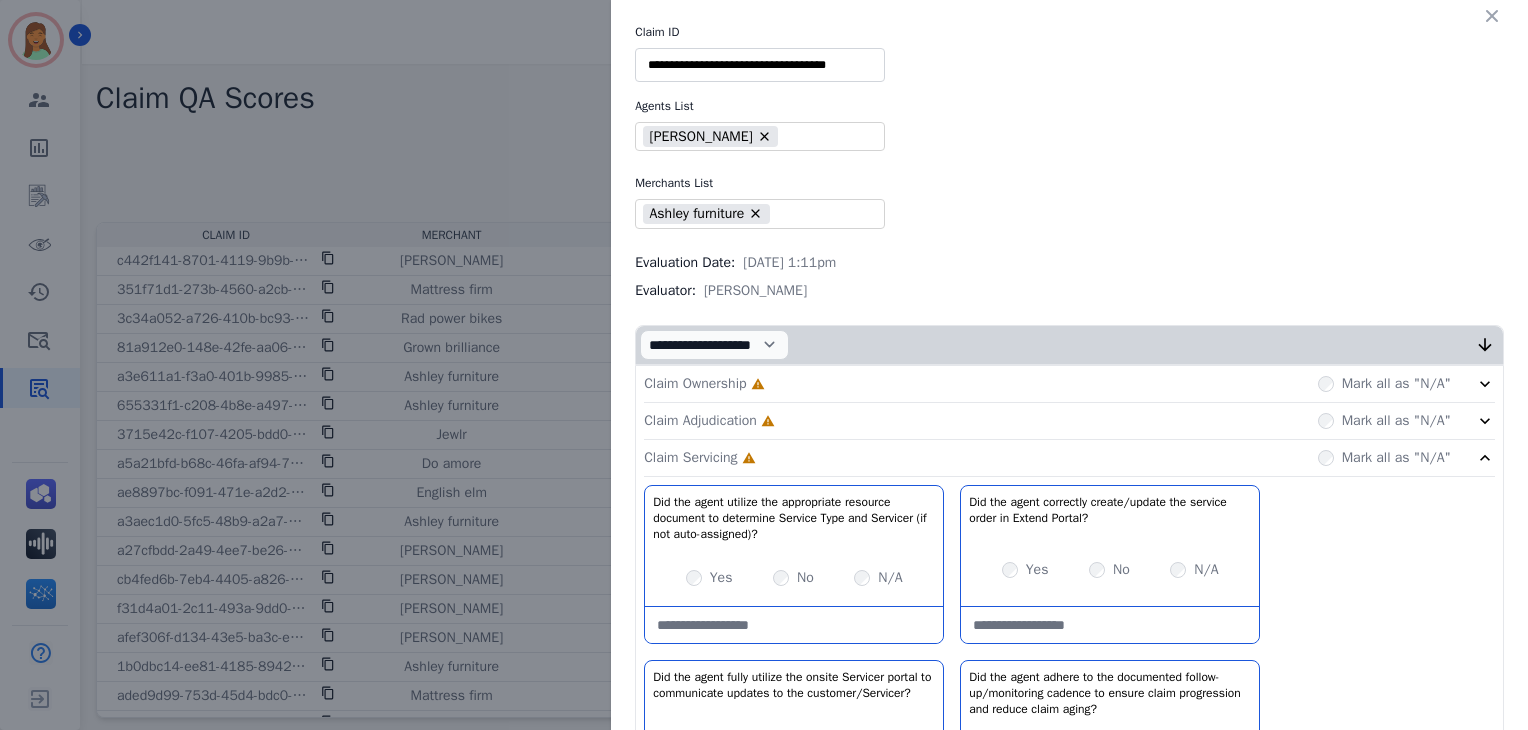 click on "Claim Adjudication     Incomplete         Mark all as "N/A"" 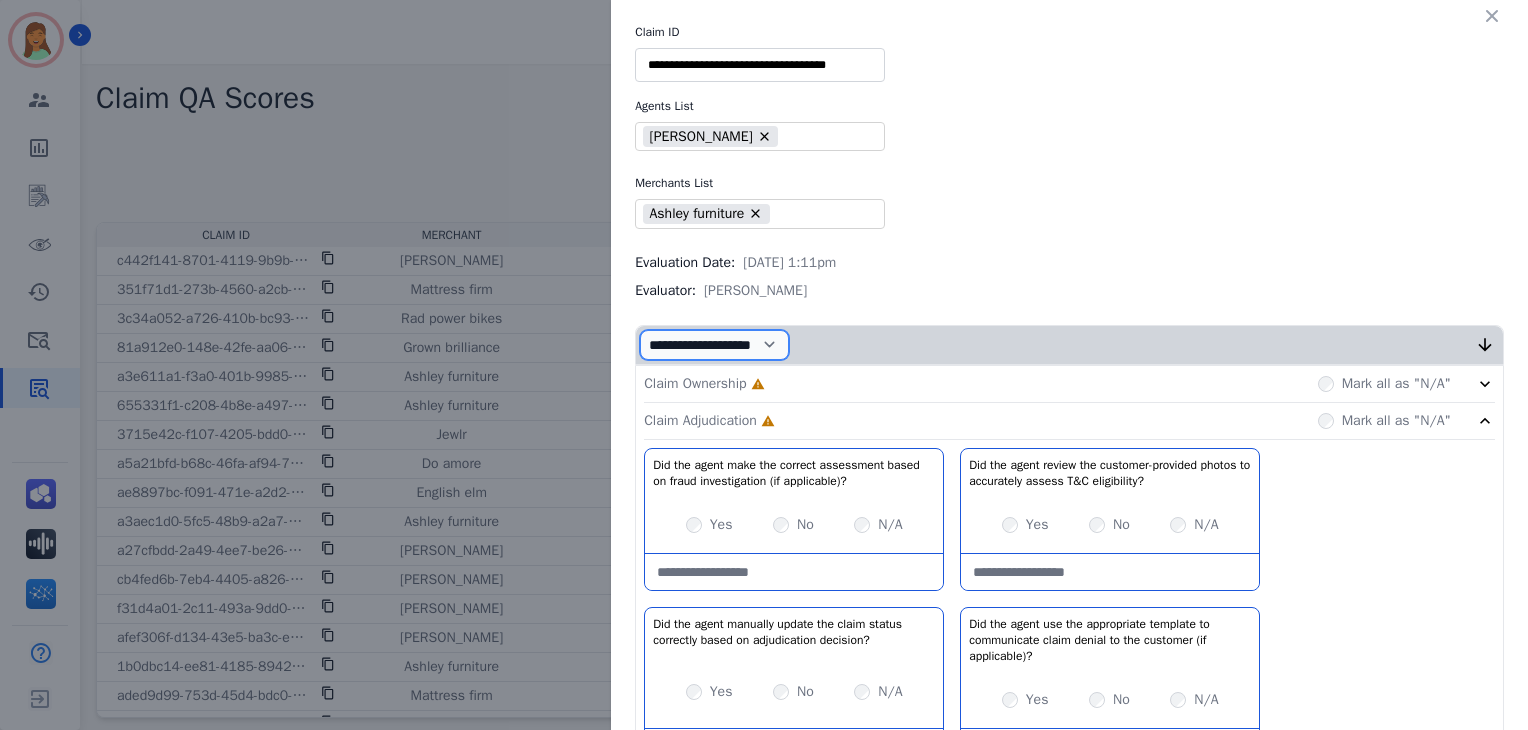 click on "**********" at bounding box center (714, 345) 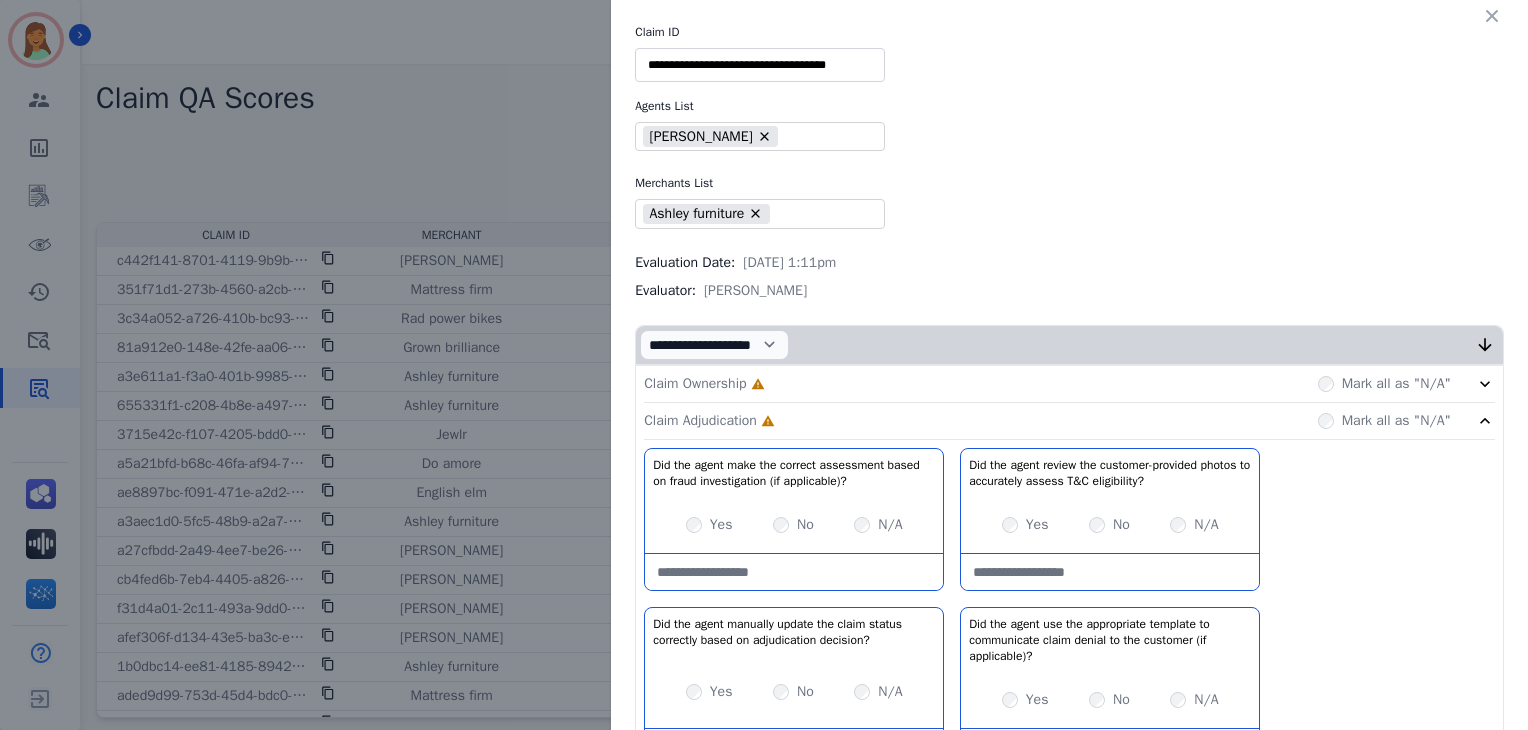 click on "Claim Ownership     Incomplete         Mark all as "N/A"" at bounding box center [1069, 384] 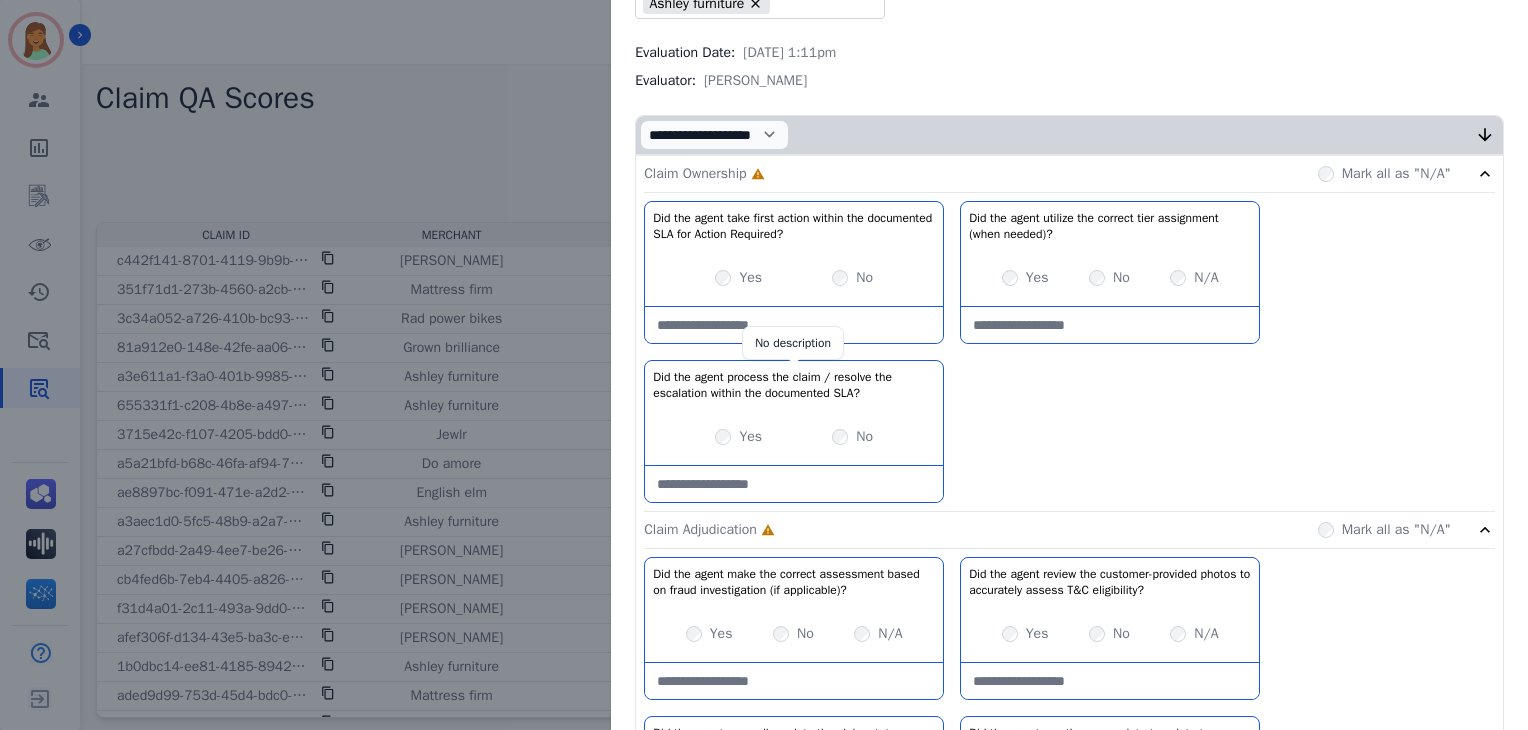scroll, scrollTop: 211, scrollLeft: 0, axis: vertical 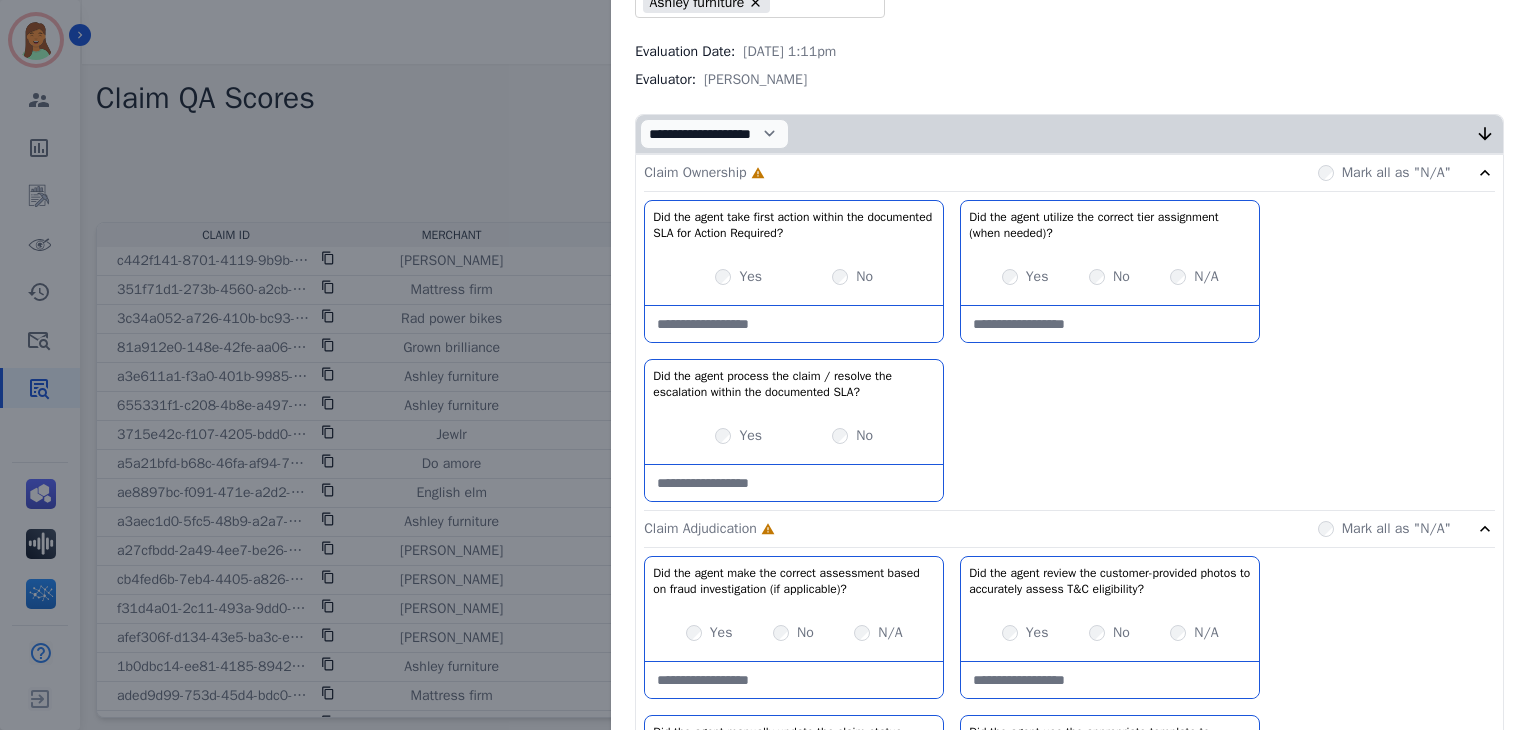 click on "Yes     No" at bounding box center (794, 277) 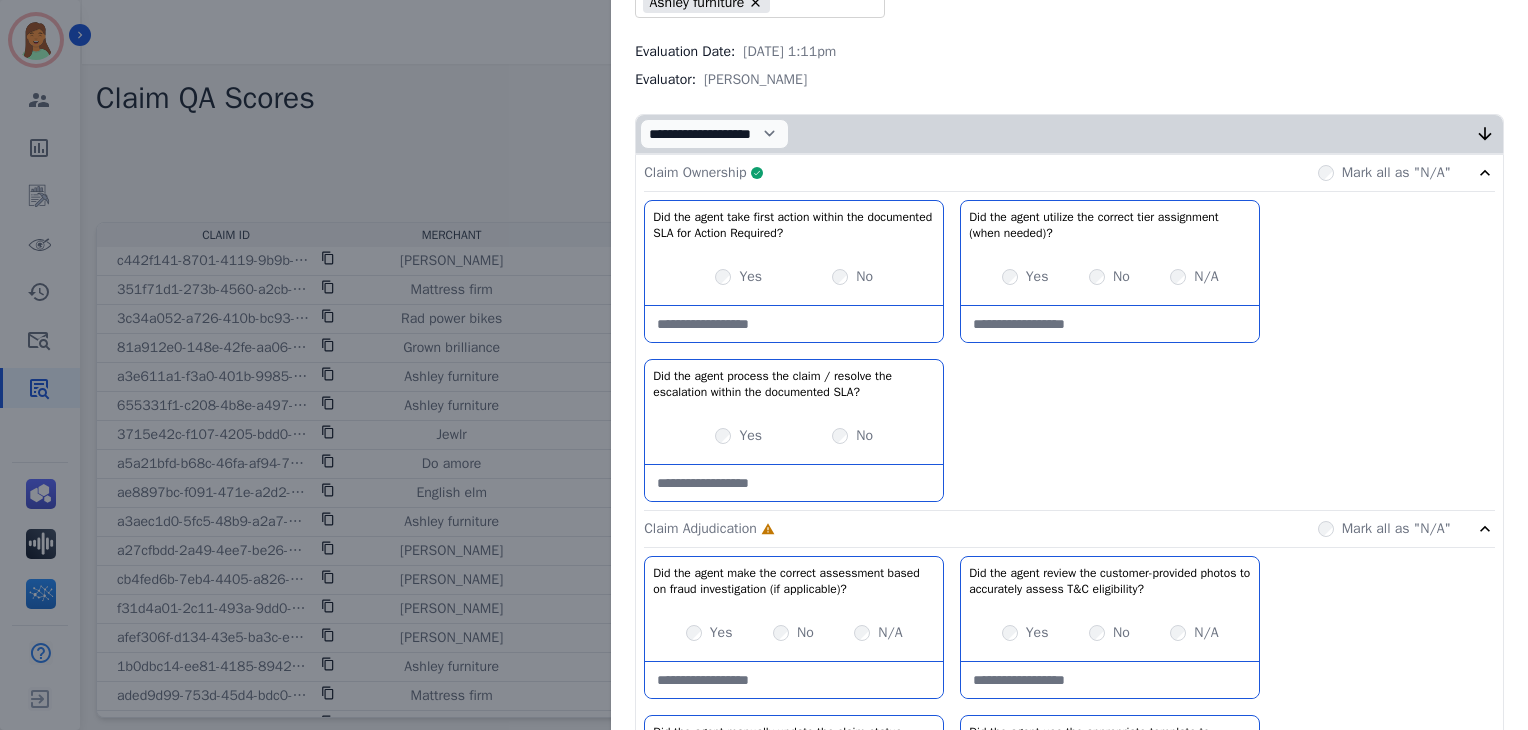 click on "Claim Ownership     Complete         Mark all as "N/A"" at bounding box center (1069, 173) 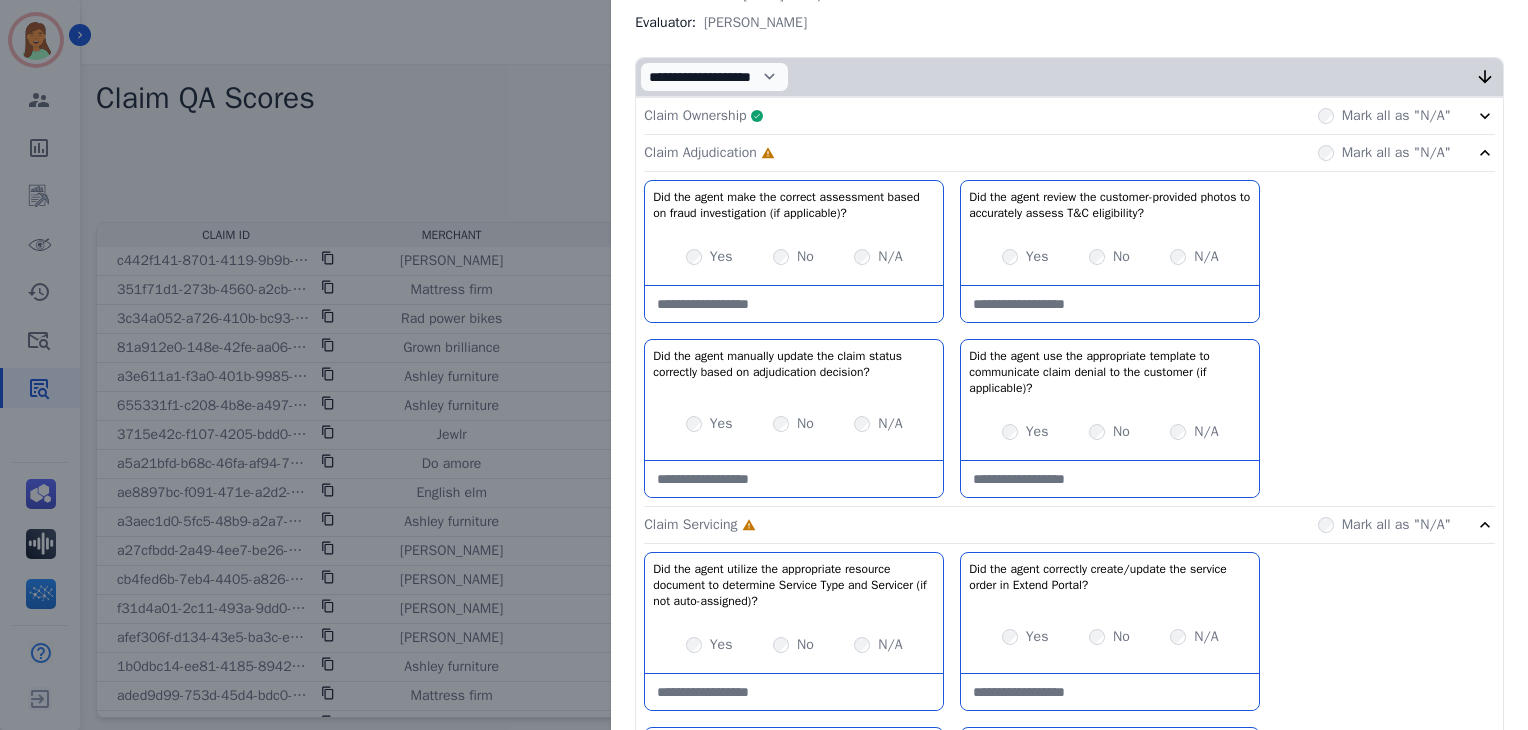 scroll, scrollTop: 270, scrollLeft: 0, axis: vertical 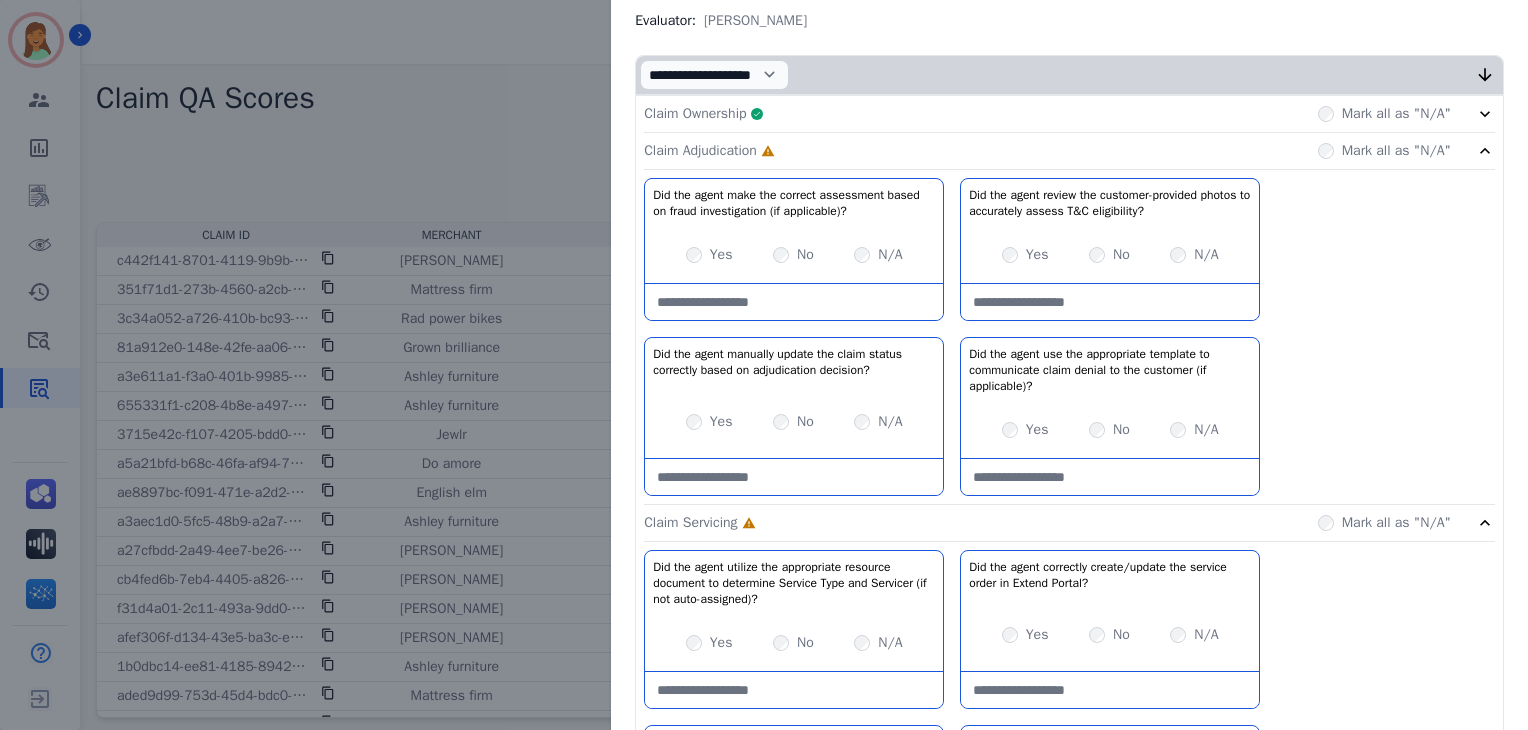 click at bounding box center [794, 302] 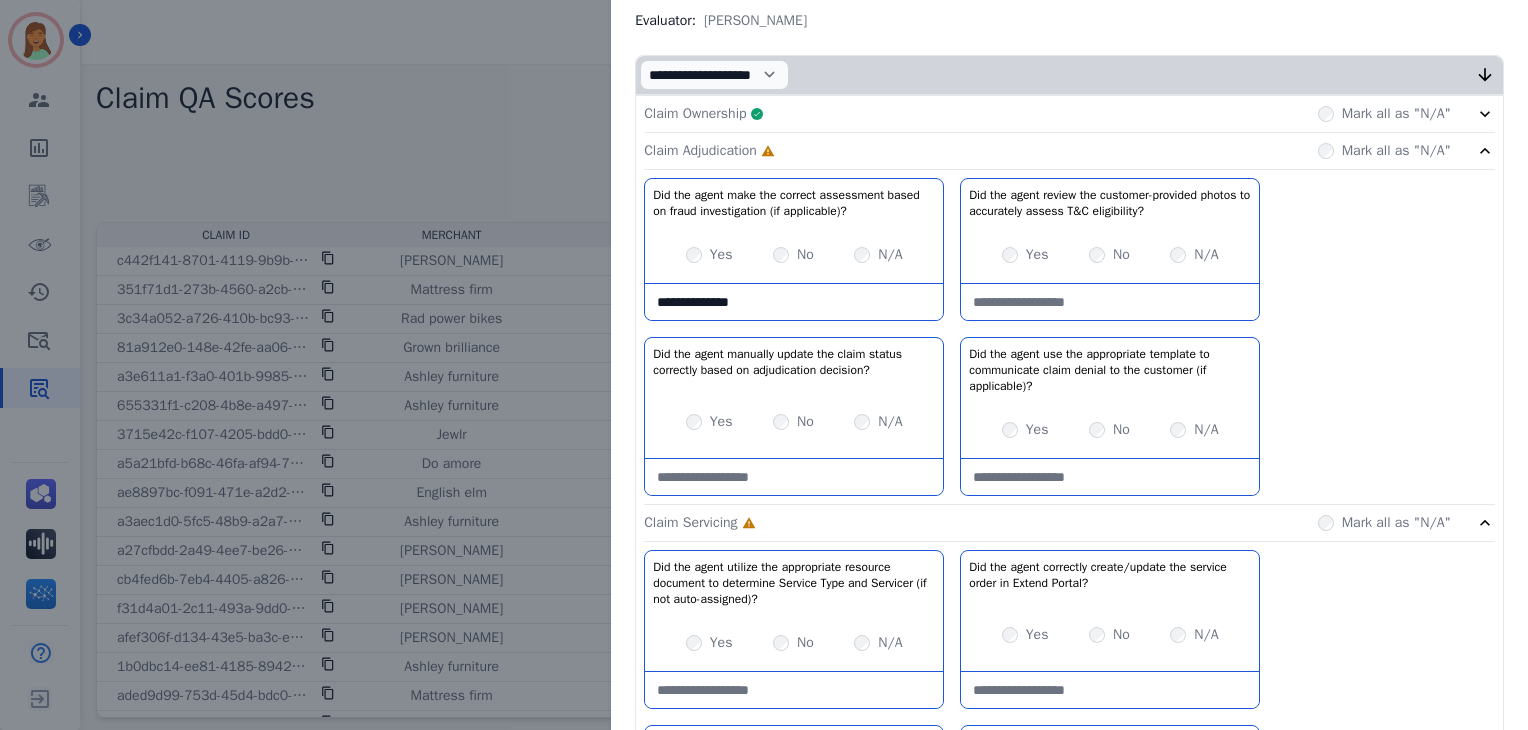 type on "**********" 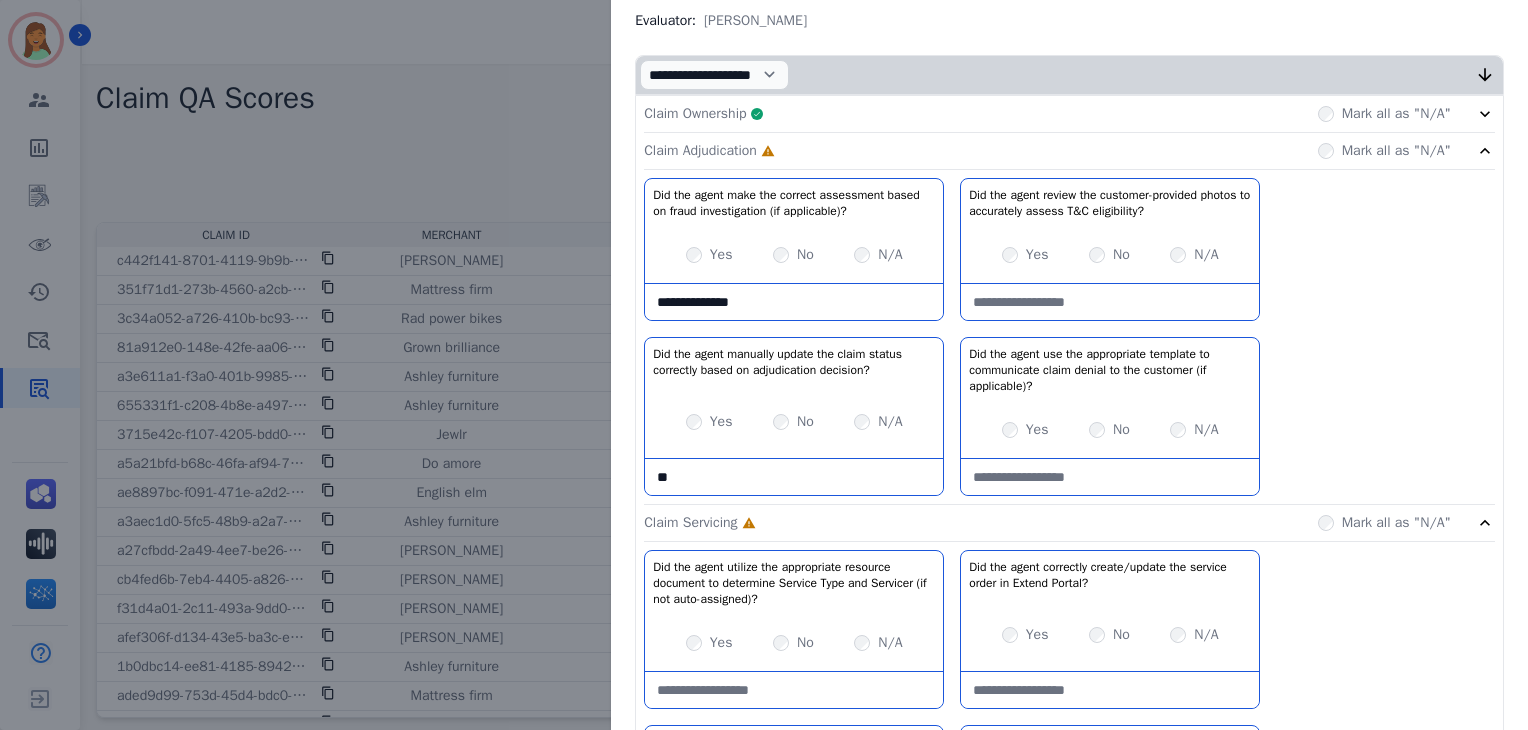 type on "*" 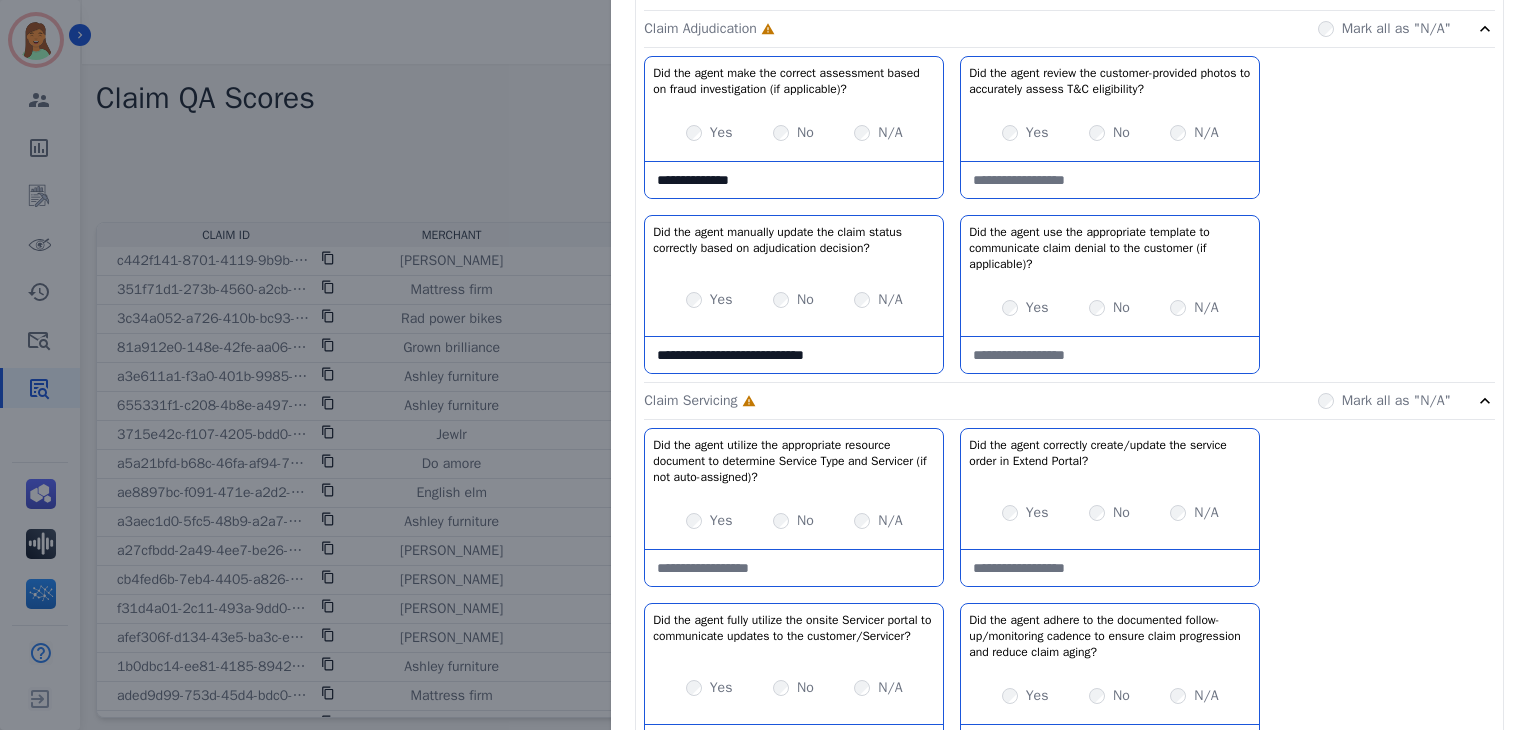 scroll, scrollTop: 394, scrollLeft: 0, axis: vertical 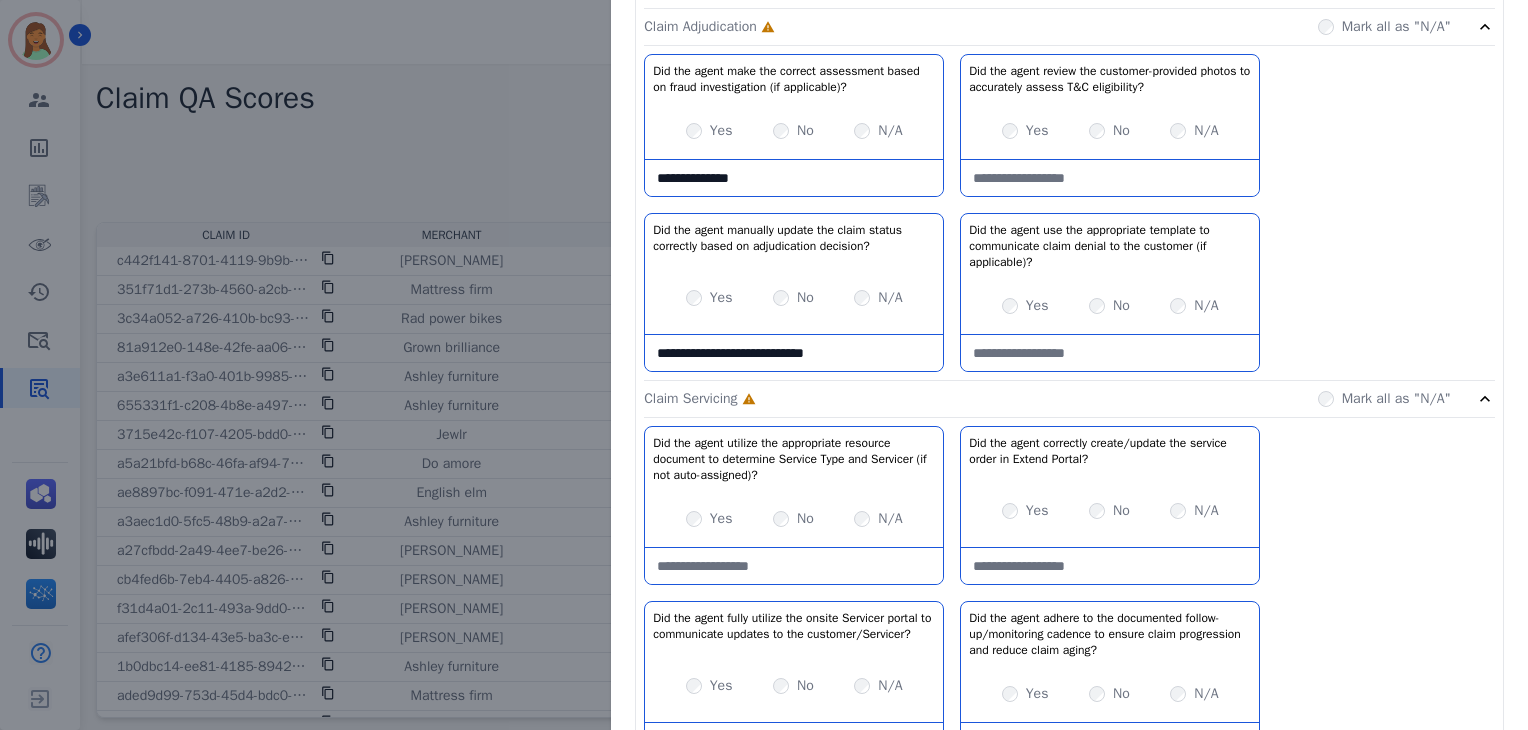 type on "**********" 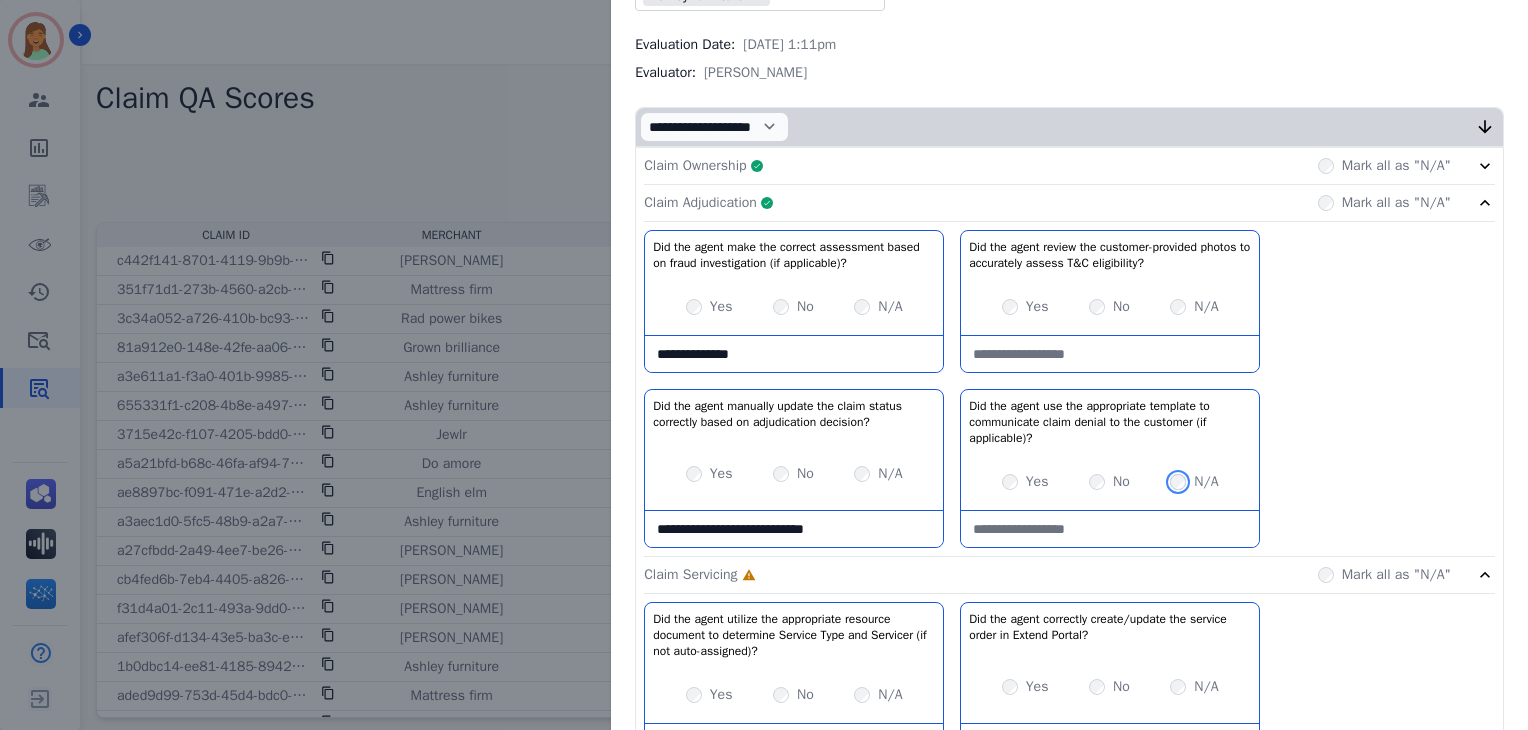 scroll, scrollTop: 216, scrollLeft: 0, axis: vertical 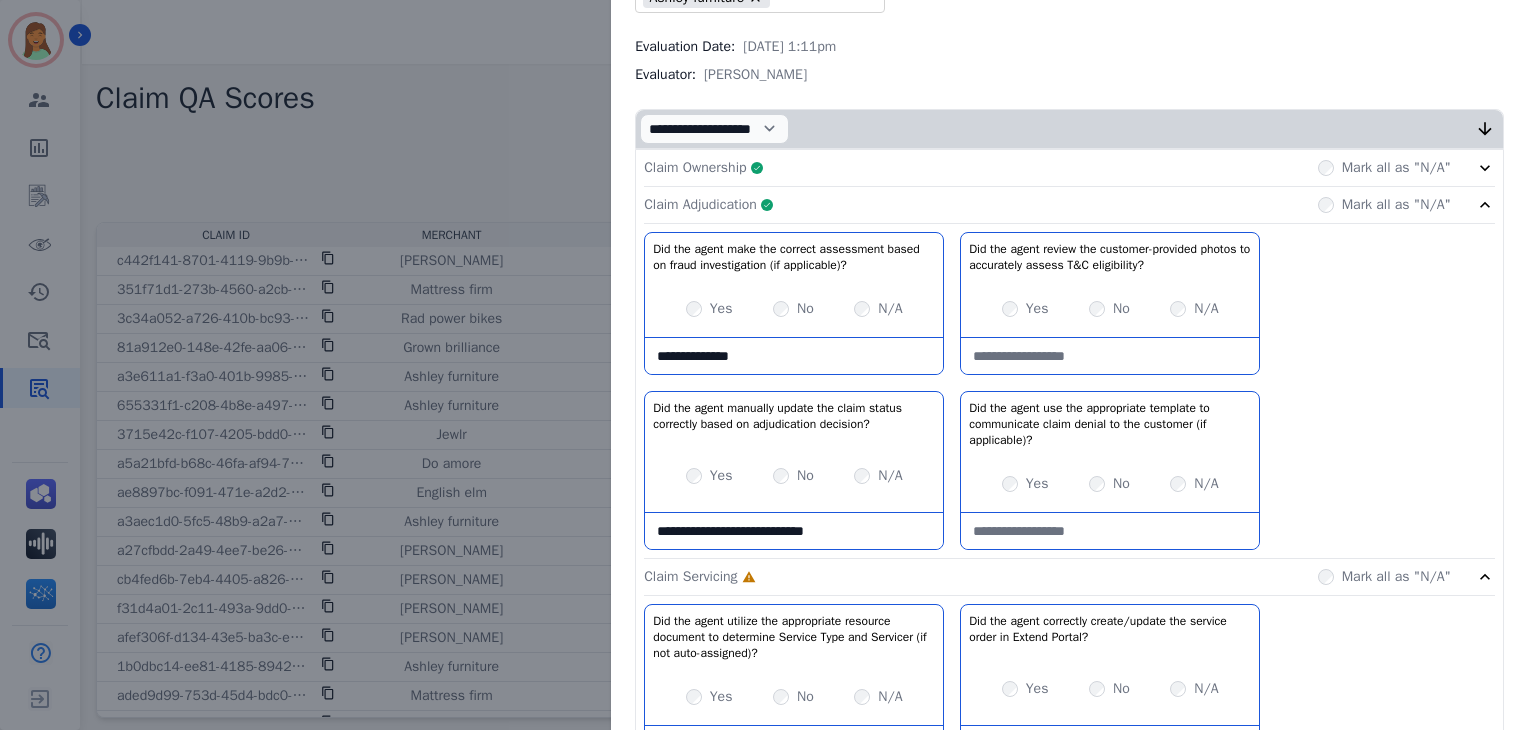 click on "Claim Adjudication     Complete         Mark all as "N/A"" 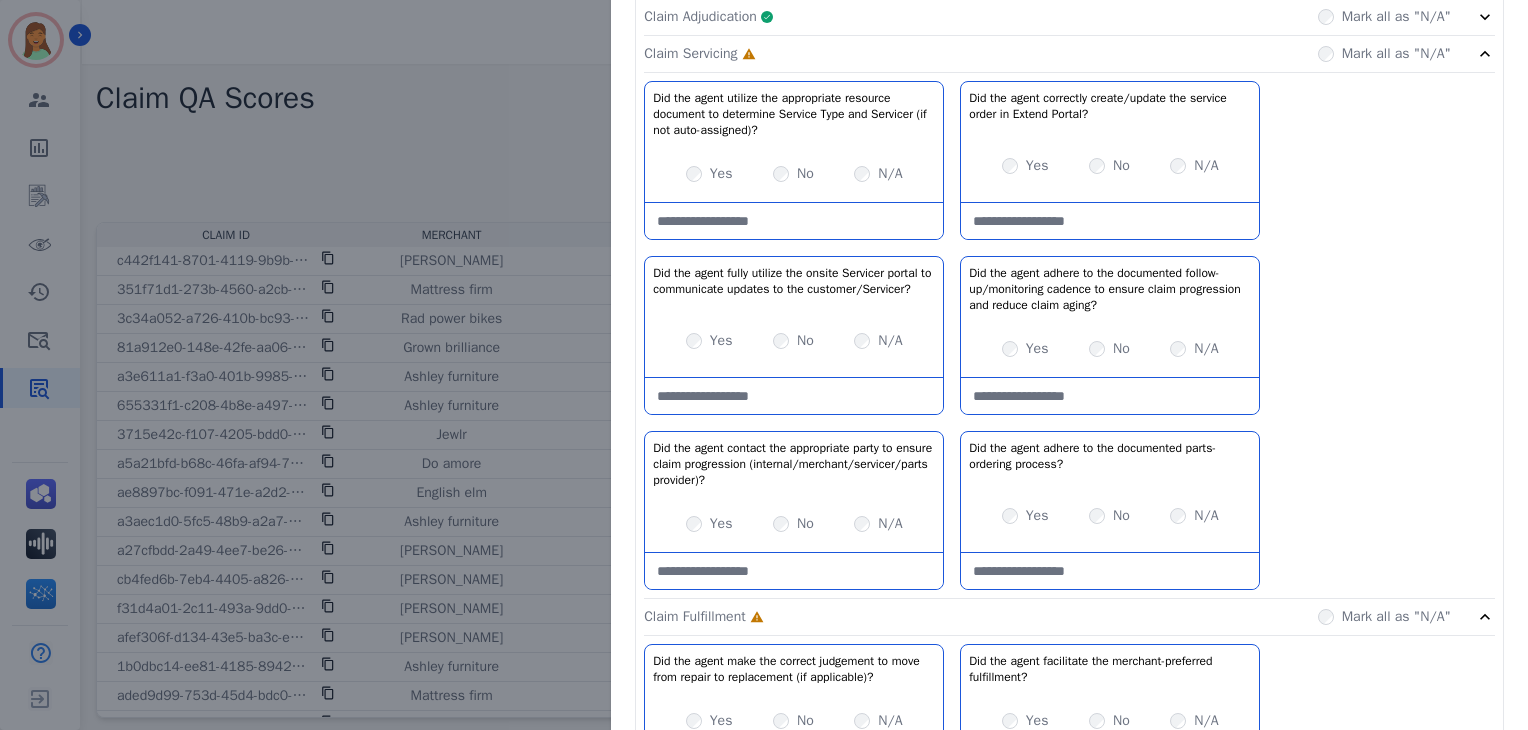 scroll, scrollTop: 412, scrollLeft: 0, axis: vertical 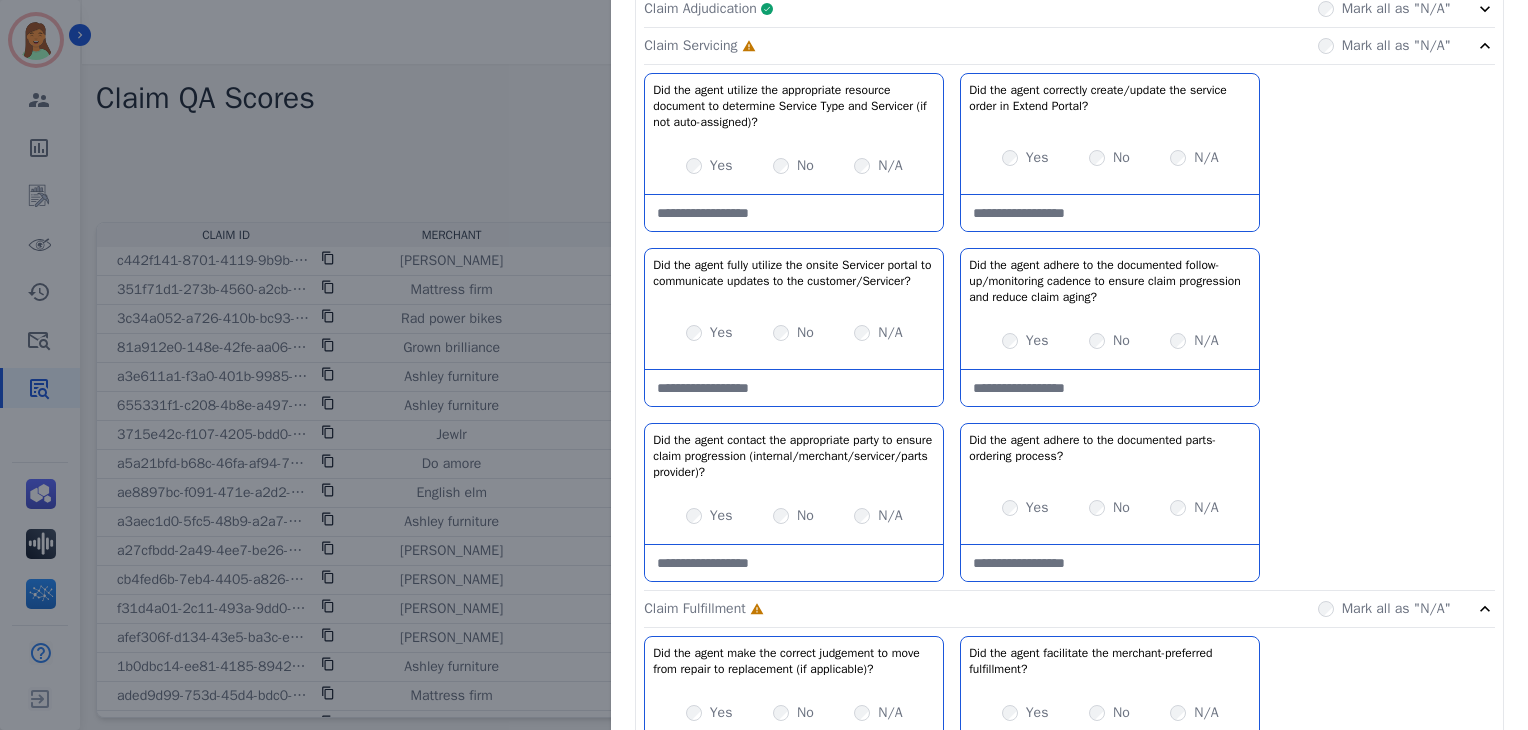 click on "Did the agent utilize the appropriate resource document to determine Service Type and Servicer (if not auto-assigned)?   No description         Yes     No     N/A   Did the agent correctly create/update the service order in Extend Portal?   No description         Yes     No     N/A   Did the agent fully utilize the onsite Servicer portal to communicate updates to the customer/Servicer?   No description         Yes     No     N/A   Did the agent adhere to the documented follow-up/monitoring cadence to ensure claim progression and reduce claim aging?   No description         Yes     No     N/A   Did the agent contact the appropriate party to ensure claim progression (internal/merchant/servicer/parts provider)?   No description         Yes     No     N/A   Did the agent adhere to the documented parts-ordering process?   No description         Yes     No     N/A" 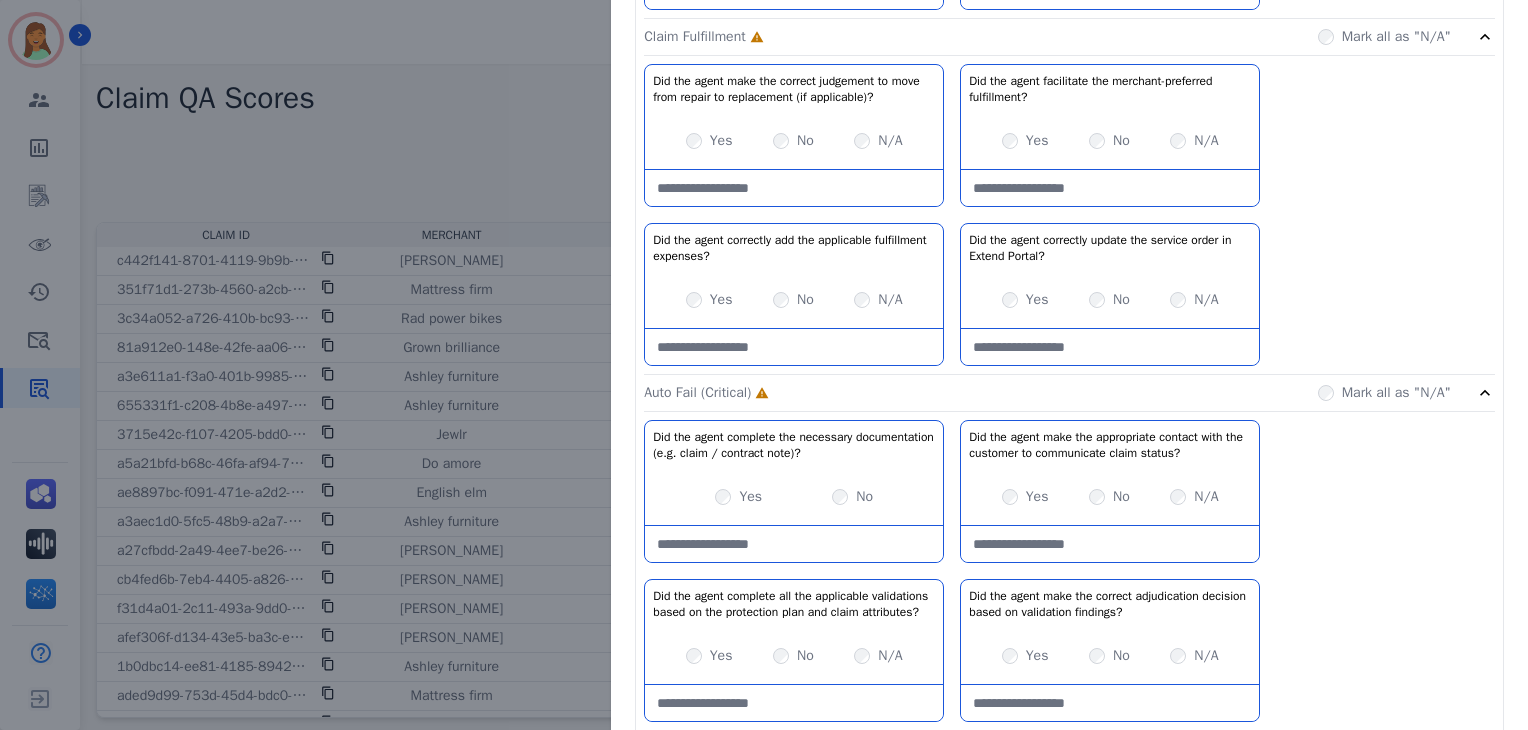 scroll, scrollTop: 830, scrollLeft: 0, axis: vertical 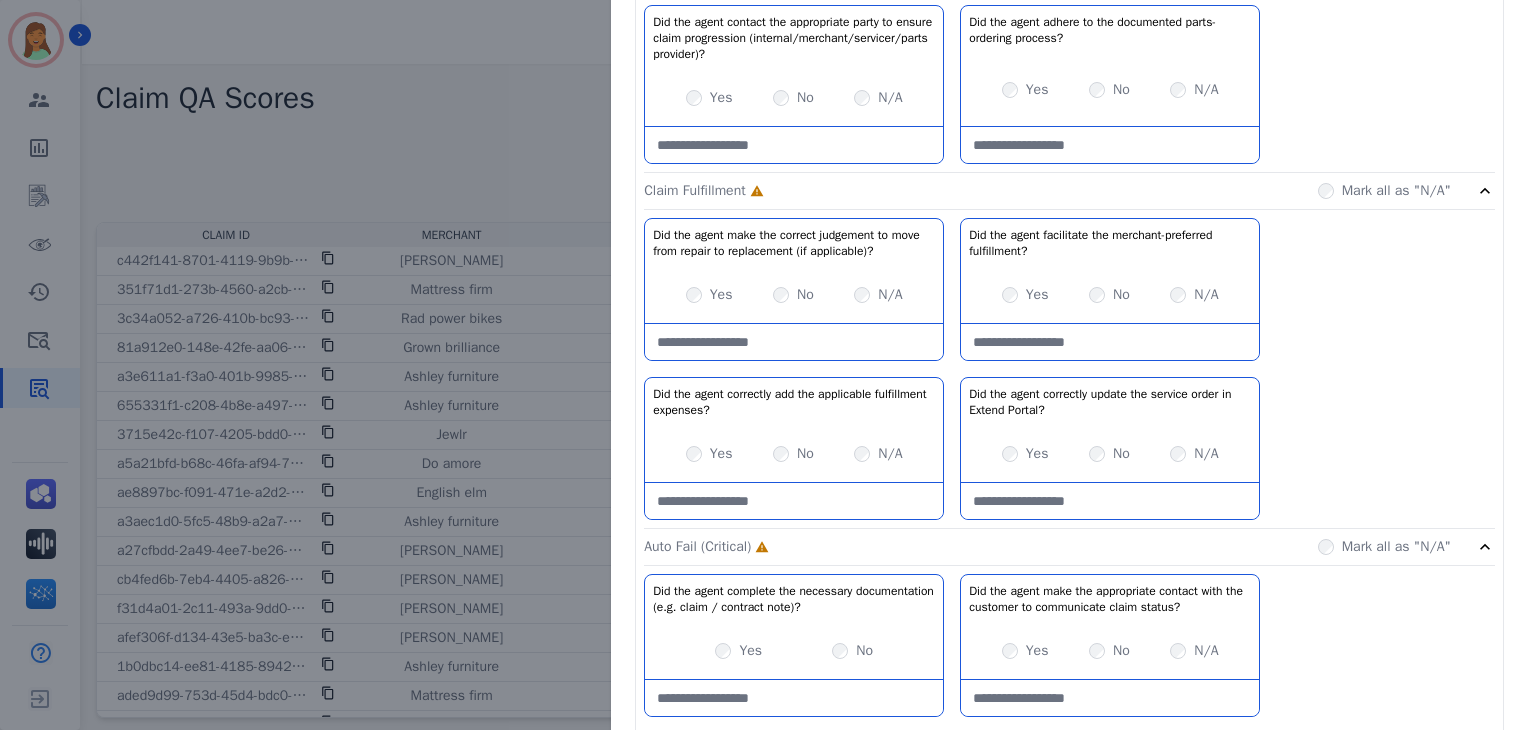 click on "Mark all as "N/A"" at bounding box center (1384, 191) 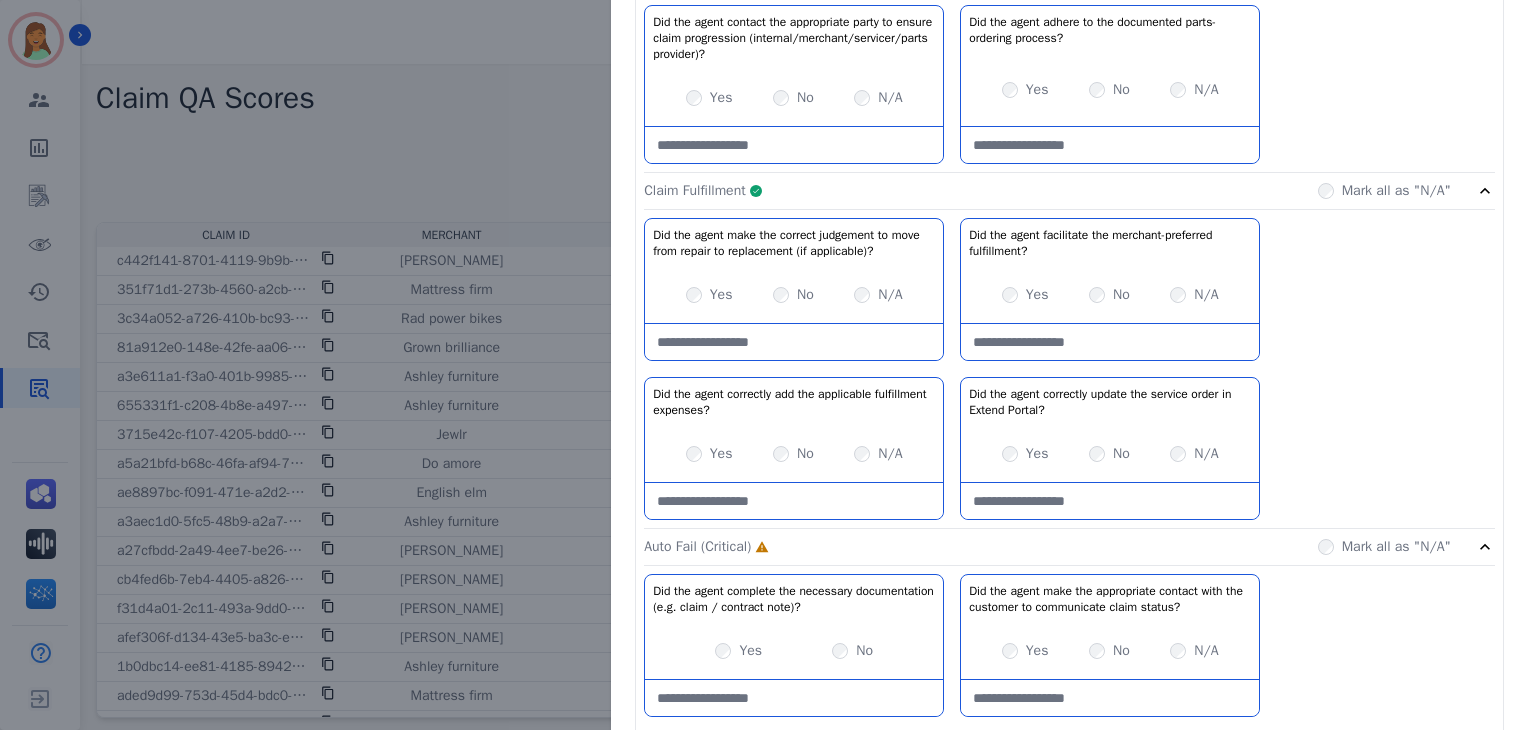 click on "Claim Fulfillment     Complete         Mark all as "N/A"" 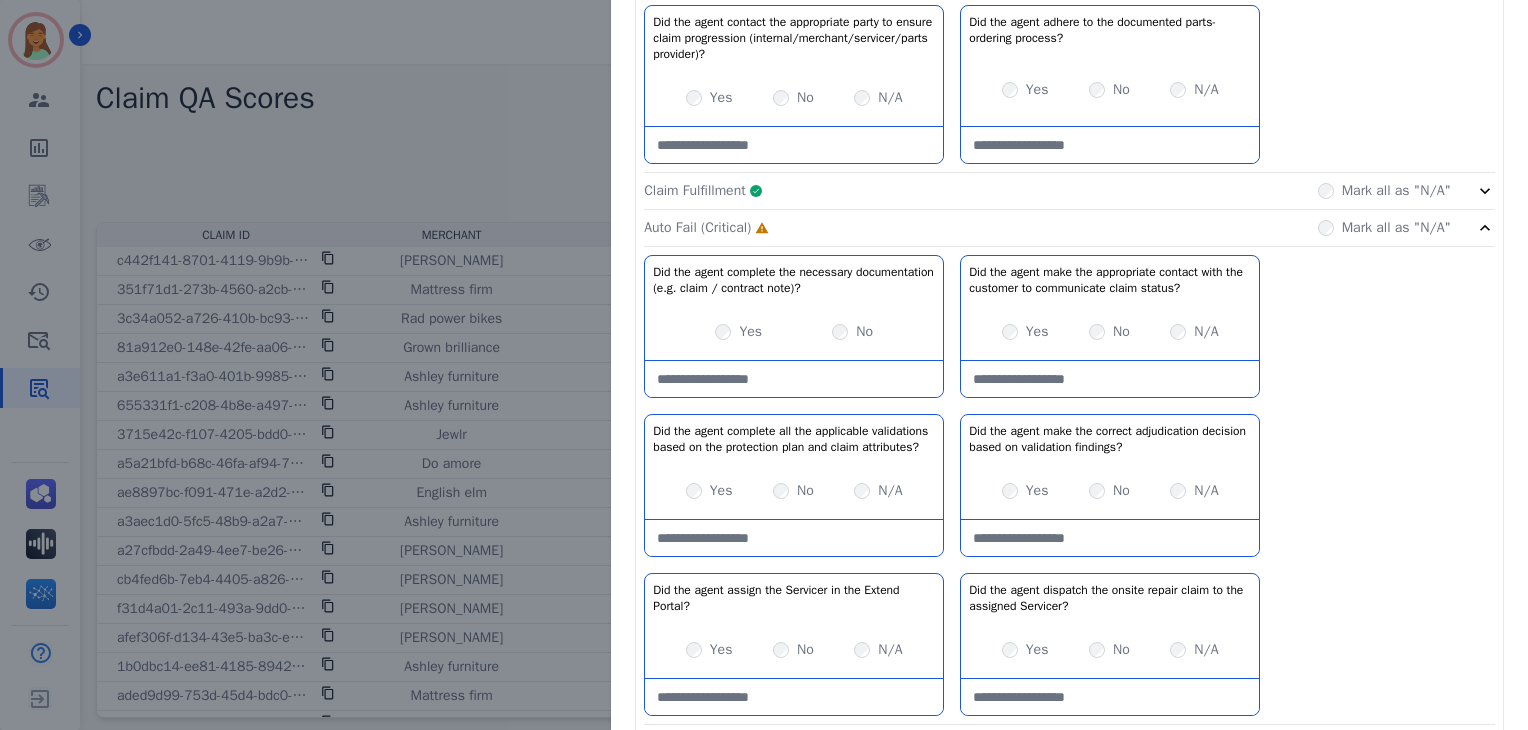 scroll, scrollTop: 934, scrollLeft: 0, axis: vertical 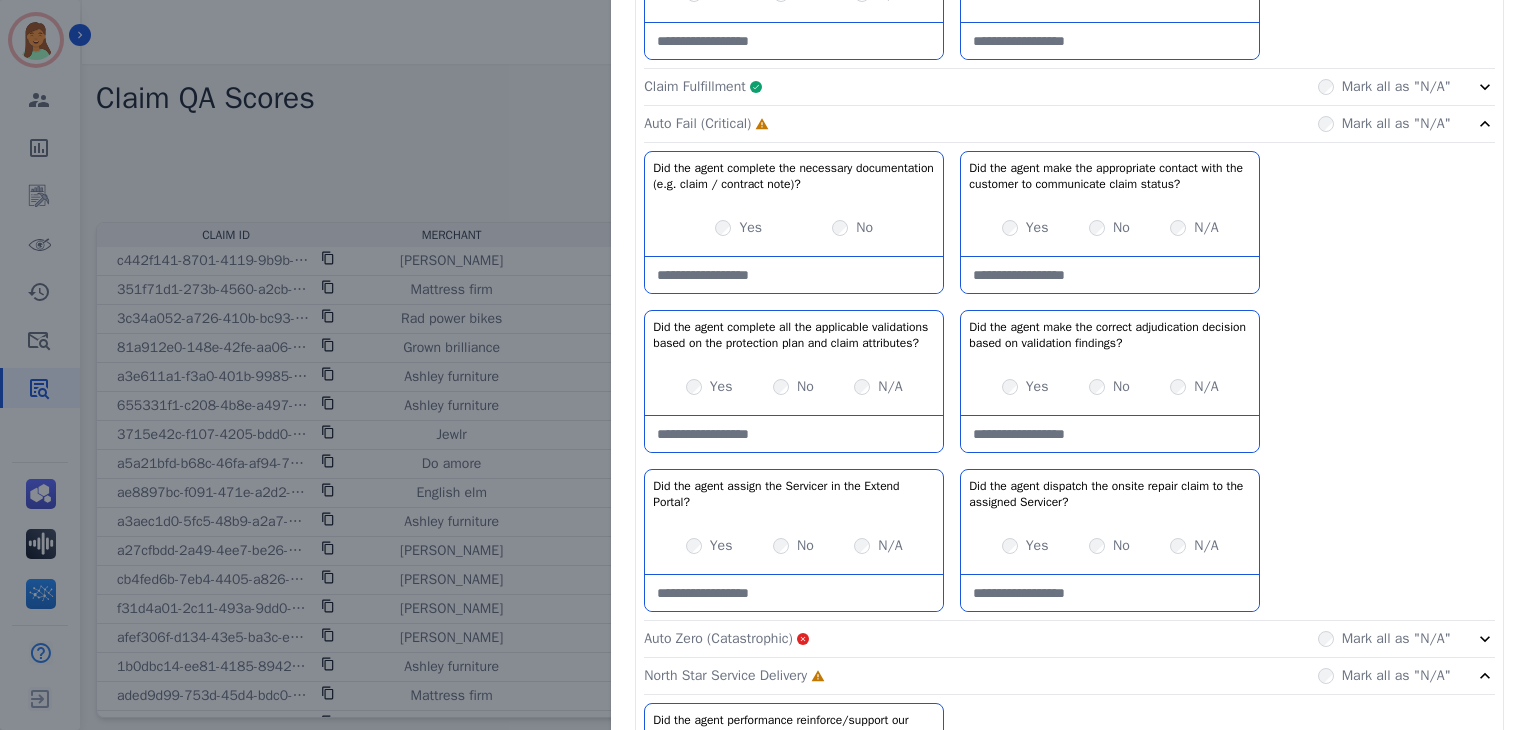 click at bounding box center [794, 275] 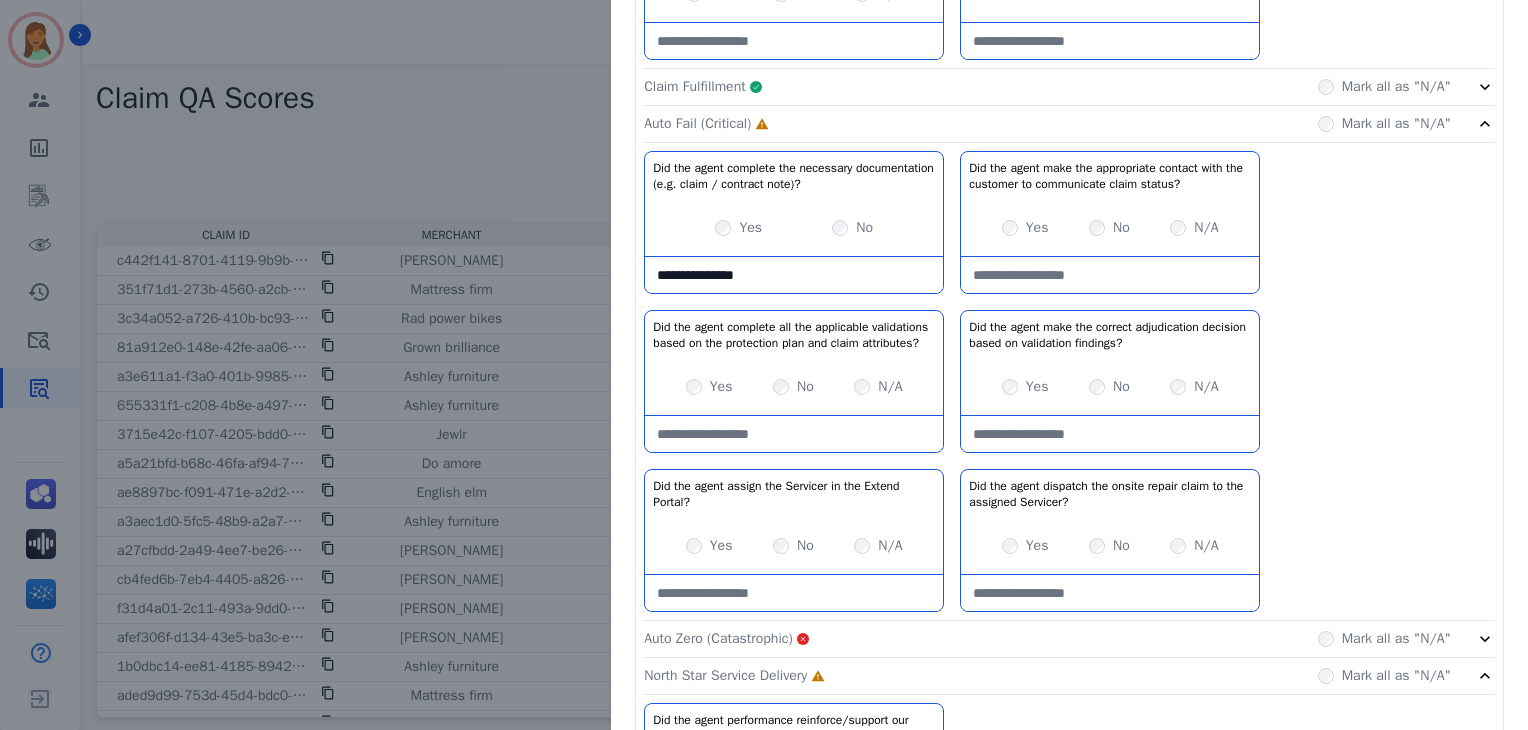 type on "**********" 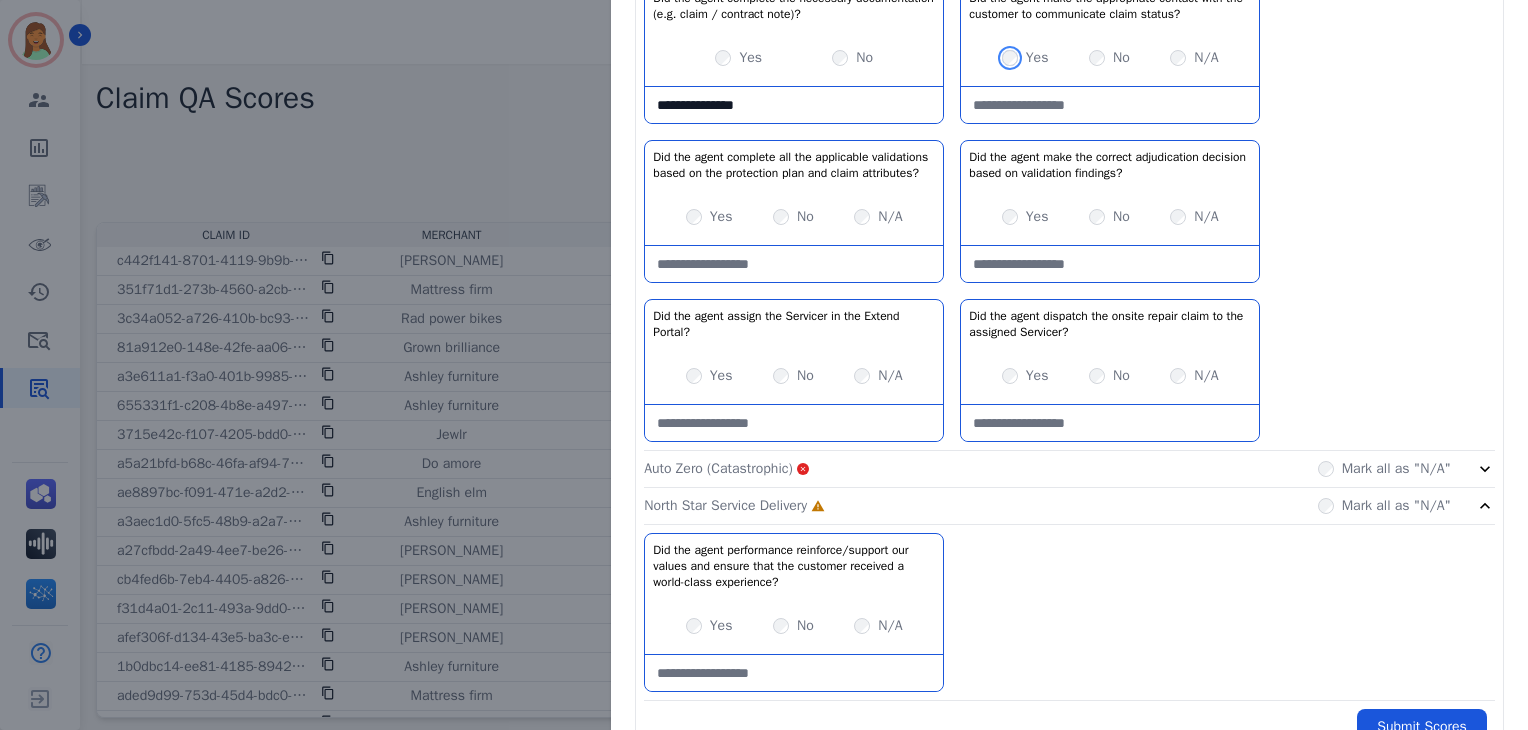 scroll, scrollTop: 1106, scrollLeft: 0, axis: vertical 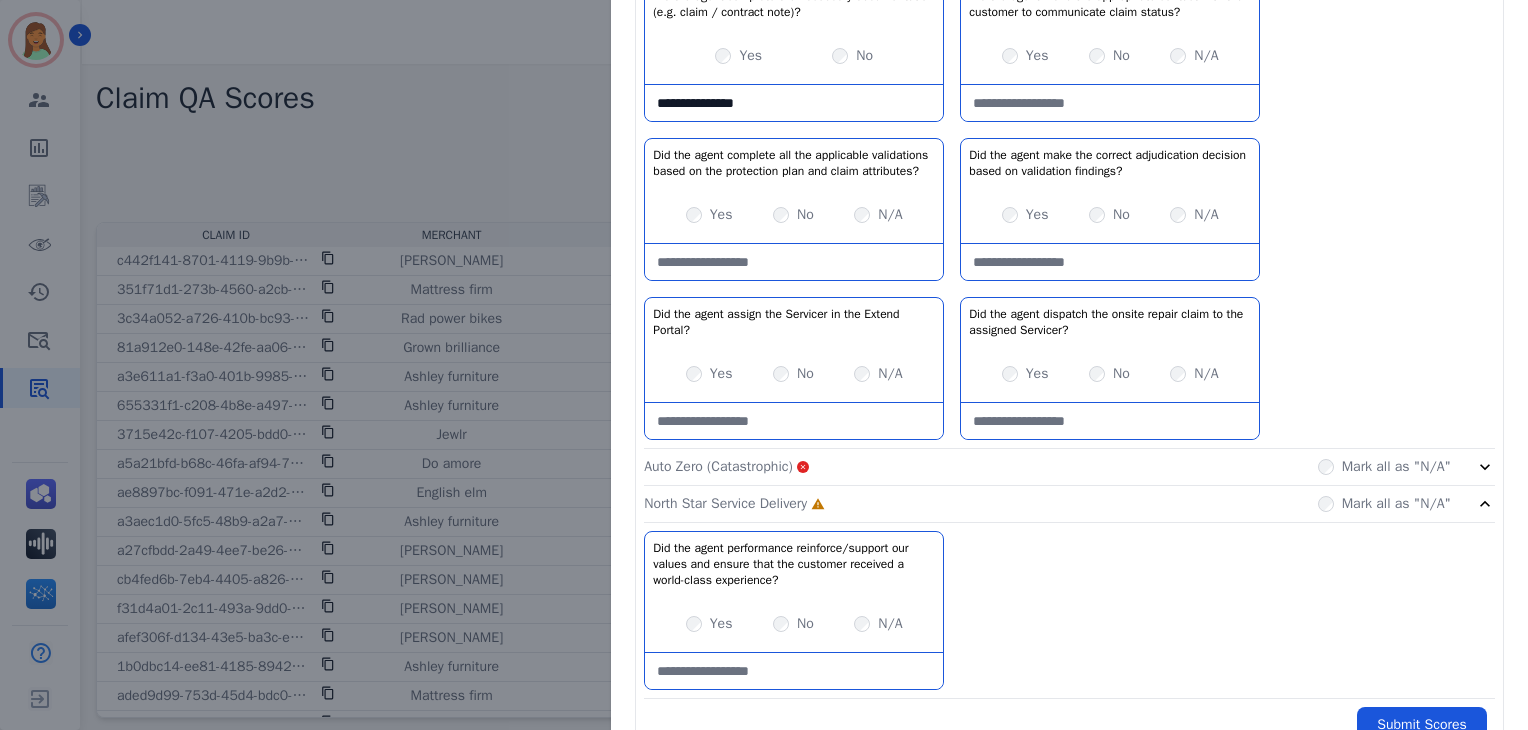 click on "Yes     No     N/A" at bounding box center [794, 215] 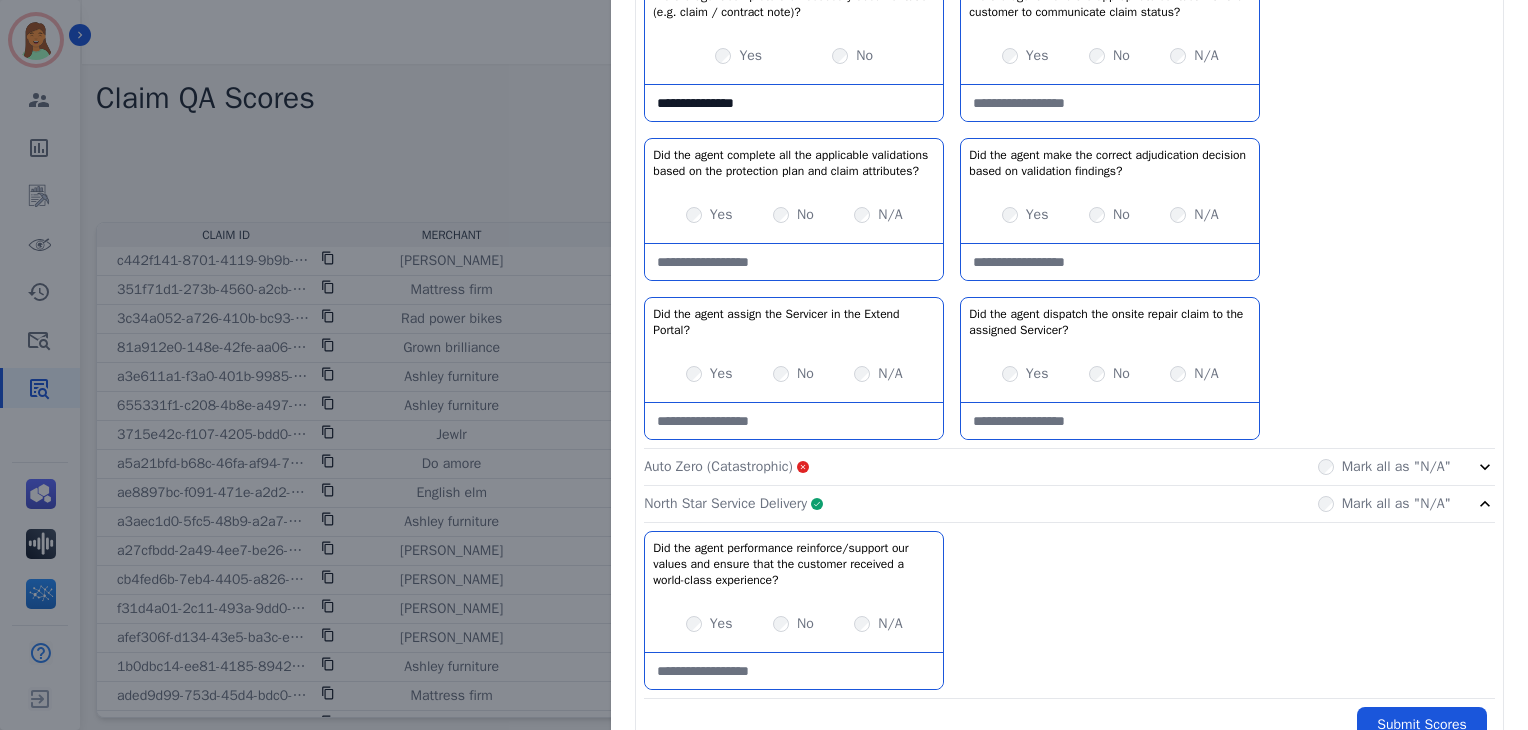 click on "Claim Ownership     Complete         Mark all as "N/A"     Claim Adjudication     Complete         Mark all as "N/A"     Claim Servicing     Incomplete         Mark all as "N/A"     Did the agent utilize the appropriate resource document to determine Service Type and Servicer (if not auto-assigned)?   No description         Yes     No     N/A   Did the agent correctly create/update the service order in Extend Portal?   No description         Yes     No     N/A   Did the agent fully utilize the onsite Servicer portal to communicate updates to the customer/Servicer?   No description         Yes     No     N/A   Did the agent adhere to the documented follow-up/monitoring cadence to ensure claim progression and reduce claim aging?   No description         Yes     No     N/A   Did the agent contact the appropriate party to ensure claim progression (internal/merchant/servicer/parts provider)?   No description         Yes     No     N/A   Did the agent adhere to the documented parts-ordering process?" at bounding box center [1069, 1] 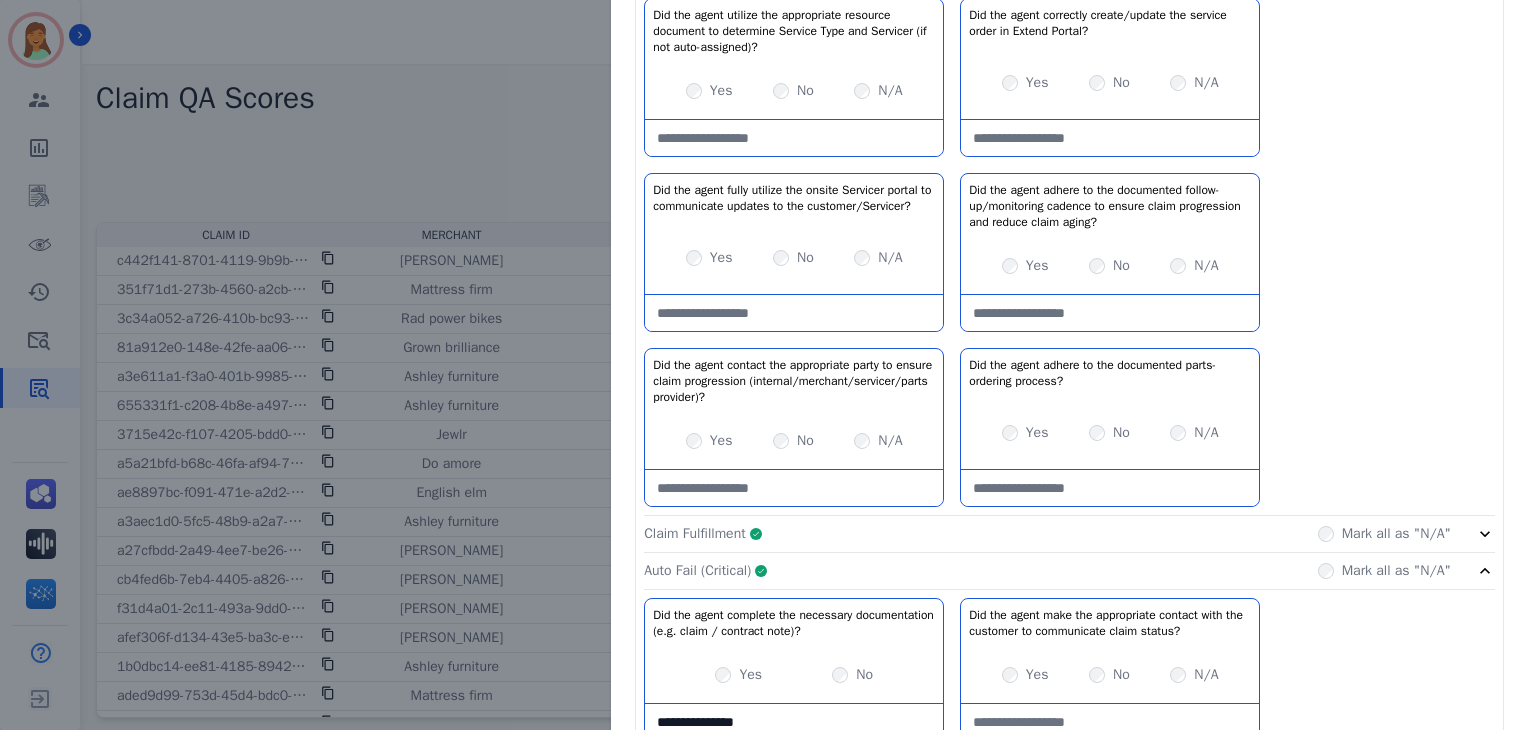 scroll, scrollTop: 471, scrollLeft: 0, axis: vertical 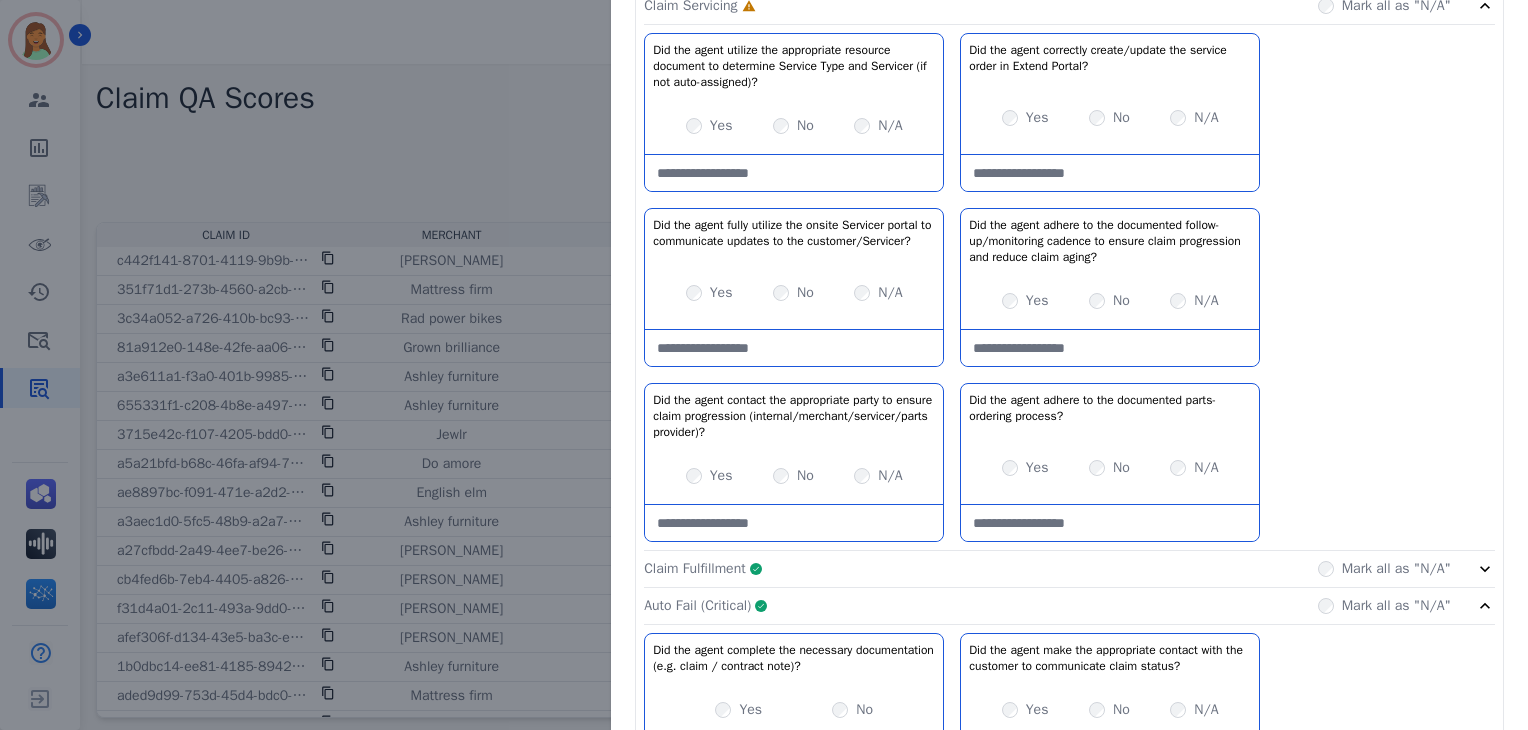 click on "Yes" at bounding box center (709, 126) 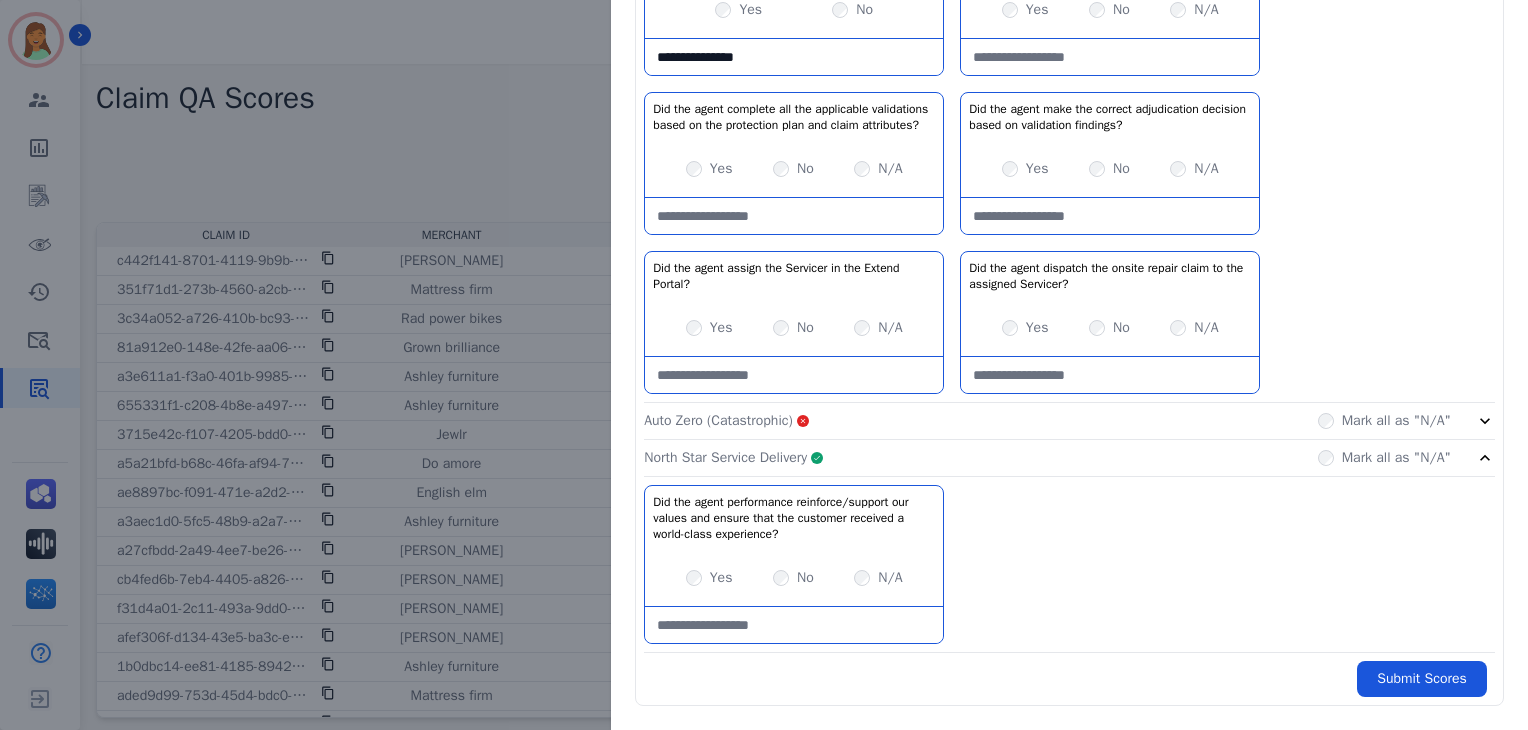scroll, scrollTop: 1161, scrollLeft: 0, axis: vertical 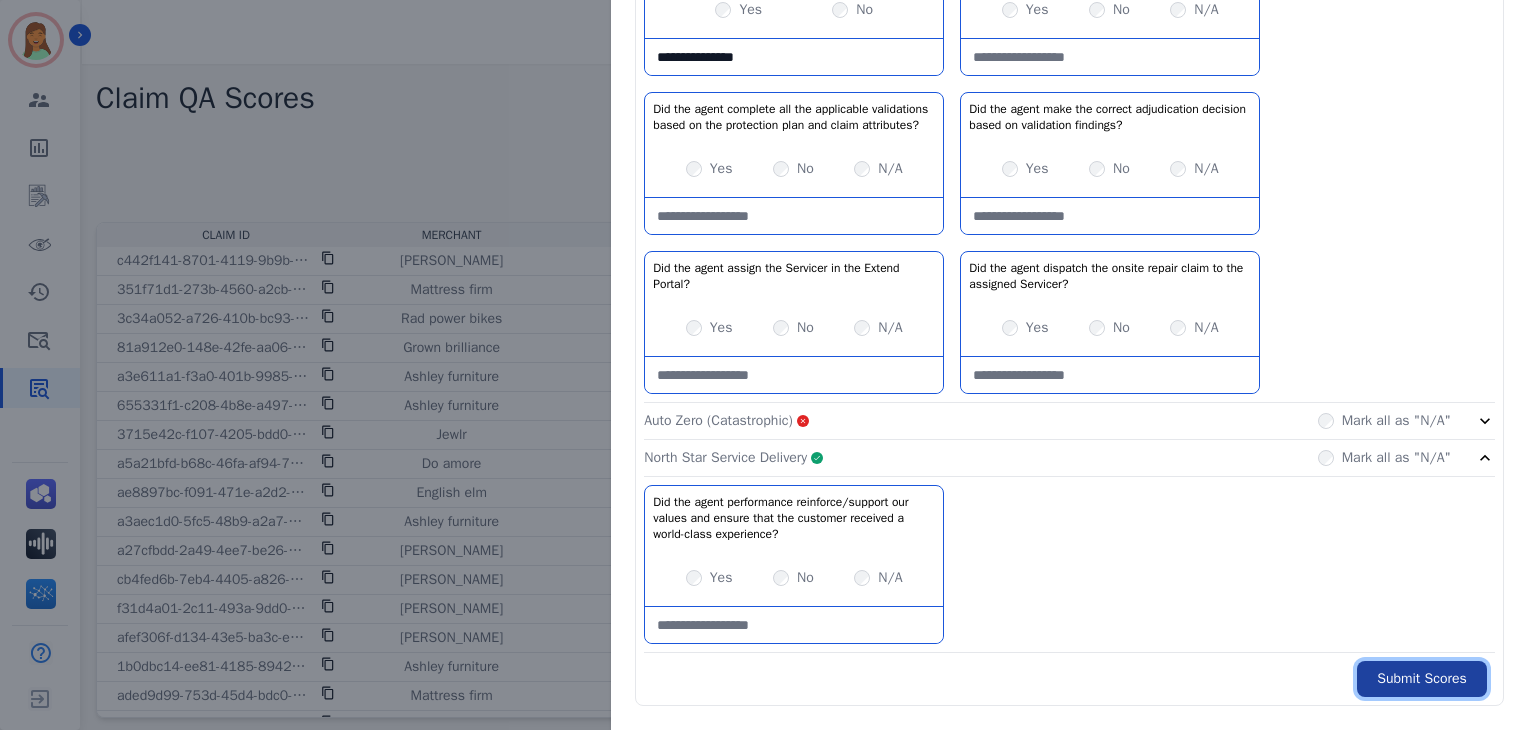 click on "Submit Scores" at bounding box center [1422, 679] 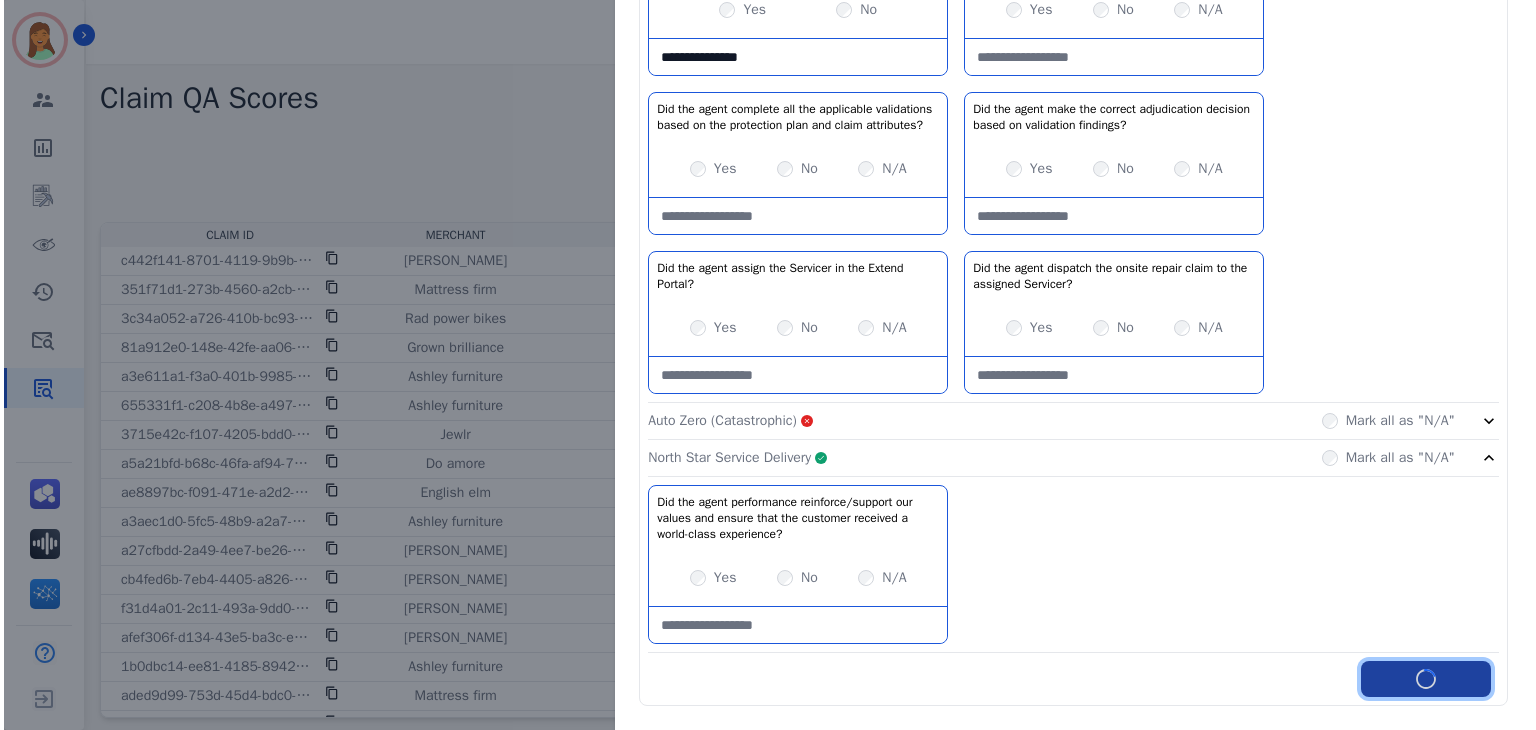 scroll, scrollTop: 0, scrollLeft: 0, axis: both 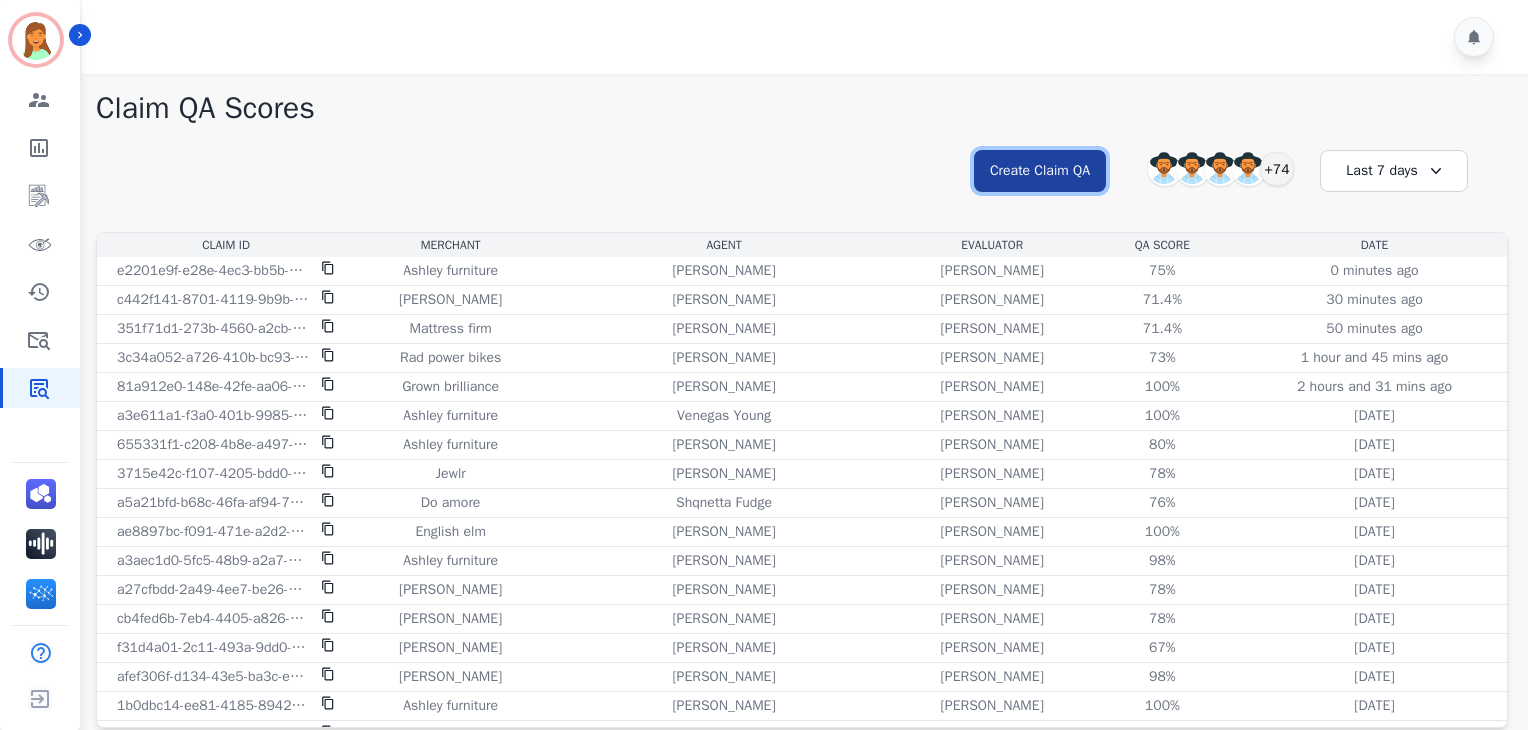 click on "Create Claim QA" at bounding box center (1040, 171) 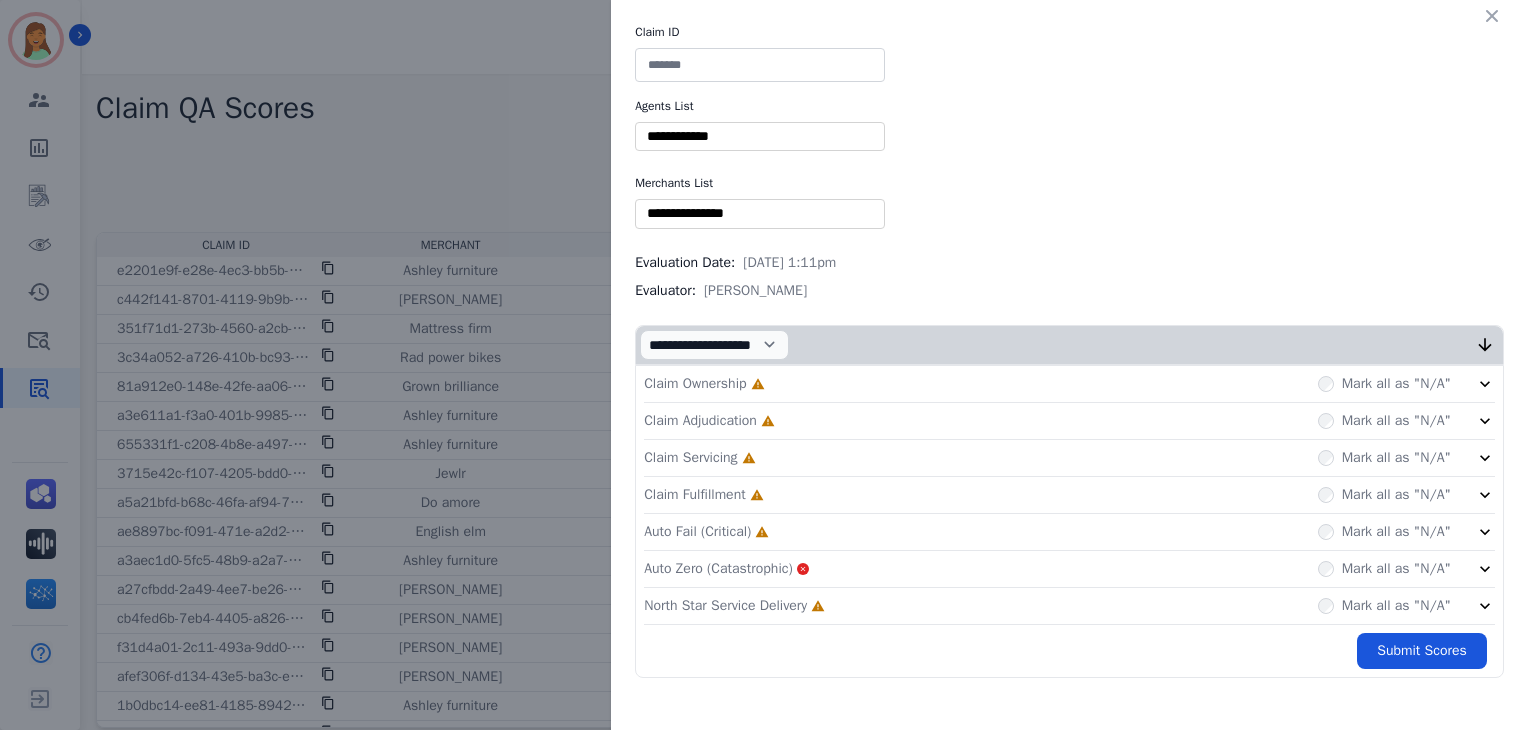 click at bounding box center (760, 65) 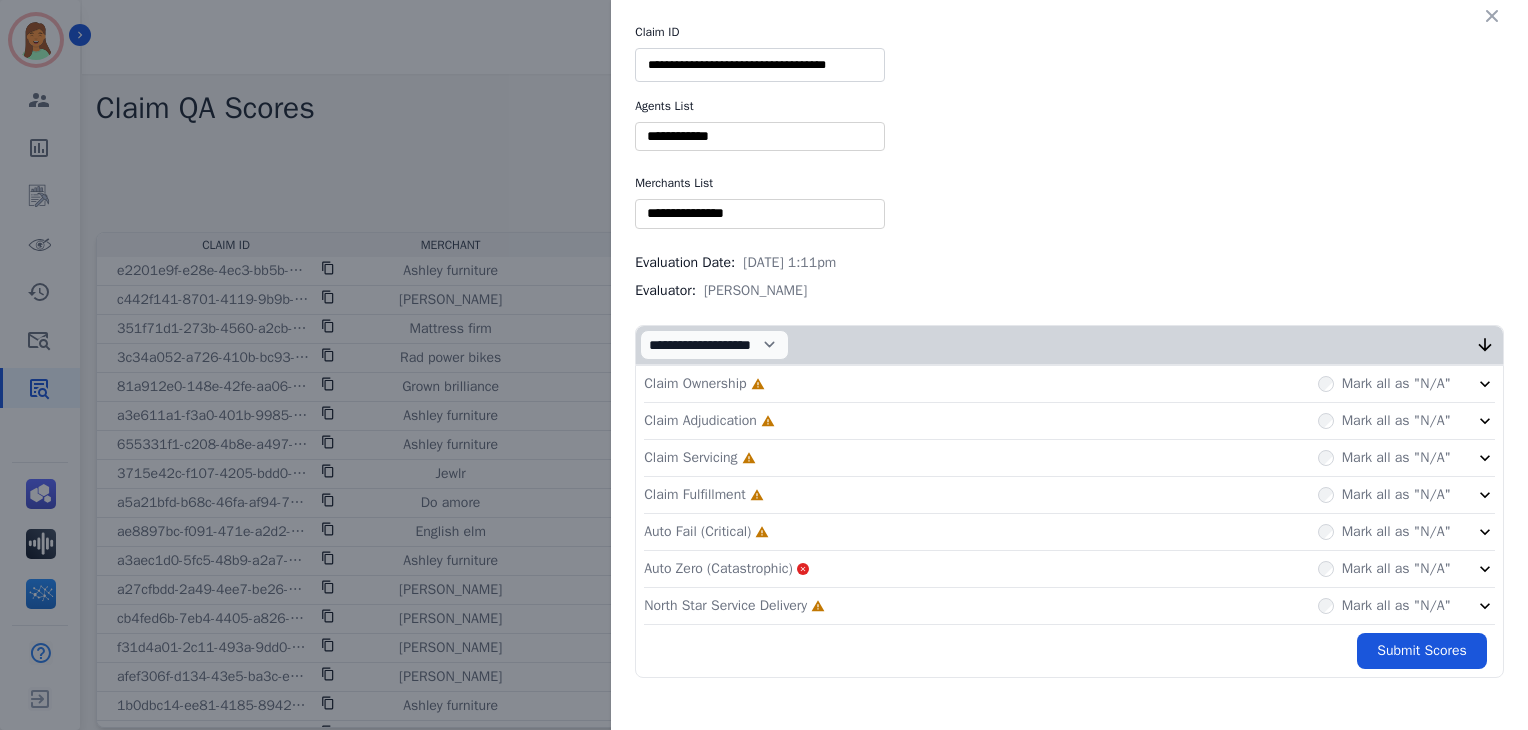 type on "**********" 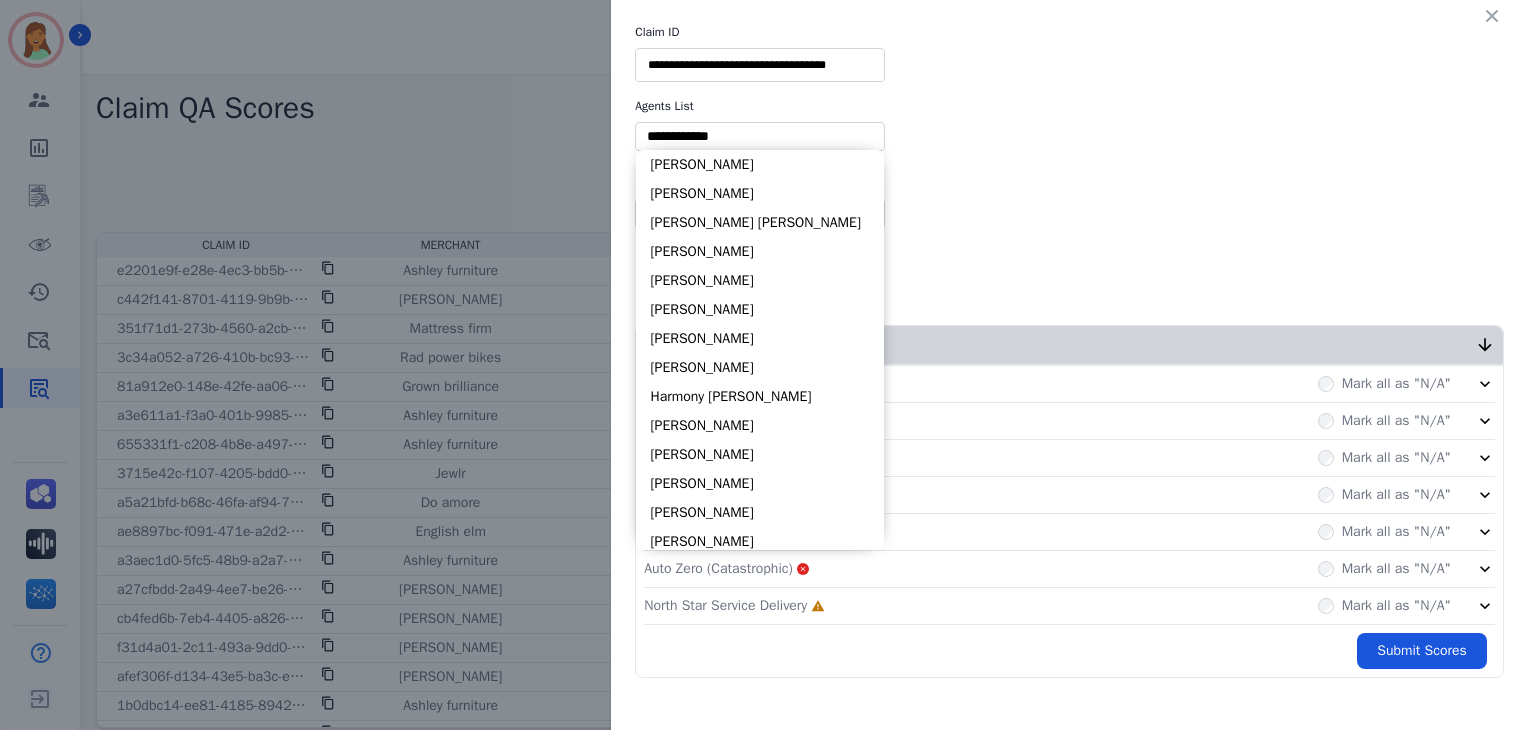 click at bounding box center (760, 136) 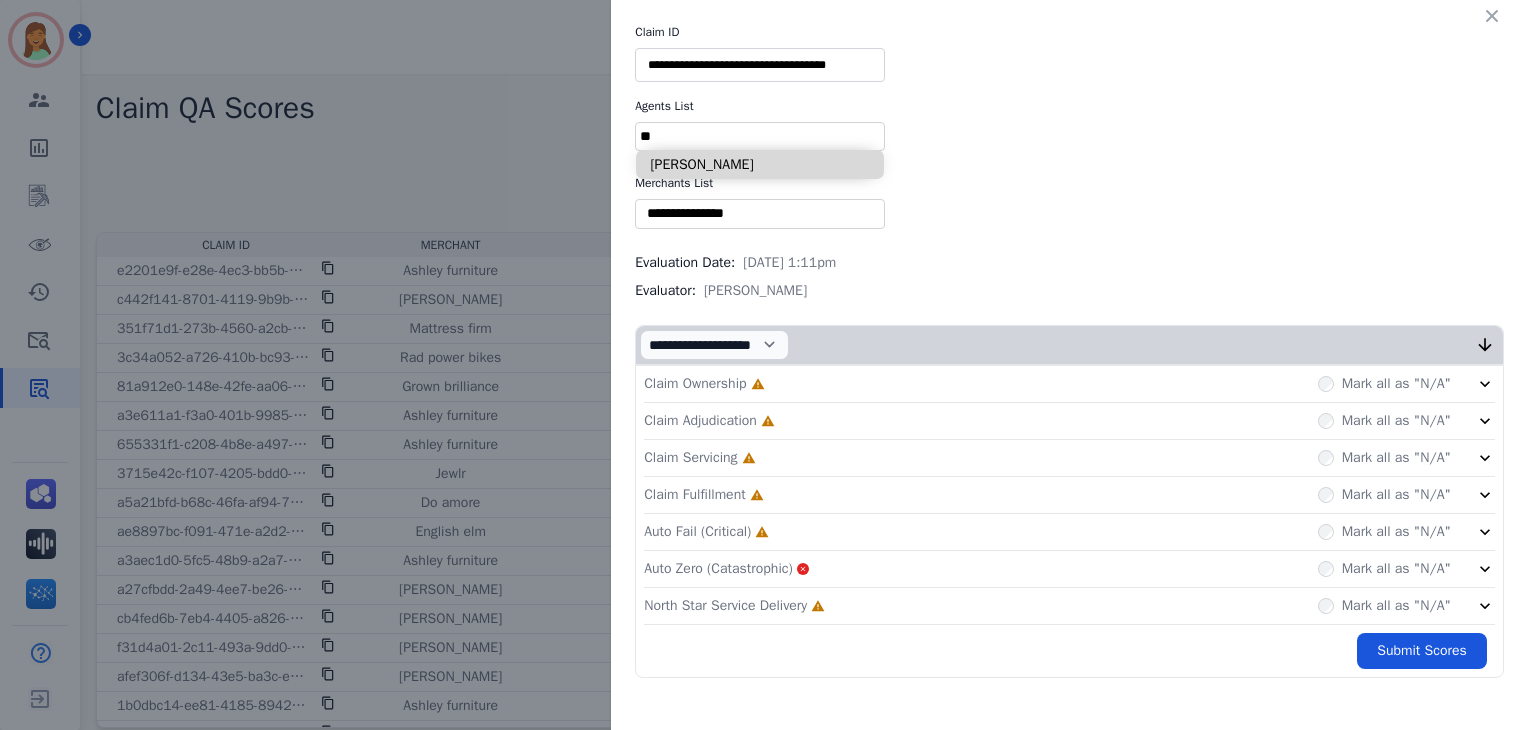 type on "**" 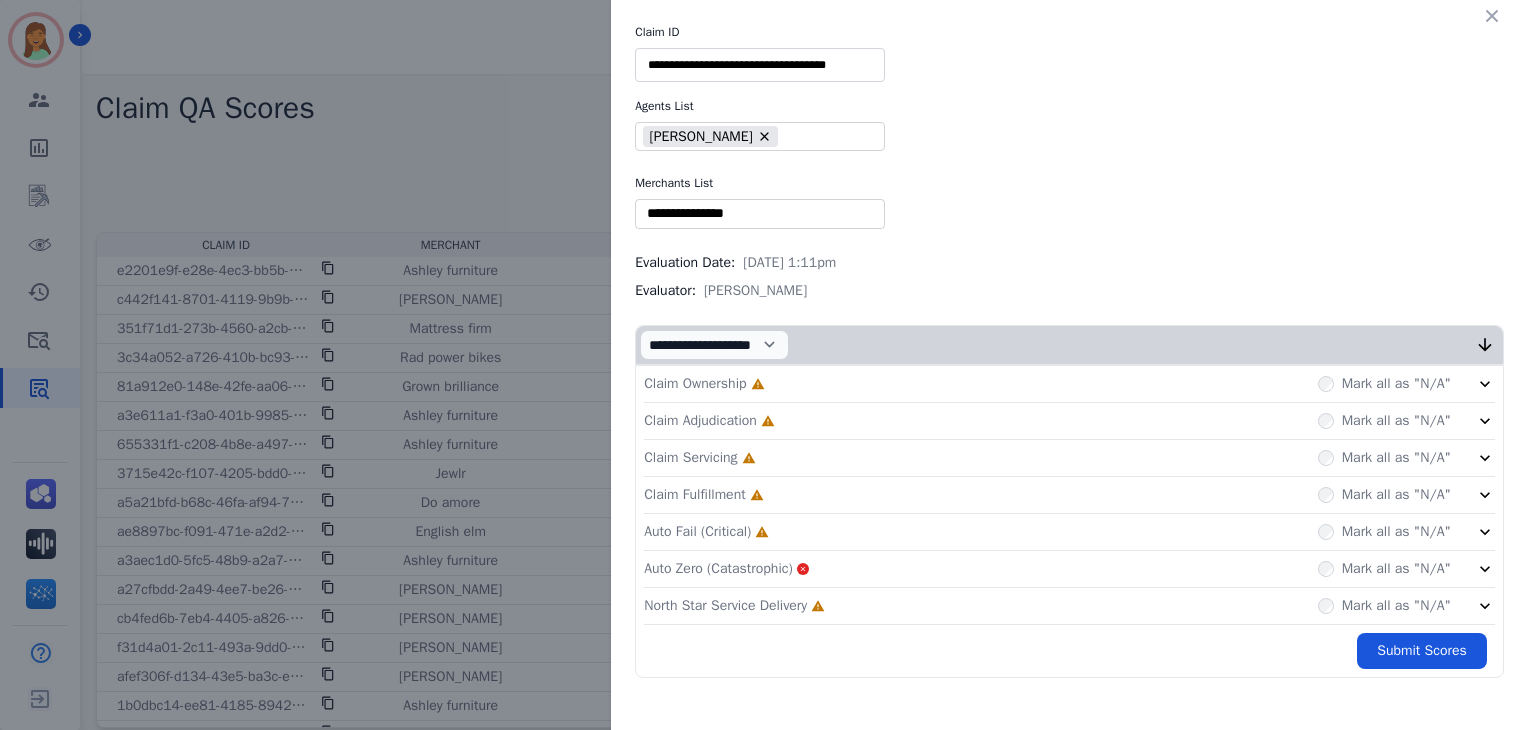 click at bounding box center (760, 213) 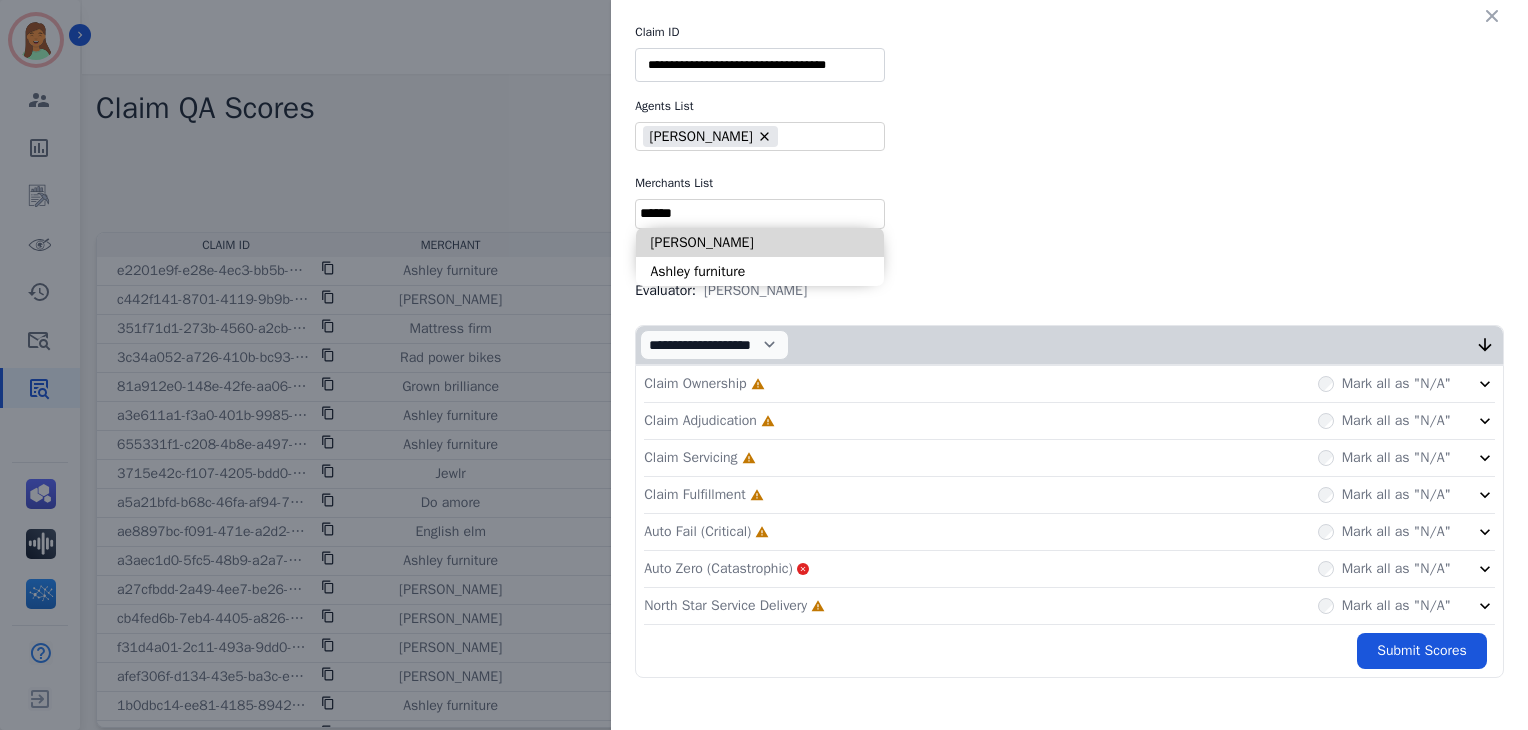 type on "******" 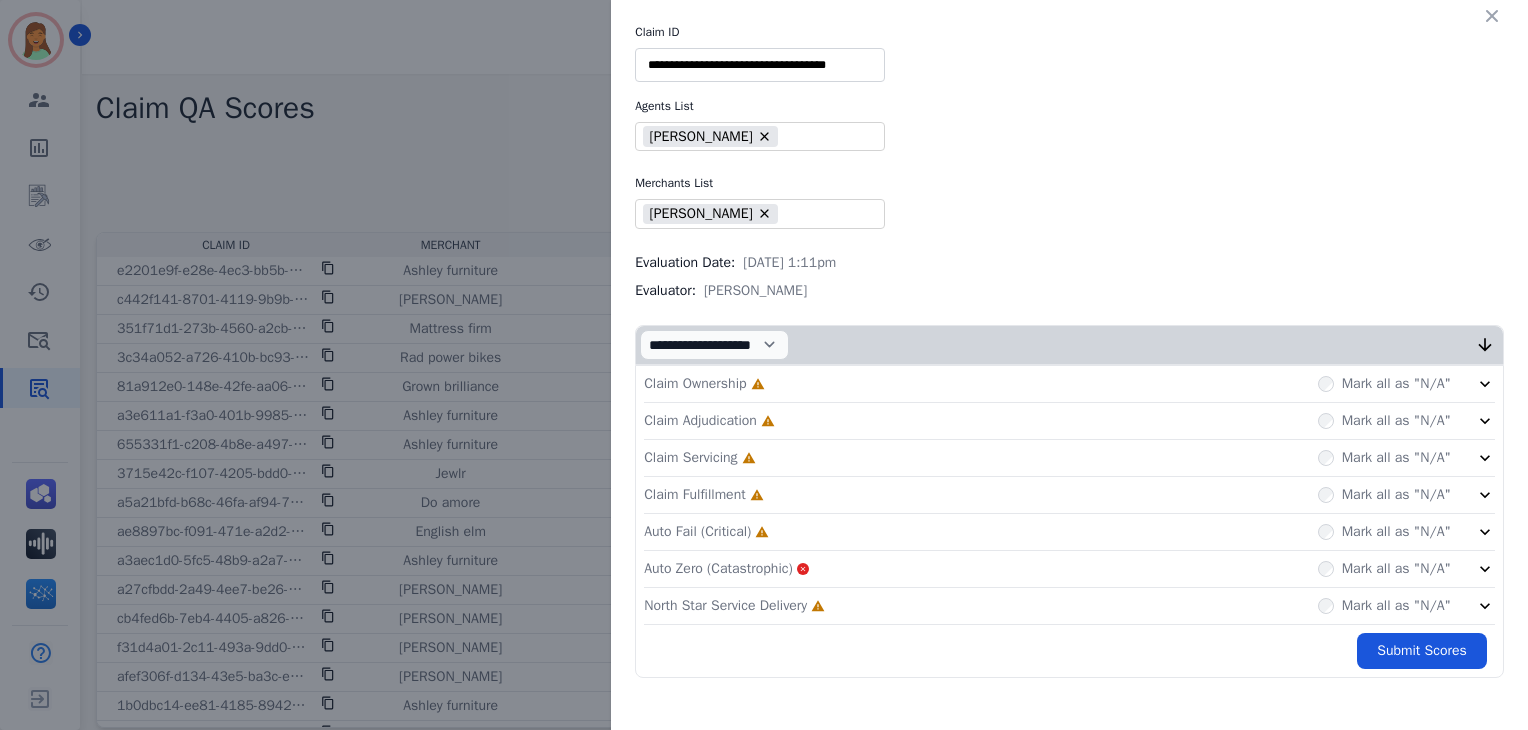 click on "North Star Service Delivery     Incomplete         Mark all as "N/A"" 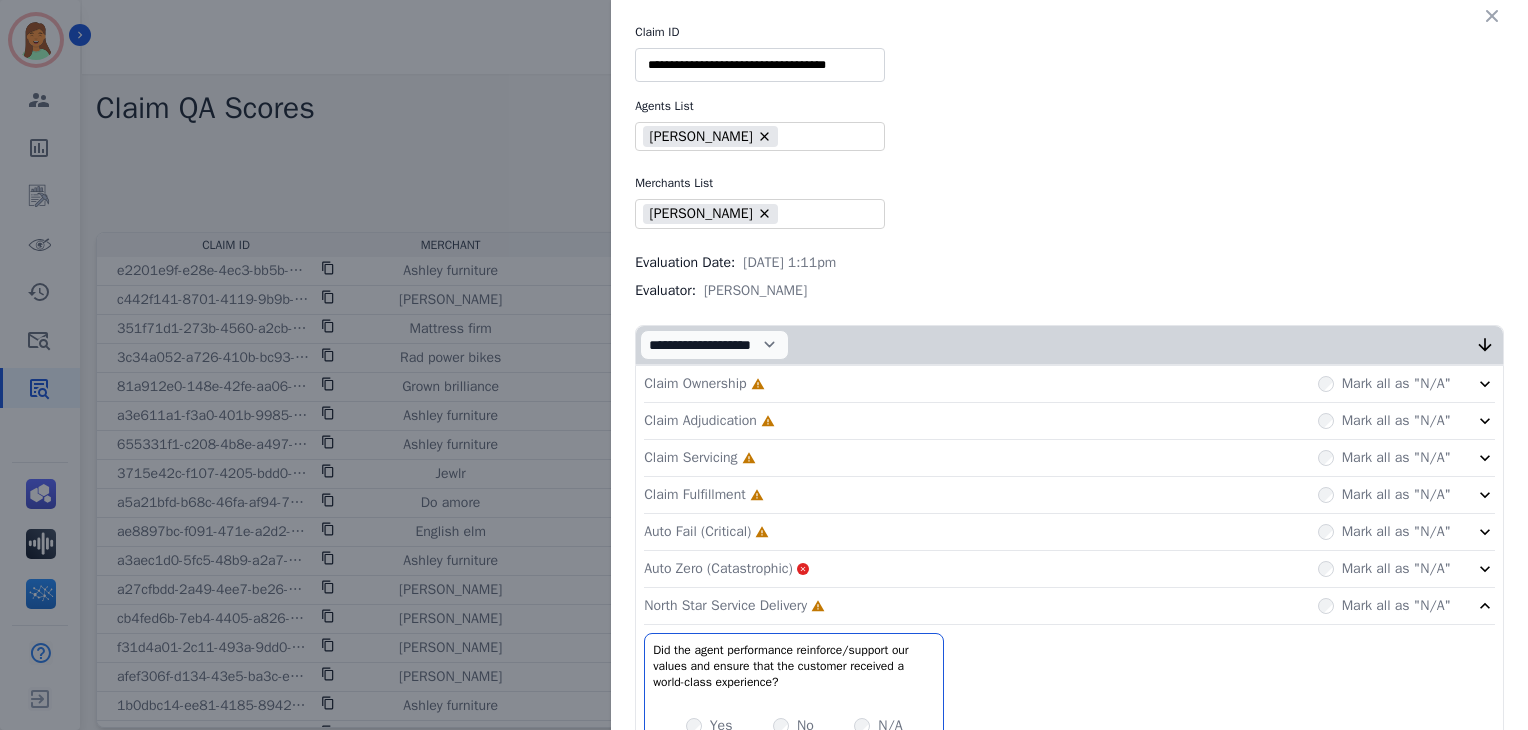 click on "Claim Fulfillment     Incomplete         Mark all as "N/A"" 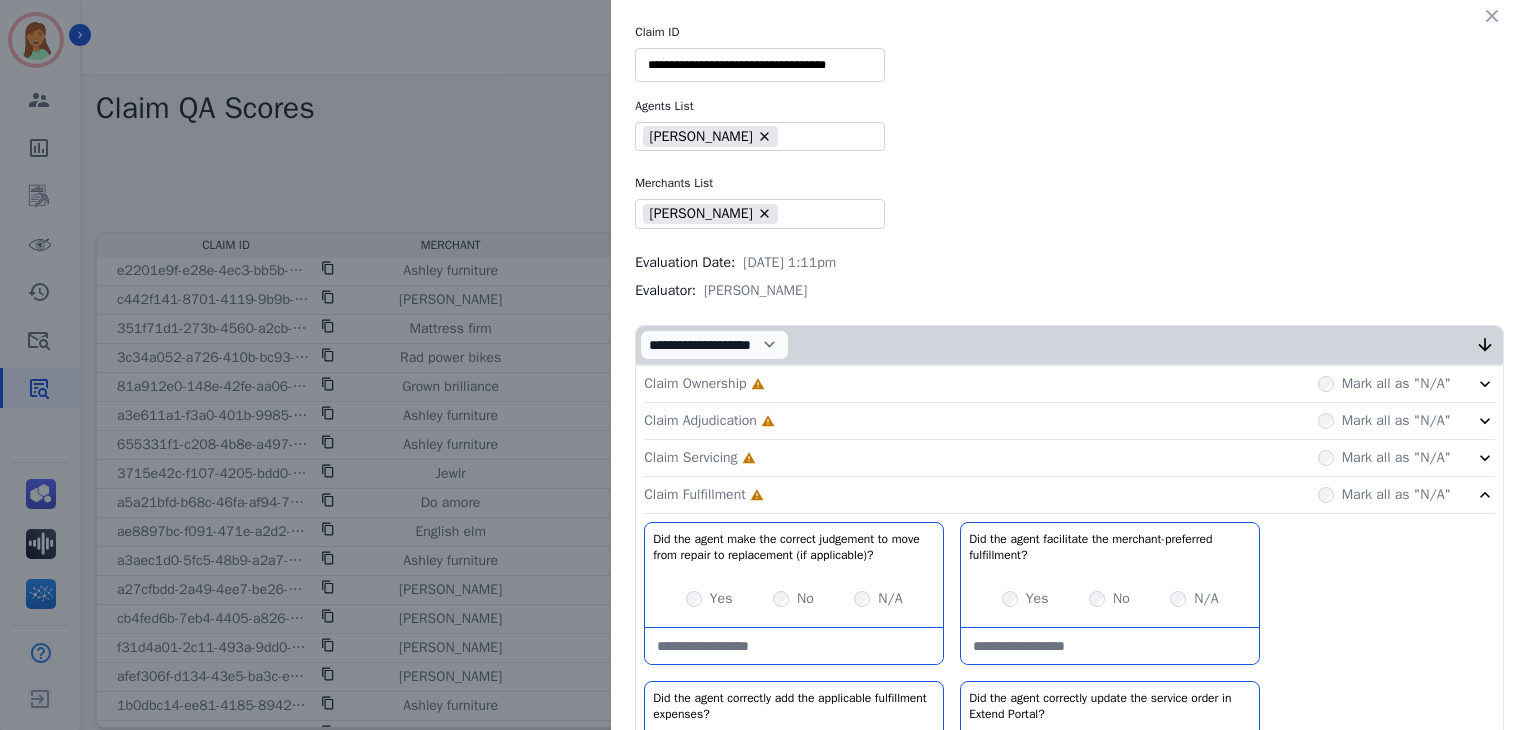 scroll, scrollTop: 347, scrollLeft: 0, axis: vertical 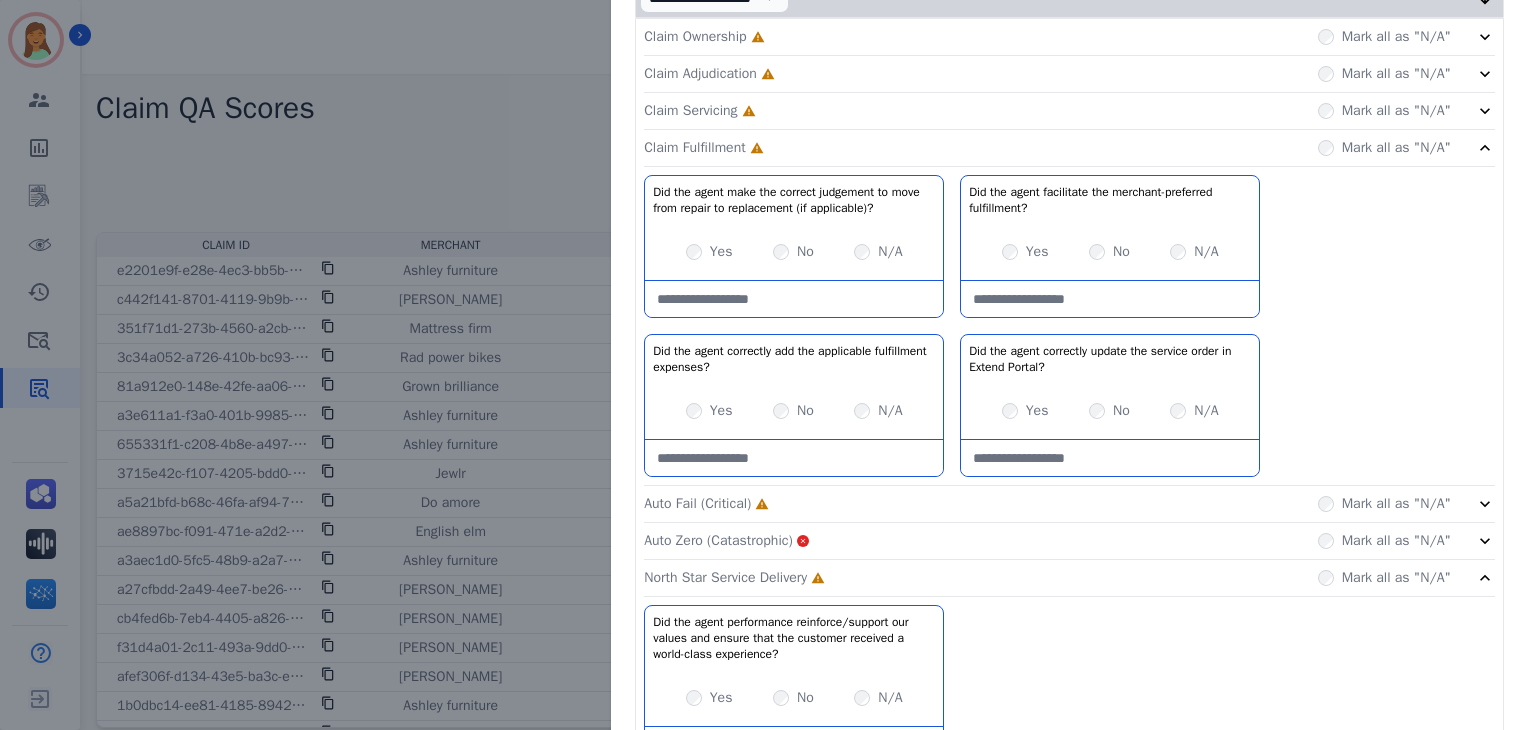 click on "Auto Fail (Critical)     Incomplete         Mark all as "N/A"" 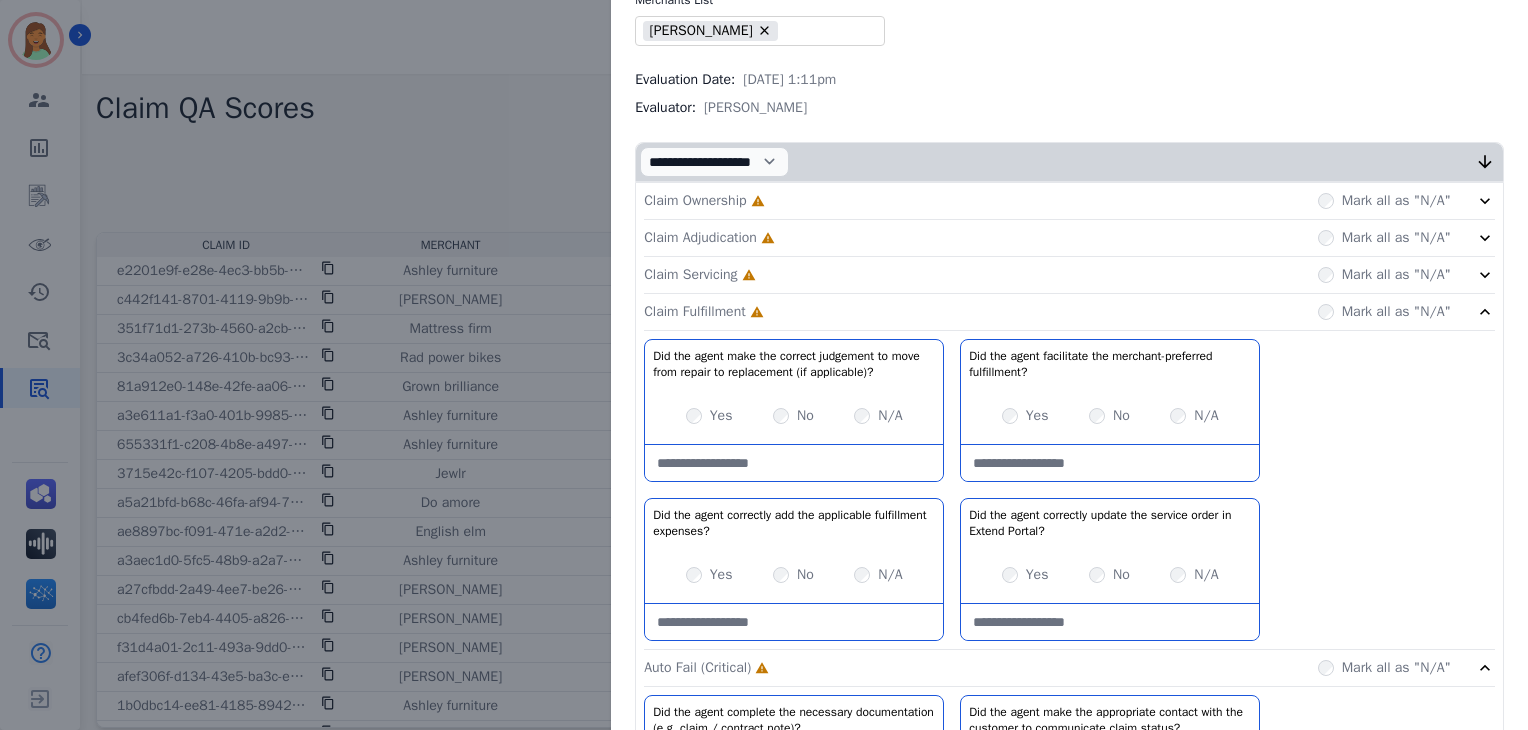 scroll, scrollTop: 182, scrollLeft: 0, axis: vertical 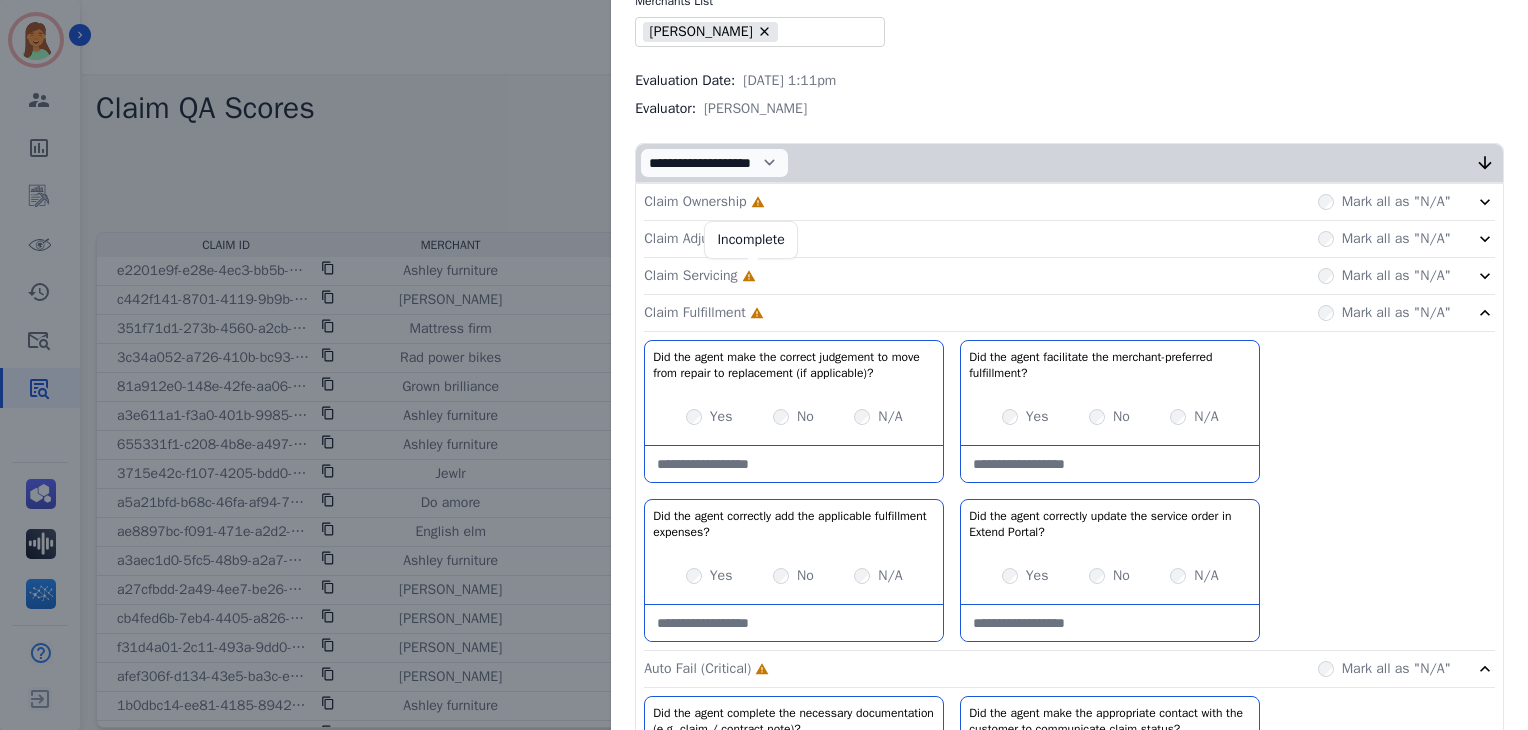 click 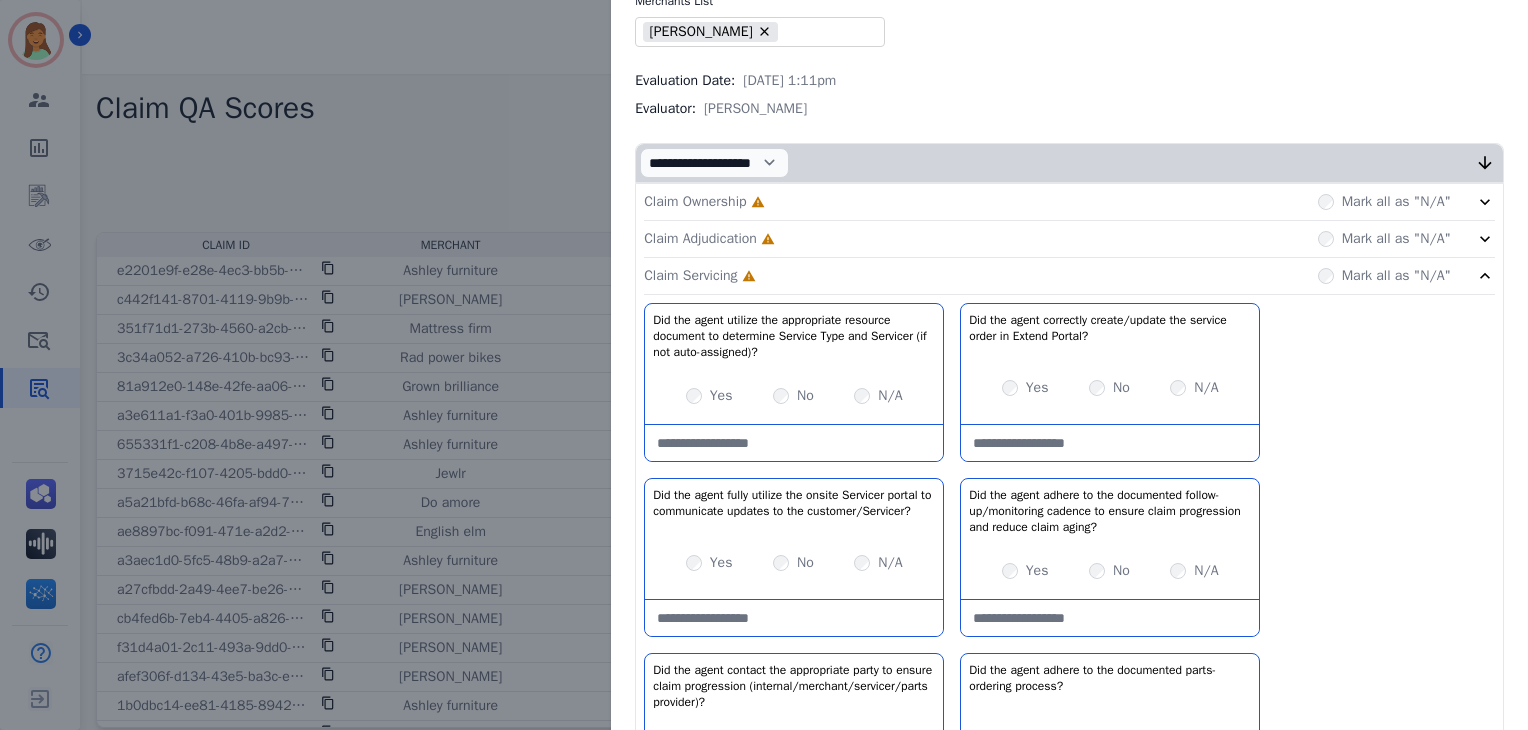 click 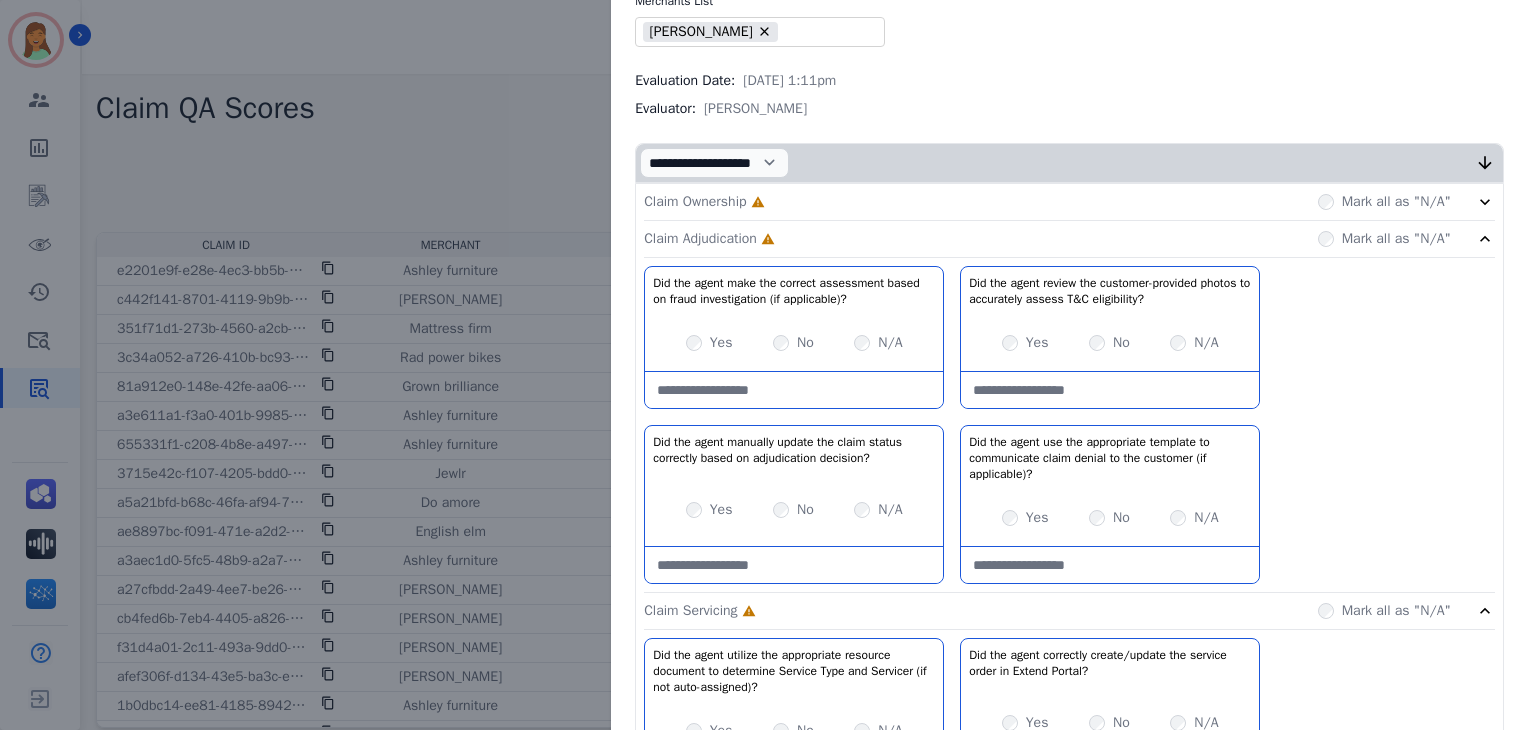 click 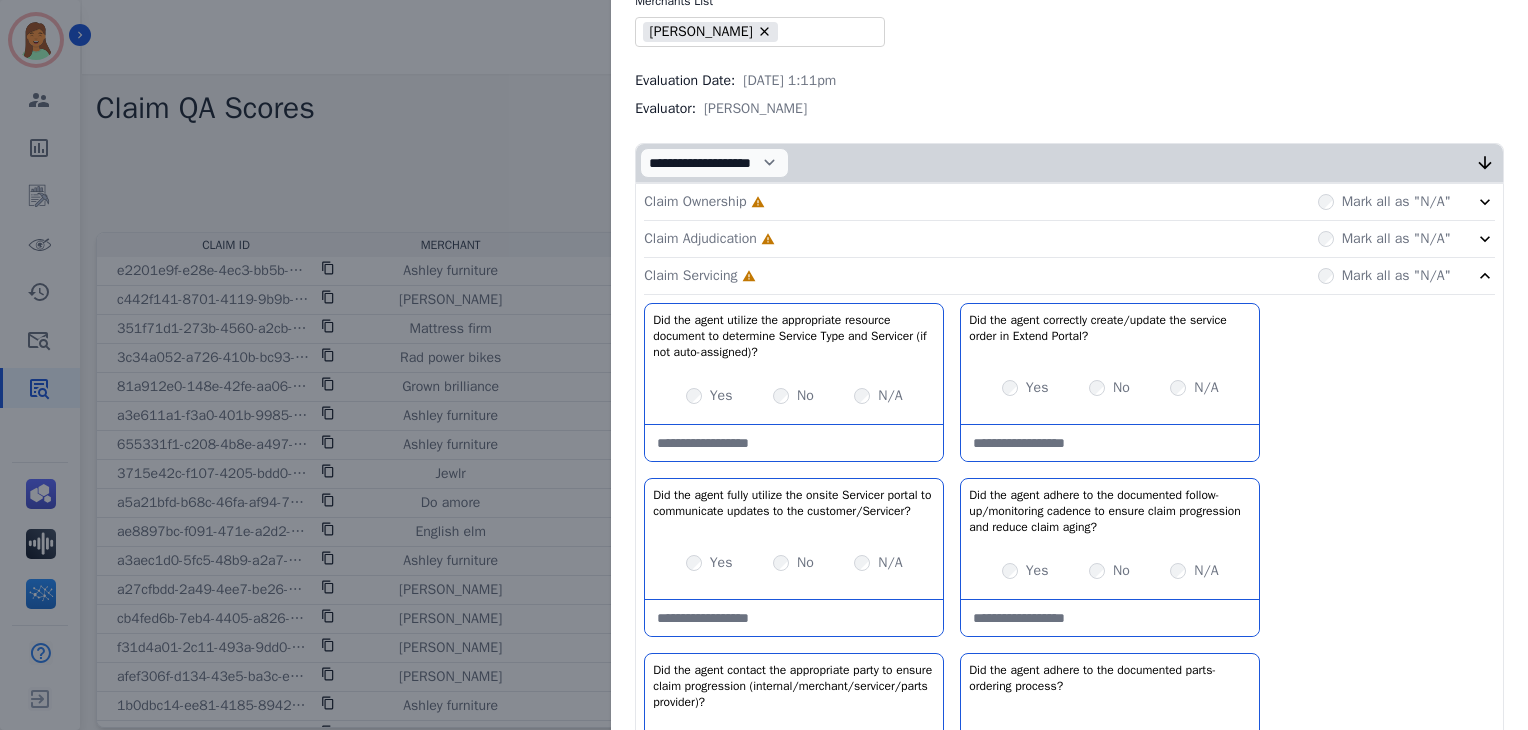 click 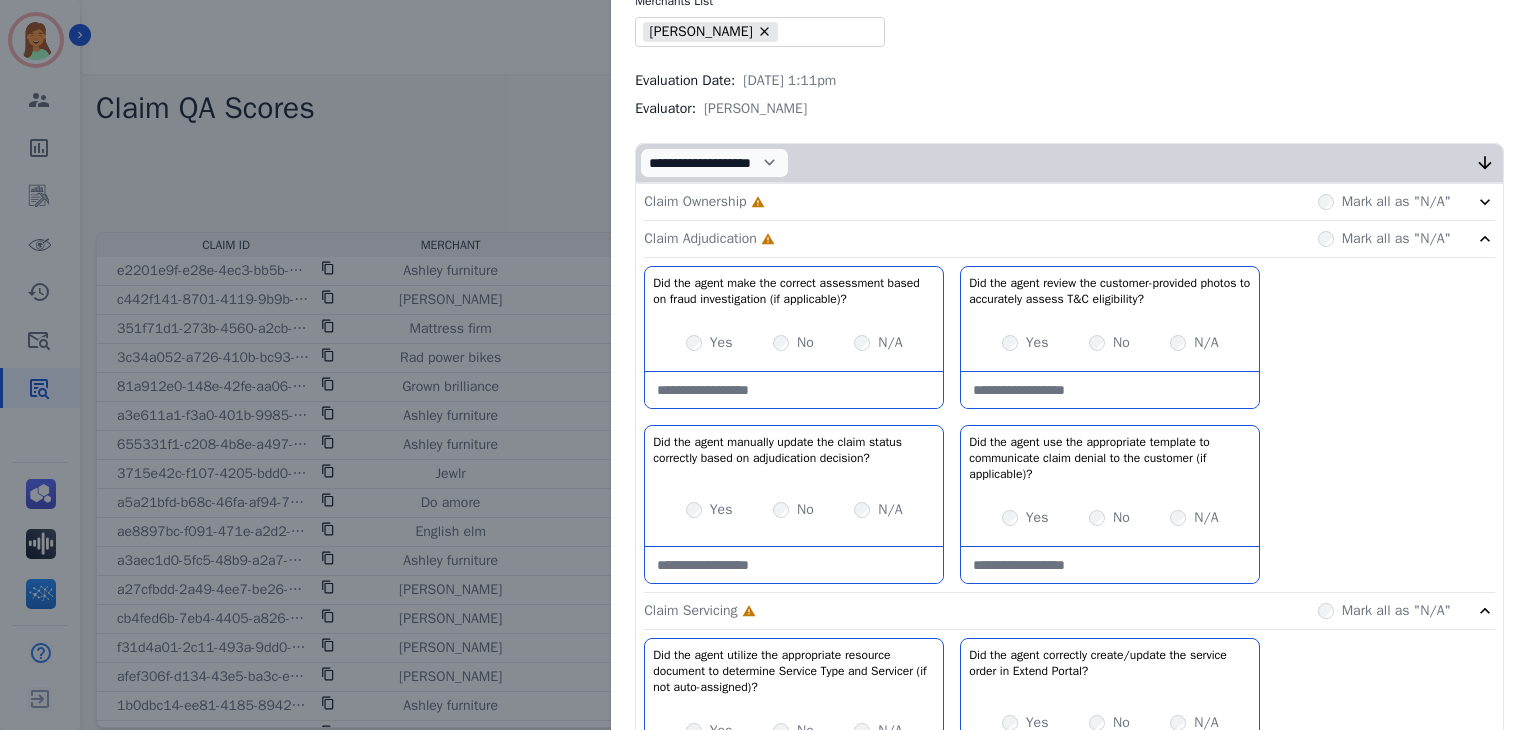 click on "Claim Ownership     Incomplete         Mark all as "N/A"" at bounding box center [1069, 202] 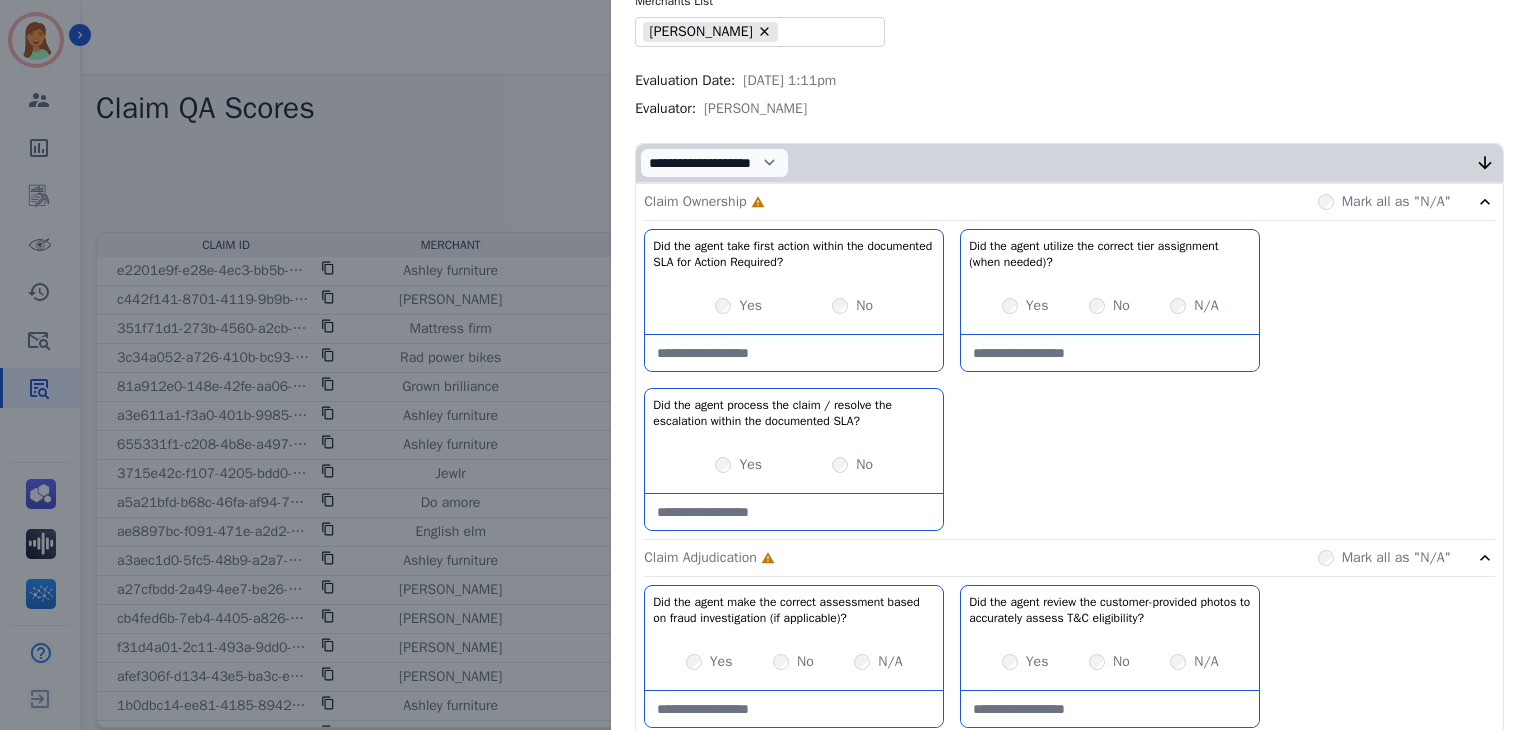 click on "Yes     No" at bounding box center [794, 306] 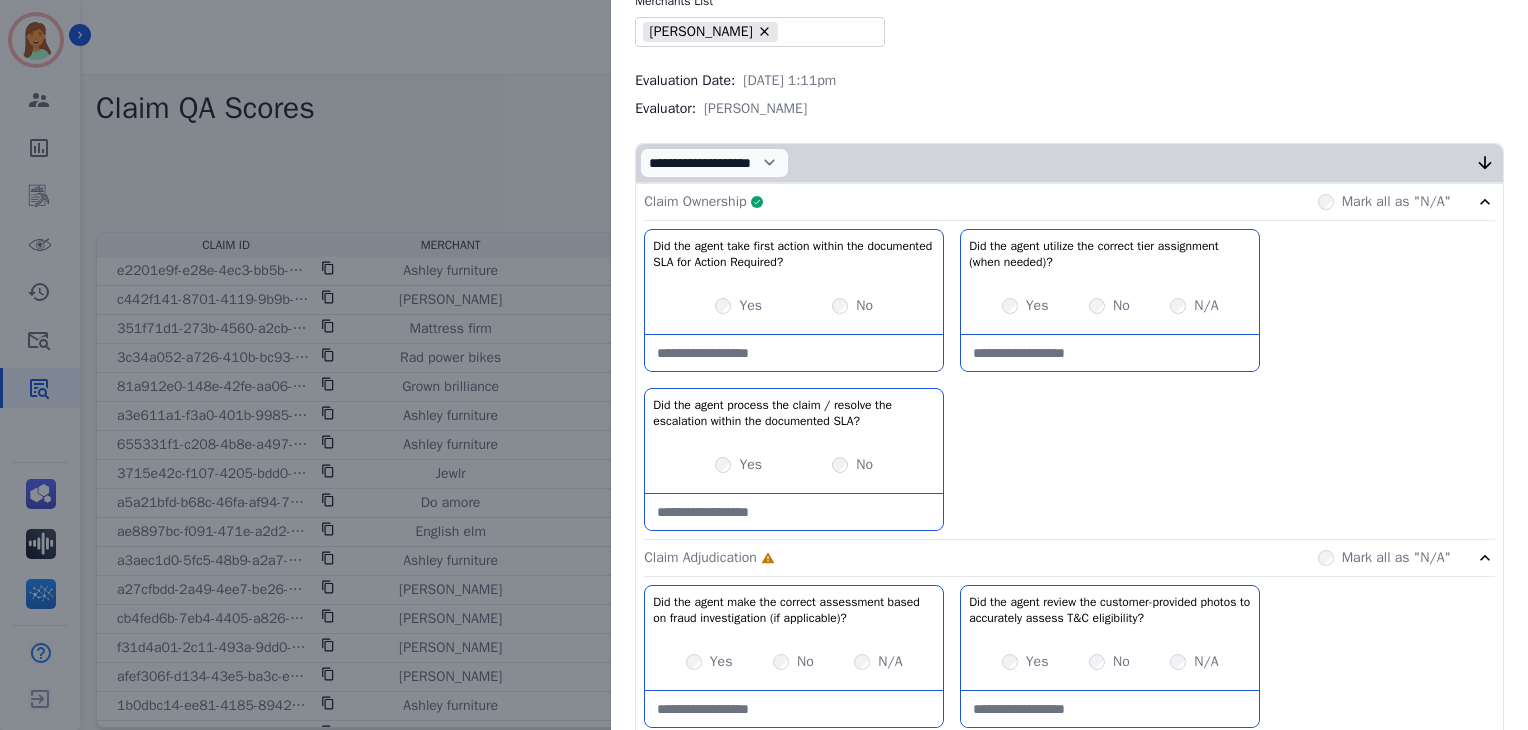 click on "Claim Ownership     Complete         Mark all as "N/A"" at bounding box center [1069, 202] 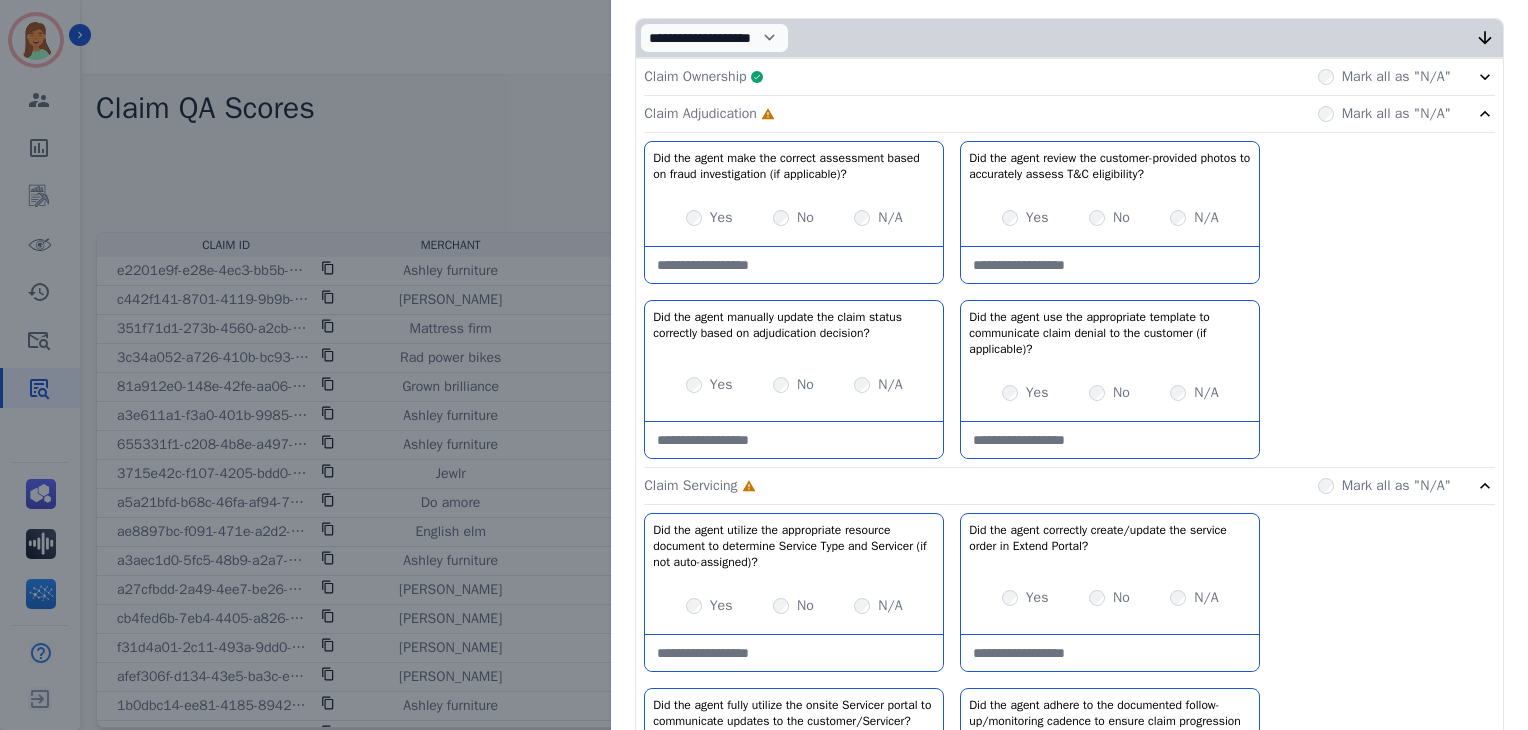 scroll, scrollTop: 310, scrollLeft: 0, axis: vertical 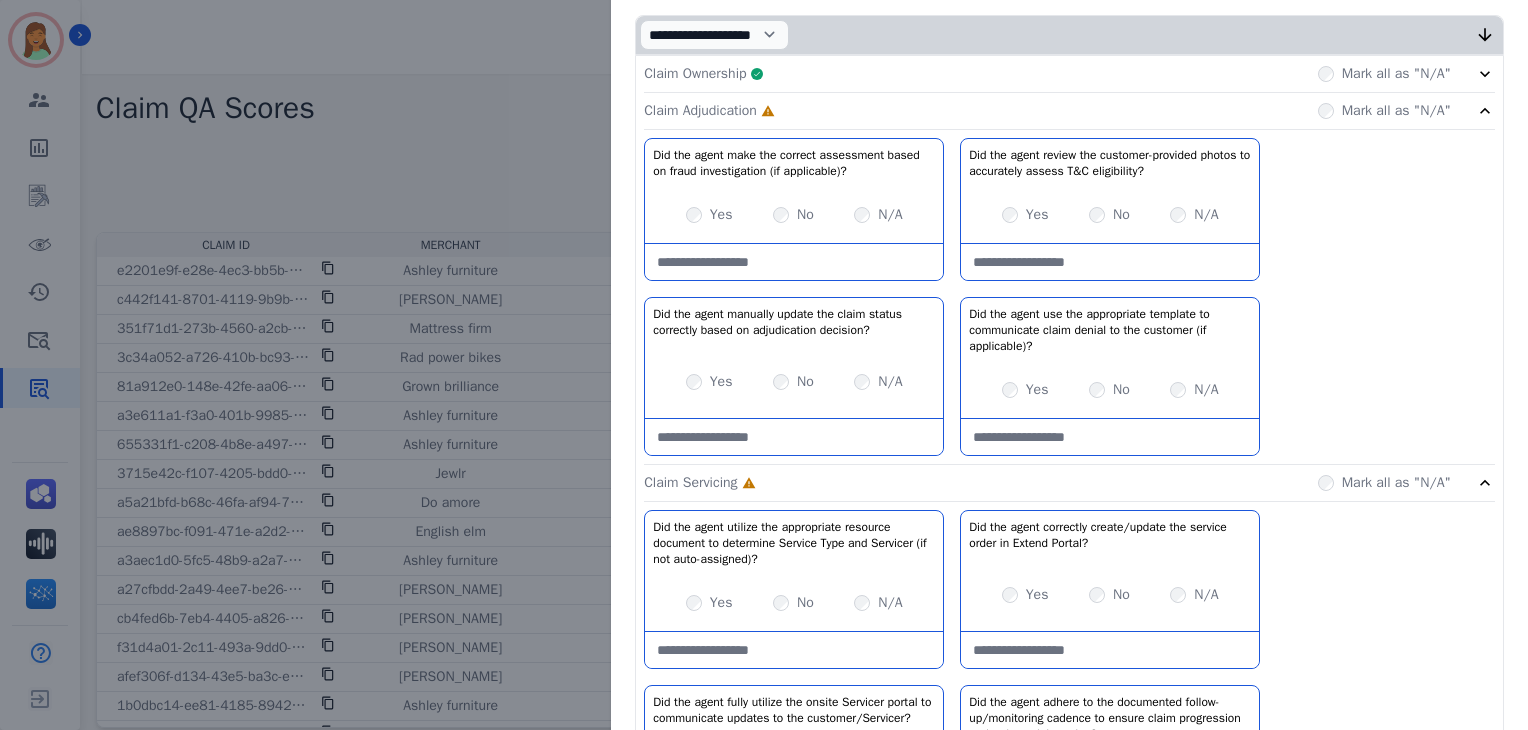 click at bounding box center (794, 262) 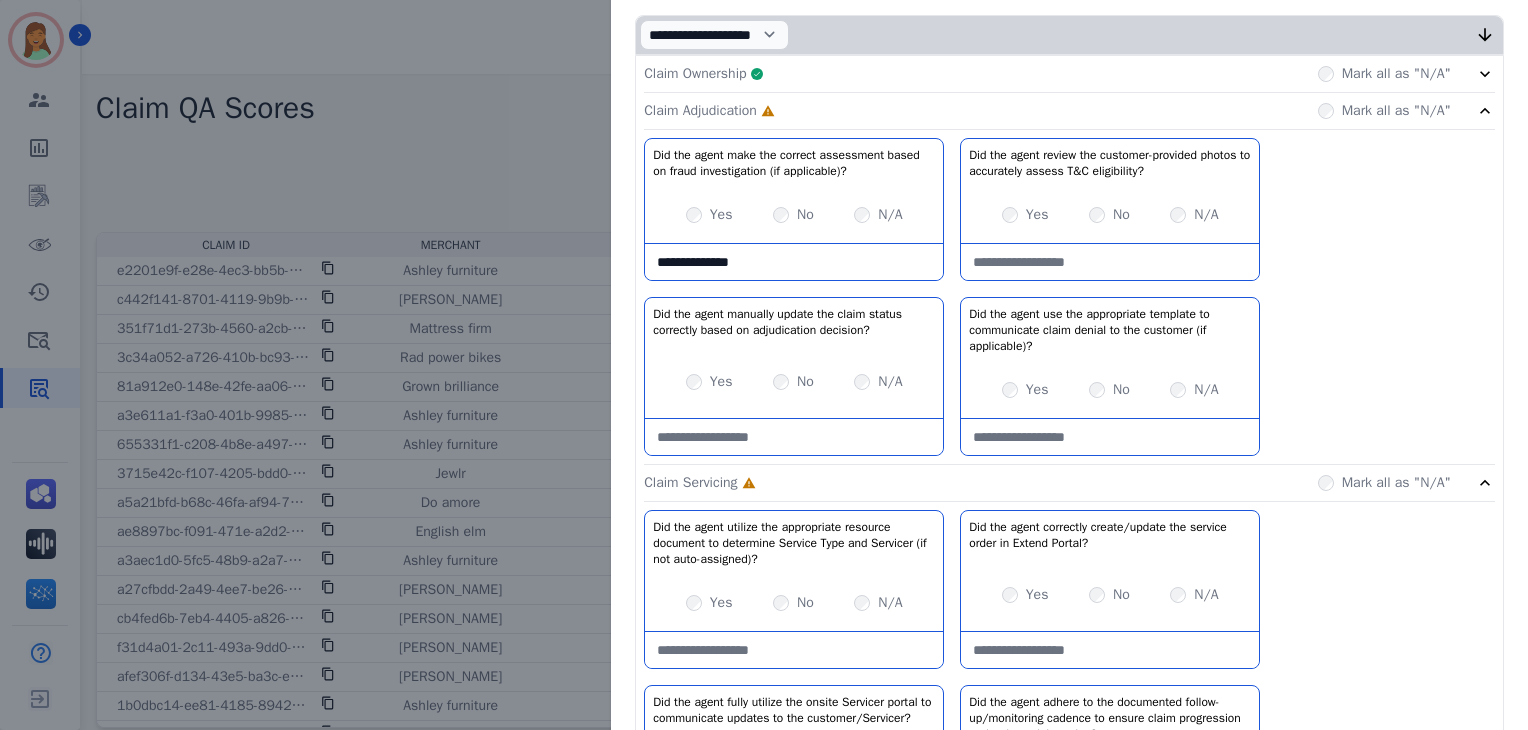 type on "**********" 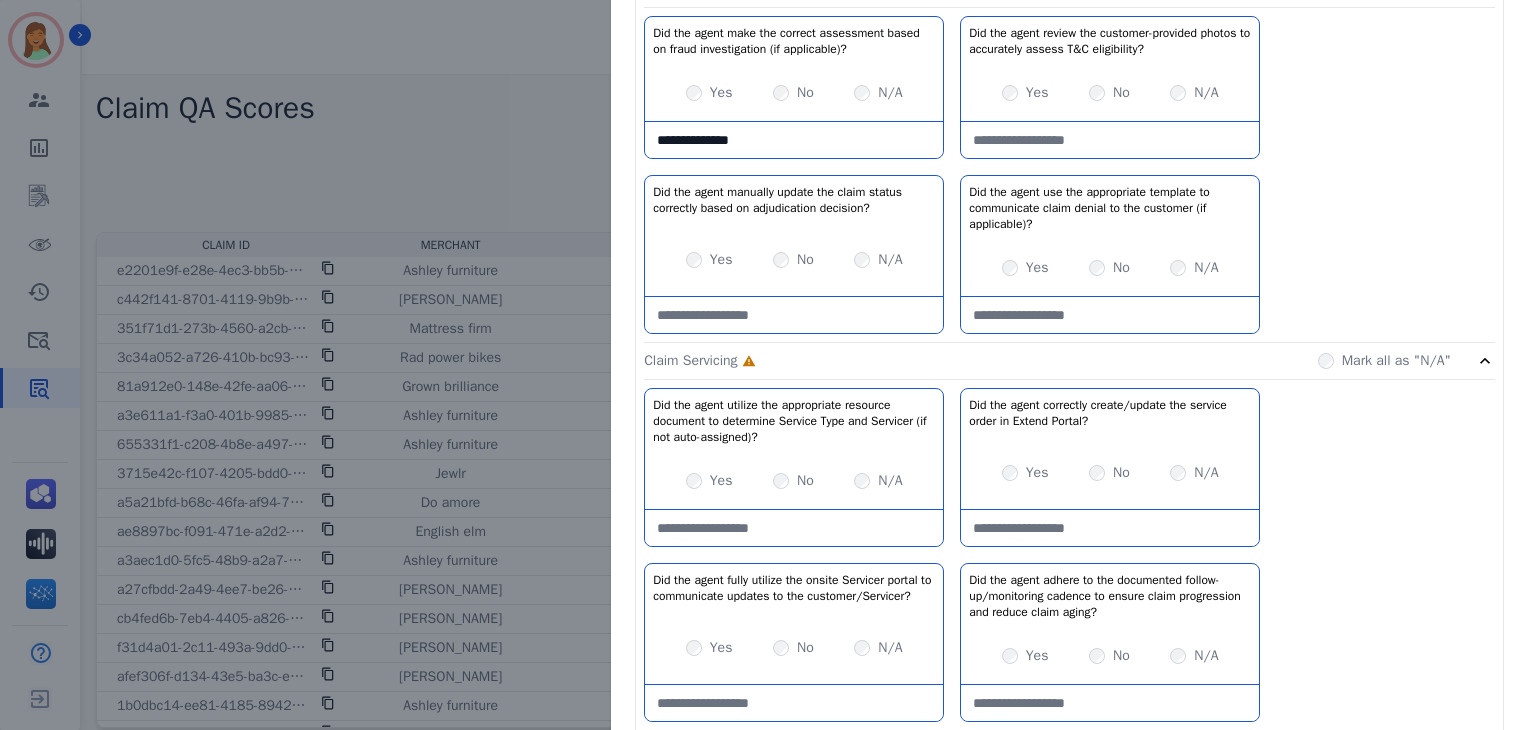 scroll, scrollTop: 434, scrollLeft: 0, axis: vertical 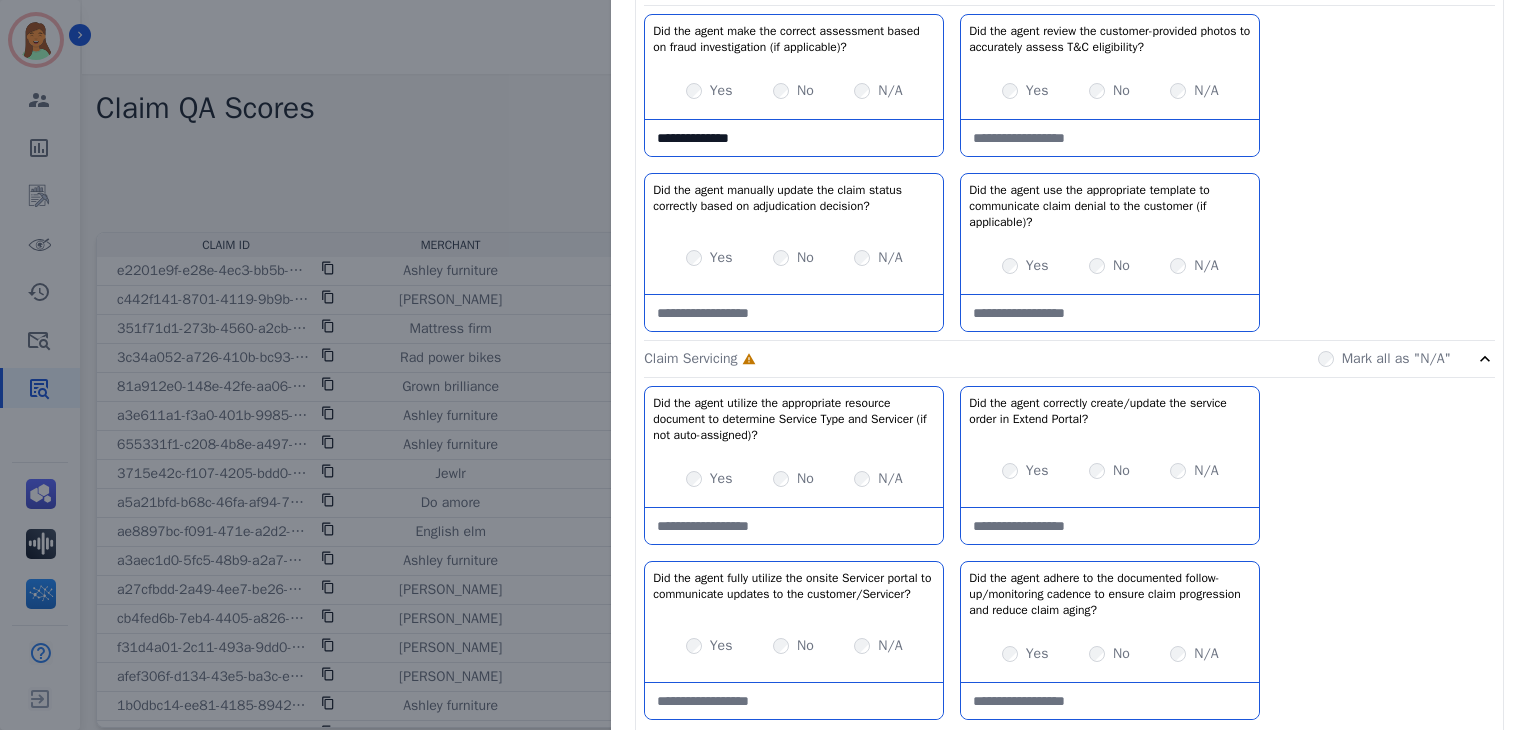 click on "N/A" at bounding box center [1194, 266] 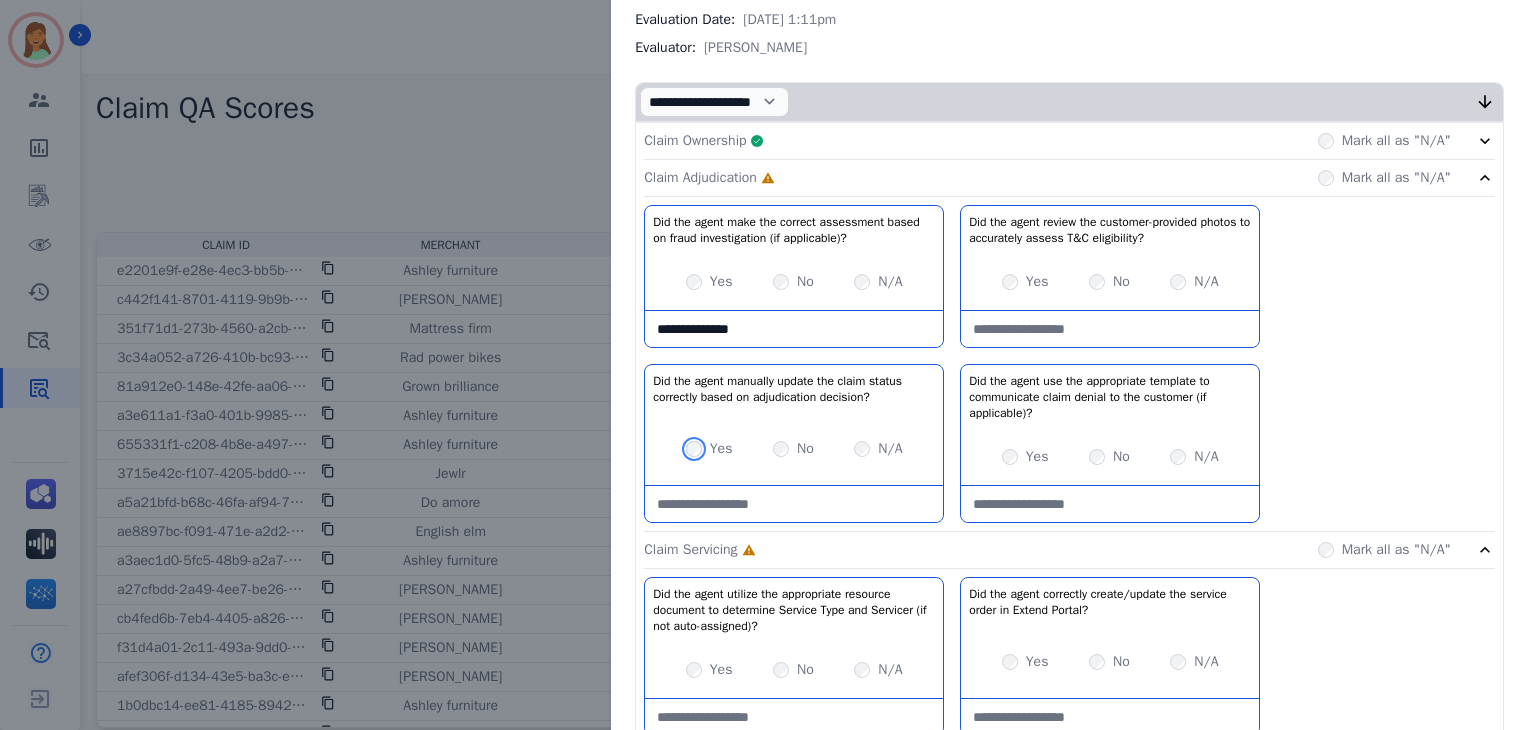 scroll, scrollTop: 242, scrollLeft: 0, axis: vertical 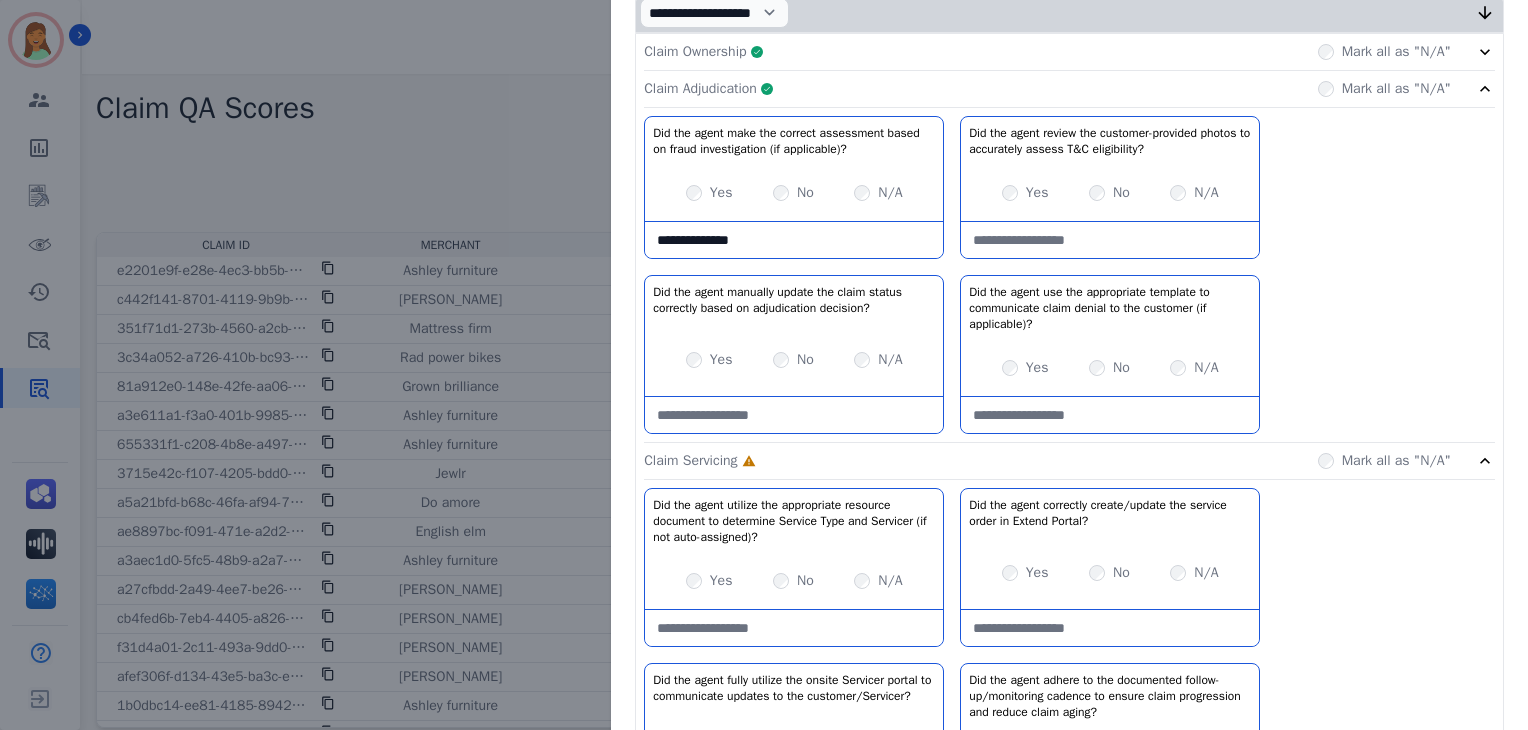 click on "Claim Adjudication     Complete         Mark all as "N/A"" 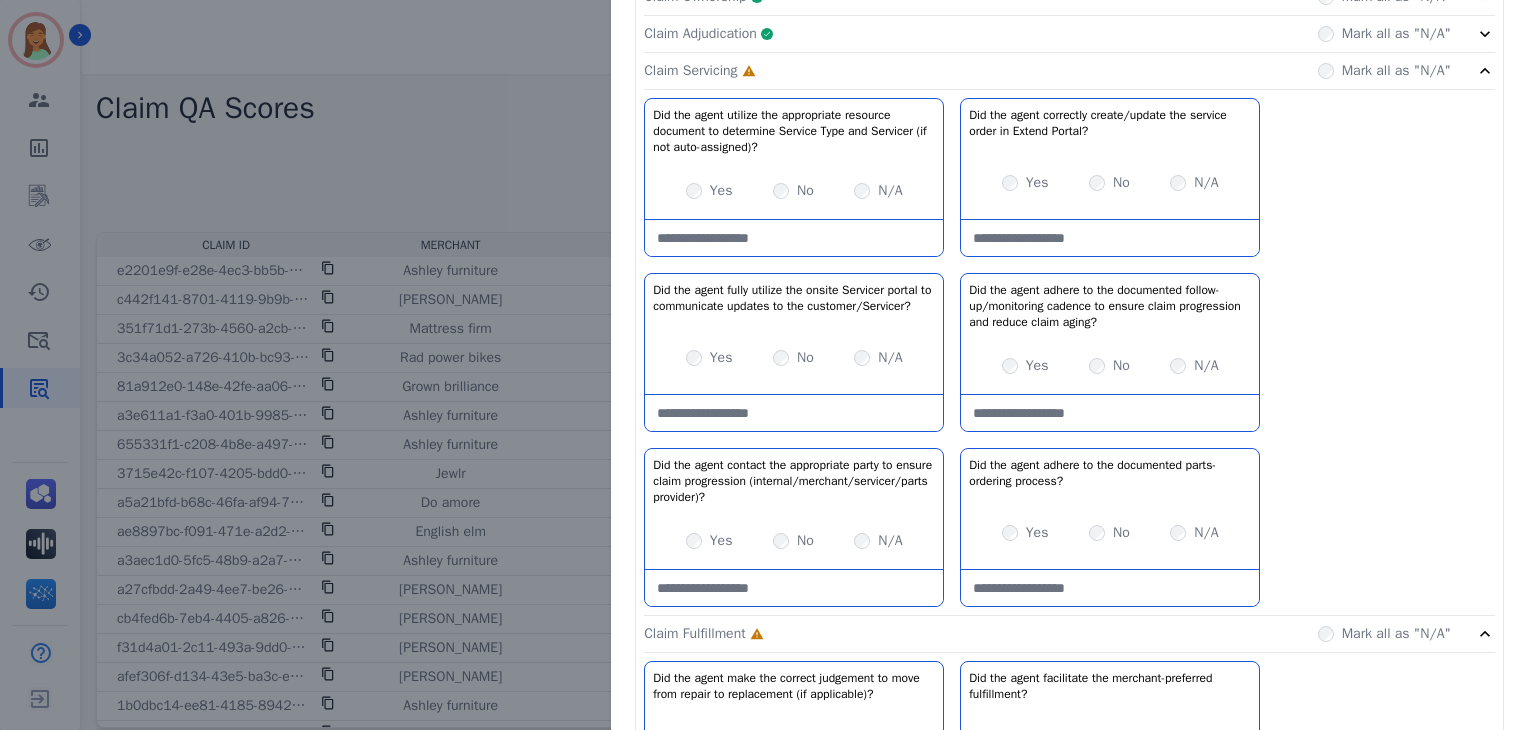 scroll, scrollTop: 406, scrollLeft: 0, axis: vertical 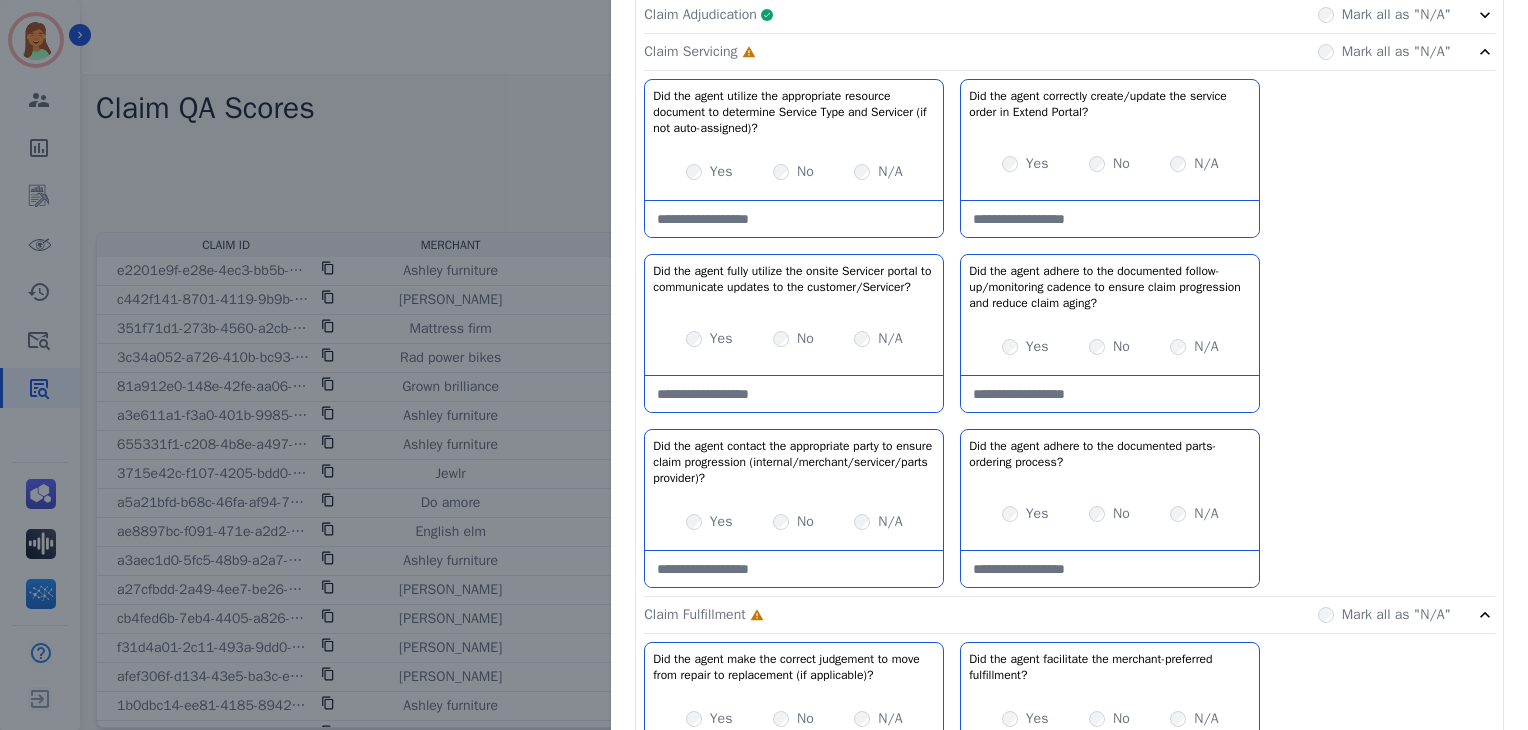 click on "Yes" at bounding box center (709, 172) 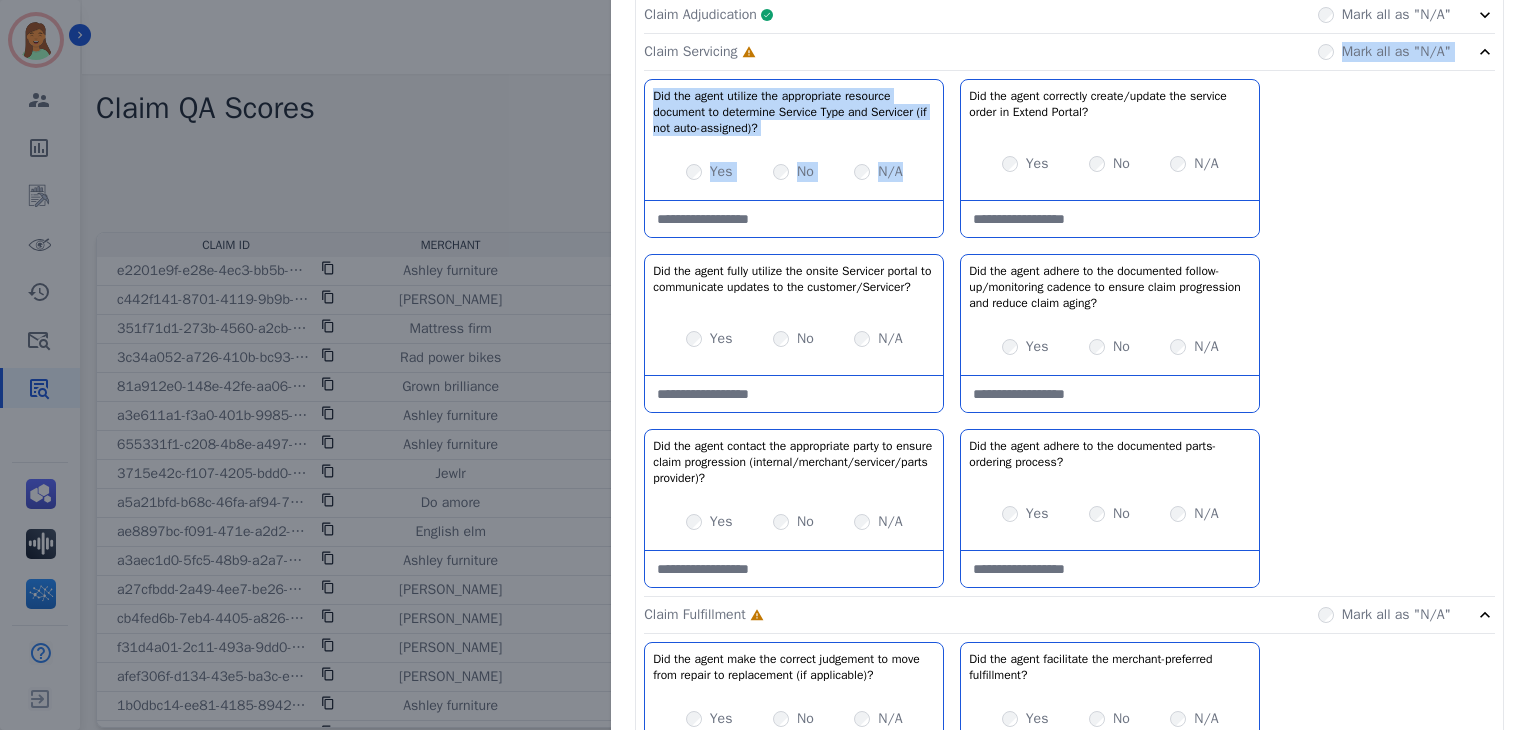 drag, startPoint x: 792, startPoint y: 53, endPoint x: 888, endPoint y: 176, distance: 156.02884 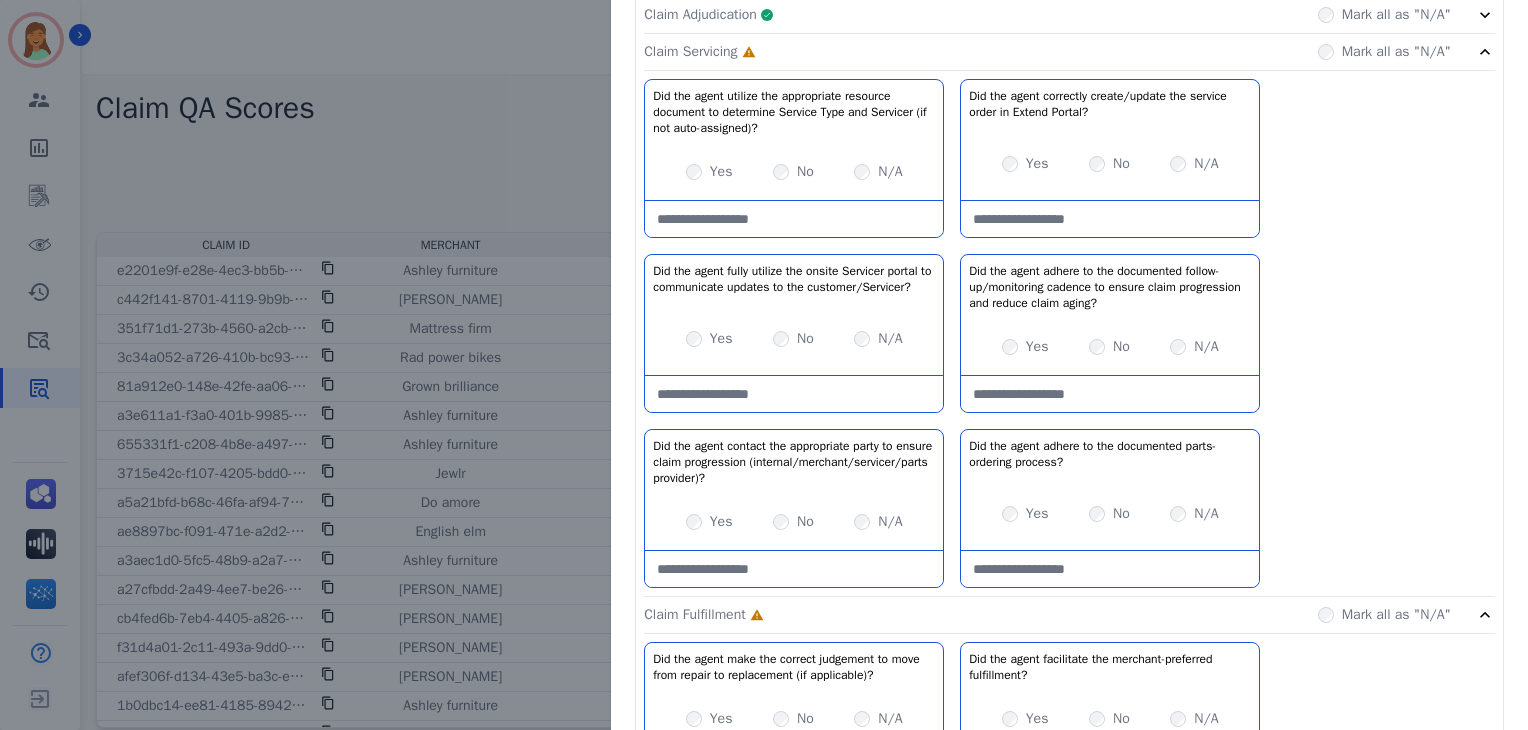 click on "No" at bounding box center (1109, 164) 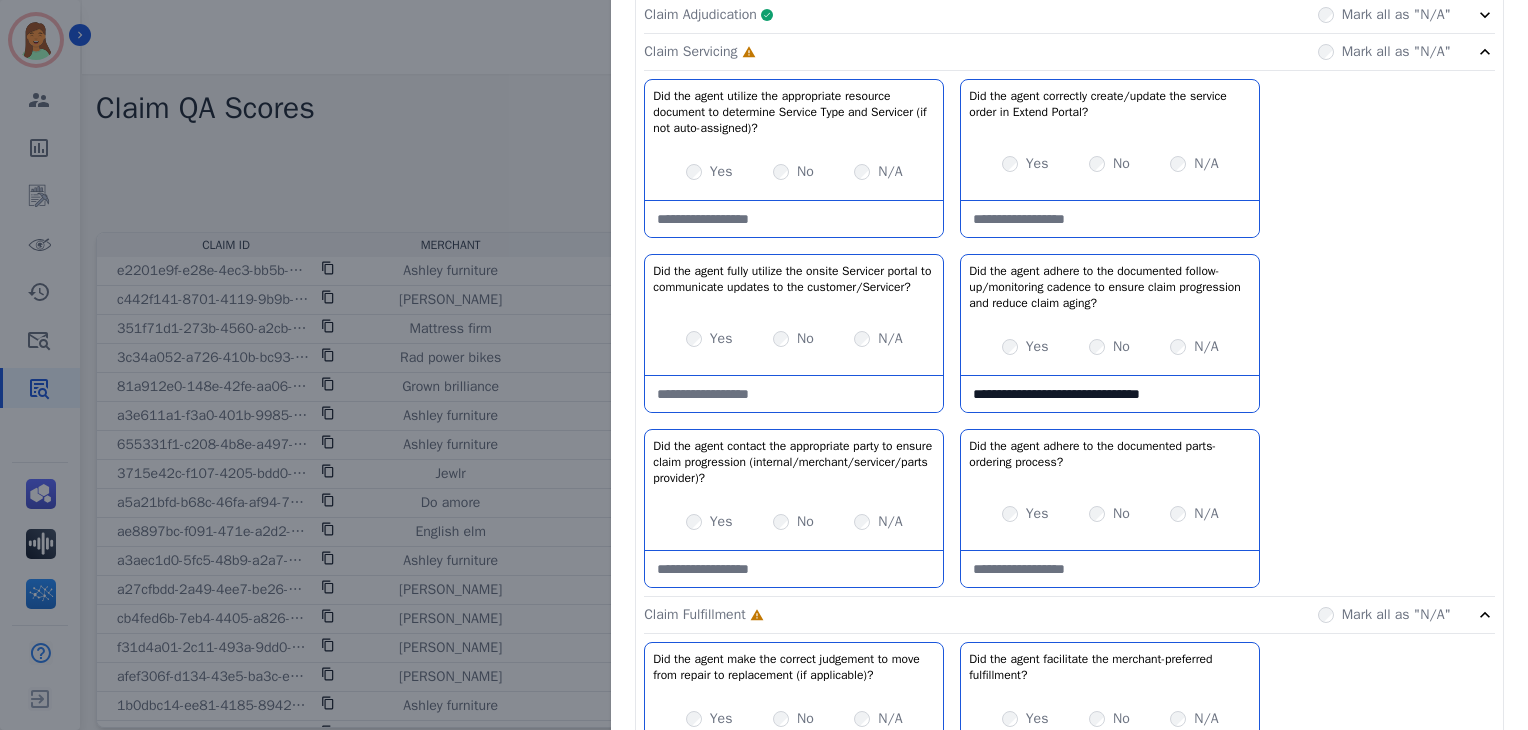 type on "**********" 